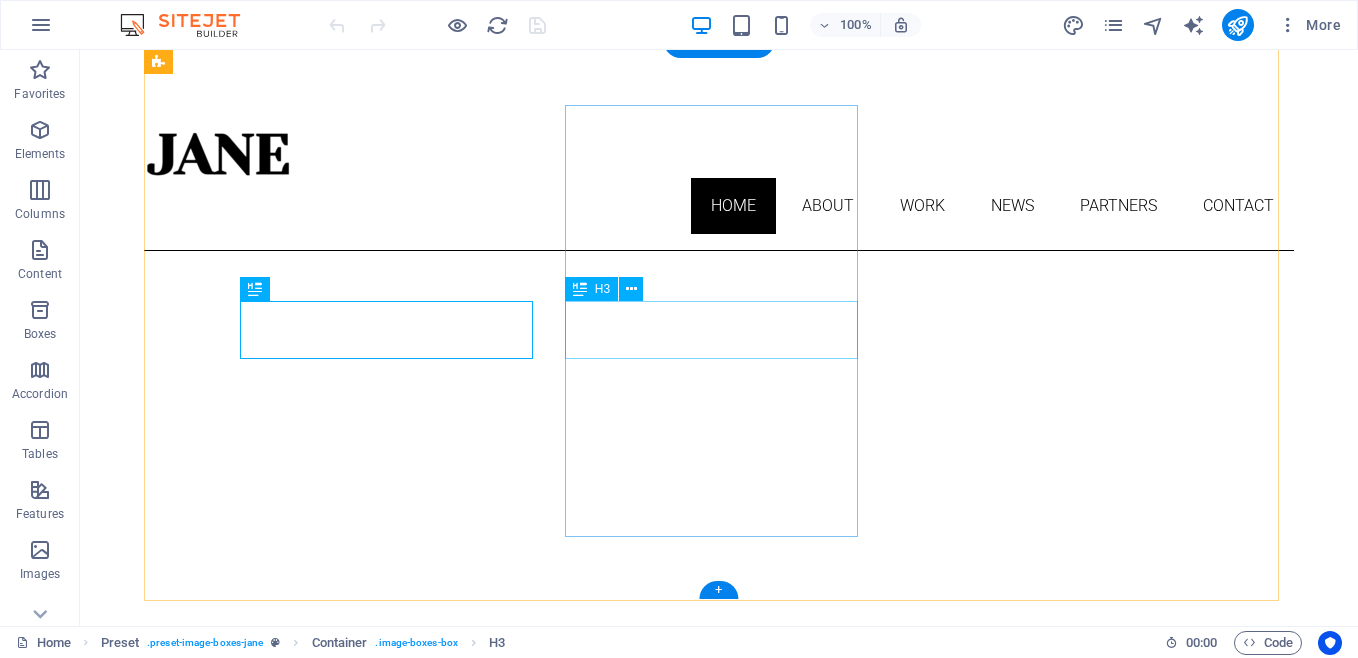 scroll, scrollTop: 680, scrollLeft: 0, axis: vertical 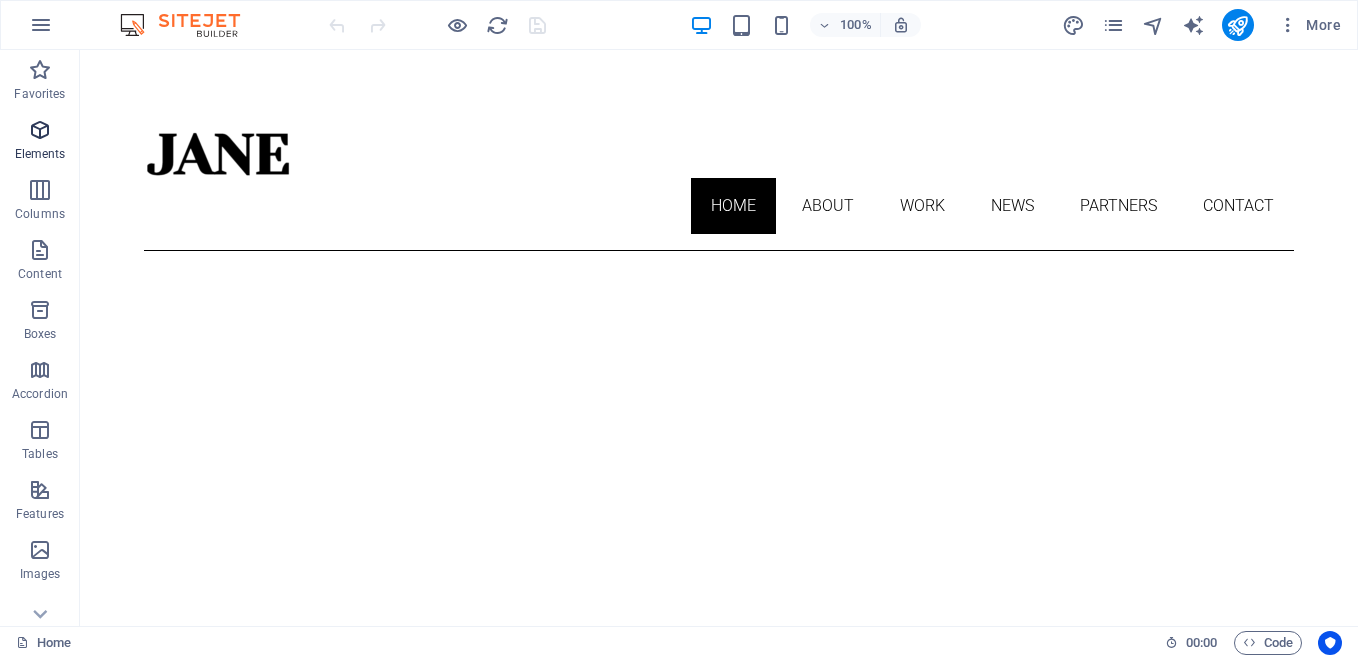 click at bounding box center (40, 130) 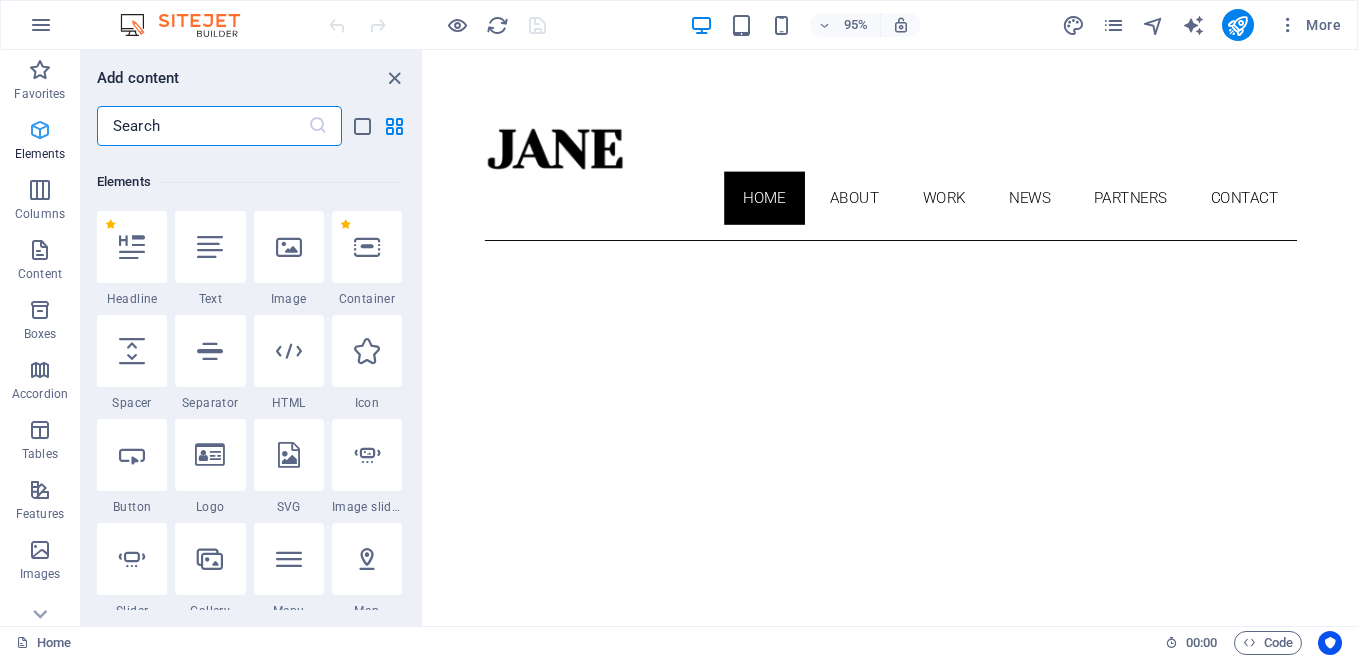 scroll, scrollTop: 213, scrollLeft: 0, axis: vertical 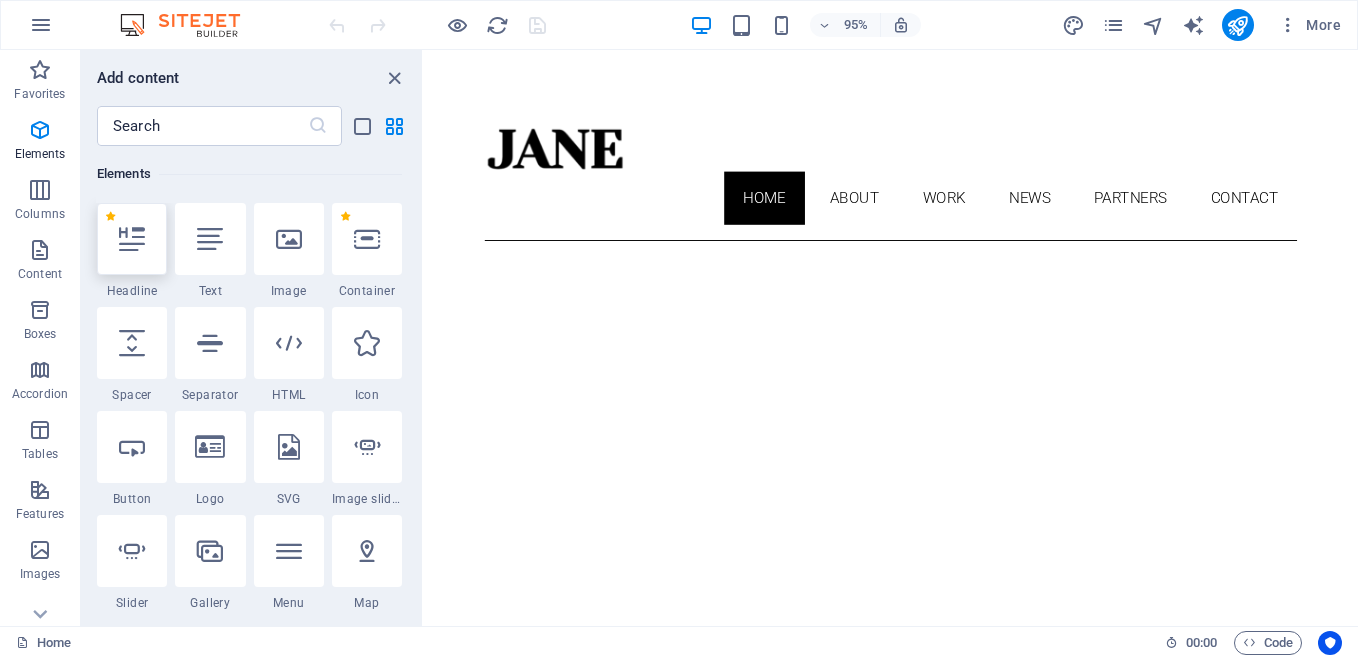 click at bounding box center (132, 239) 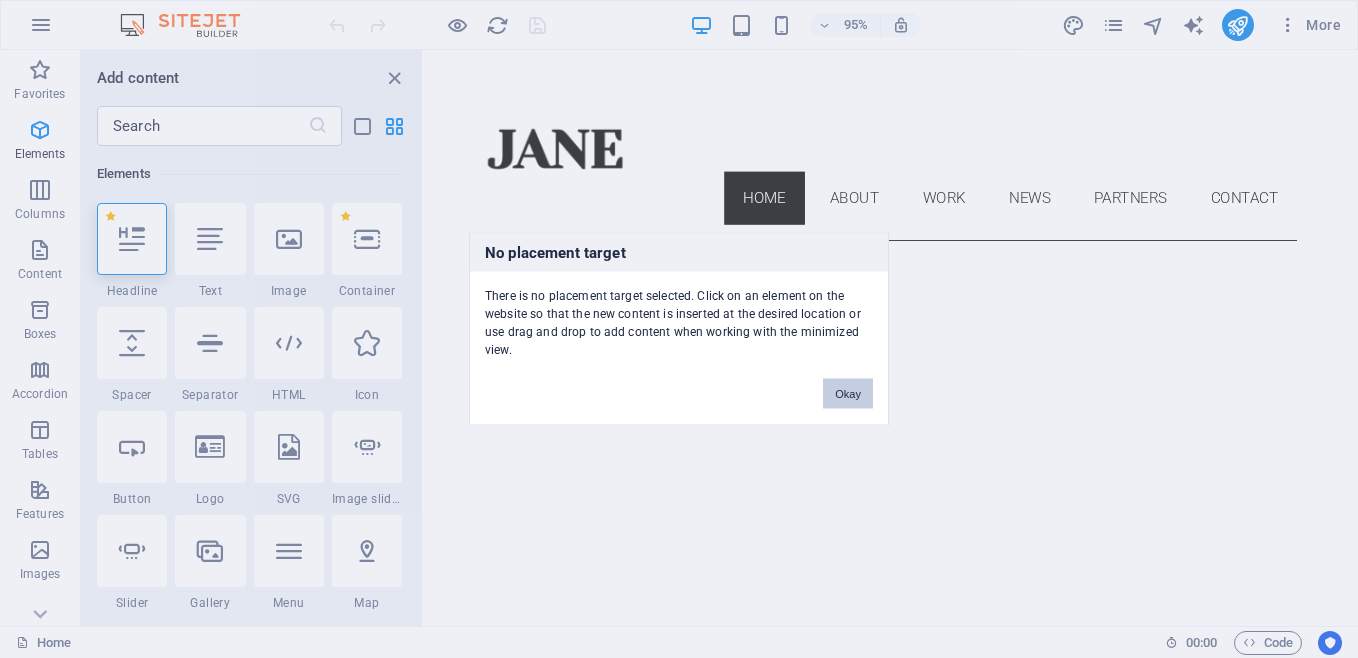 click on "Okay" at bounding box center [848, 394] 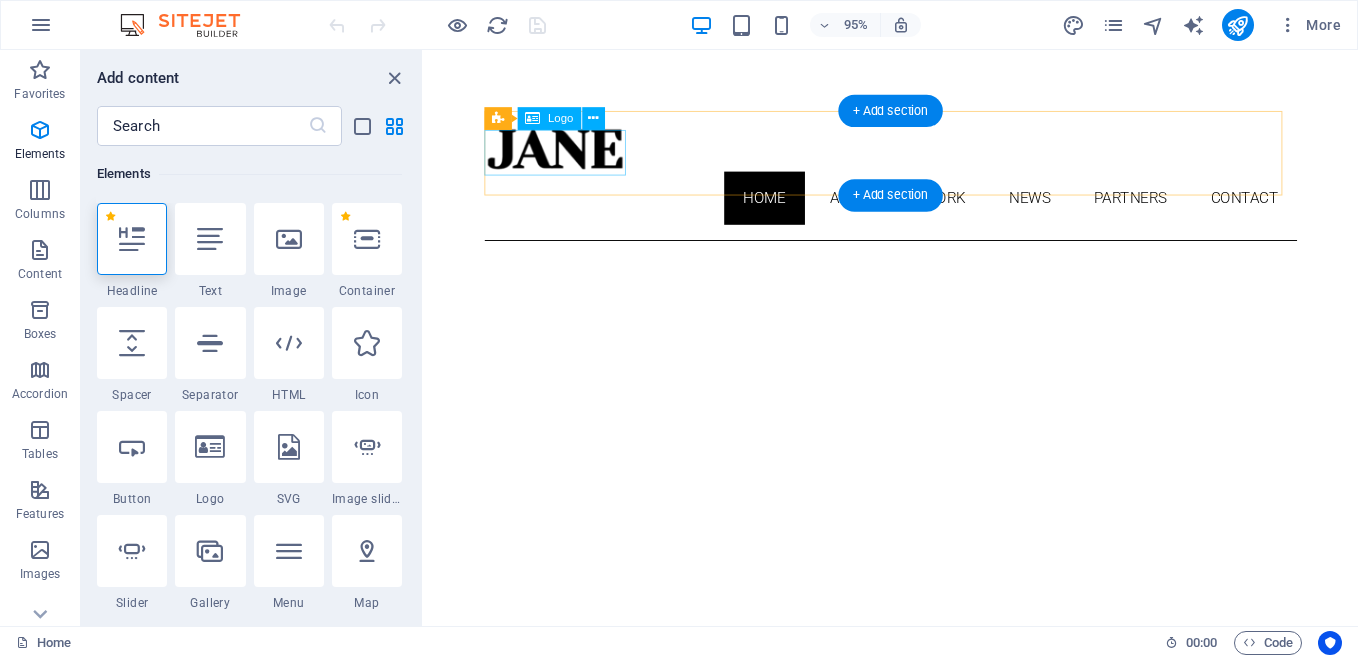 click at bounding box center [915, 154] 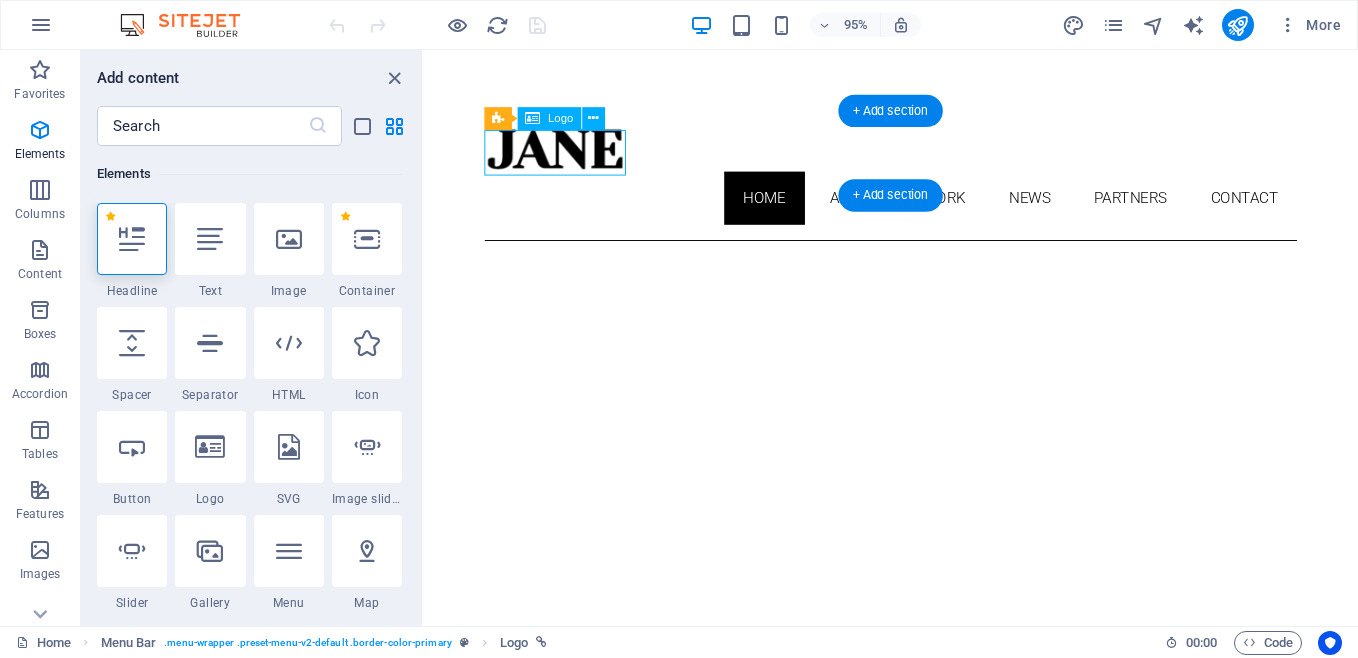 click at bounding box center (915, 154) 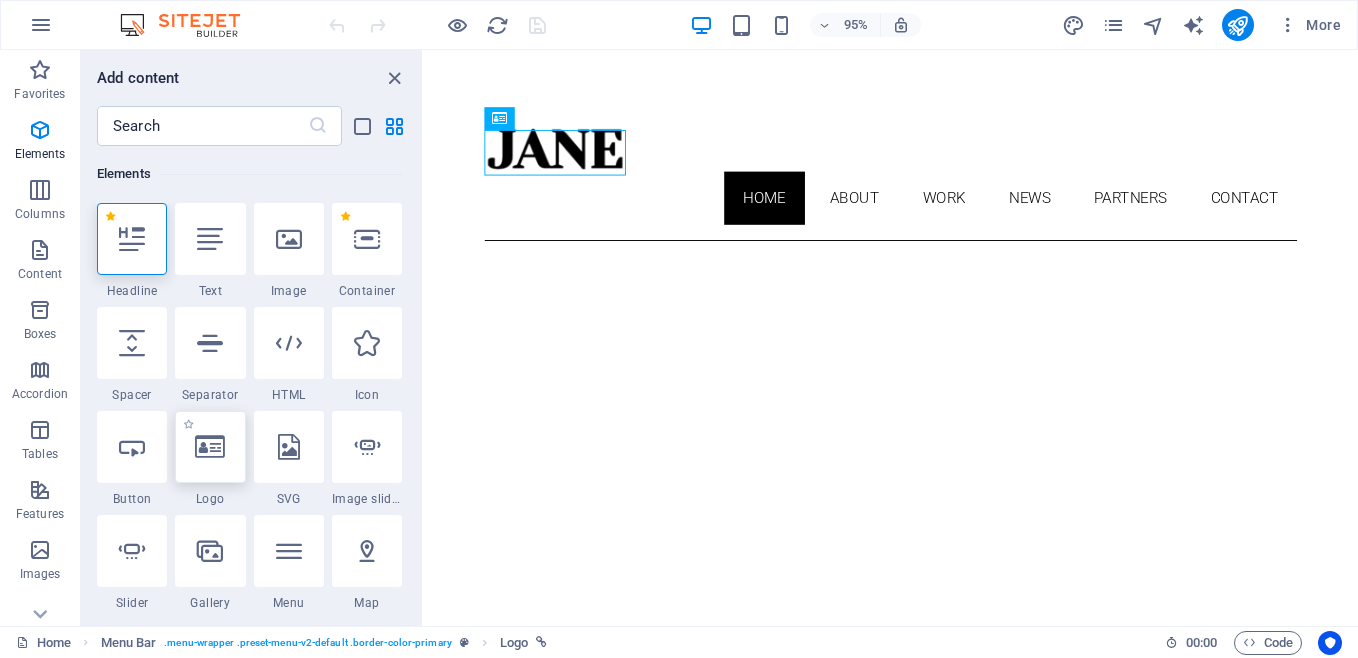 click at bounding box center (210, 447) 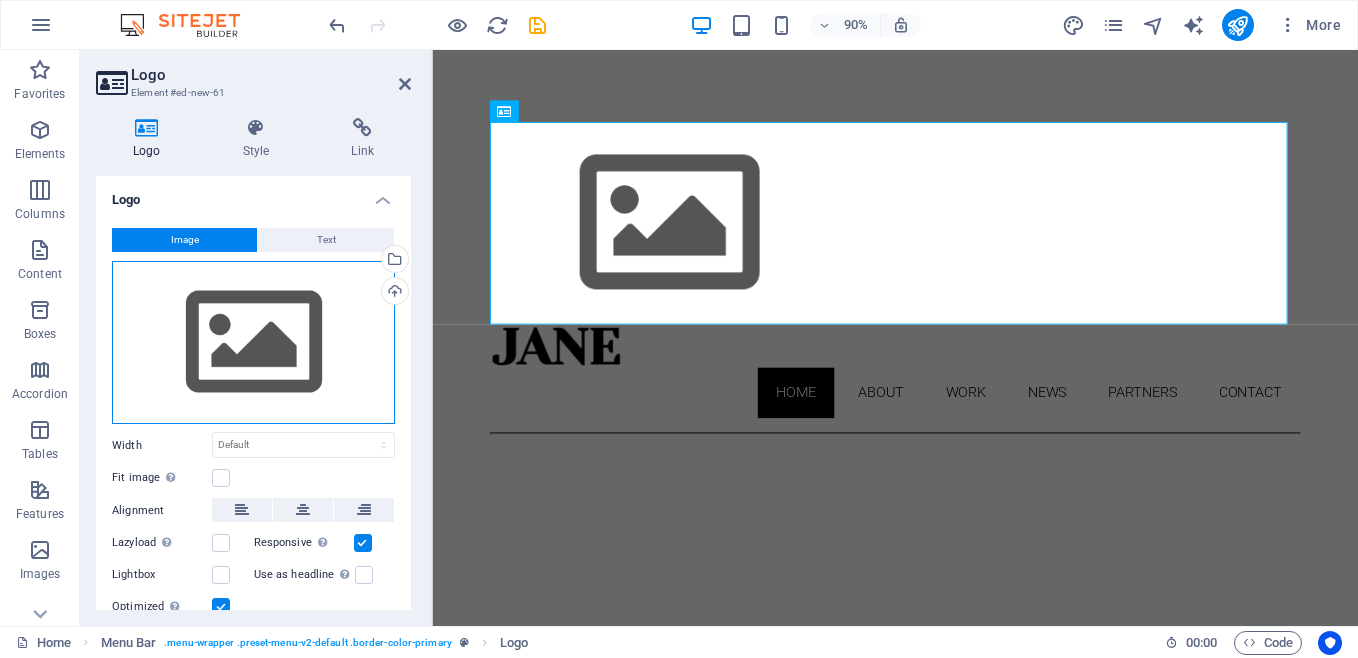 click on "Drag files here, click to choose files or select files from Files or our free stock photos & videos" at bounding box center (253, 343) 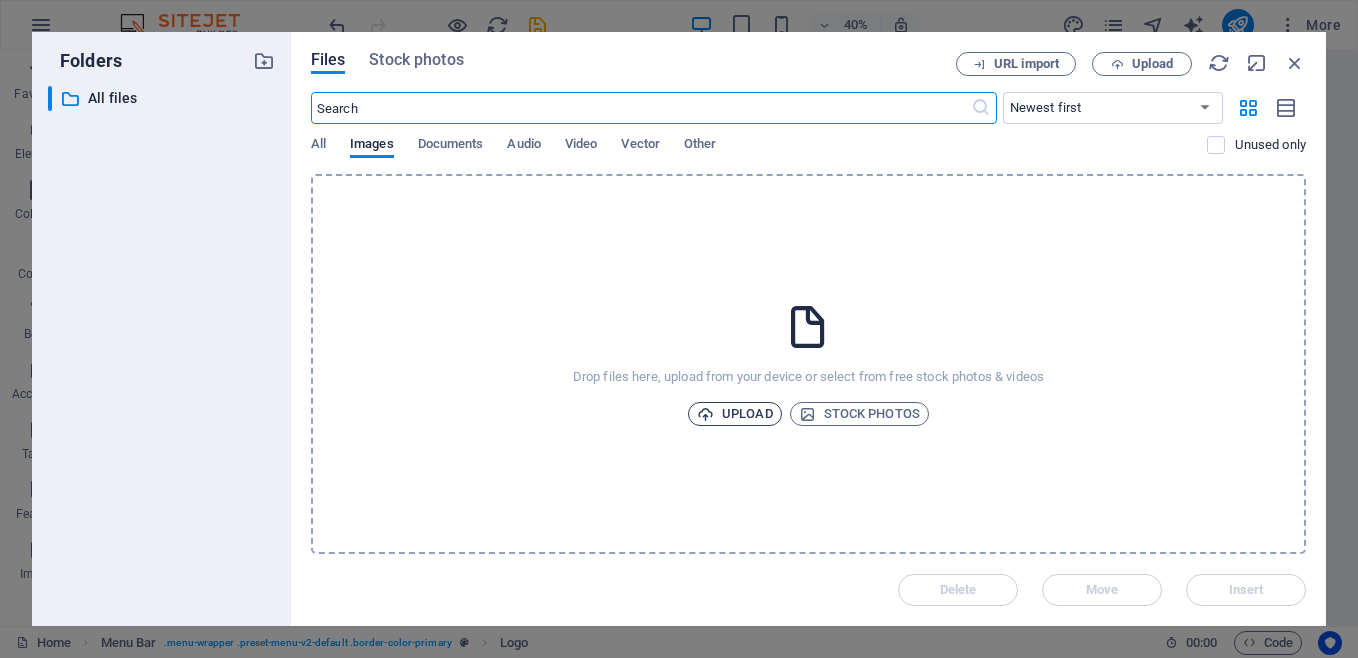 click on "Upload" at bounding box center (735, 414) 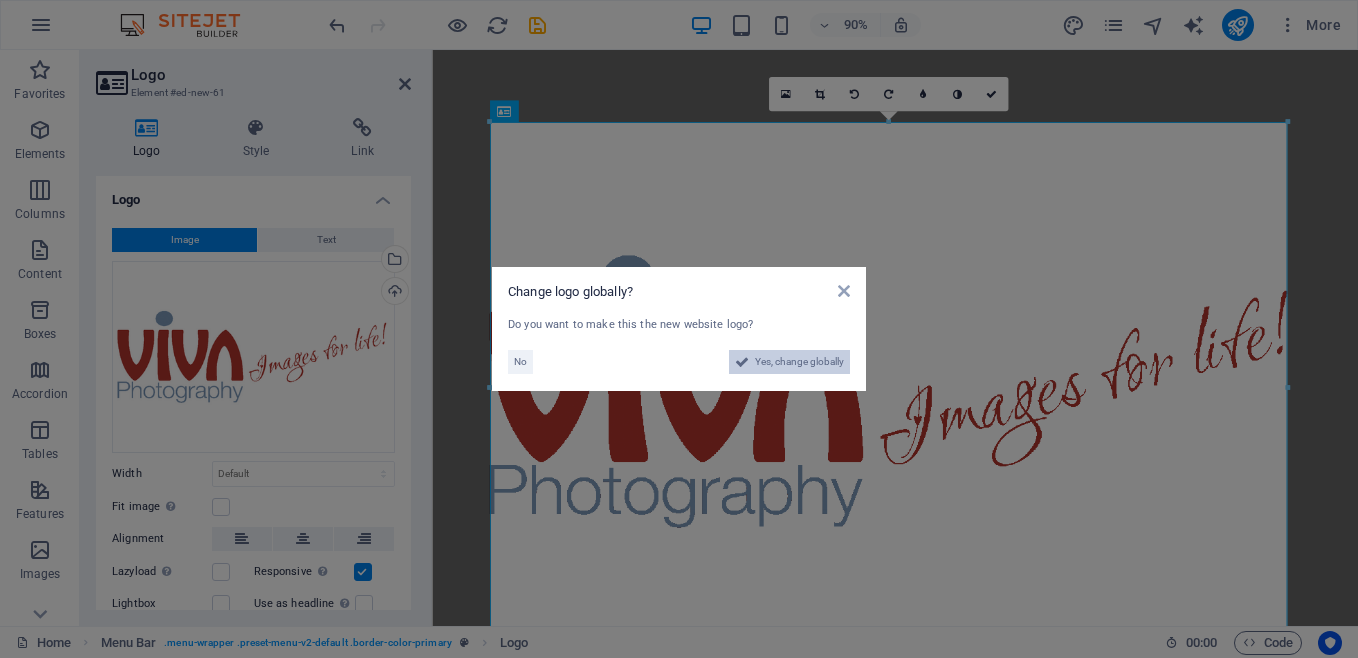 click on "Yes, change globally" at bounding box center [799, 362] 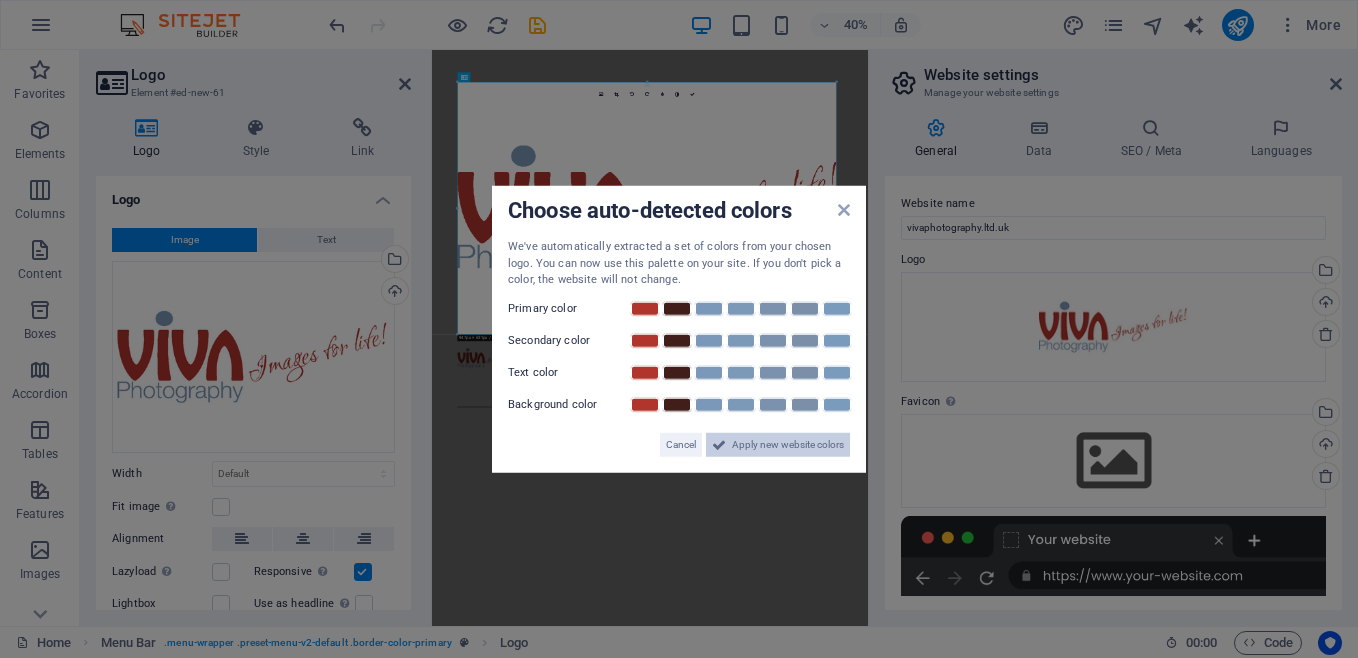 click on "Apply new website colors" at bounding box center (788, 444) 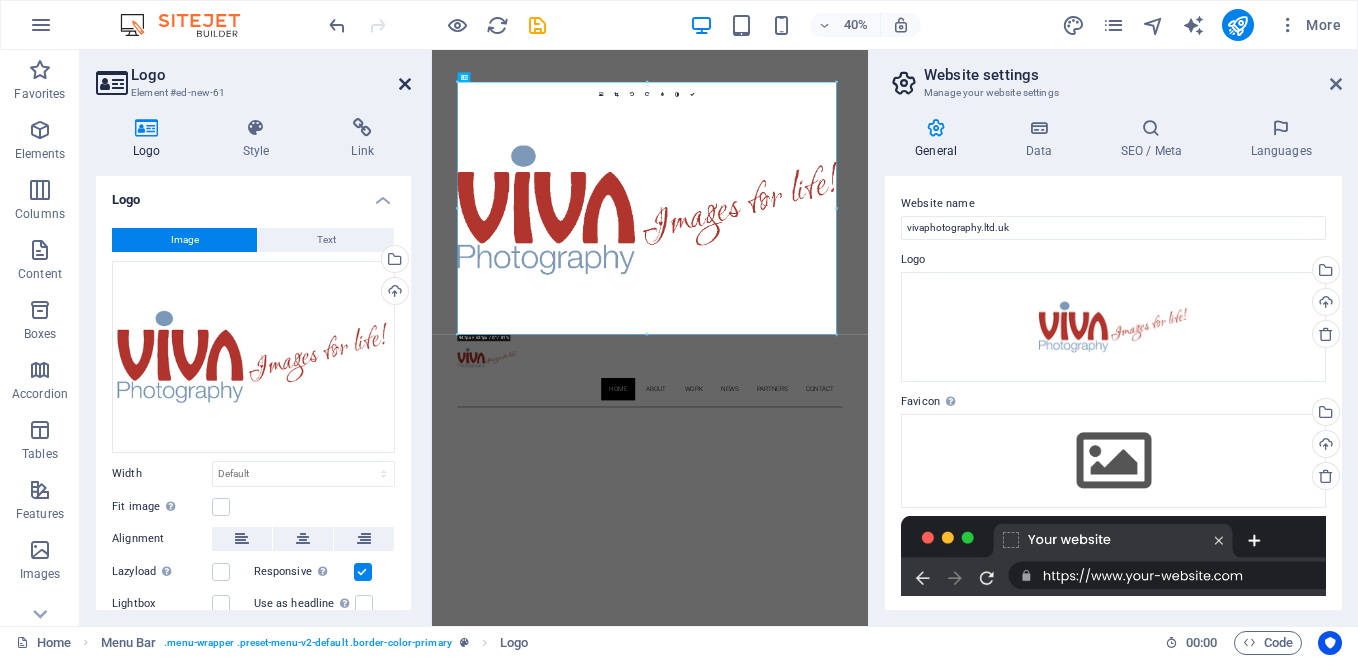 click at bounding box center [405, 84] 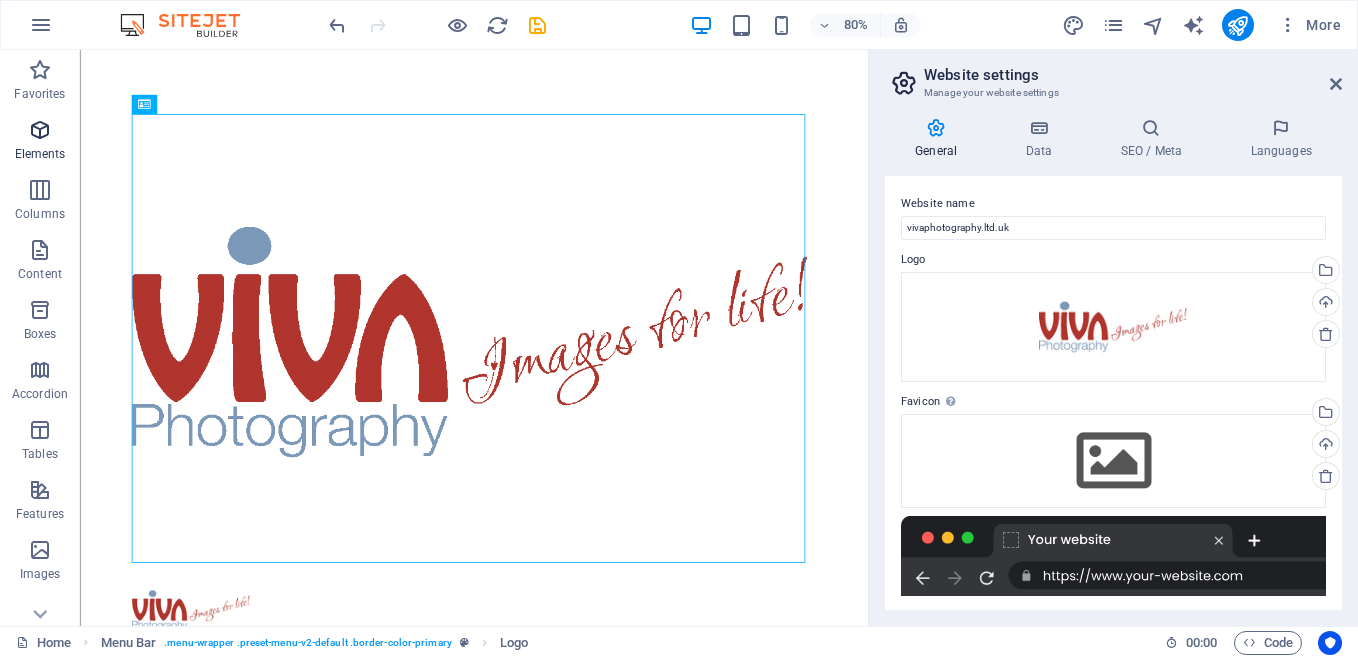 click at bounding box center [40, 130] 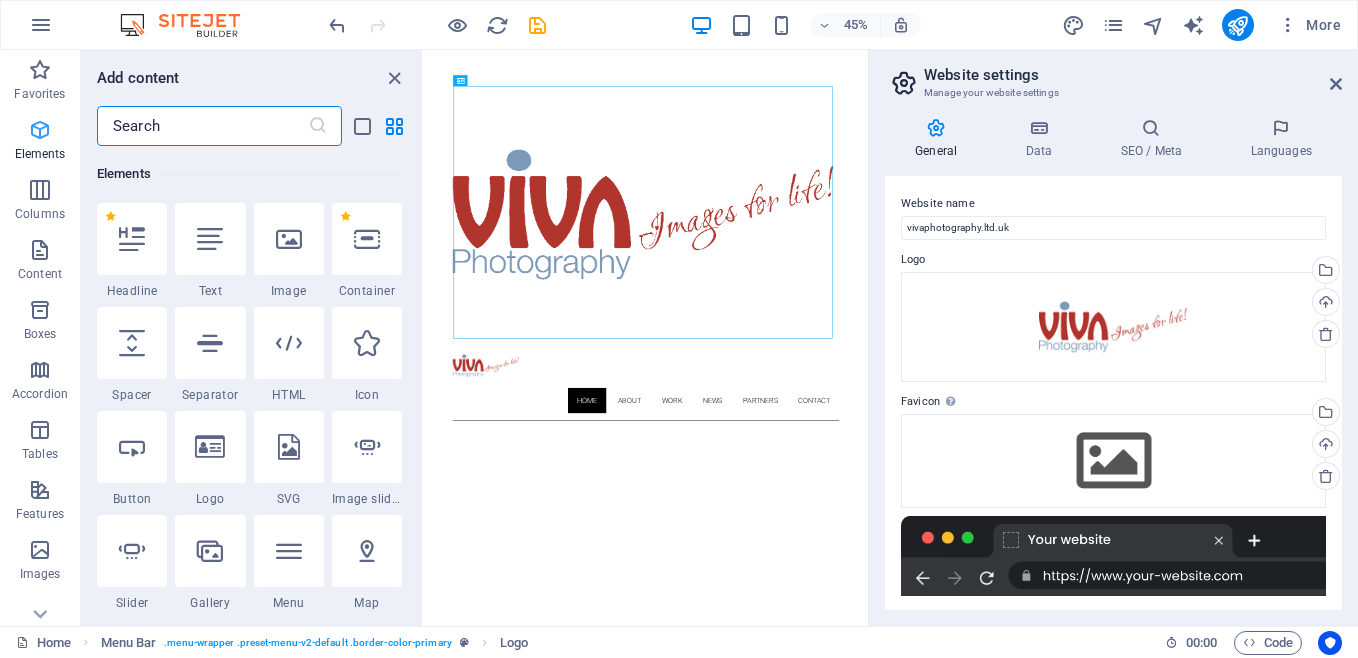 scroll, scrollTop: 213, scrollLeft: 0, axis: vertical 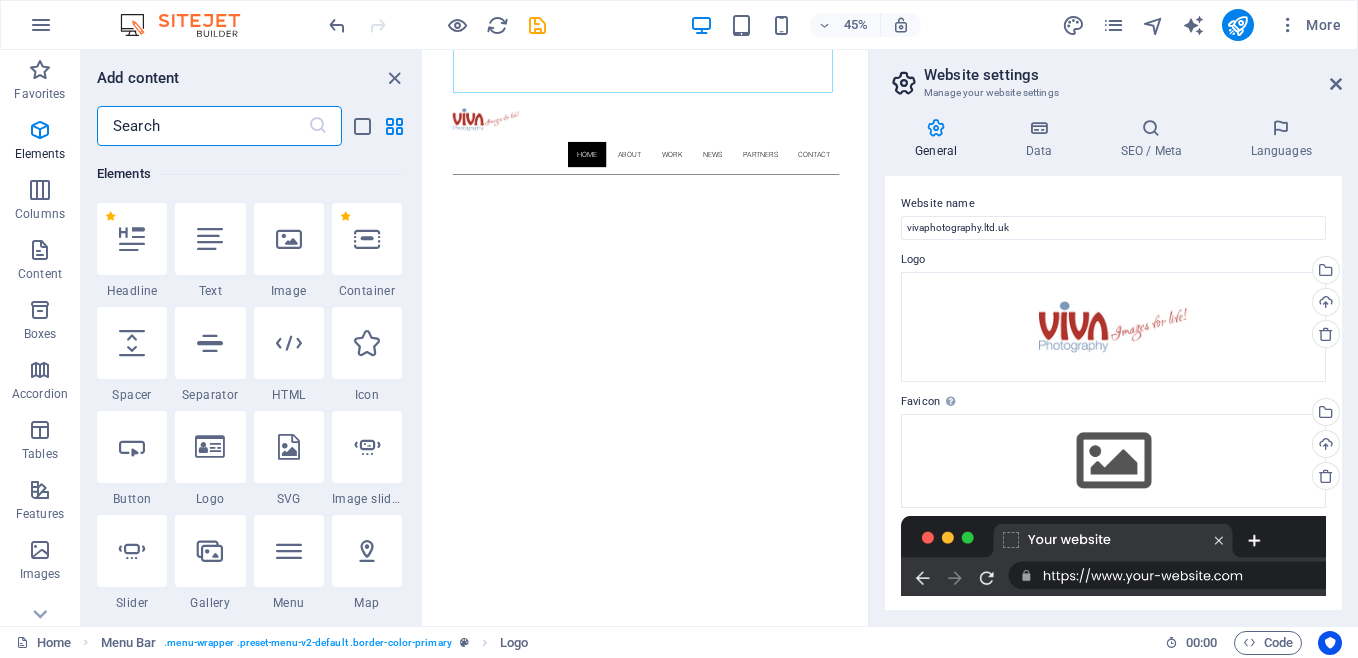 drag, startPoint x: 1401, startPoint y: 487, endPoint x: 1297, endPoint y: 407, distance: 131.20976 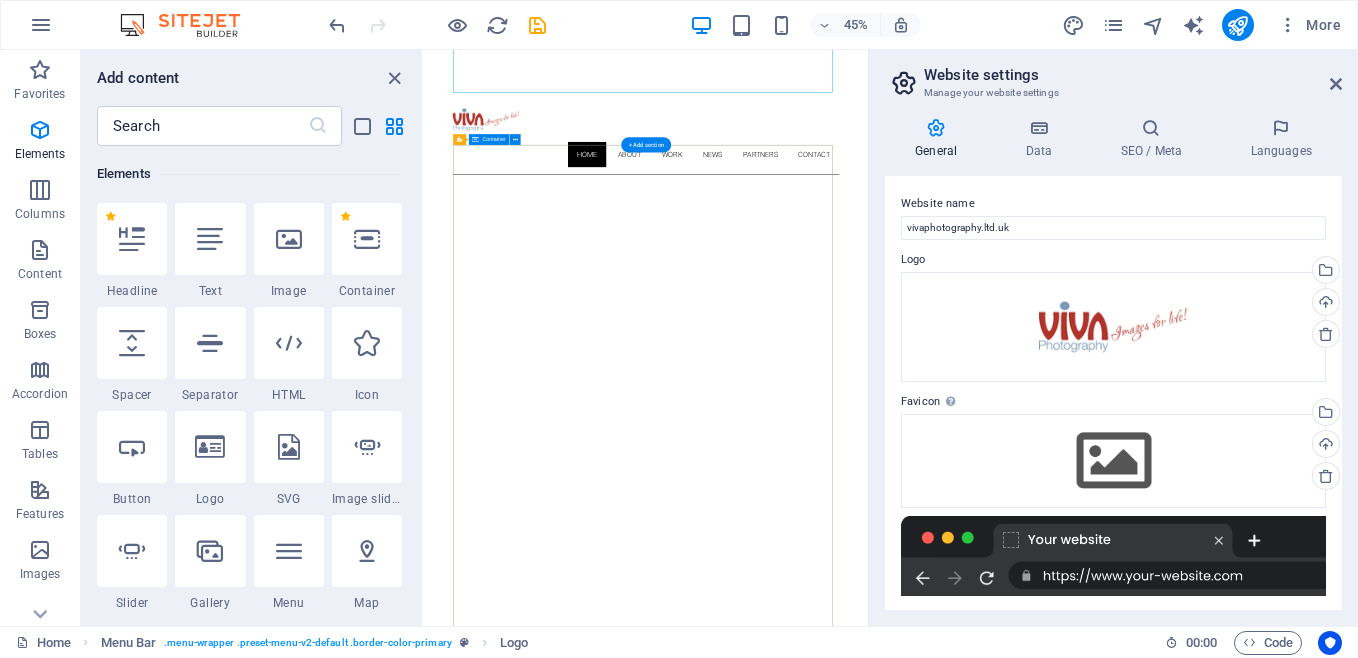 click on "About me My work Partners Contact" at bounding box center [917, 1879] 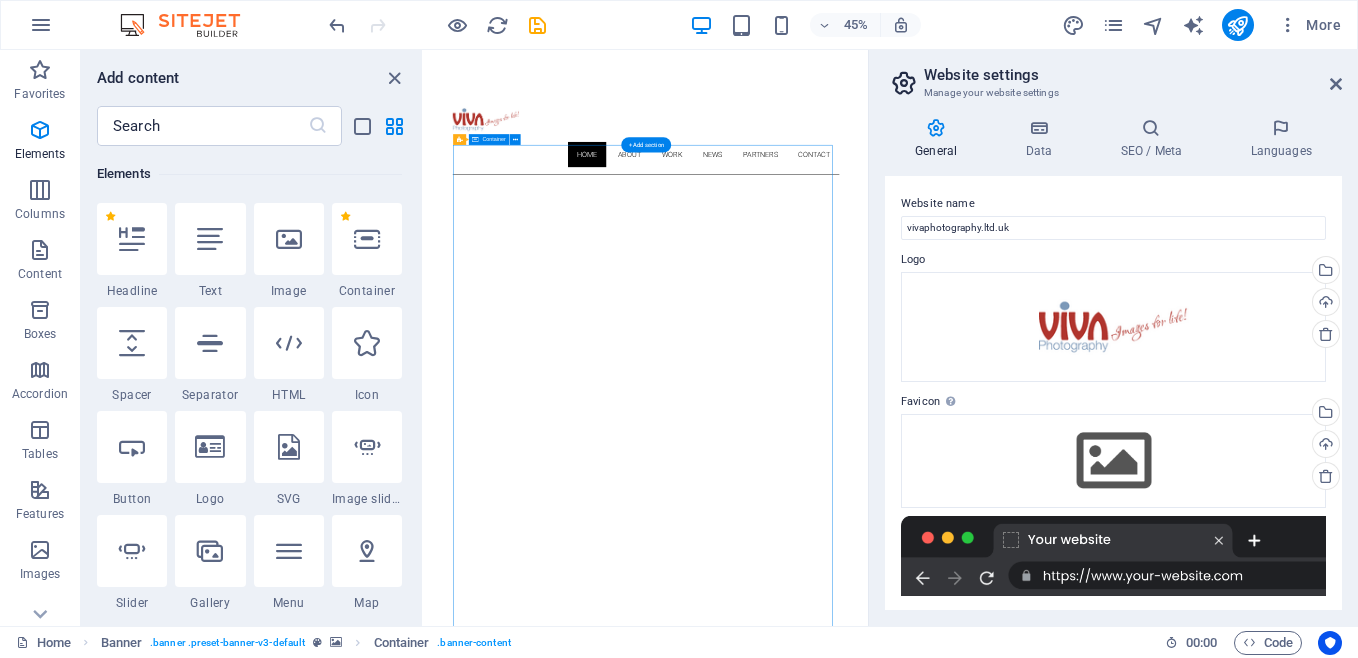 click on "About me My work Partners Contact" at bounding box center [917, 1879] 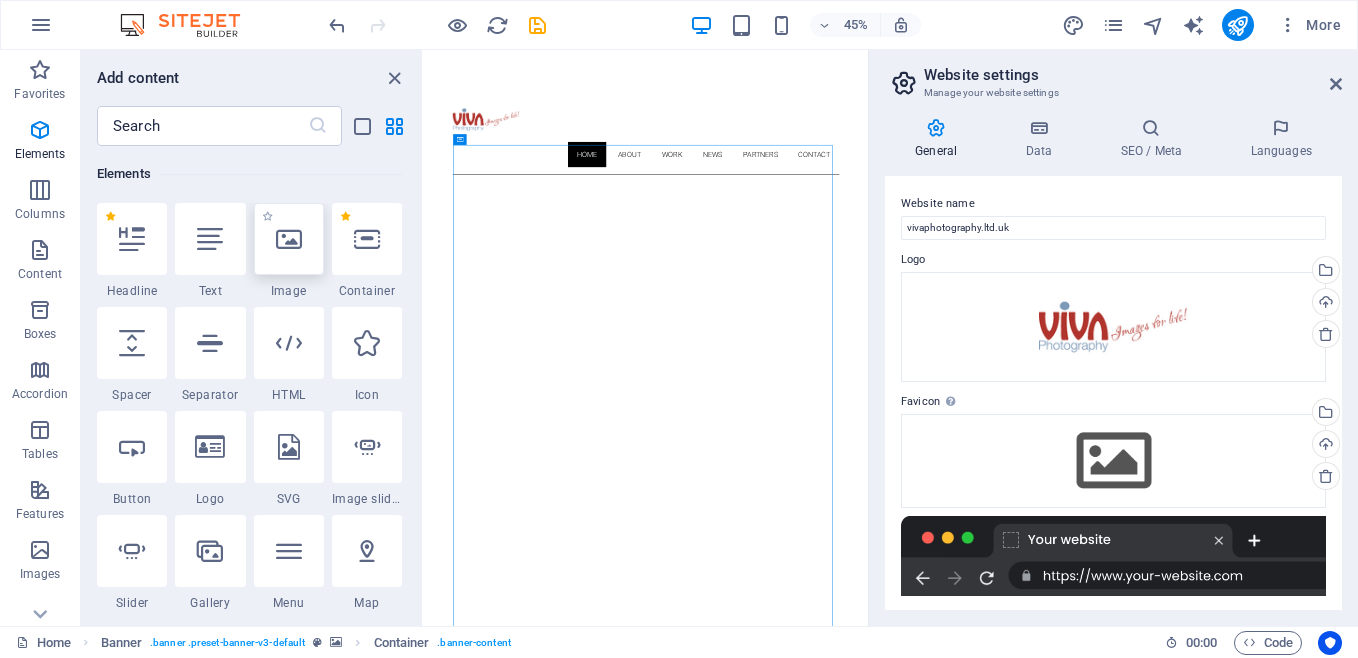 click at bounding box center [289, 239] 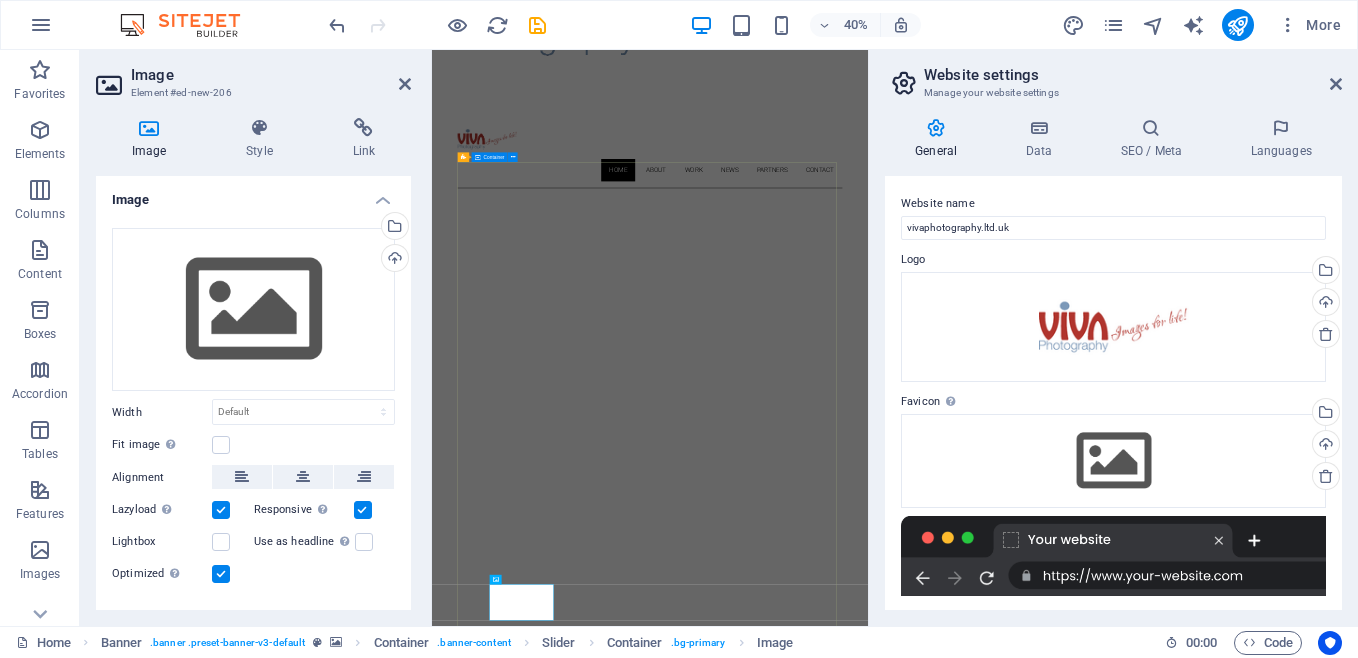 click on "About me My work Partners Contact" at bounding box center [977, 6296] 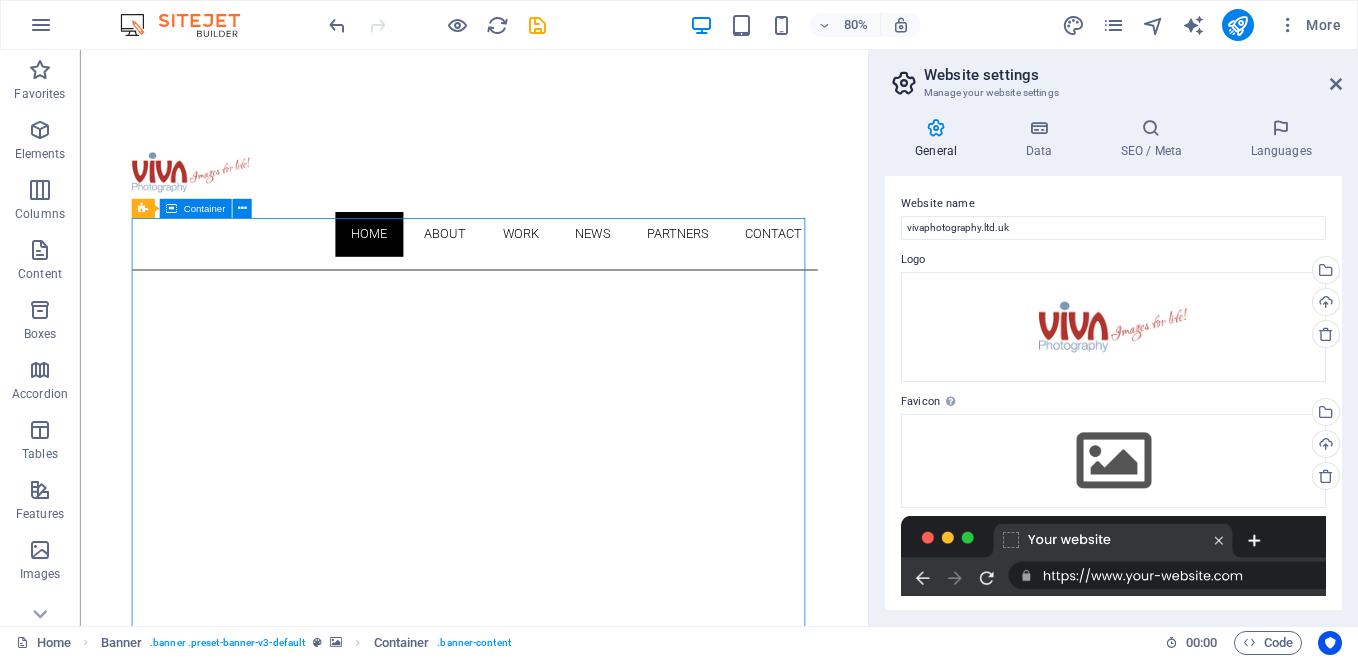 click on "About me My work Partners Contact" at bounding box center (572, 6226) 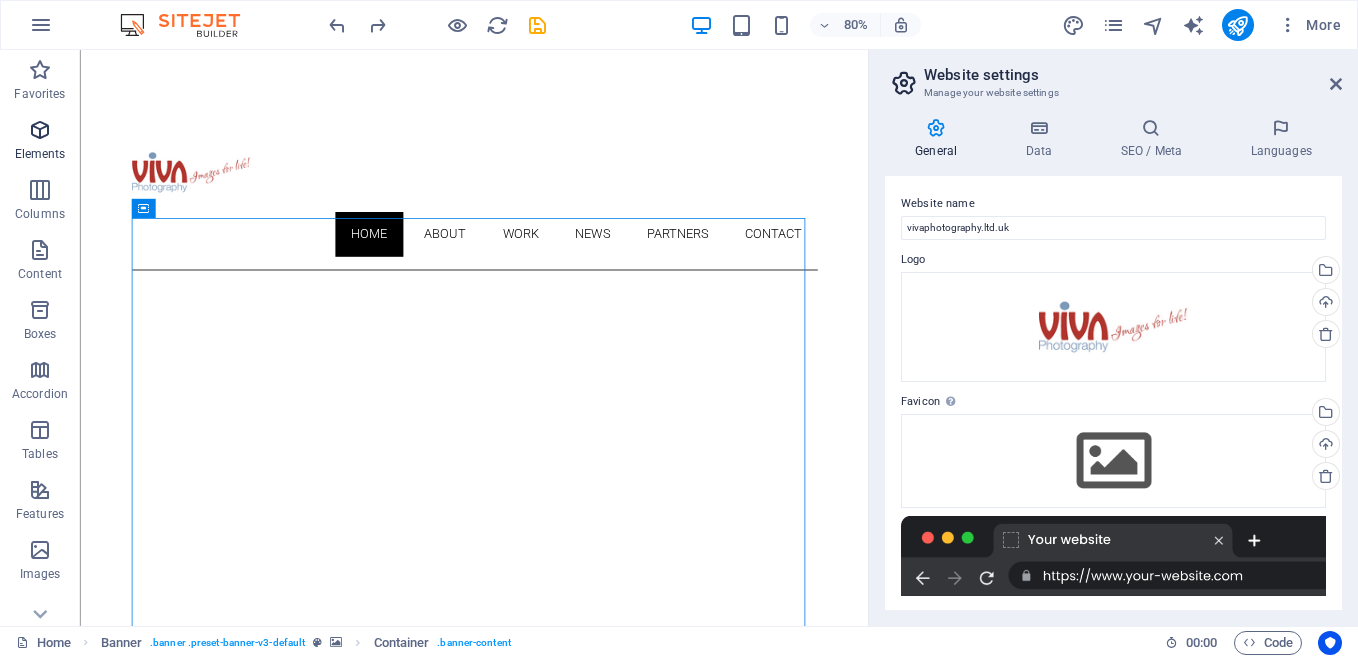 click at bounding box center (40, 130) 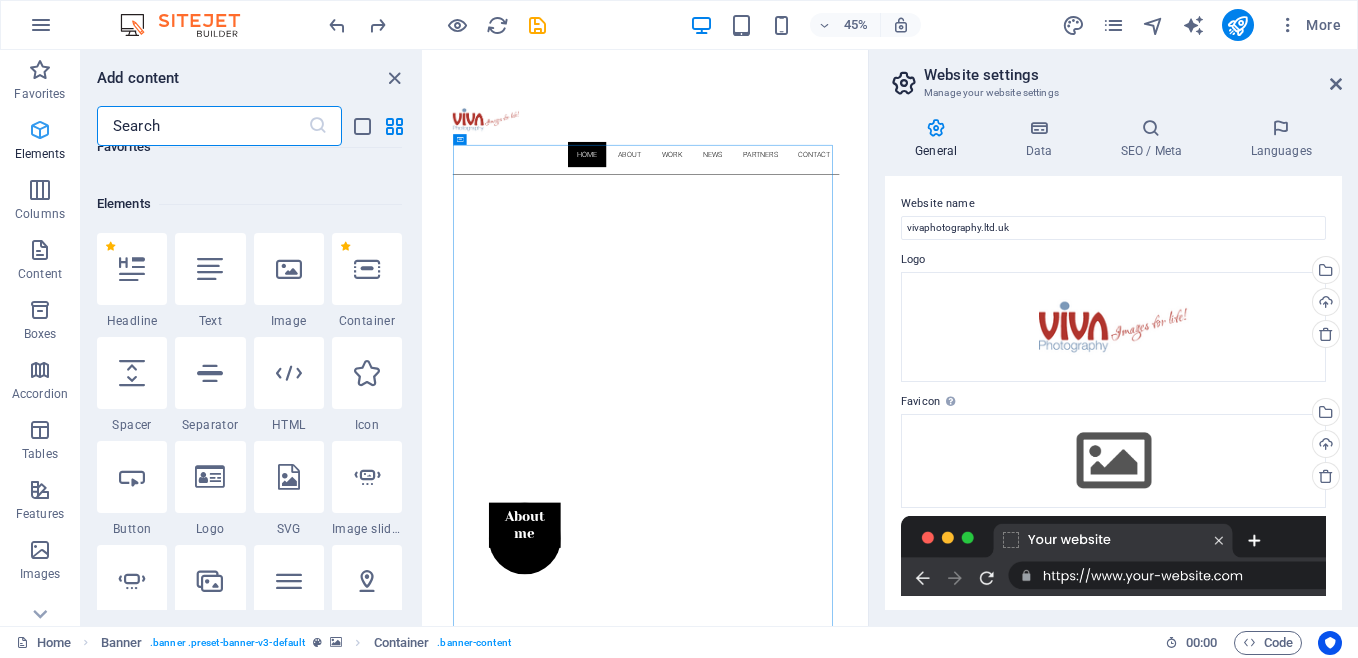 scroll, scrollTop: 213, scrollLeft: 0, axis: vertical 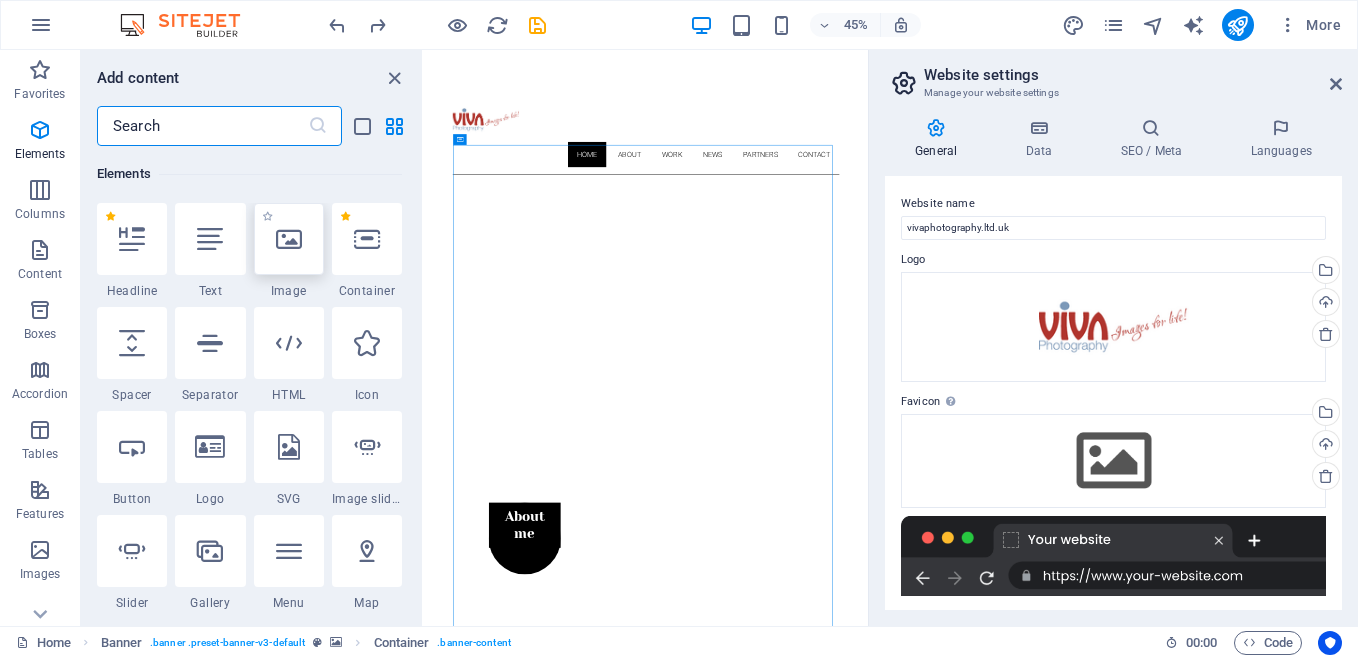 click at bounding box center (289, 239) 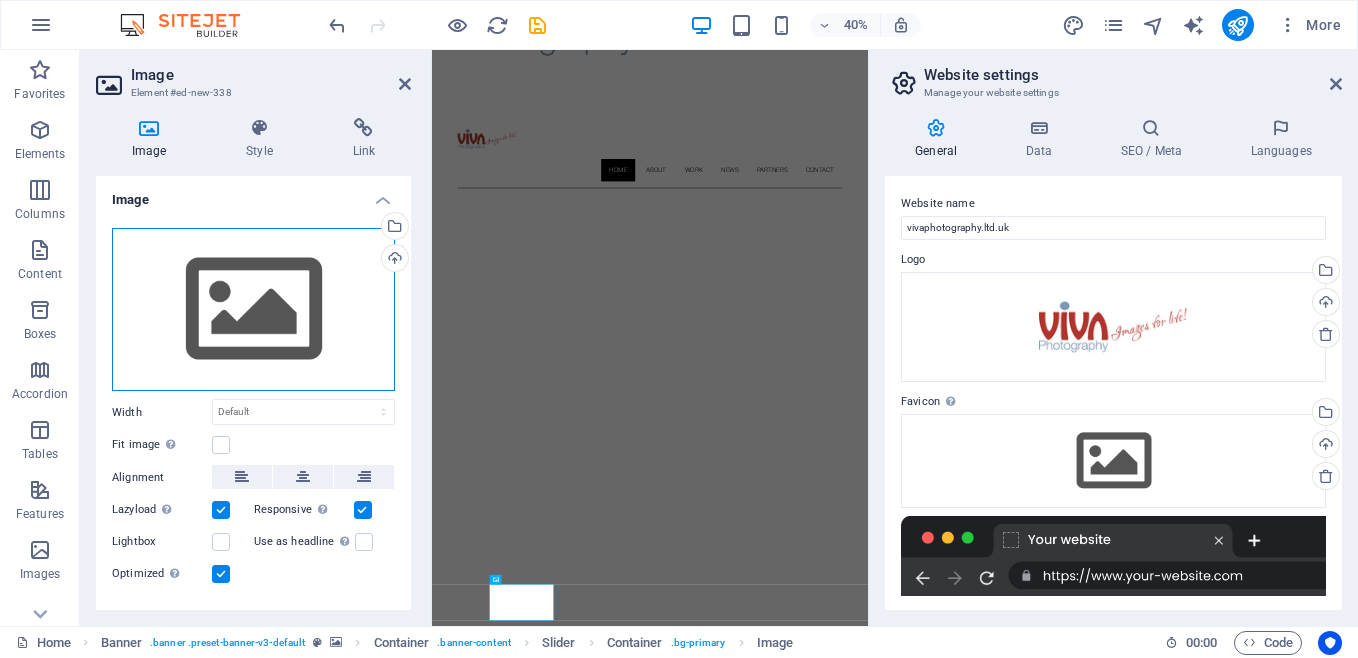 click on "Drag files here, click to choose files or select files from Files or our free stock photos & videos" at bounding box center (253, 310) 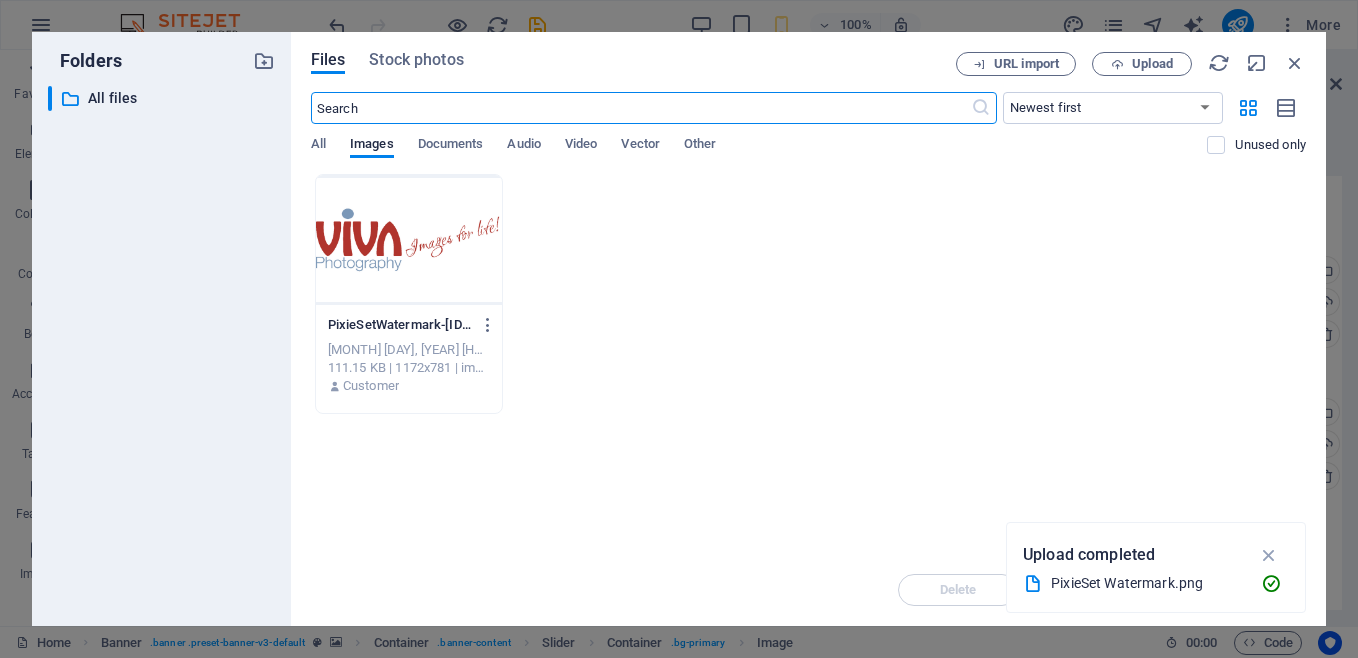 scroll, scrollTop: 228, scrollLeft: 0, axis: vertical 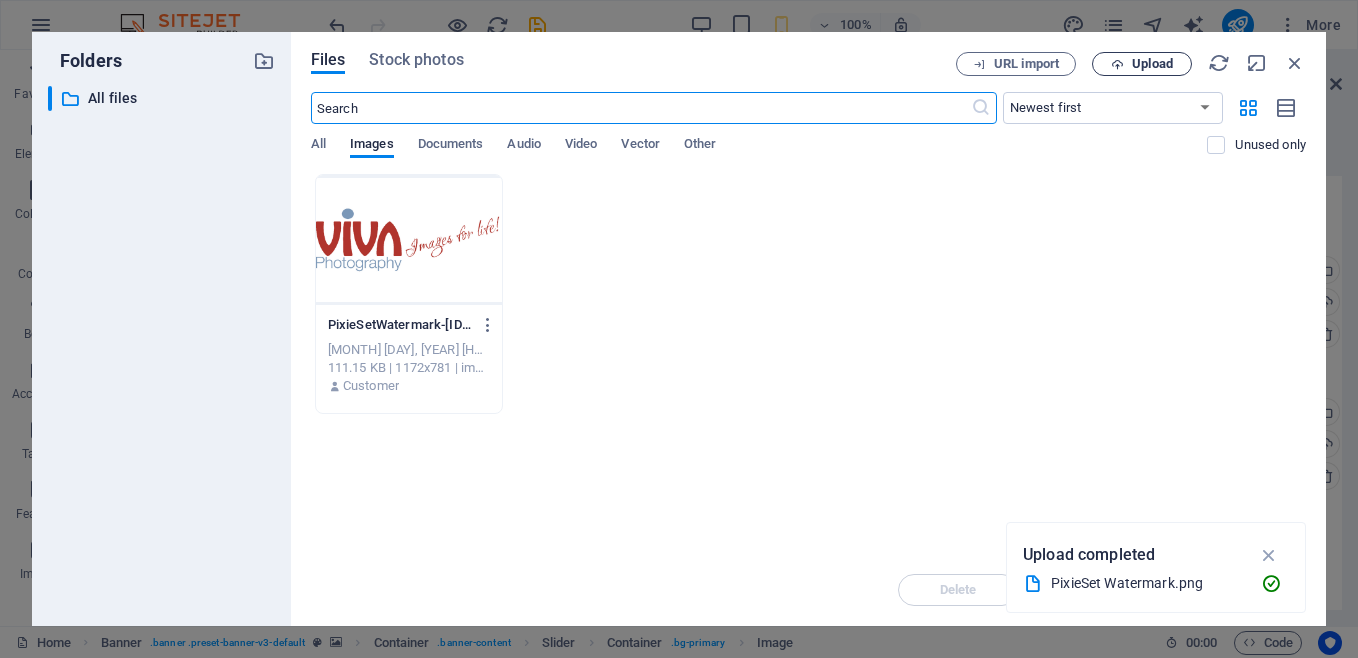 click on "Upload" at bounding box center [1142, 64] 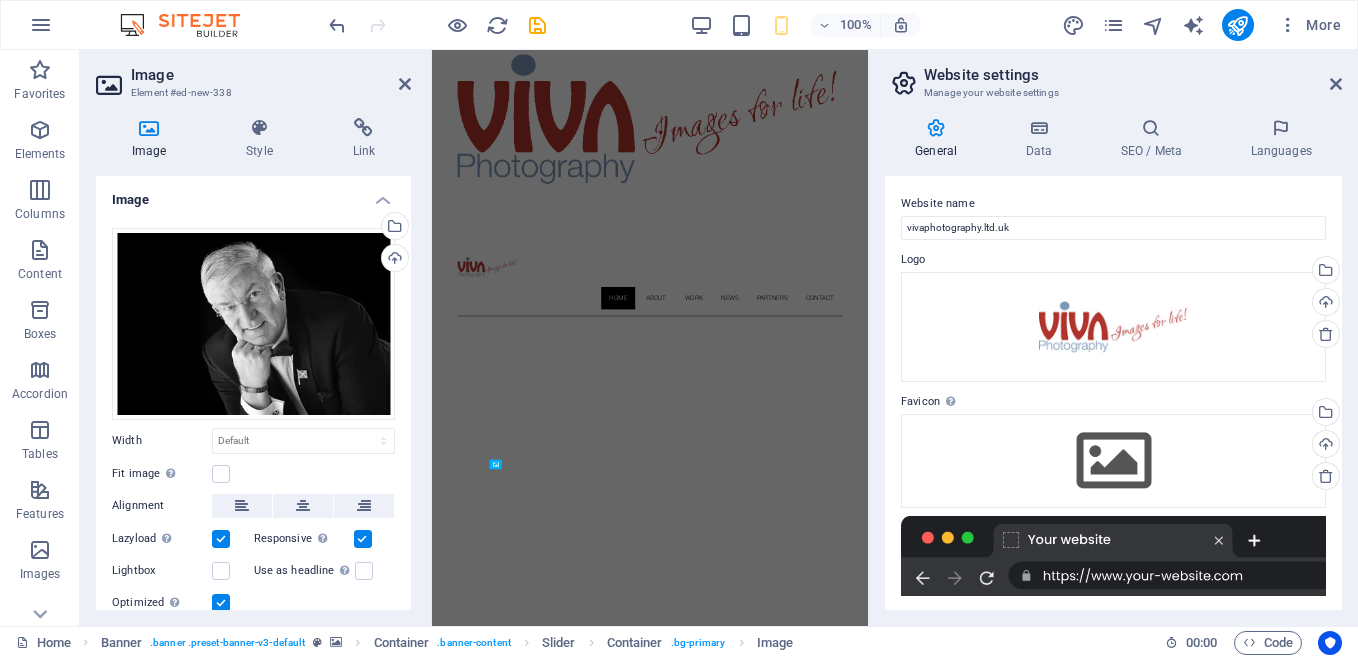 scroll, scrollTop: 835, scrollLeft: 0, axis: vertical 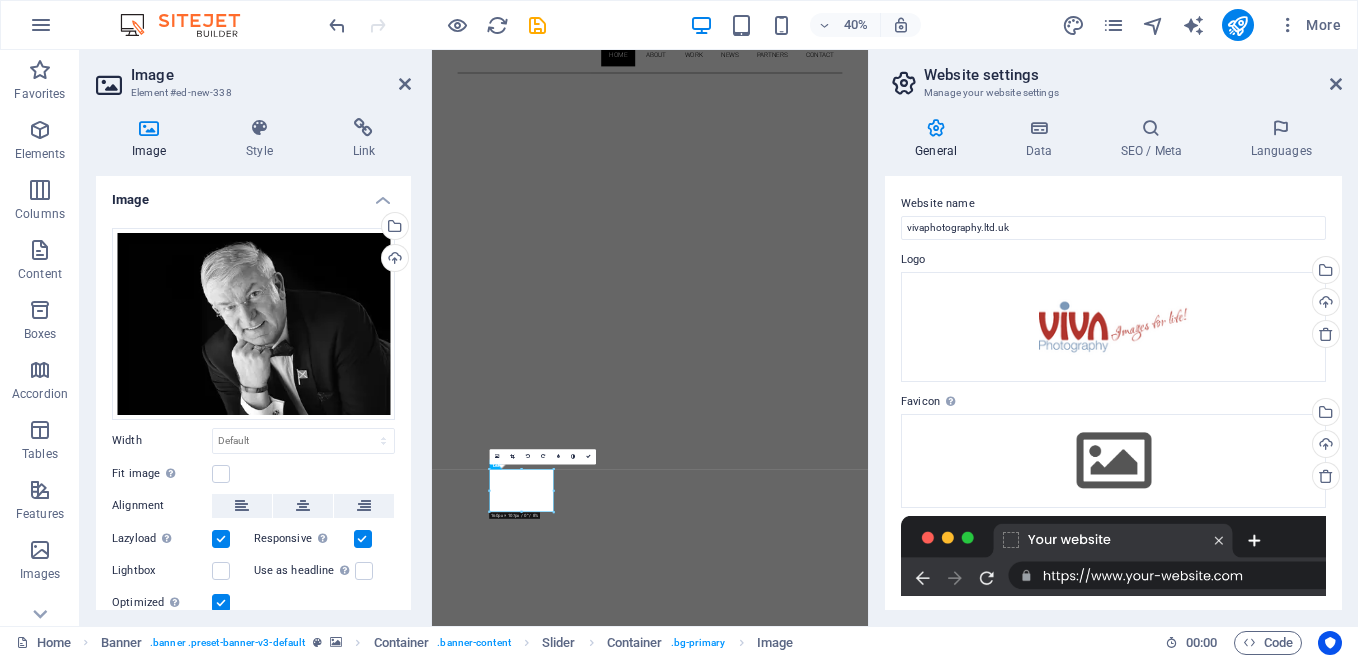 click at bounding box center (1113, 556) 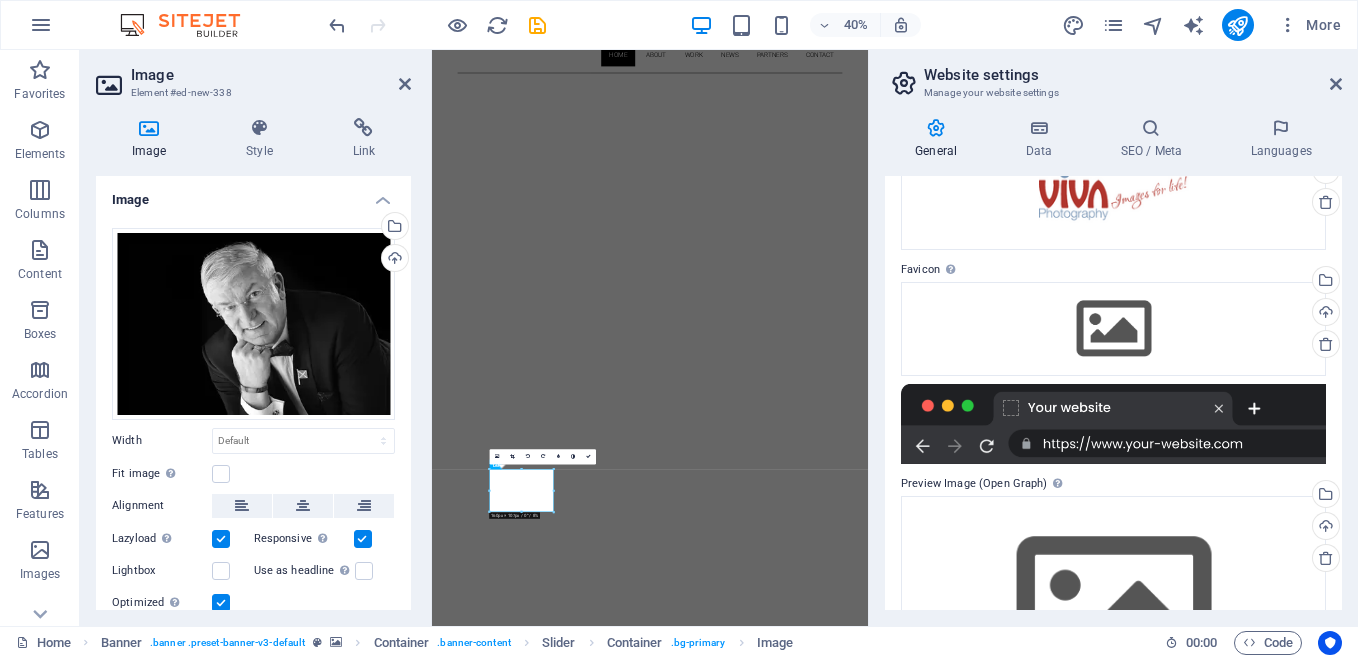 scroll, scrollTop: 264, scrollLeft: 0, axis: vertical 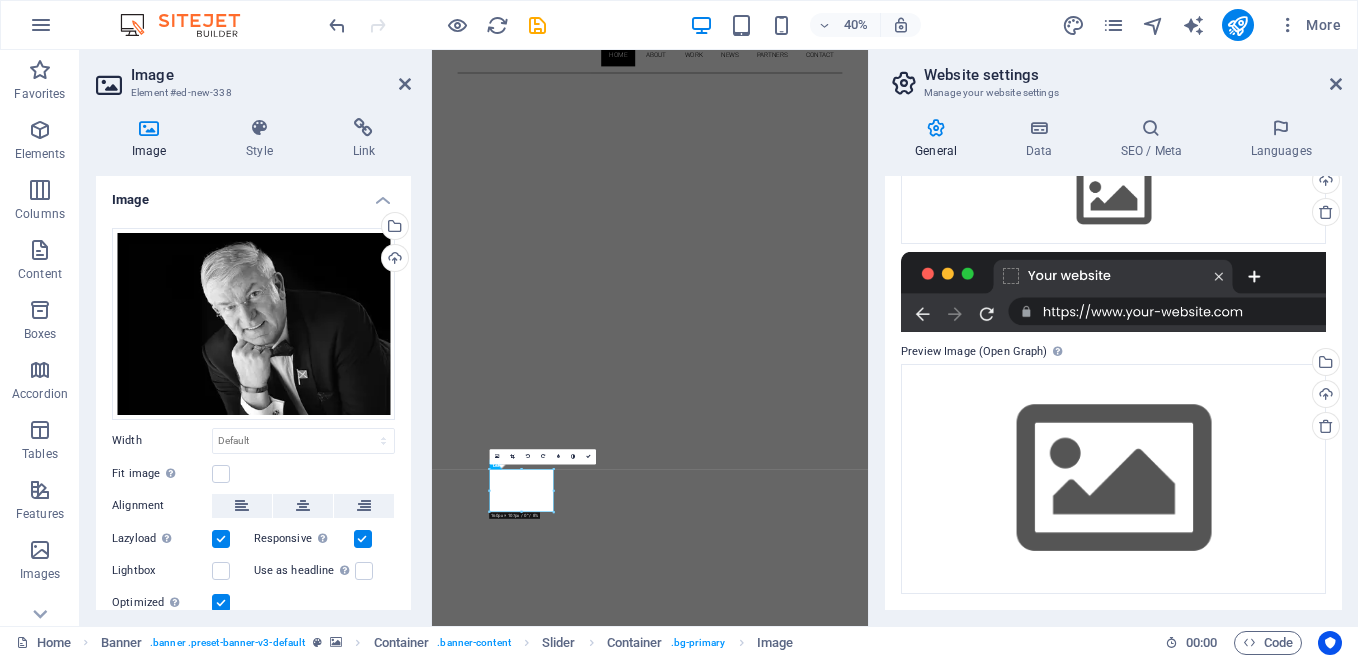 click at bounding box center [149, 128] 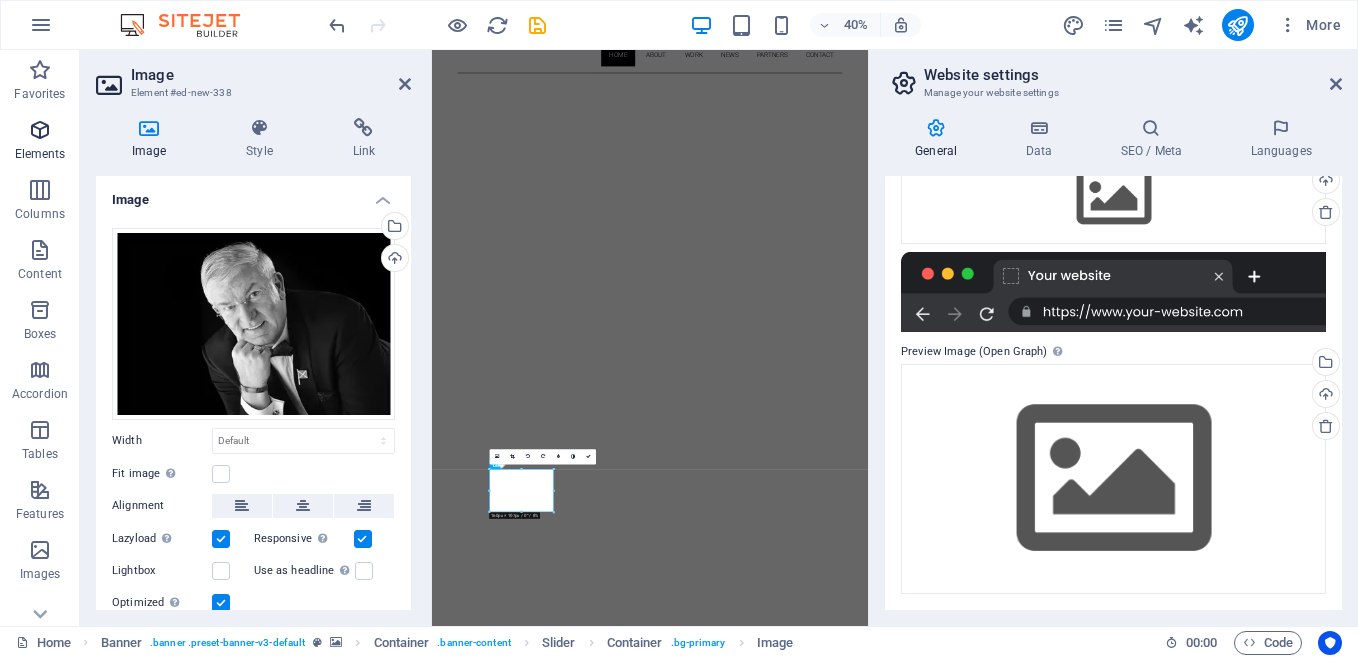 click at bounding box center [40, 130] 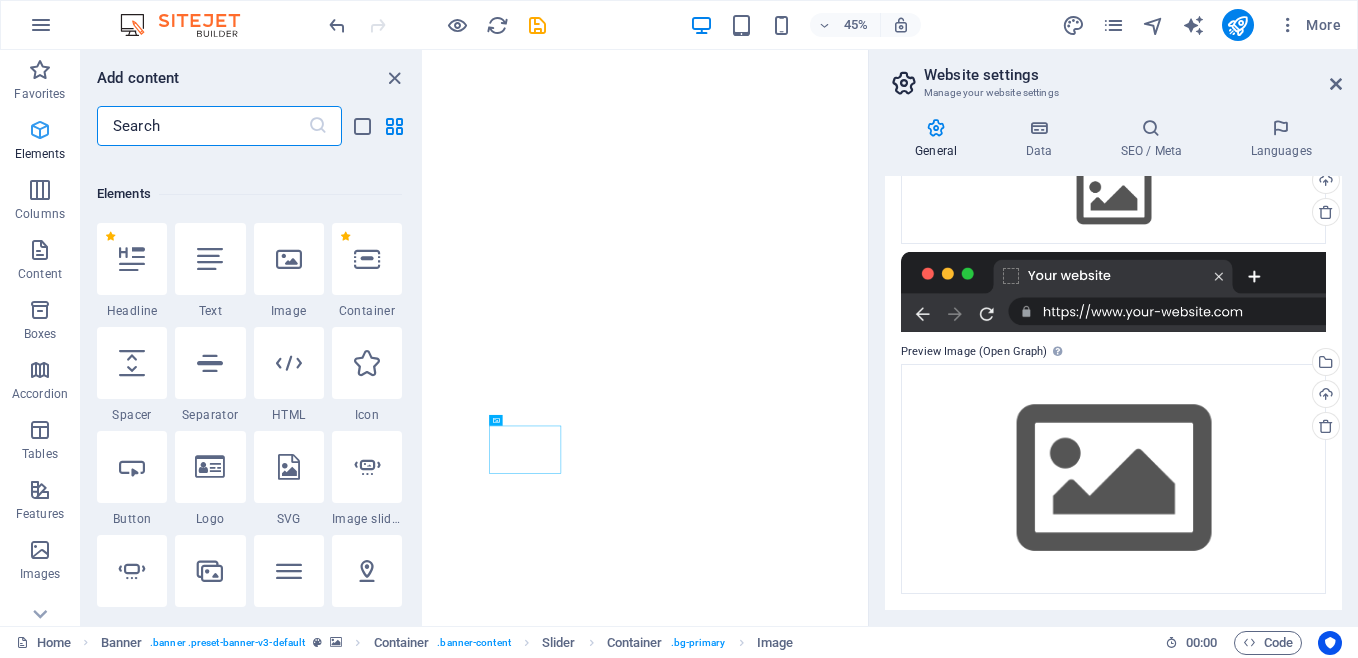 scroll, scrollTop: 213, scrollLeft: 0, axis: vertical 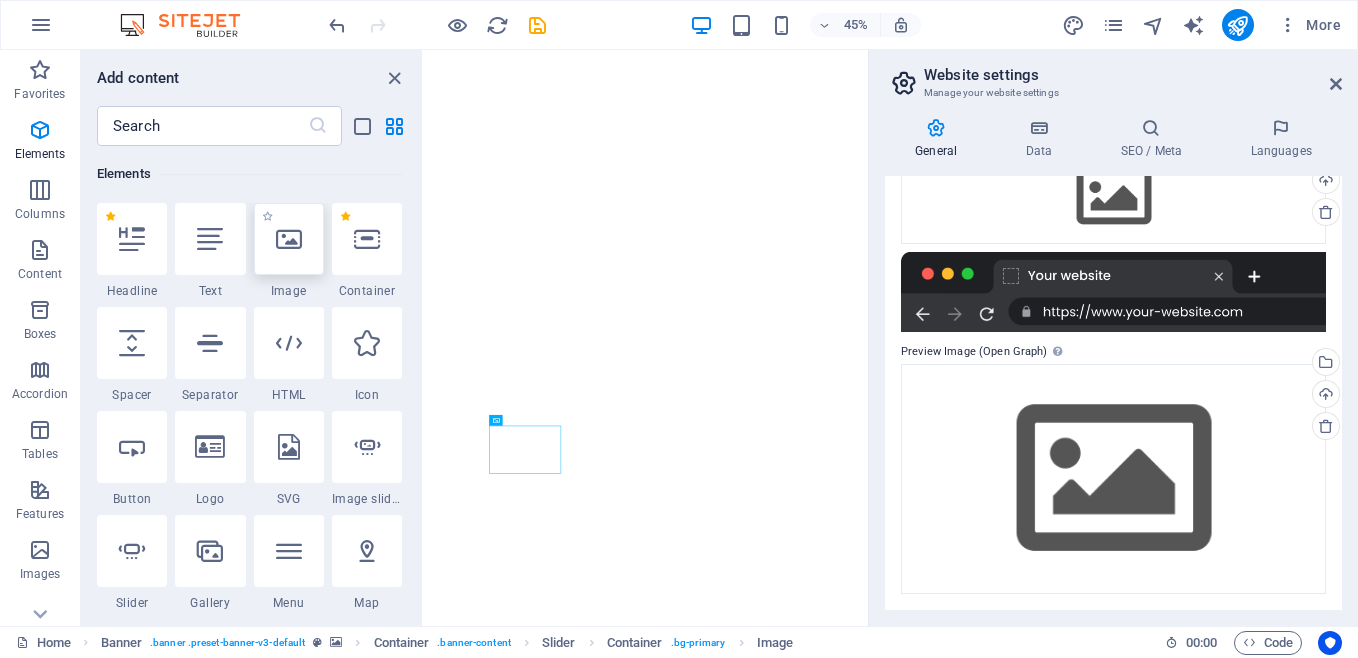 click at bounding box center [289, 239] 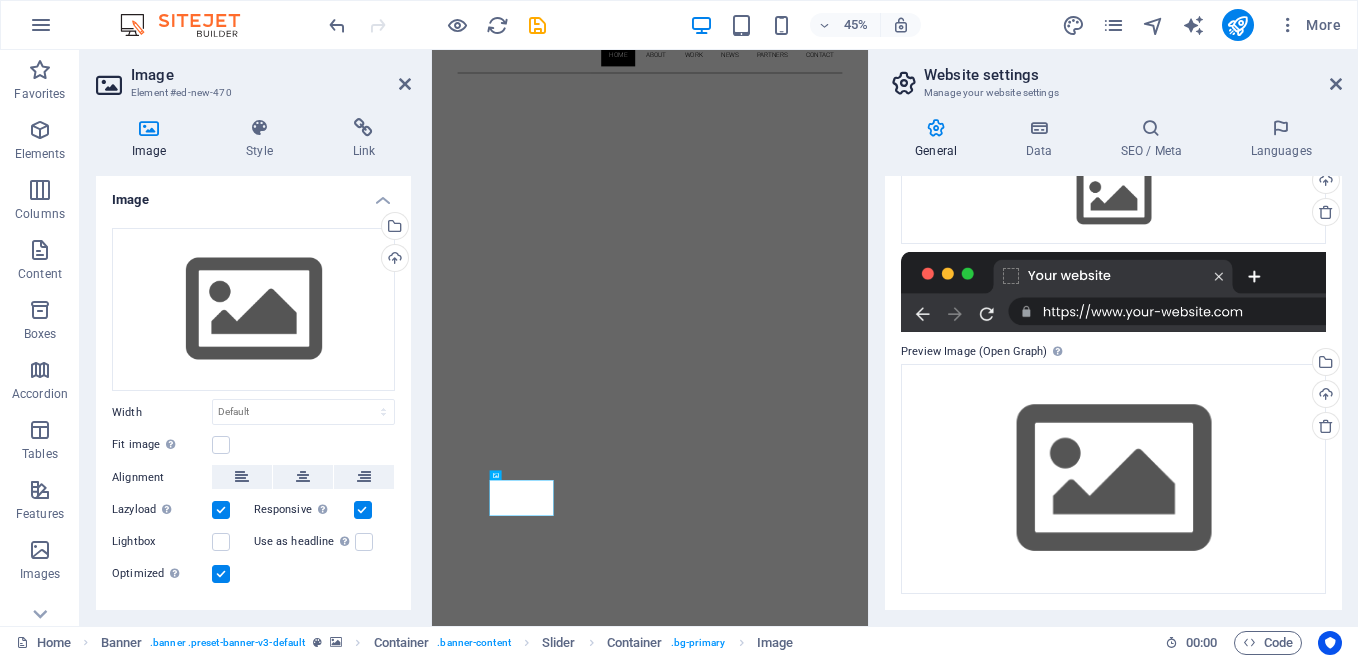 scroll, scrollTop: 808, scrollLeft: 0, axis: vertical 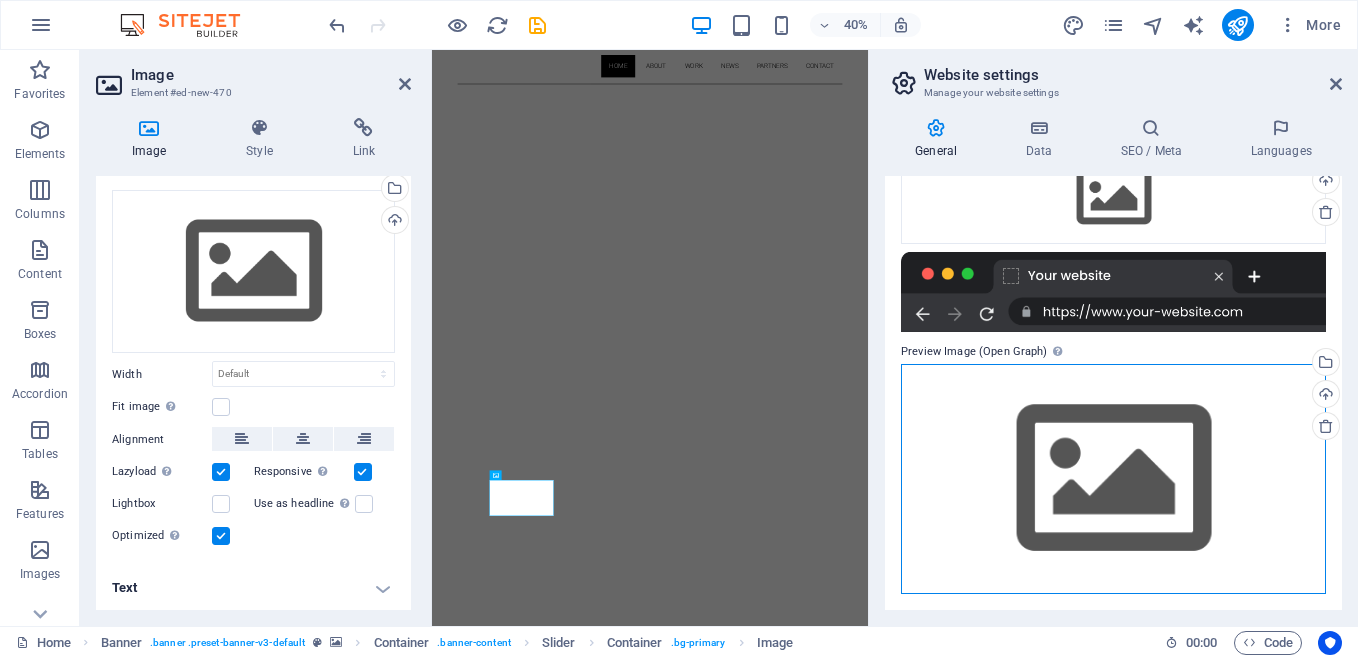 click on "Drag files here, click to choose files or select files from Files or our free stock photos & videos" at bounding box center [1113, 478] 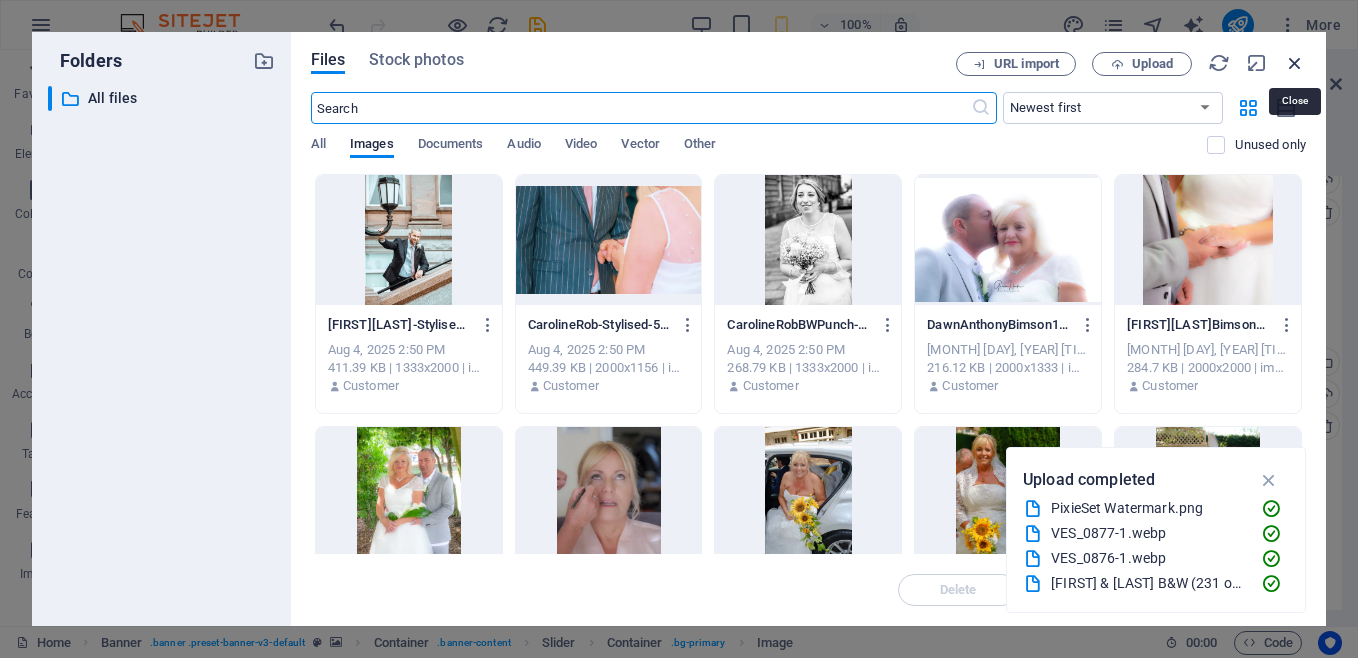 click at bounding box center (1295, 63) 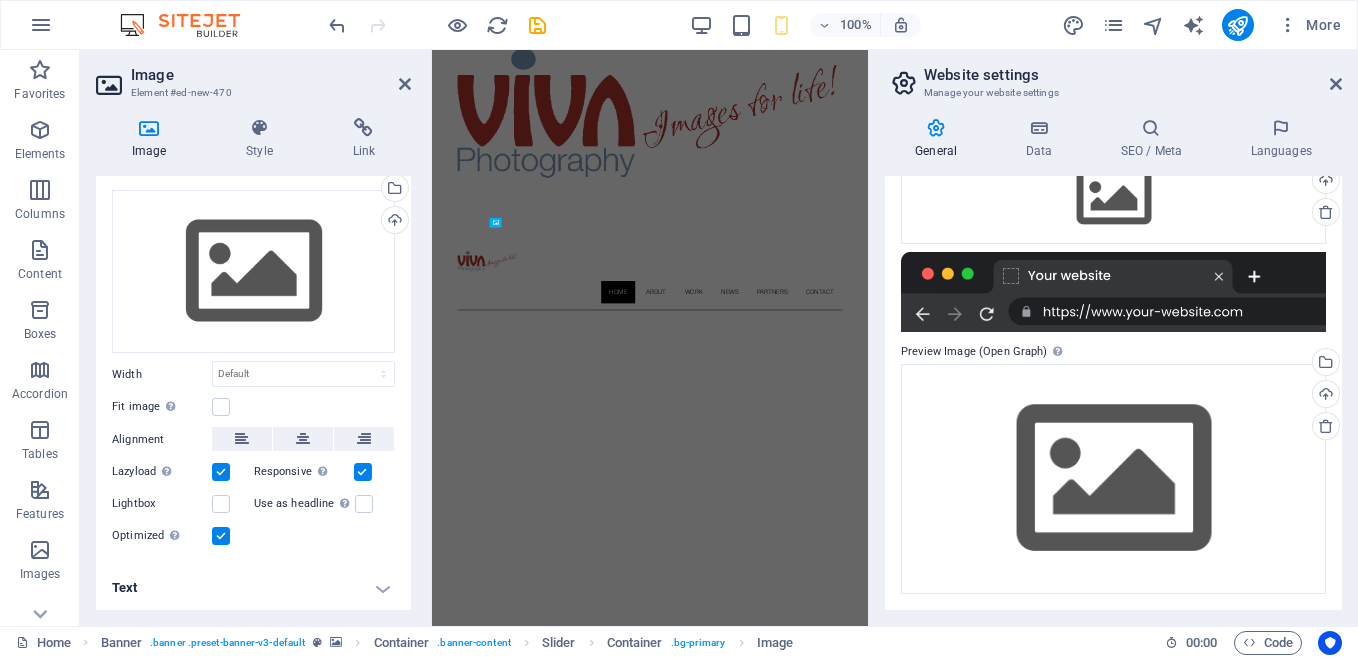 scroll, scrollTop: 850, scrollLeft: 0, axis: vertical 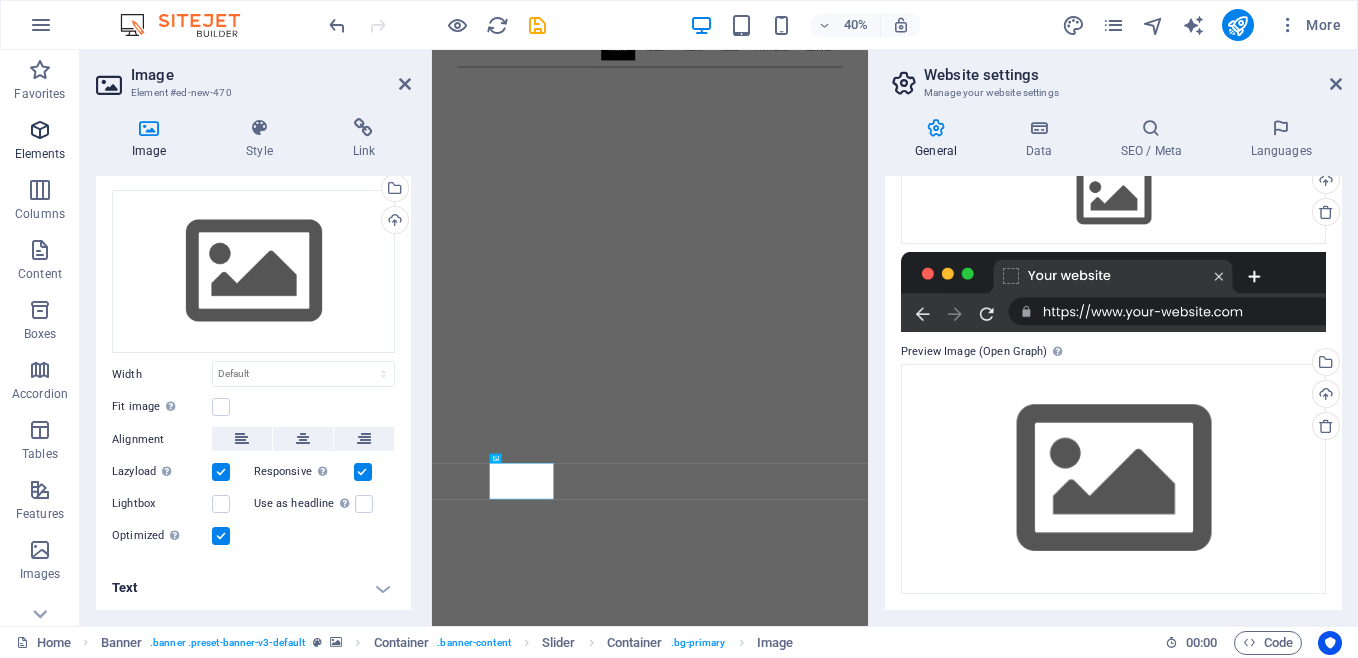 click at bounding box center (40, 130) 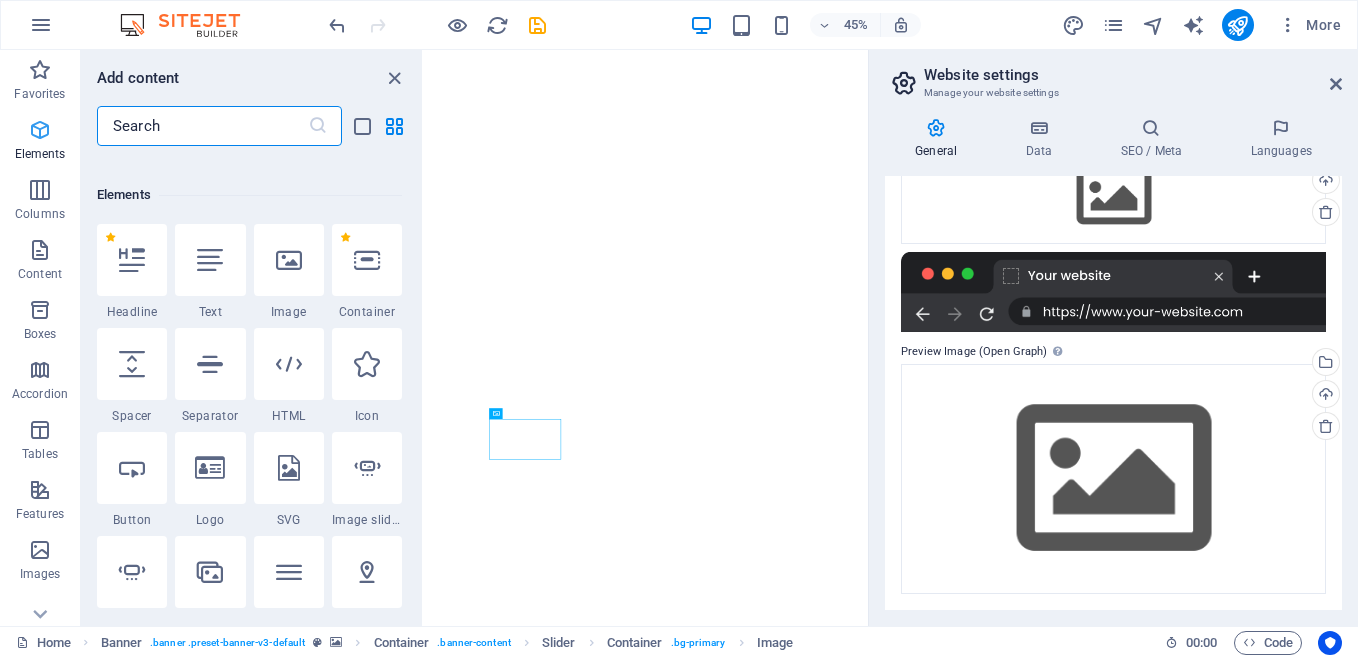 scroll, scrollTop: 213, scrollLeft: 0, axis: vertical 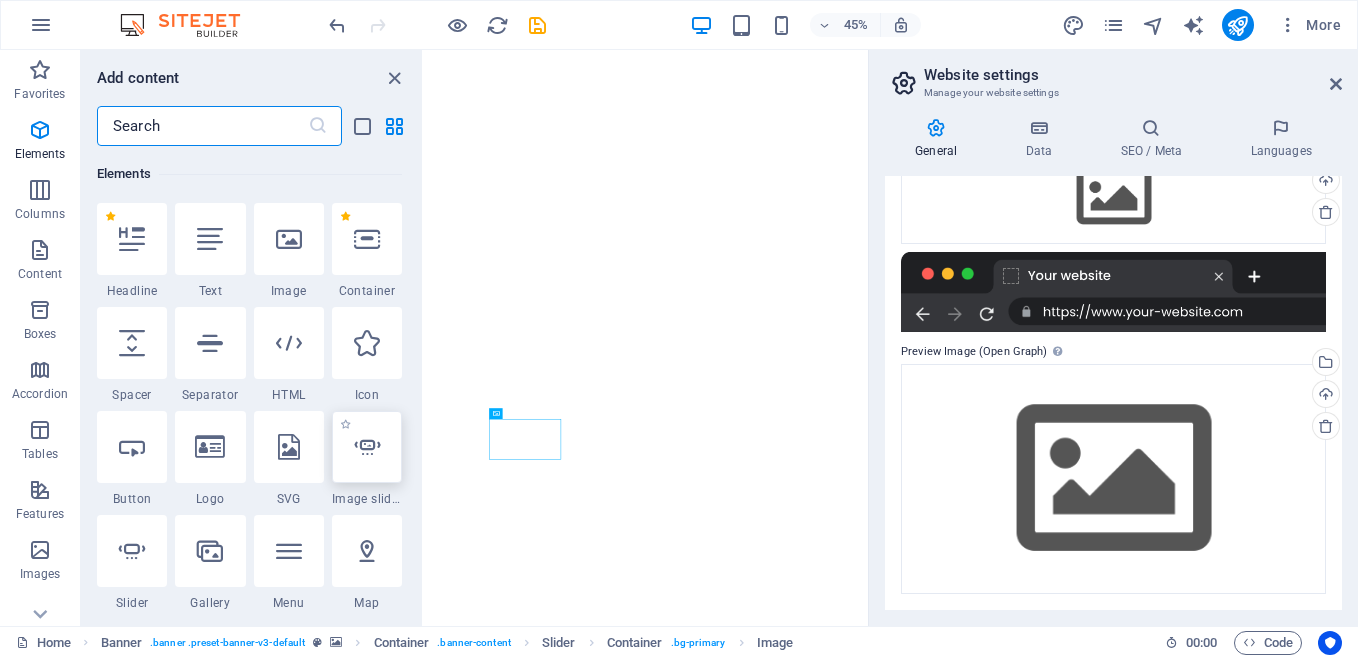 click at bounding box center (367, 447) 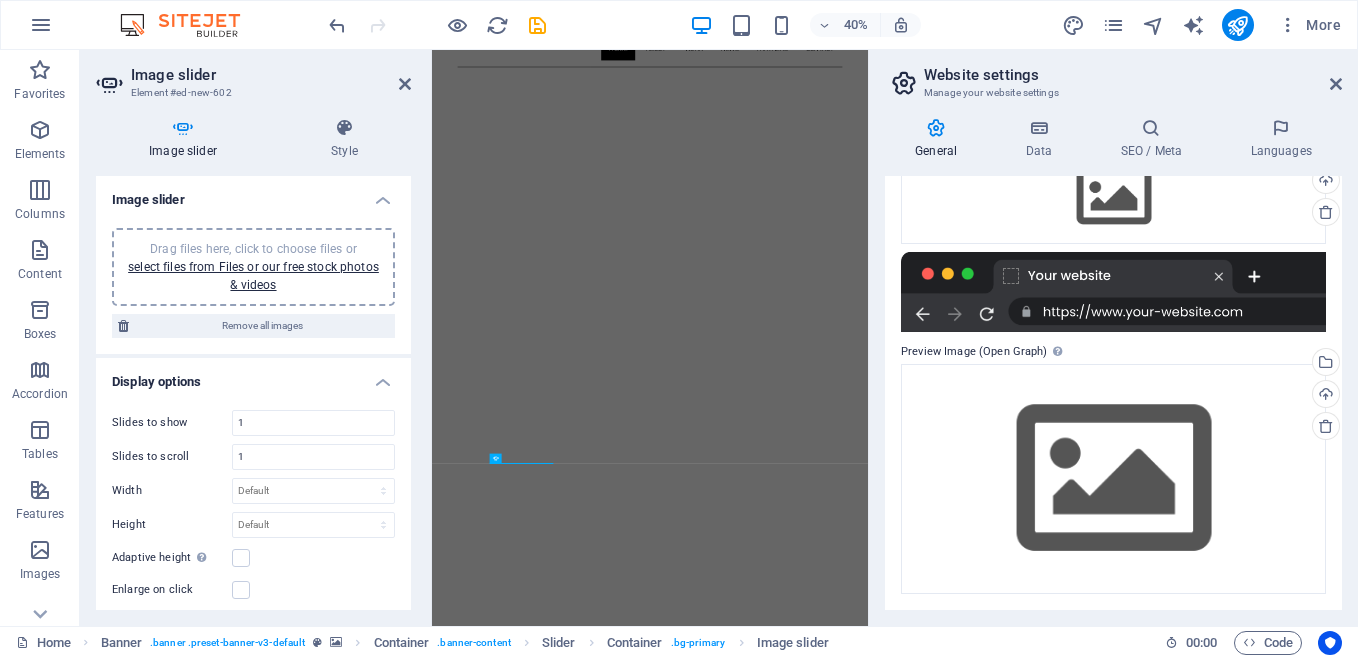 drag, startPoint x: 411, startPoint y: 317, endPoint x: 412, endPoint y: 375, distance: 58.00862 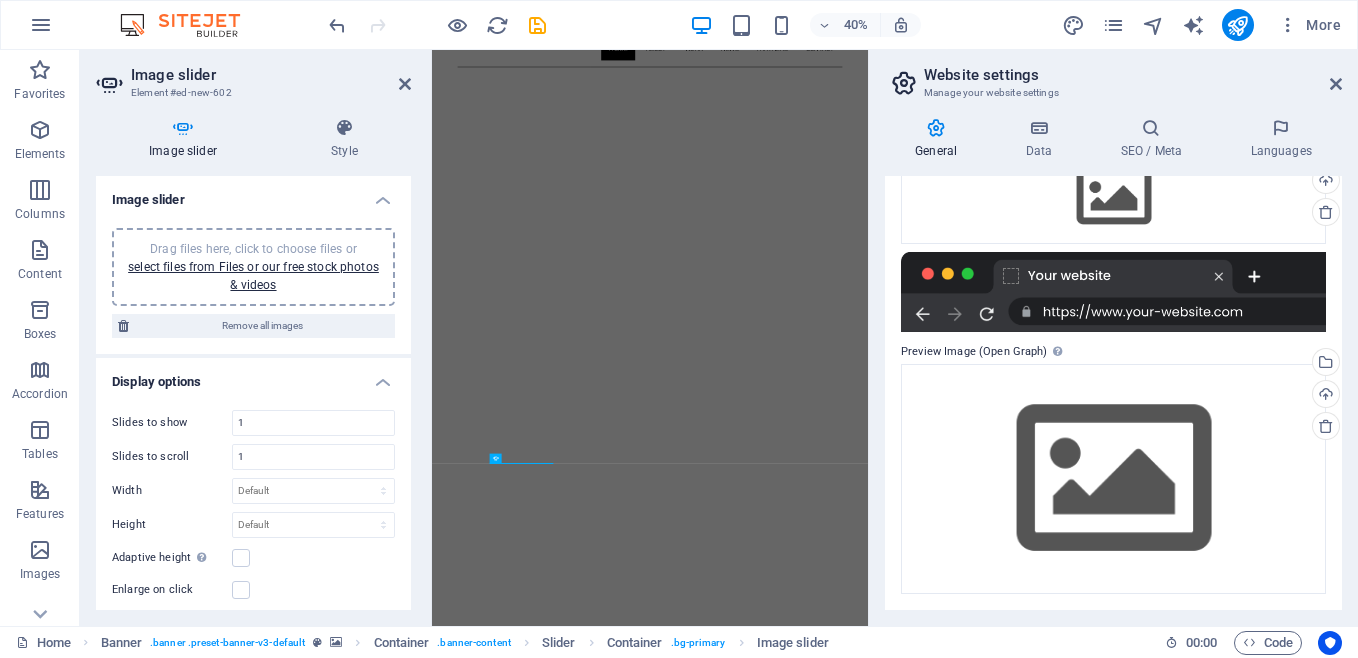click on "Image slider Style Image slider Drag files here, click to choose files or select files from Files or our free stock photos & videos Remove all images Display options Slides to show 1 Slides to scroll 1 Width Default px % rem em vw vh Height Default px rem em vw vh Adaptive height Automatically adjust the height for single slide horizontal sliders Enlarge on click Retina images Automatically load retina image and smartphone optimized sizes. Navigate Select another slider to be navigated by this one
Rows 1 Slides per row 1 Variable width Automatically adjust the width of the visible slide. Center mode Enables centered view with partial previous/next slide. Use with odd numbered "Slides to show" counts. Center padding Not visible while "Variable width" is activated 0 px % Animation Animation Slide Fade Direction Horizontal Vertical Speed 800 s ms Automatic Pause 5 s ms Pause on hover Loop Lazyload Off On demand Progressive Arrows Dots Banner Element Layout Size" at bounding box center (253, 364) 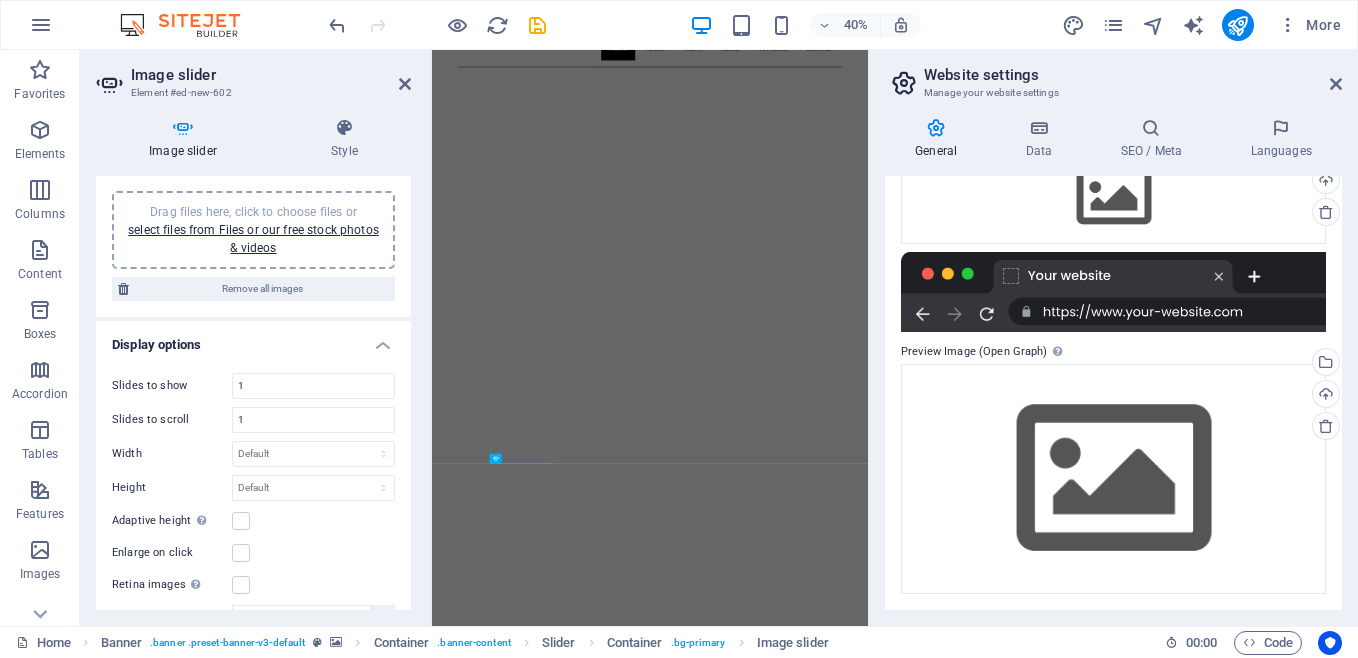 scroll, scrollTop: 0, scrollLeft: 0, axis: both 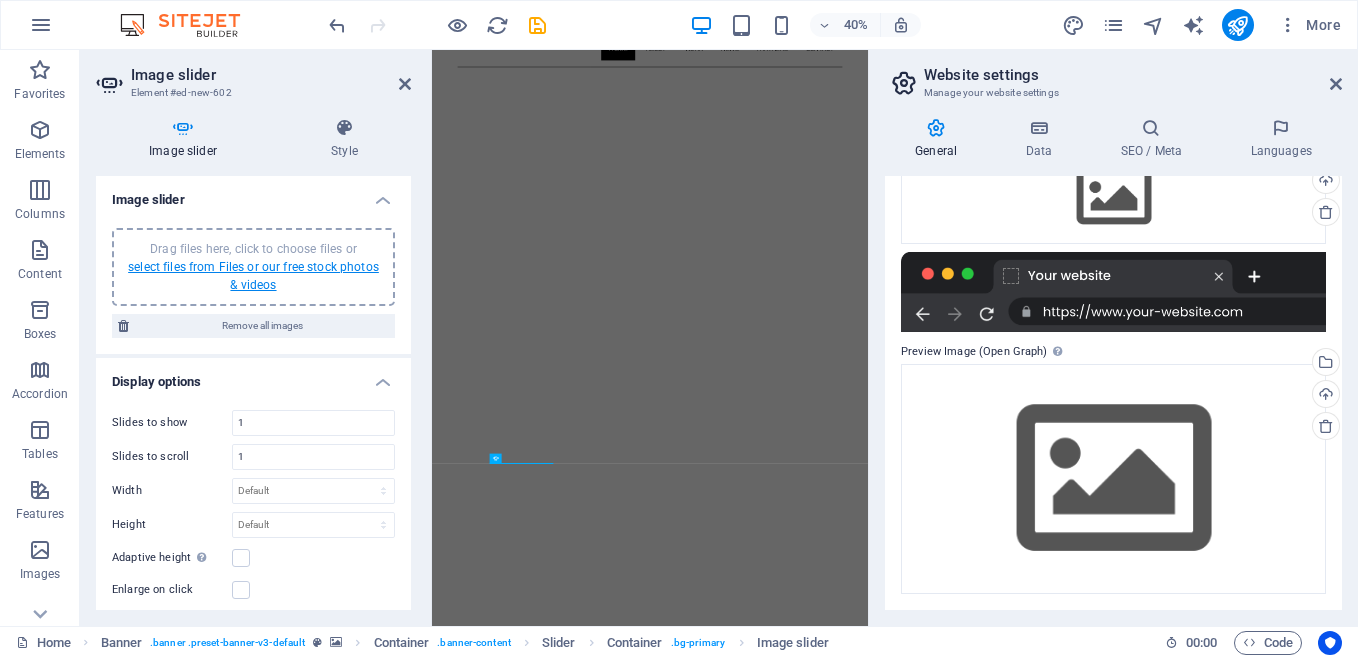click on "select files from Files or our free stock photos & videos" at bounding box center [253, 276] 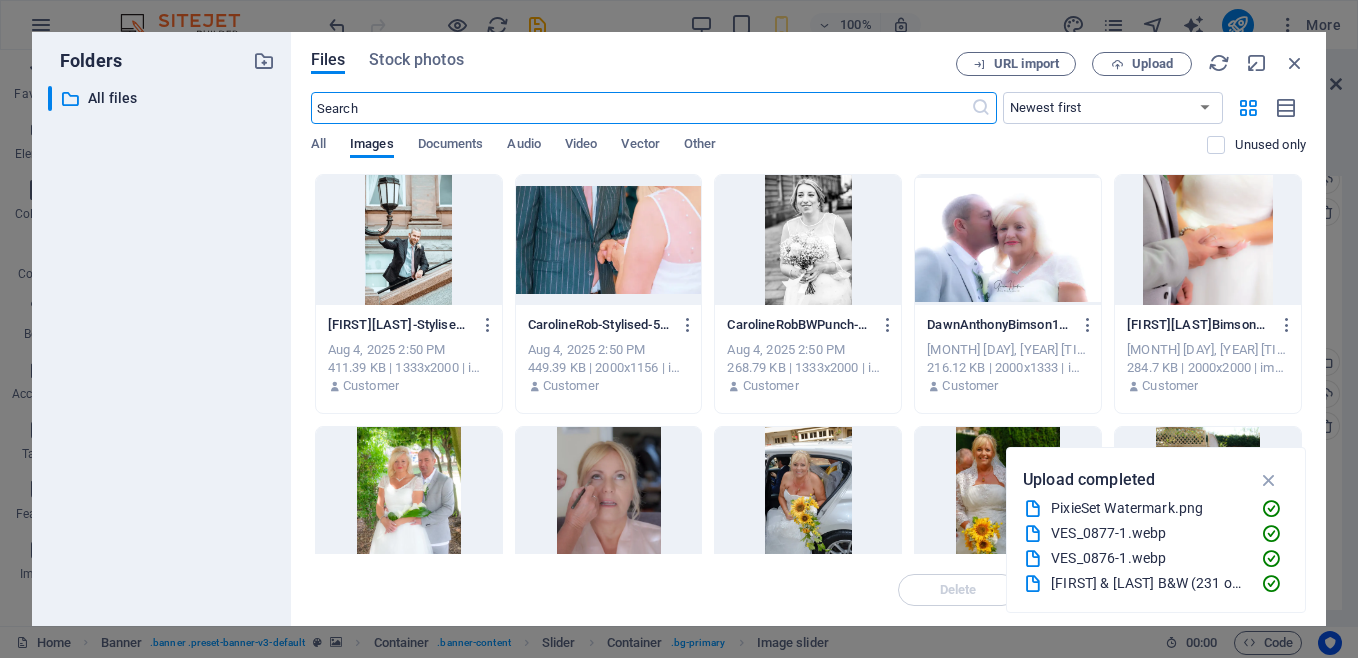 scroll, scrollTop: 198, scrollLeft: 0, axis: vertical 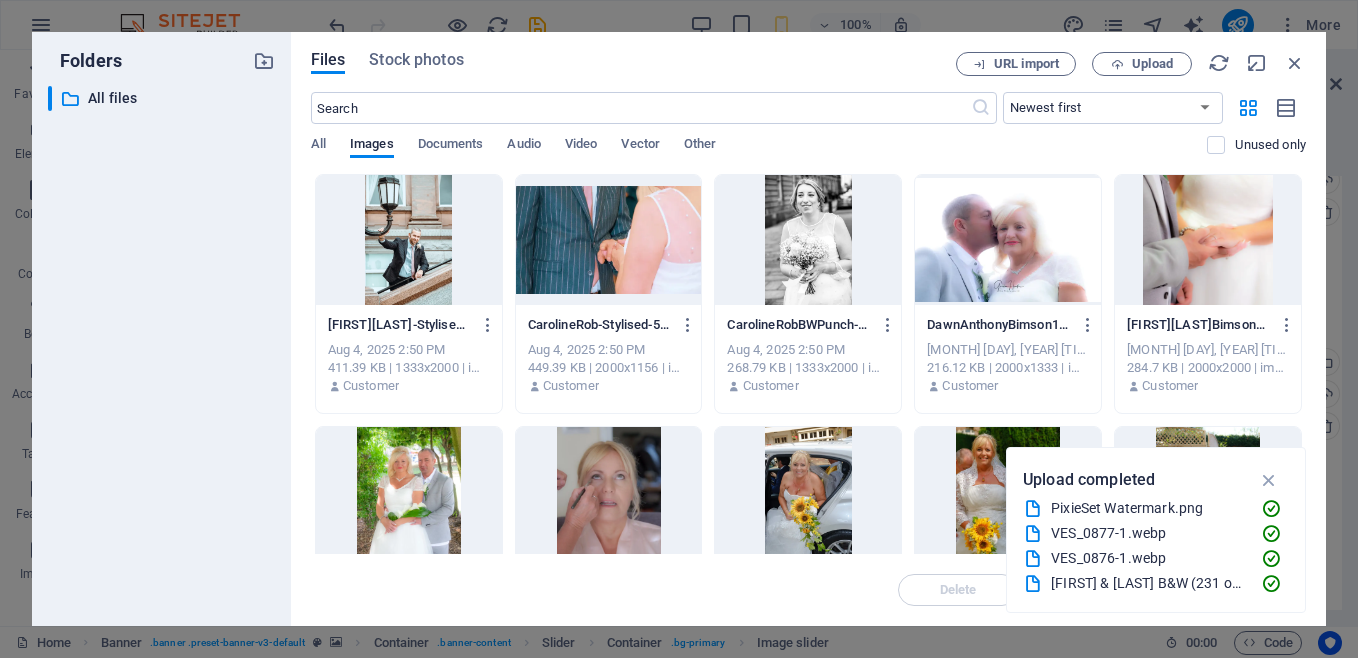 click at bounding box center (409, 492) 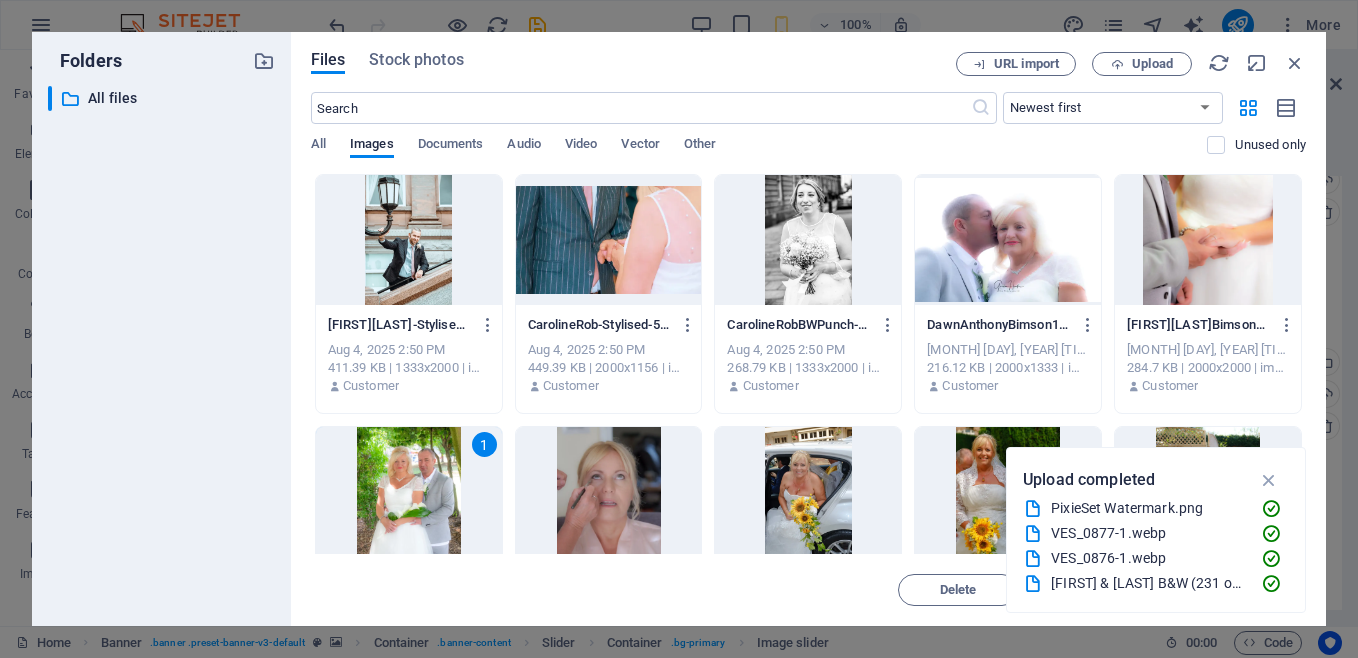 click at bounding box center [1008, 240] 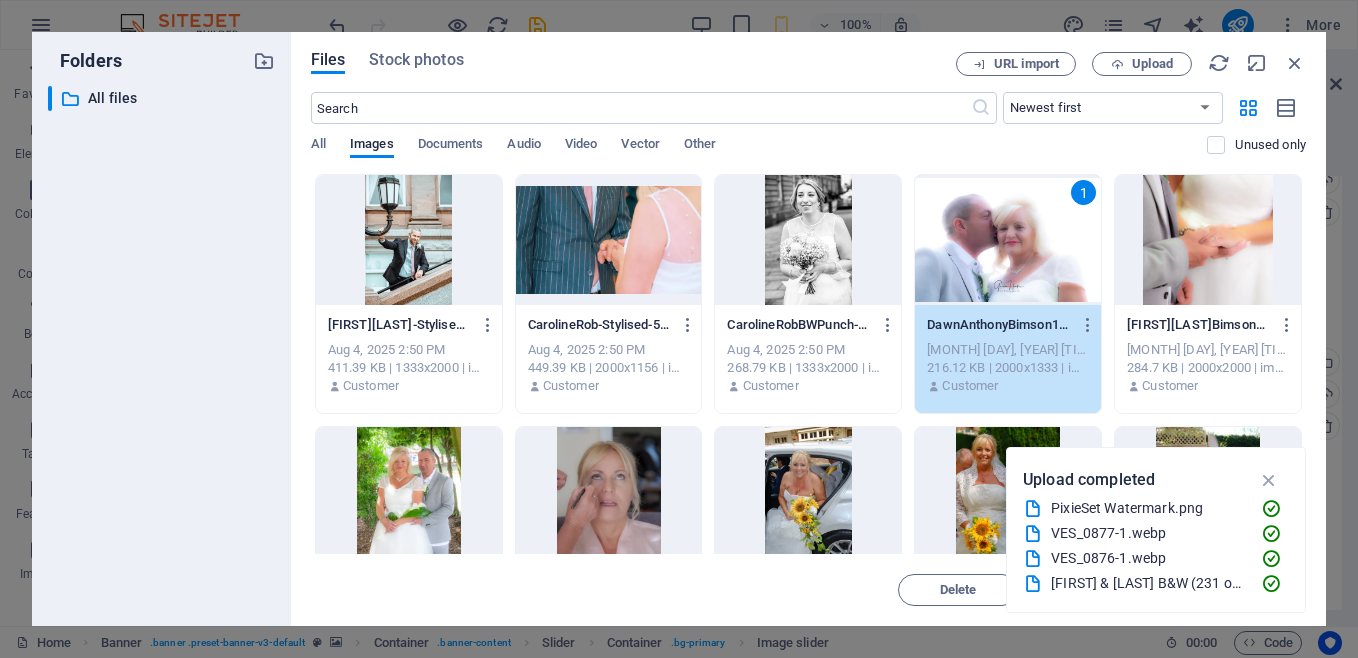 click at bounding box center (808, 492) 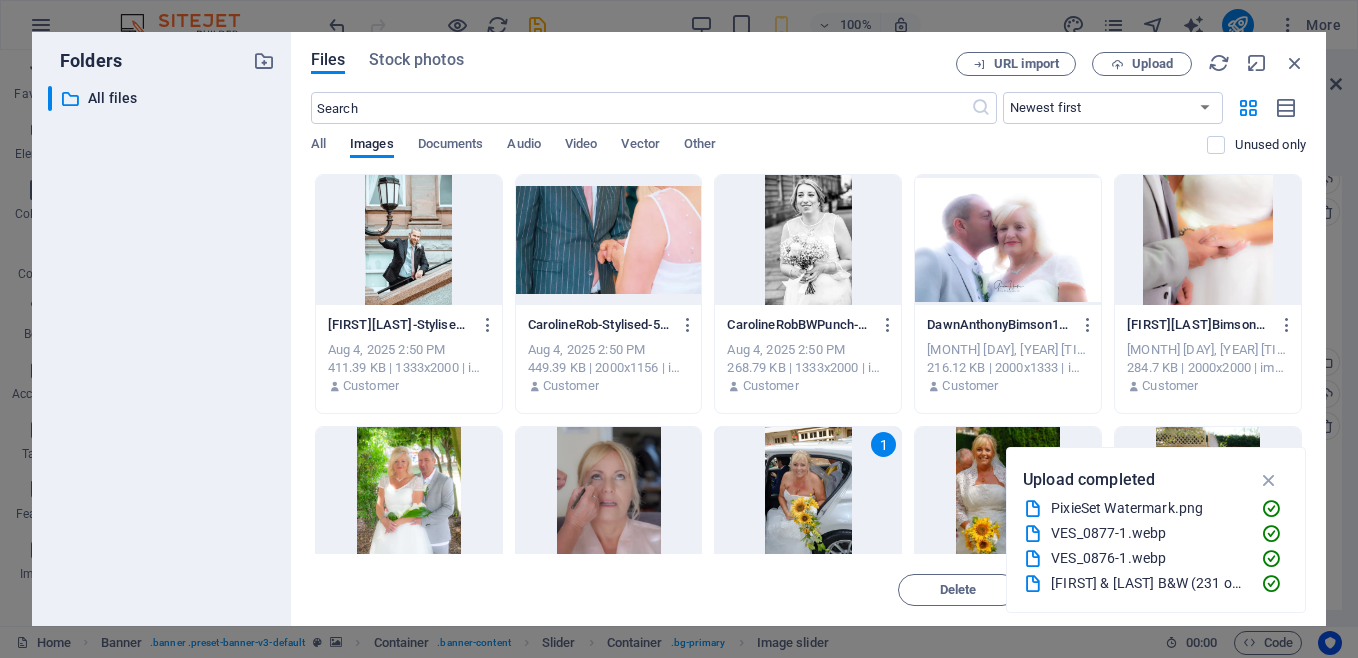 click at bounding box center (1008, 492) 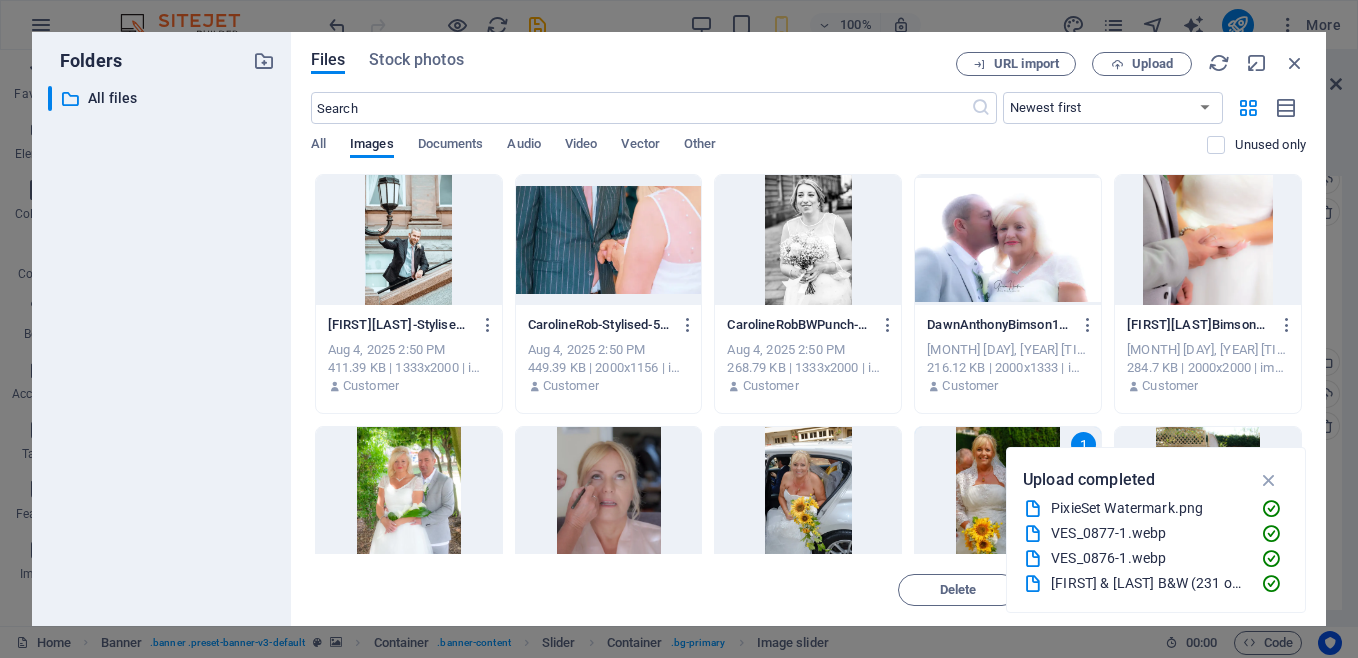 click at bounding box center [1208, 240] 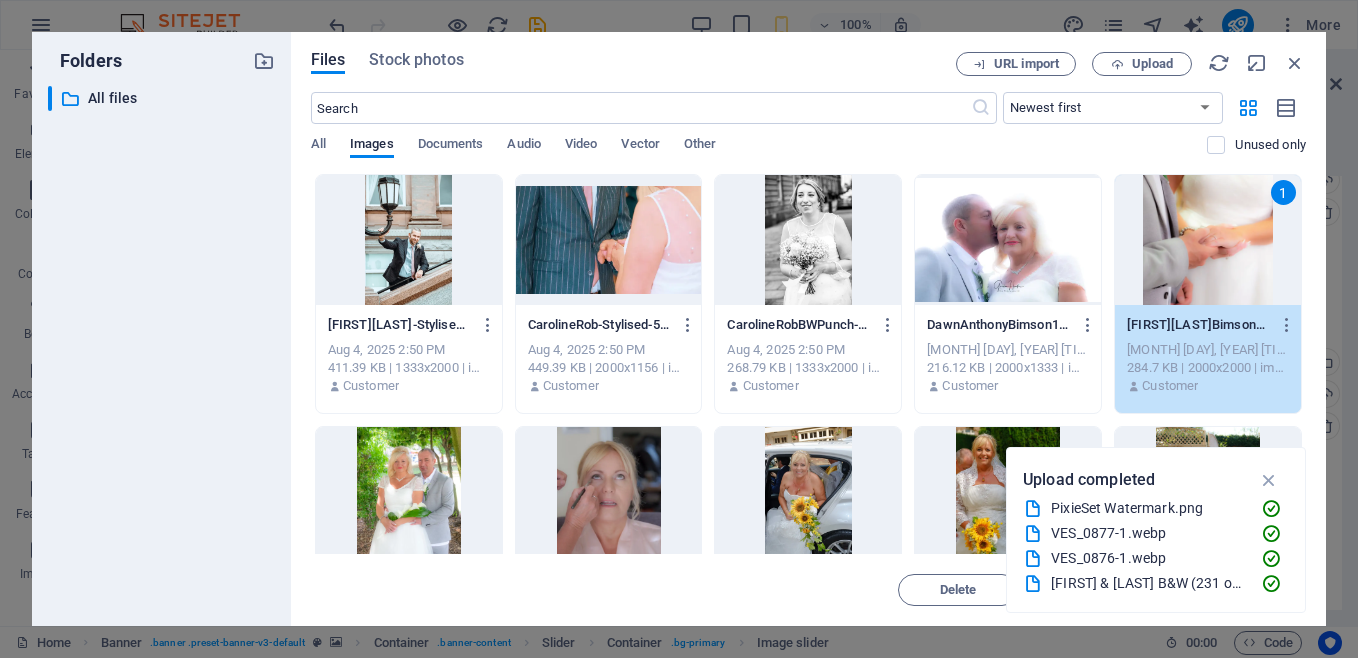 click at bounding box center [609, 240] 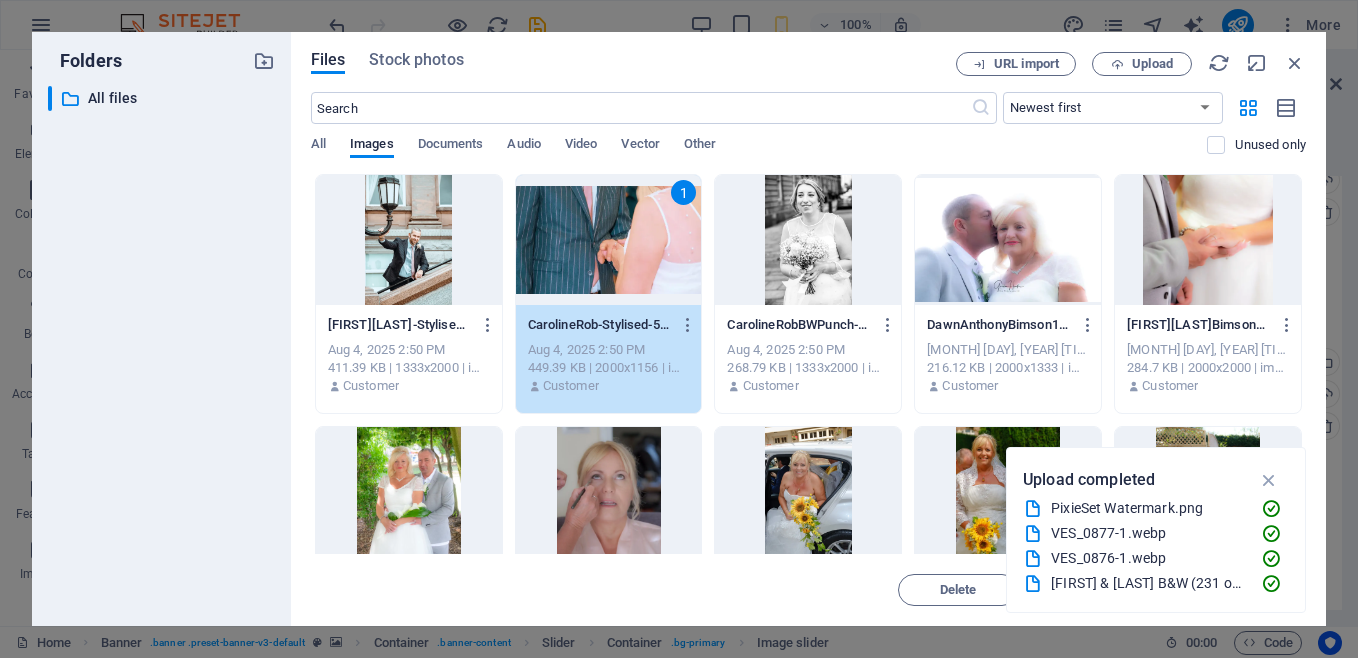 click at bounding box center (409, 240) 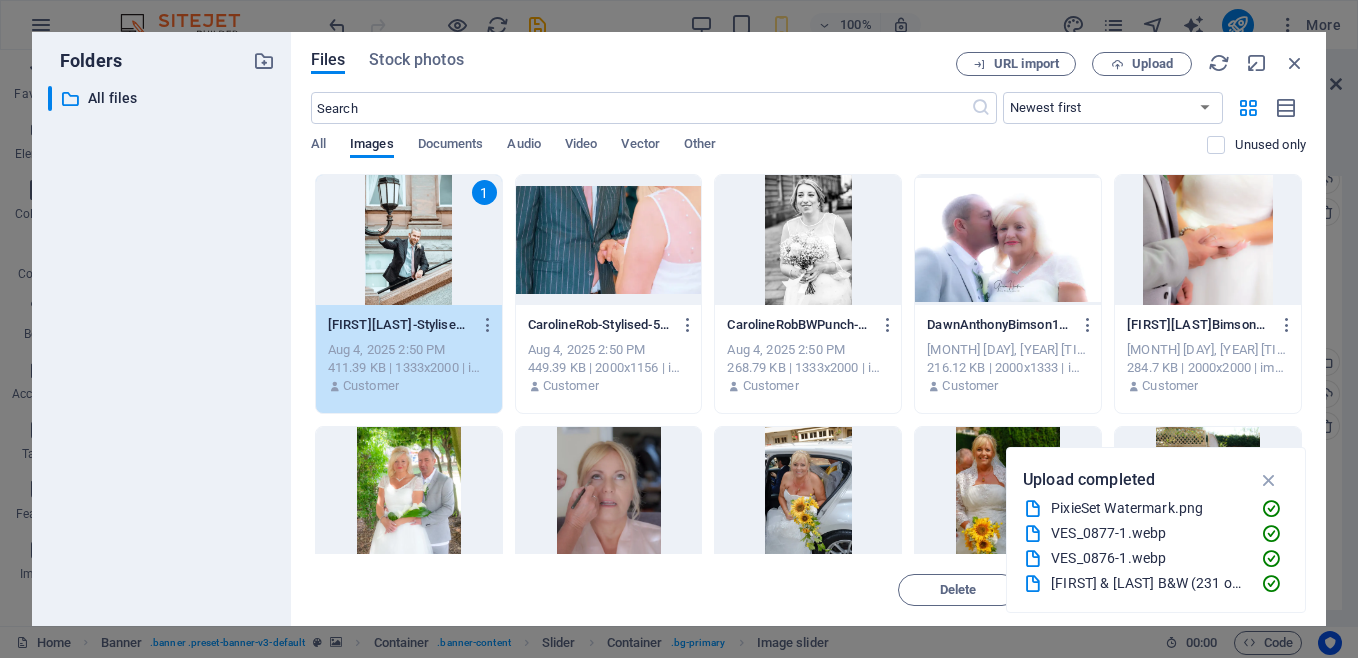 click at bounding box center (409, 492) 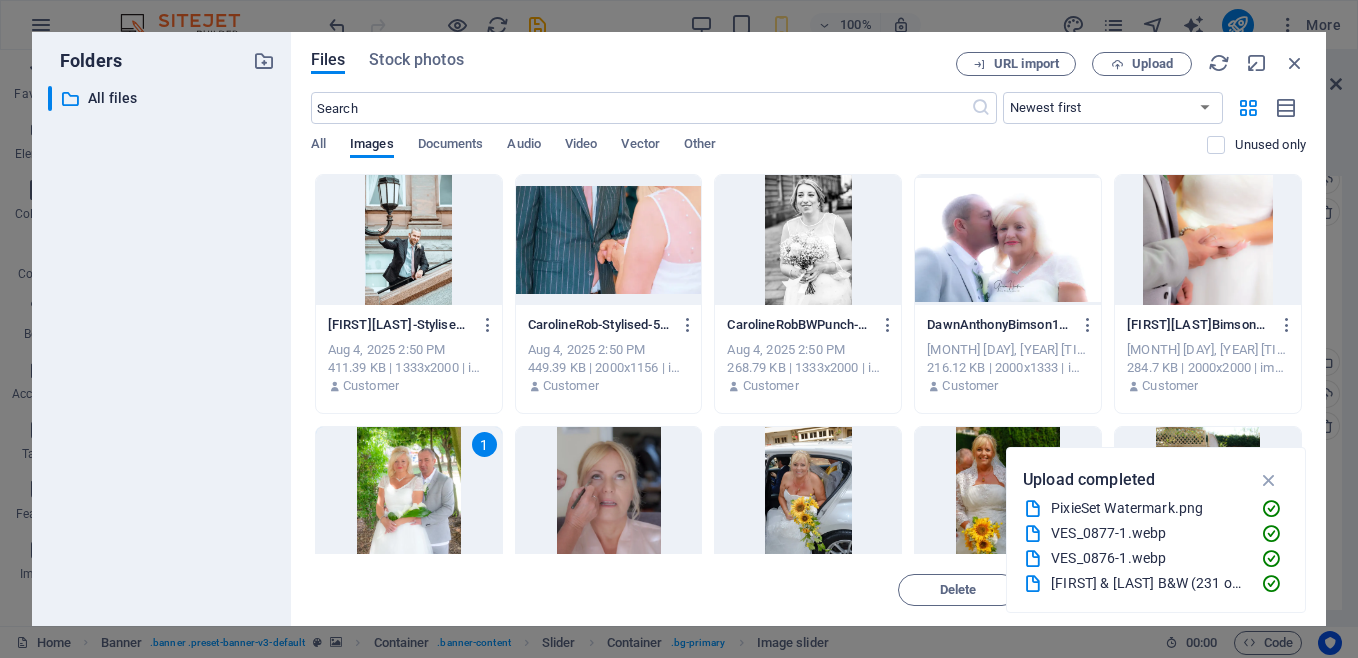 click at bounding box center (1008, 240) 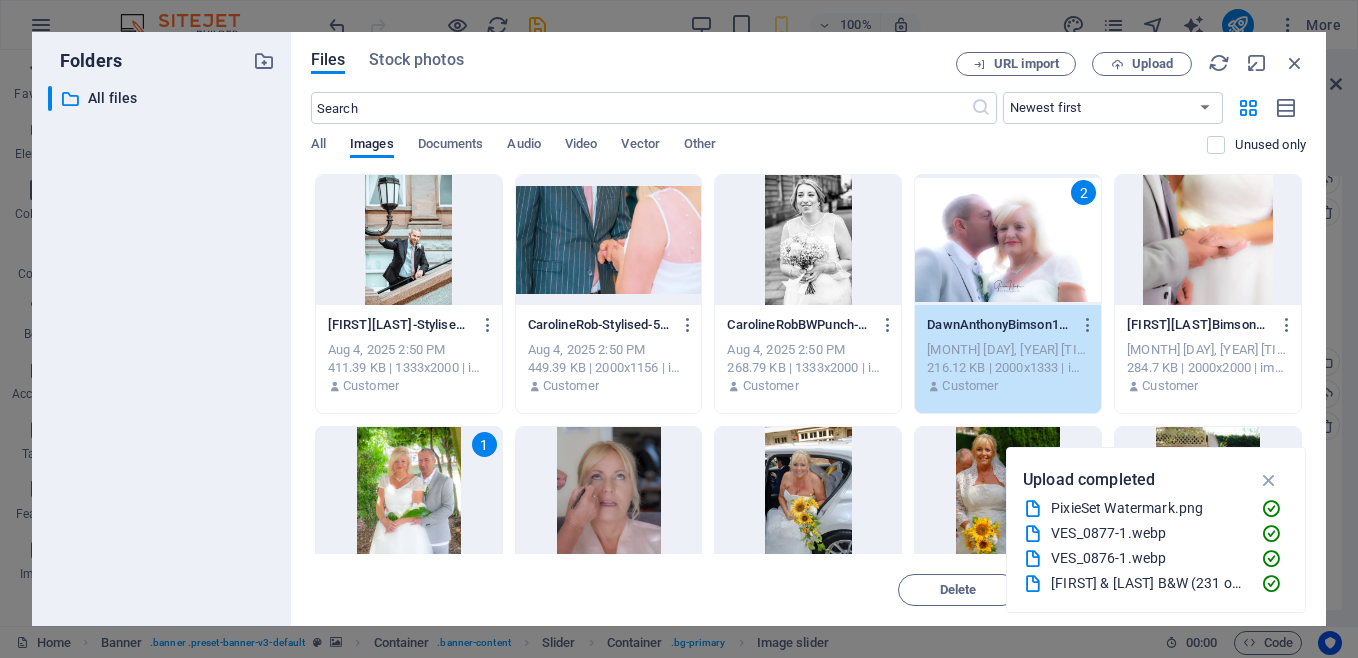 click at bounding box center [808, 492] 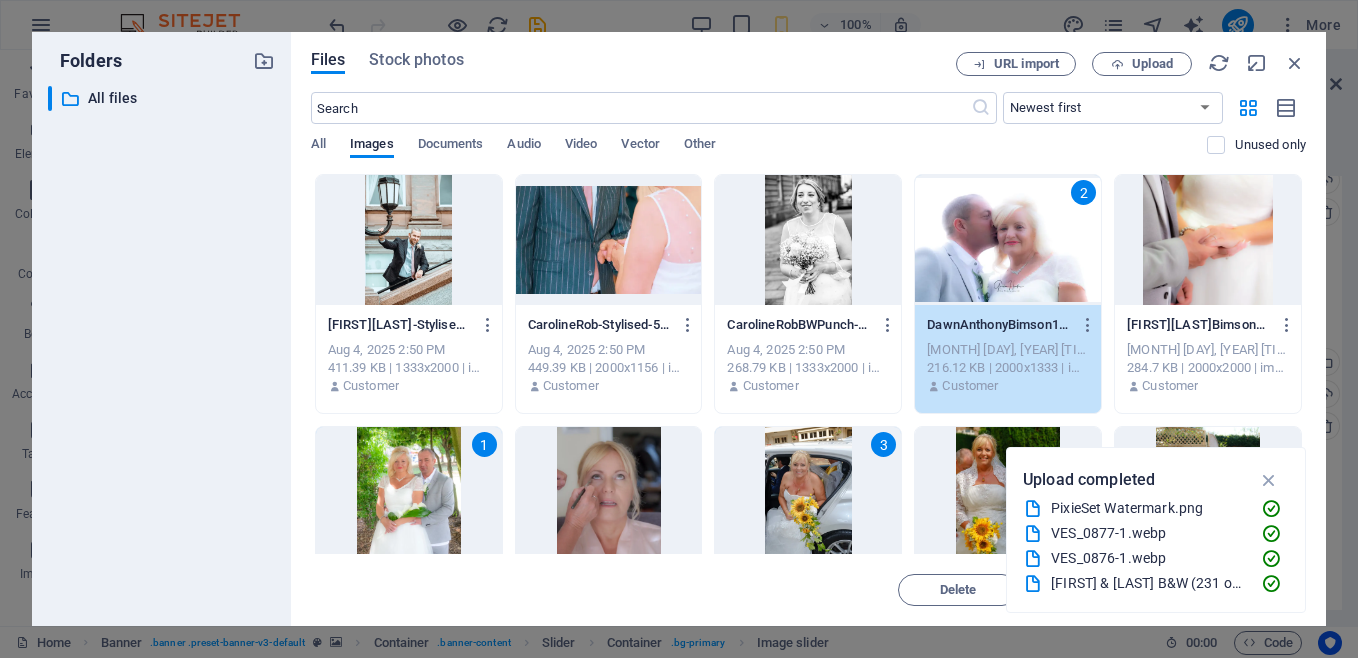 click at bounding box center (1008, 492) 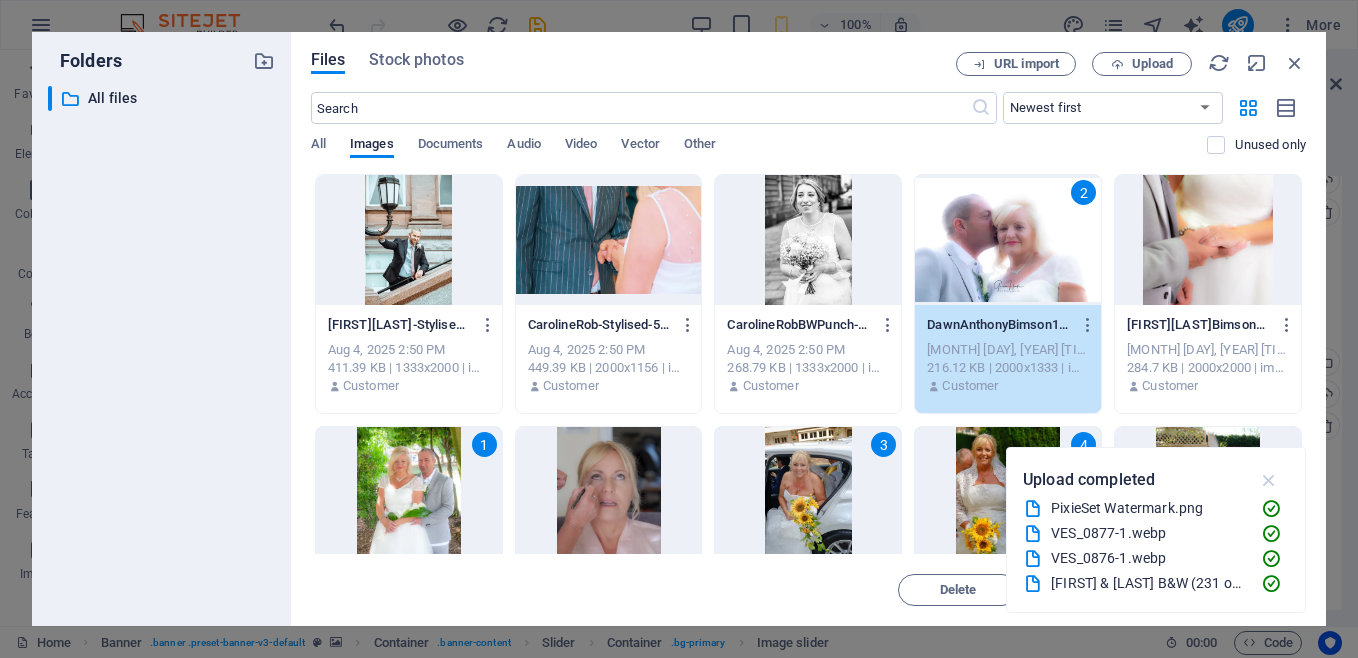 click at bounding box center (1269, 480) 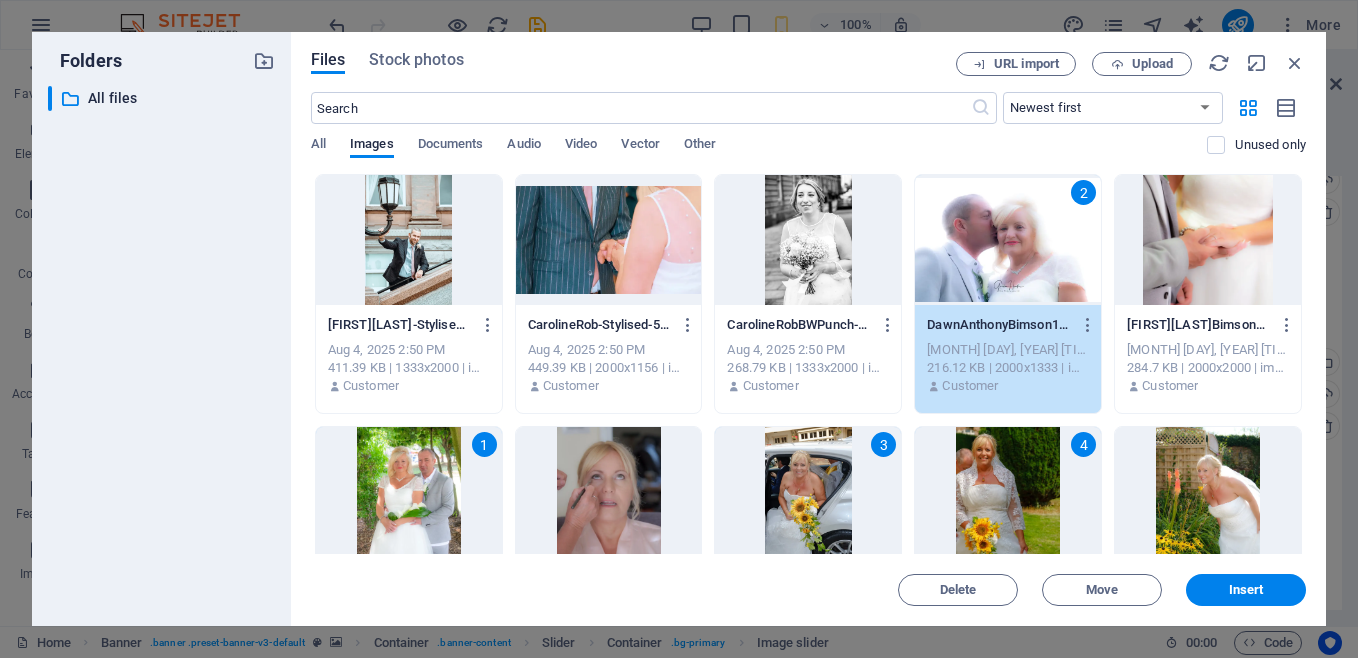 click at bounding box center [1208, 240] 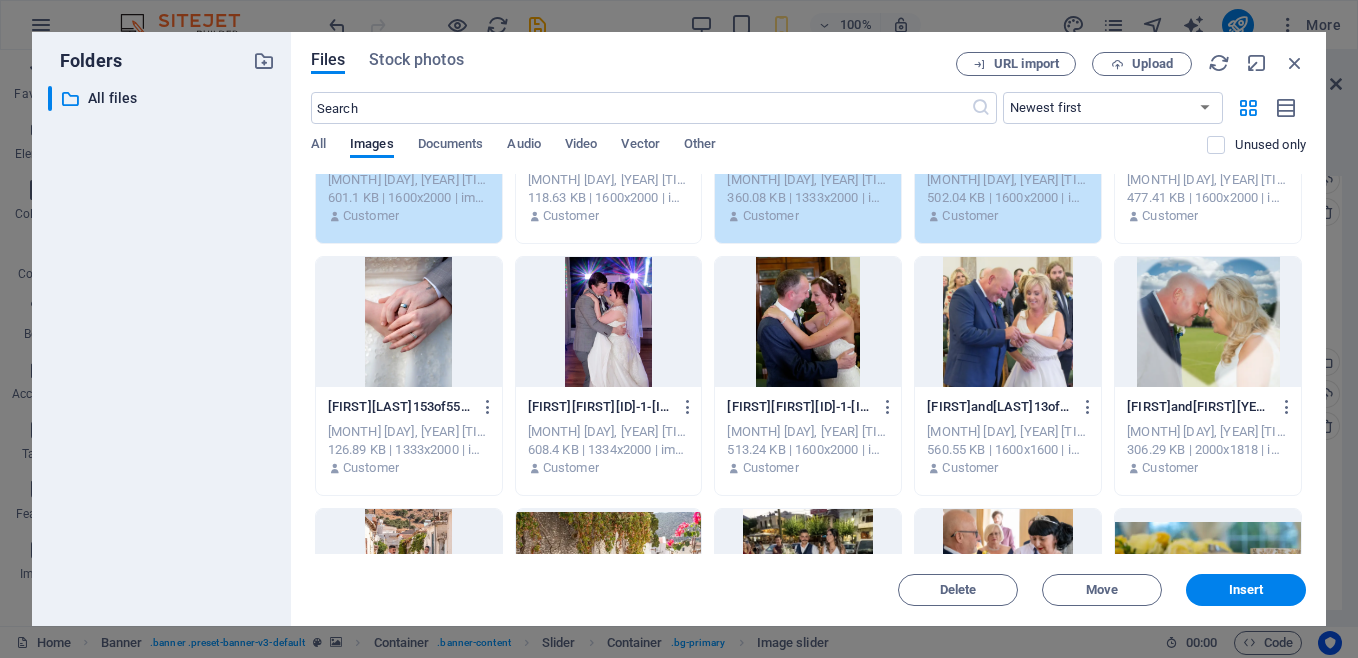 scroll, scrollTop: 418, scrollLeft: 0, axis: vertical 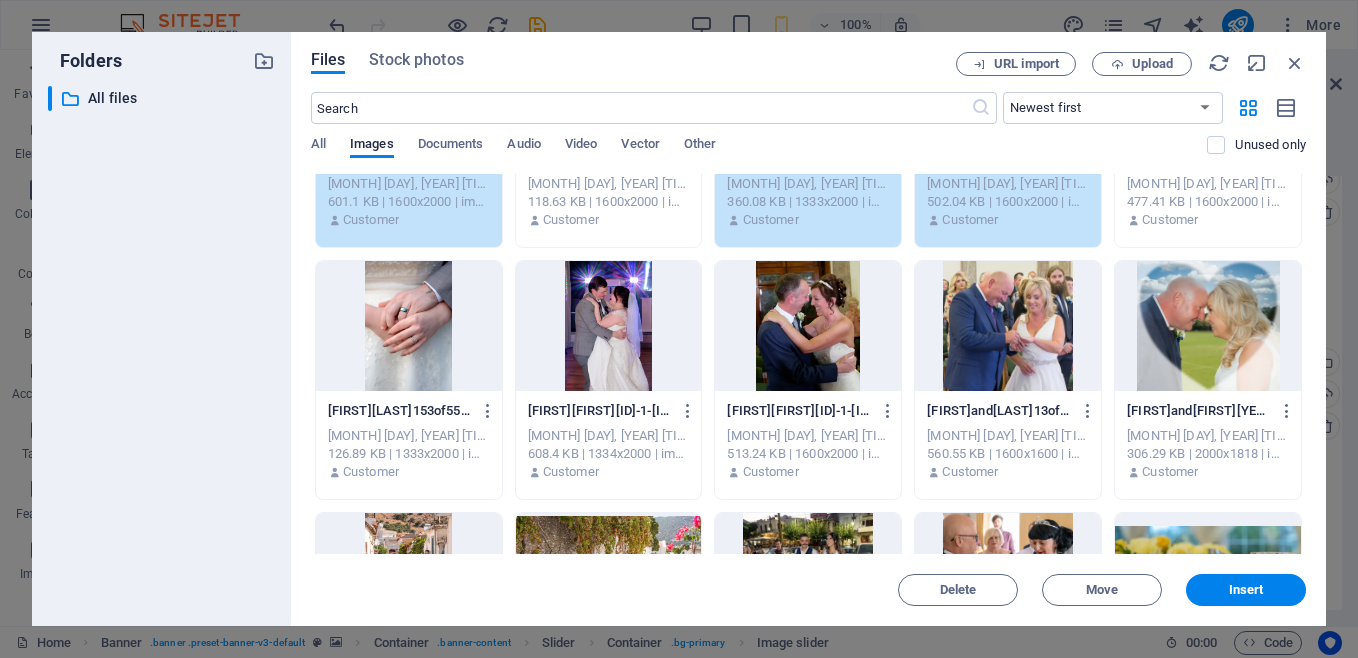 click at bounding box center (409, 326) 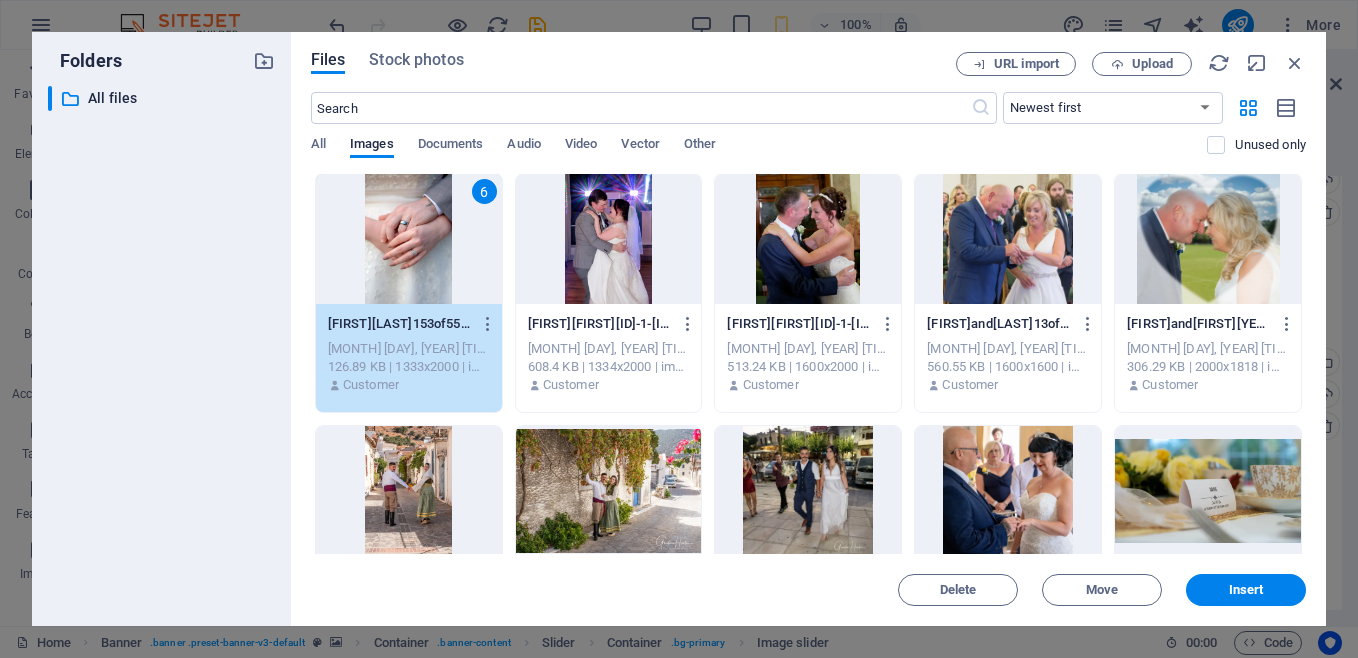 scroll, scrollTop: 556, scrollLeft: 0, axis: vertical 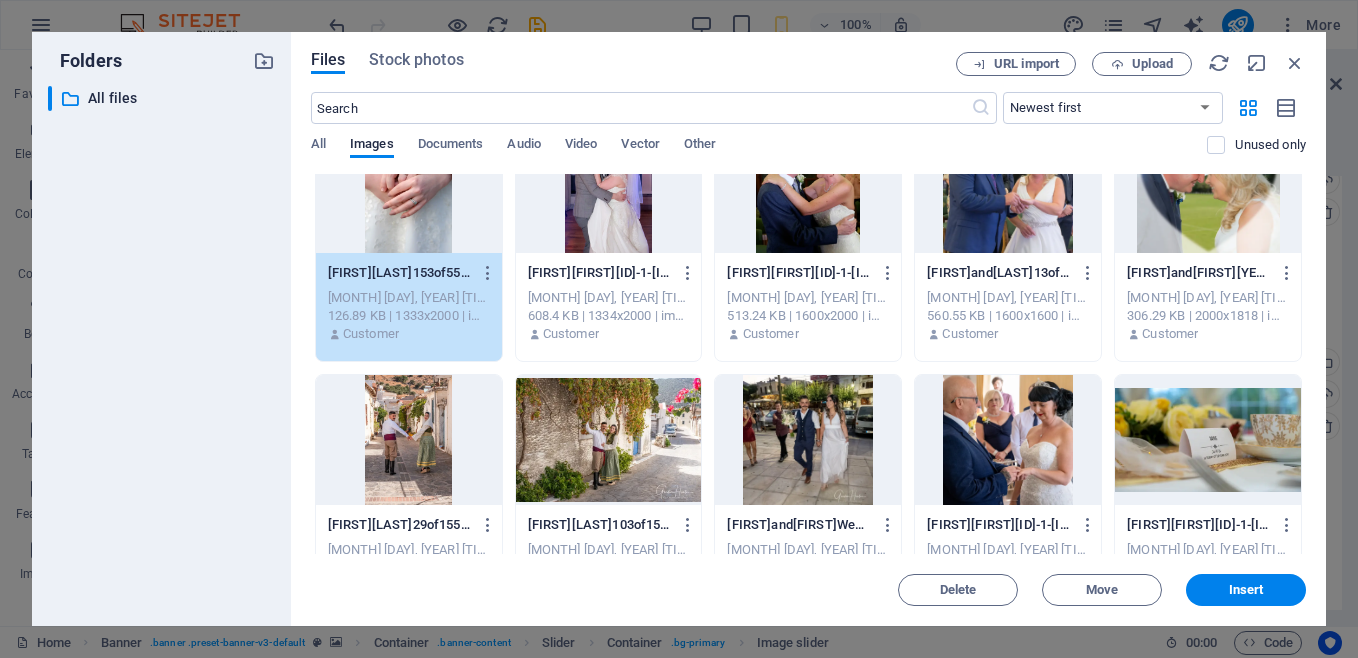 click at bounding box center (1008, 440) 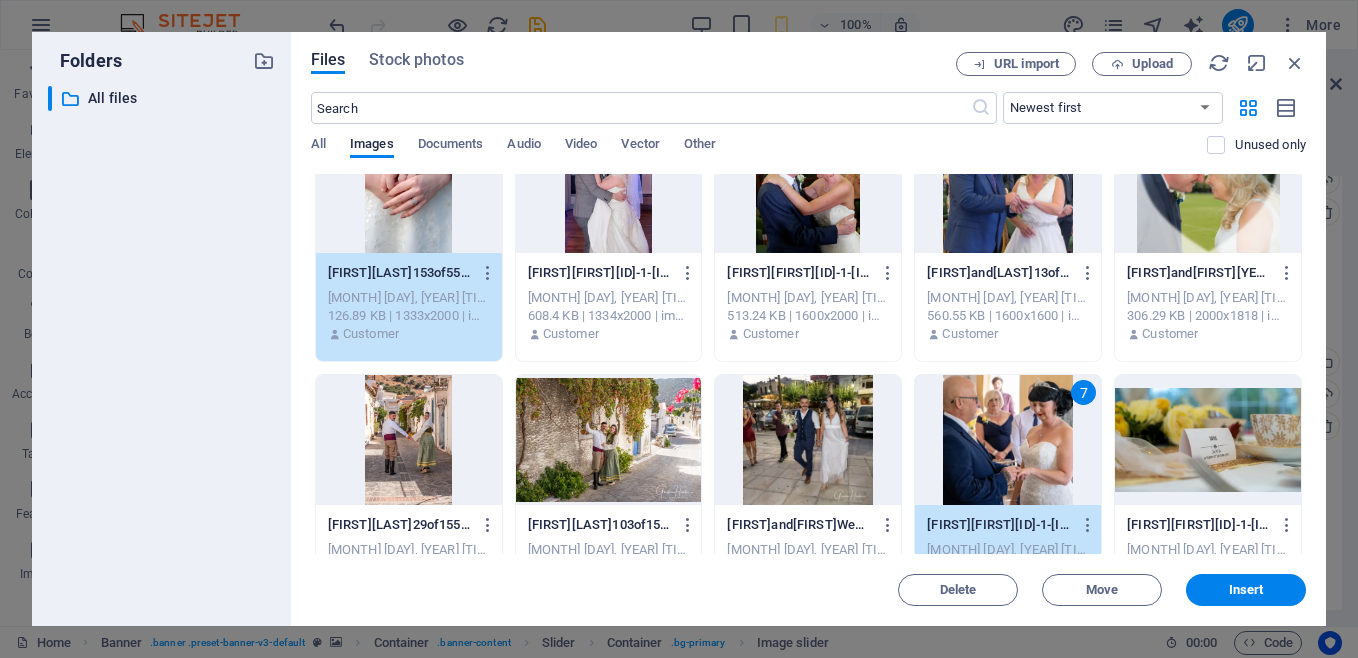 click at bounding box center (1208, 440) 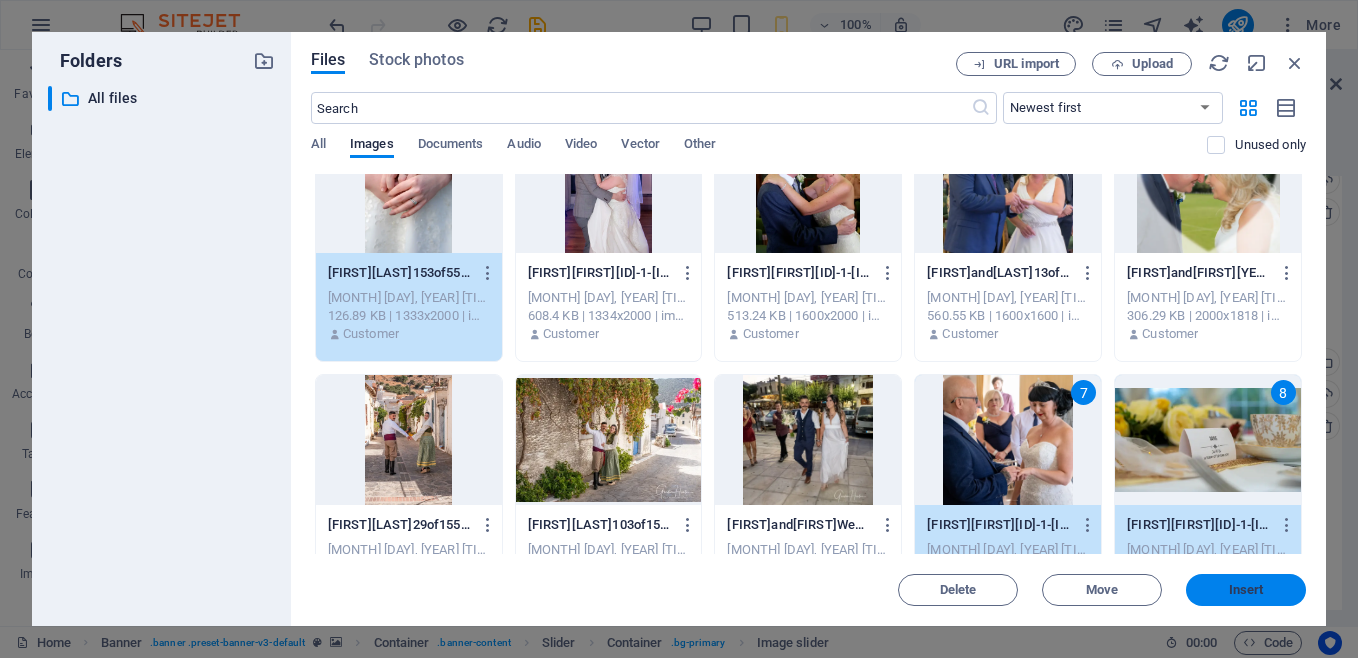 click on "Insert" at bounding box center (1246, 590) 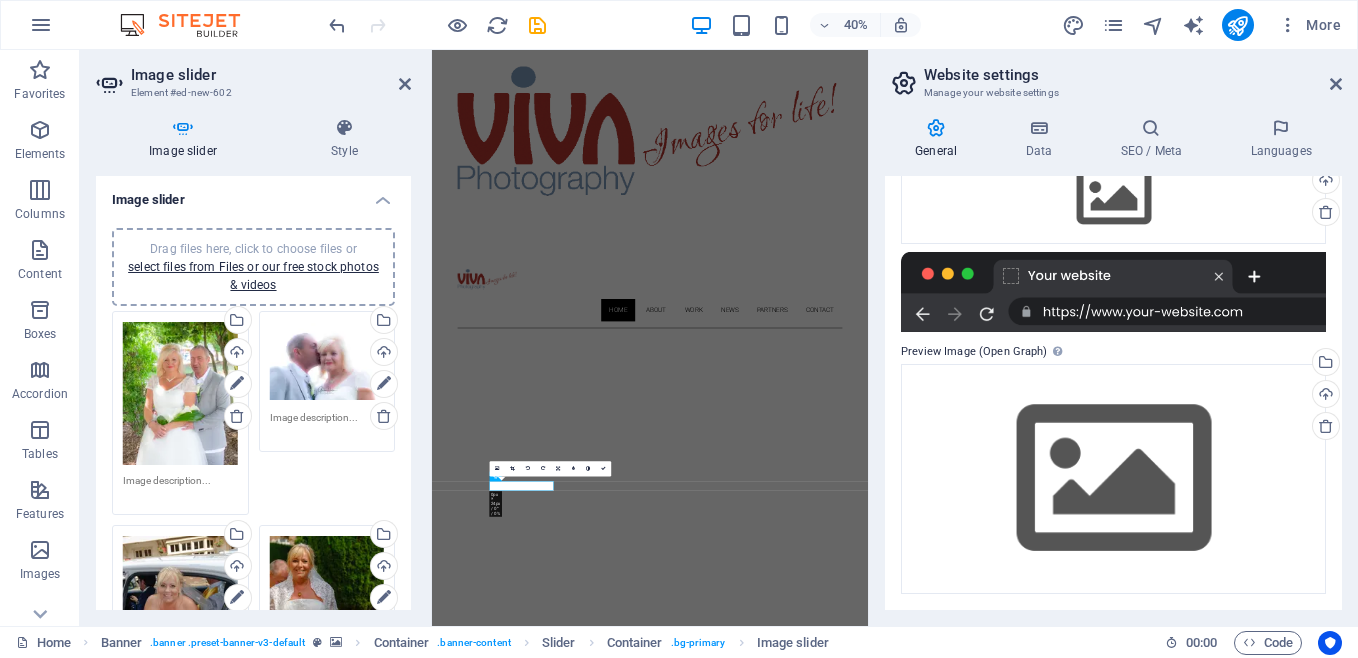 scroll, scrollTop: 805, scrollLeft: 0, axis: vertical 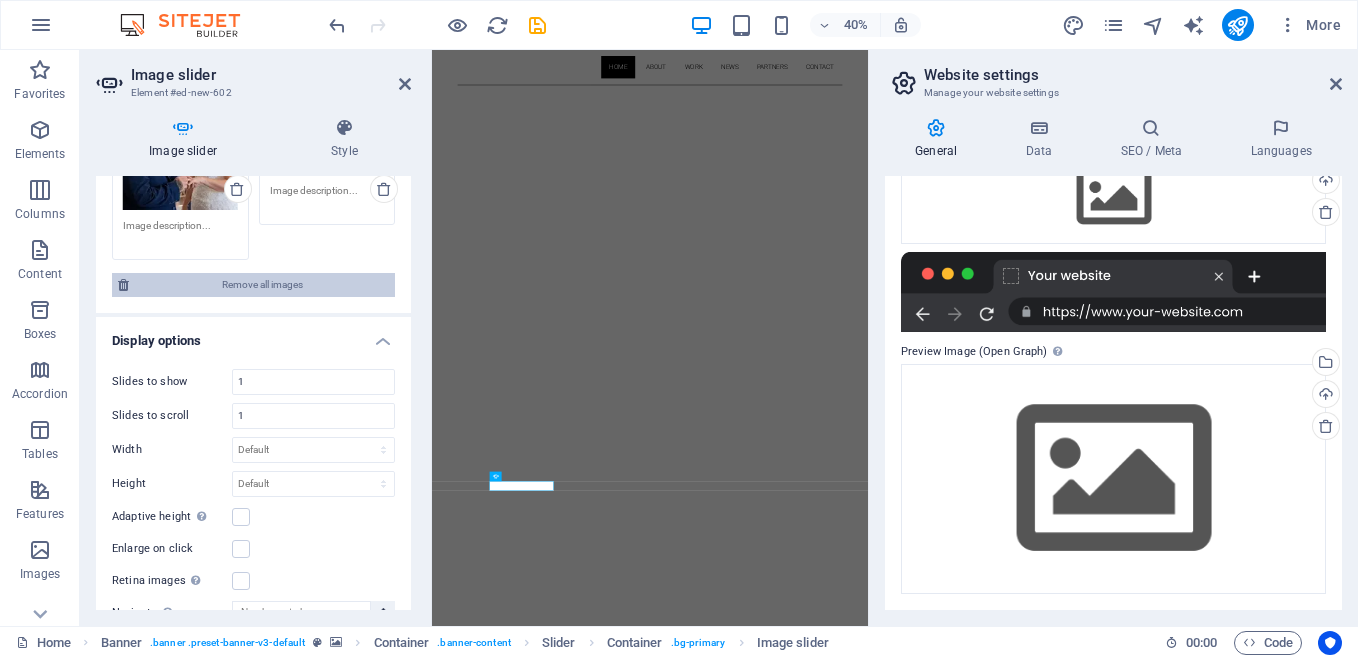 click on "Remove all images" at bounding box center [262, 285] 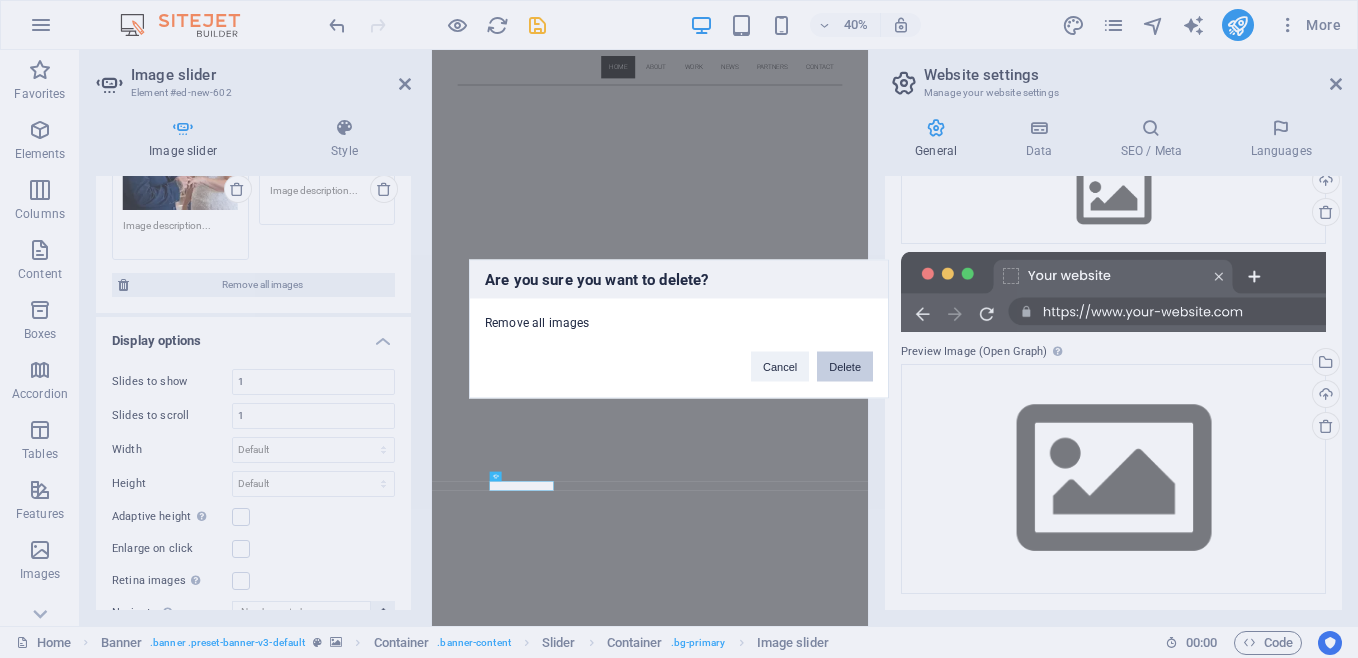 click on "Delete" at bounding box center (845, 367) 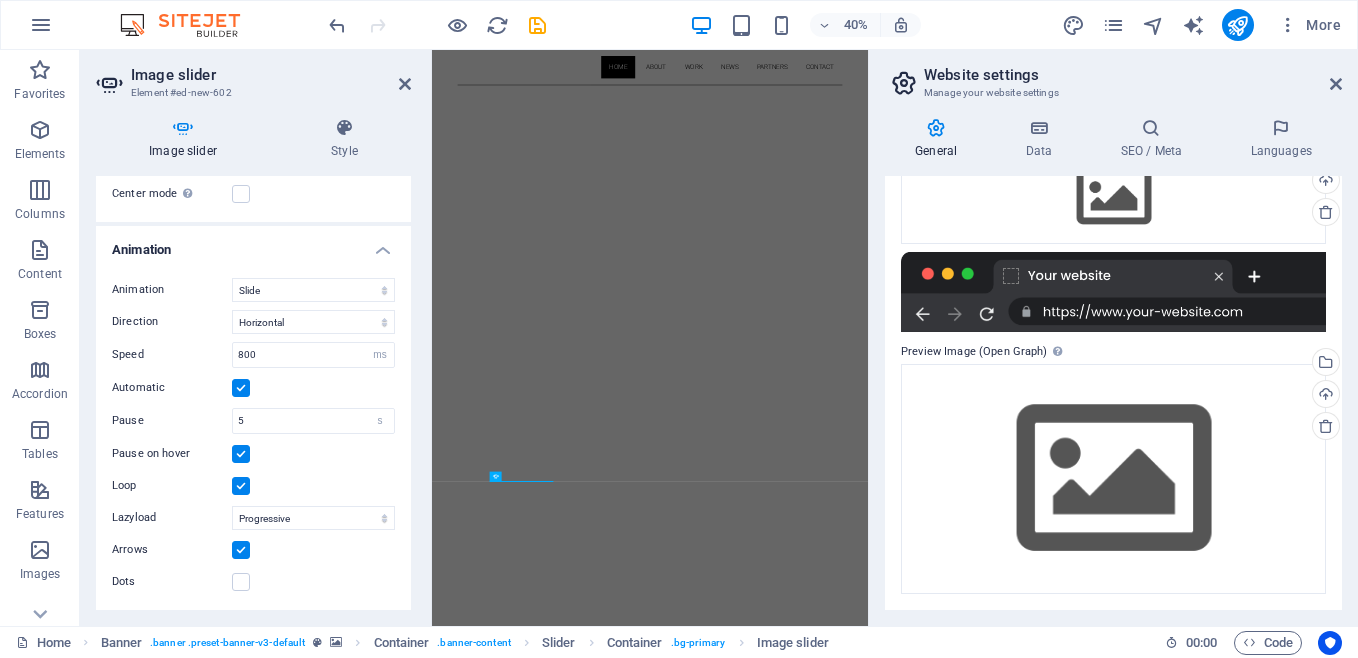 scroll, scrollTop: 559, scrollLeft: 0, axis: vertical 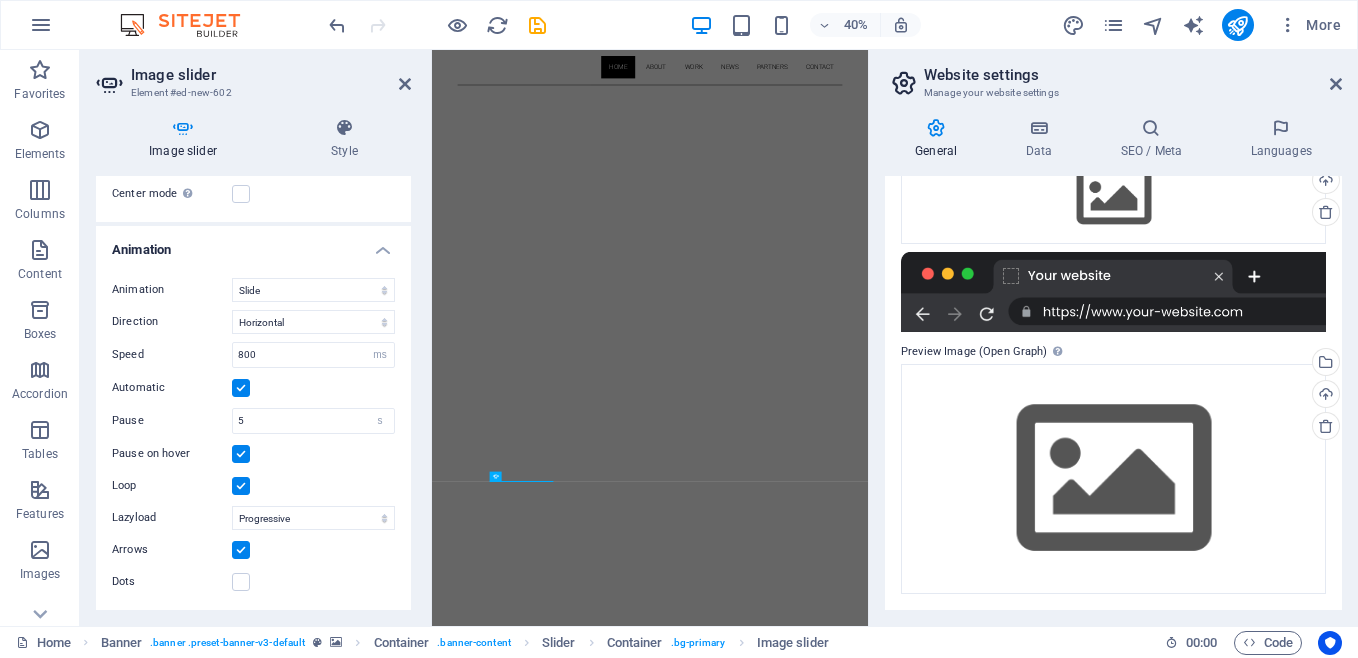 drag, startPoint x: 402, startPoint y: 465, endPoint x: 406, endPoint y: 357, distance: 108.07405 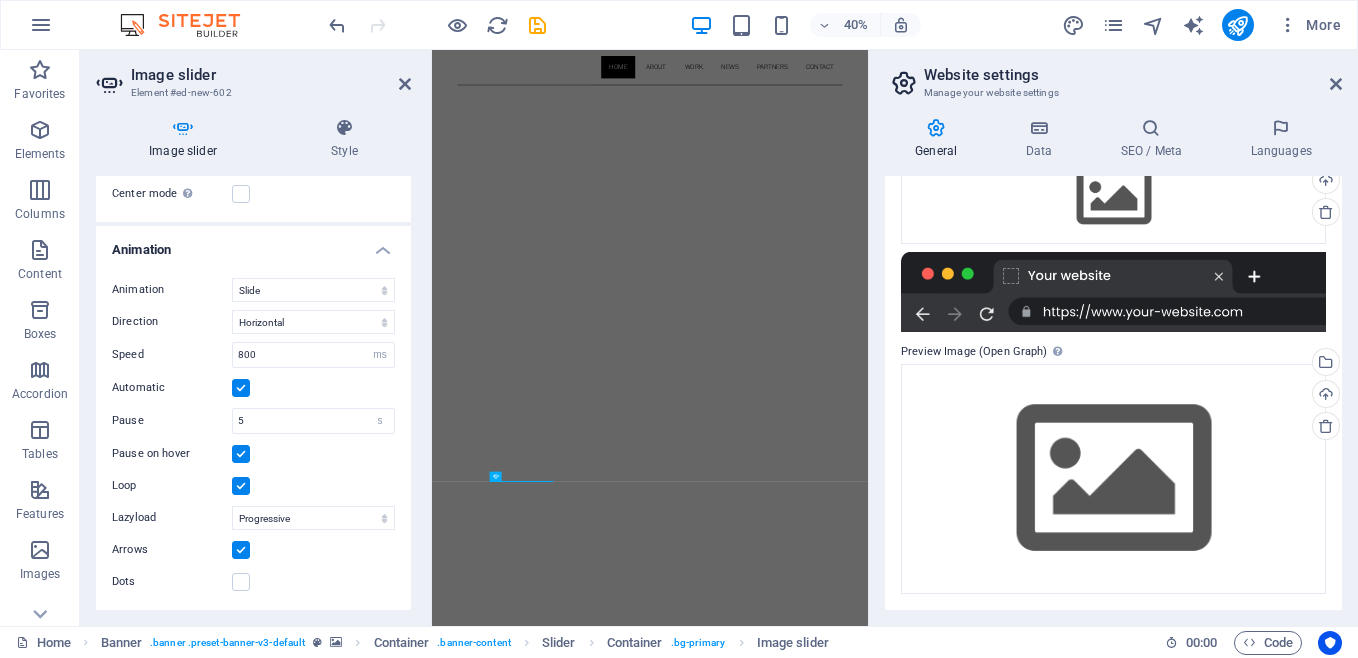 drag, startPoint x: 406, startPoint y: 357, endPoint x: 219, endPoint y: 120, distance: 301.89072 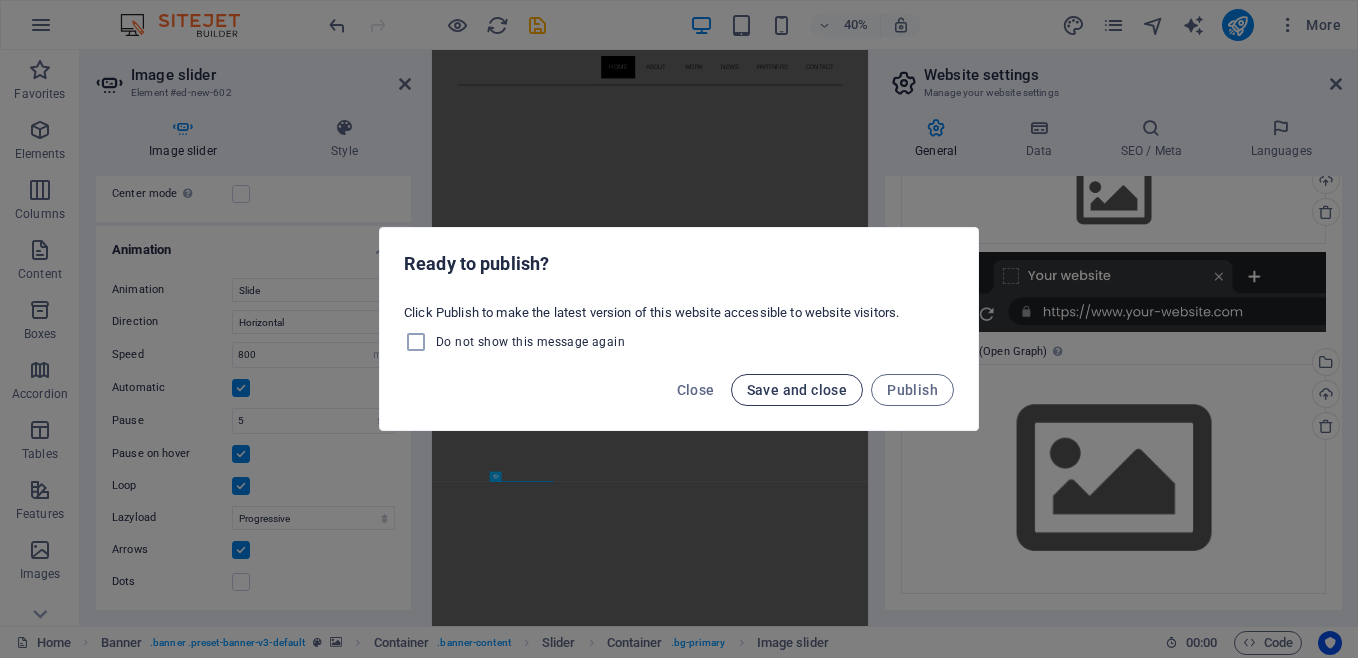 click on "Save and close" at bounding box center [797, 390] 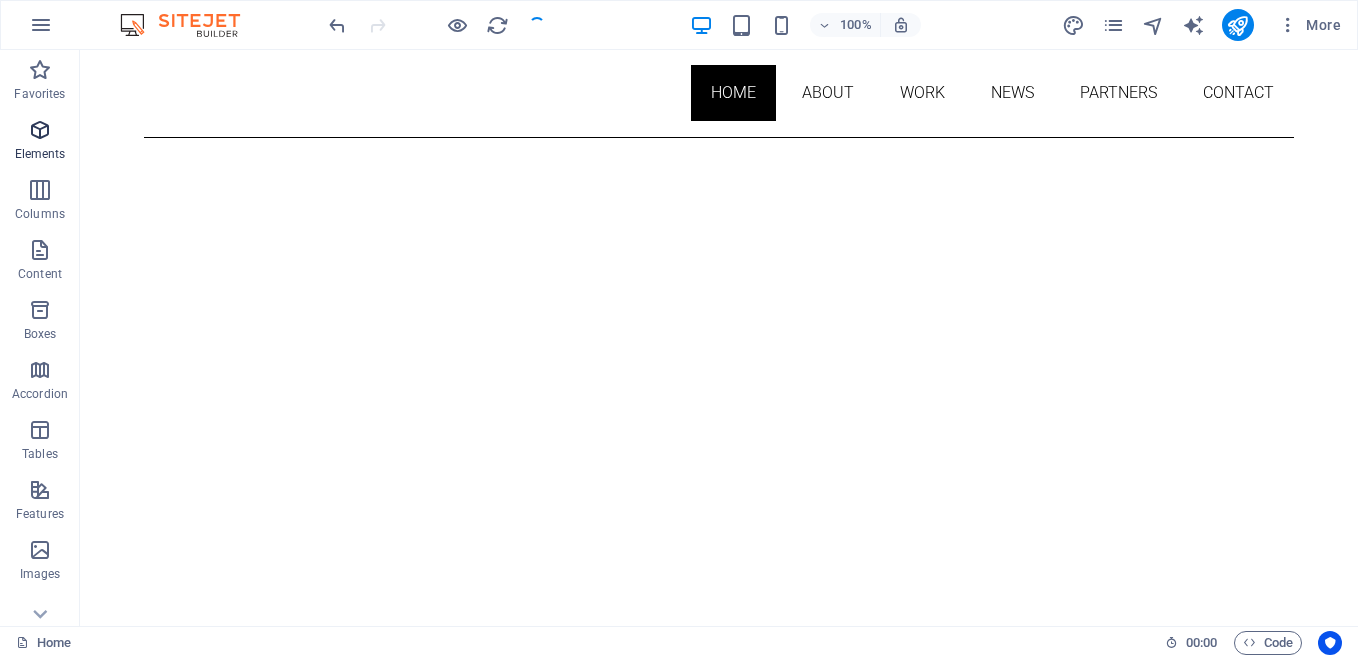 click at bounding box center (40, 130) 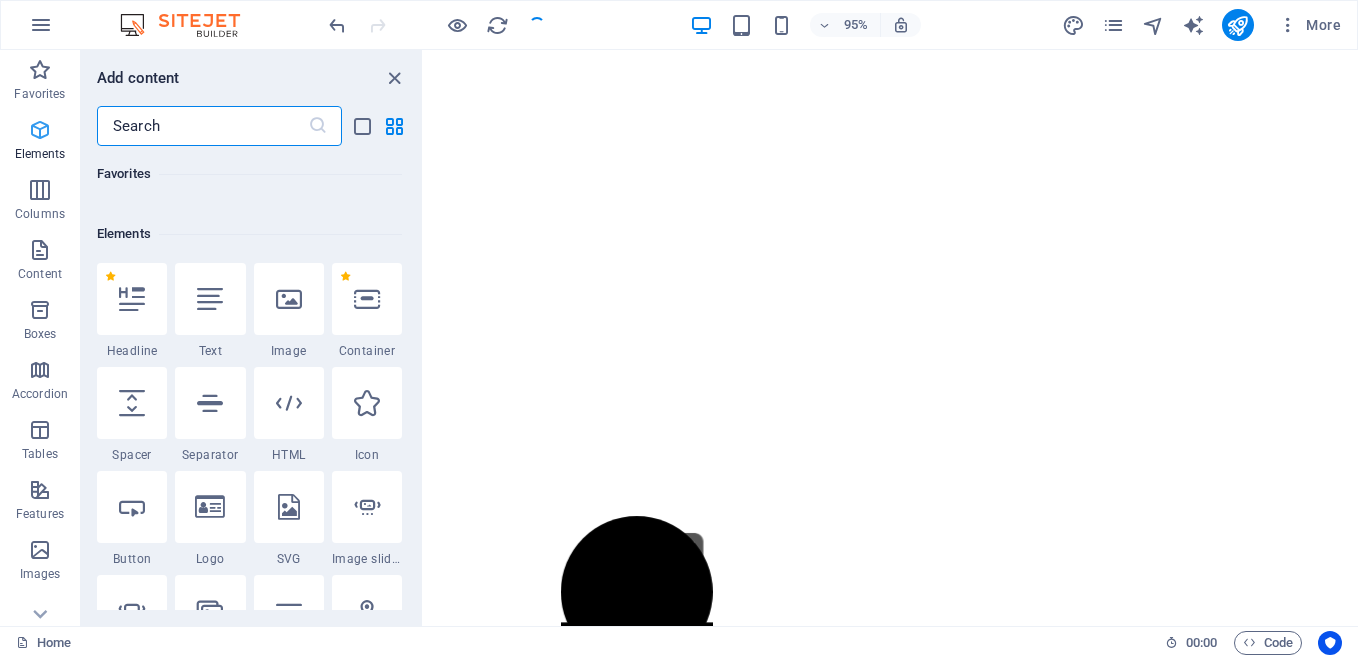 scroll, scrollTop: 213, scrollLeft: 0, axis: vertical 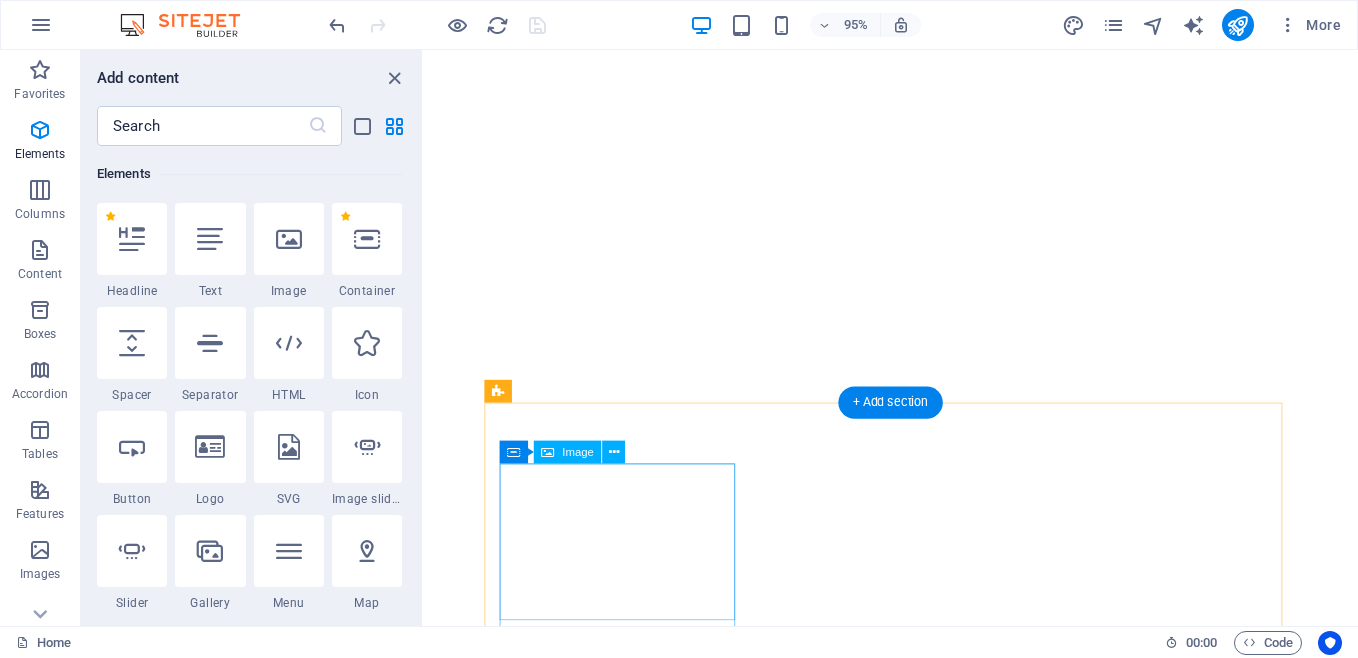 click at bounding box center (915, 1665) 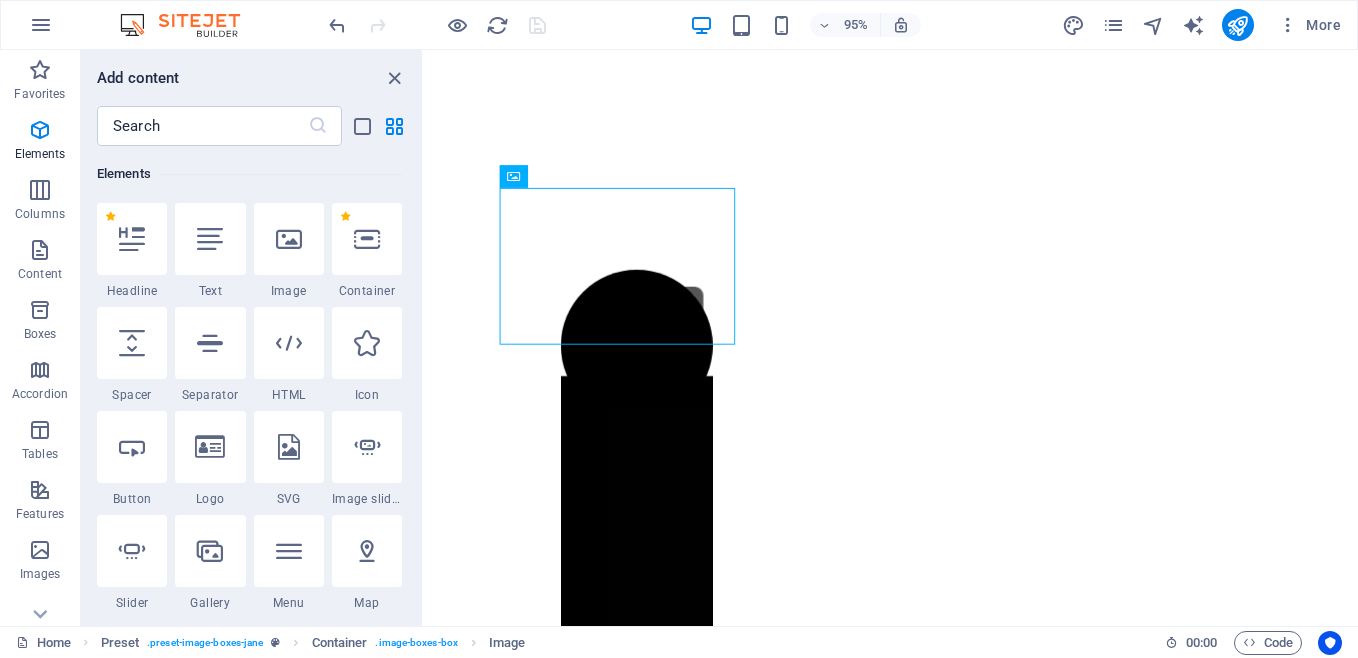 scroll, scrollTop: 1228, scrollLeft: 0, axis: vertical 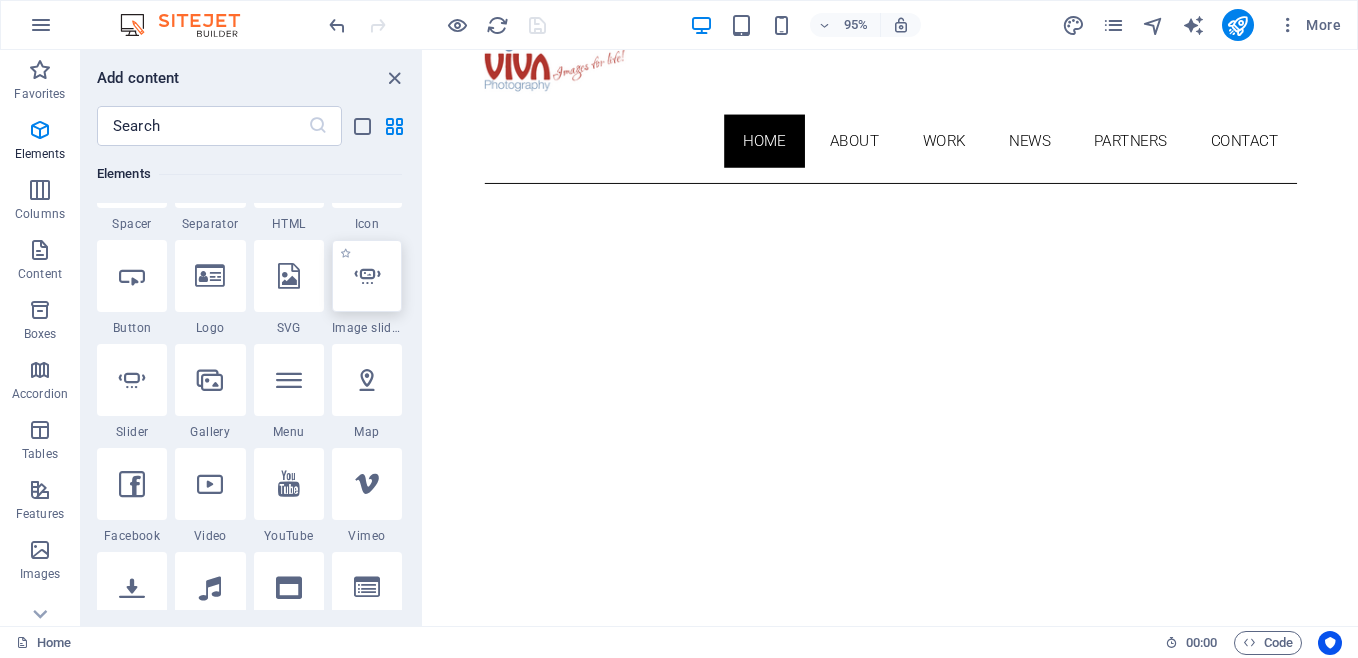 click at bounding box center (367, 276) 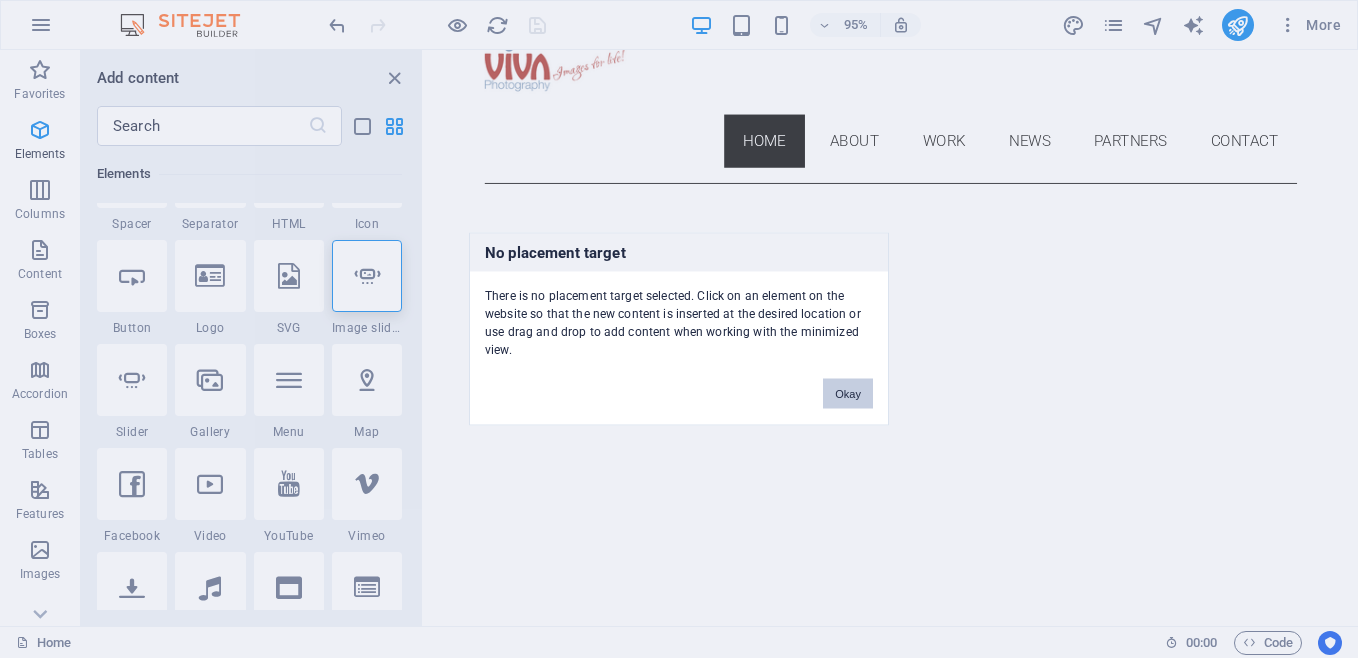 click on "Okay" at bounding box center (848, 394) 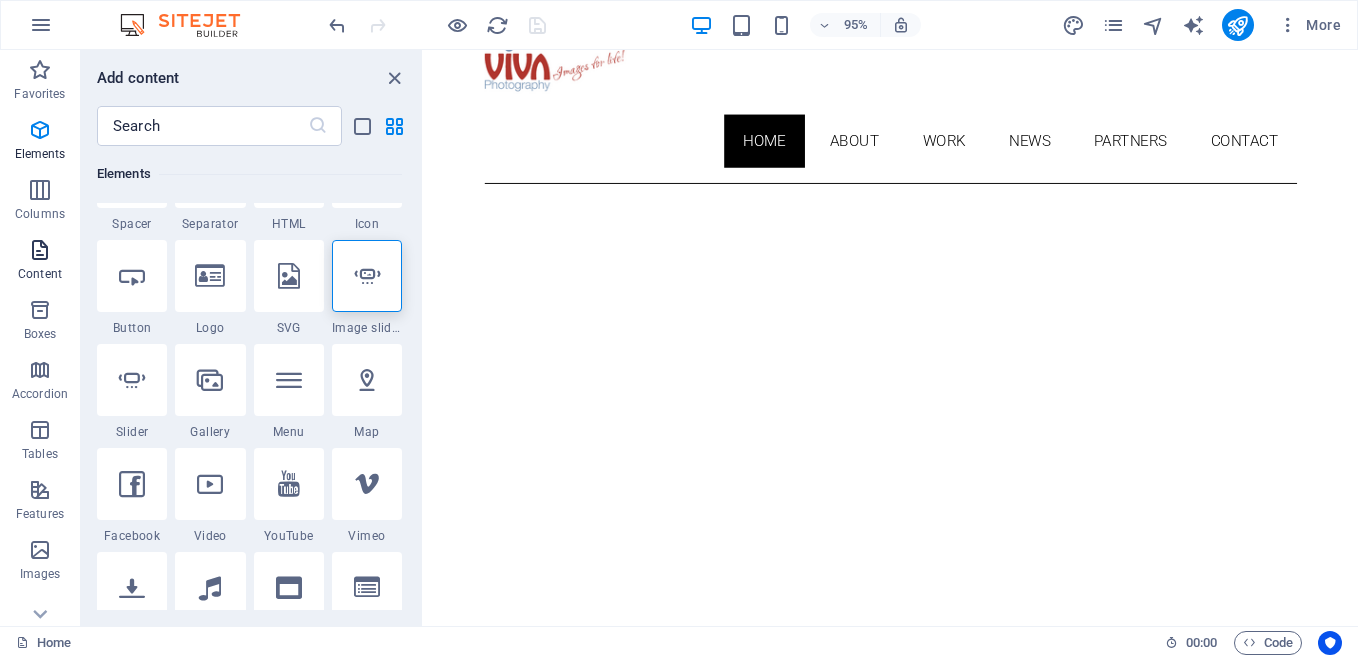 click at bounding box center [40, 250] 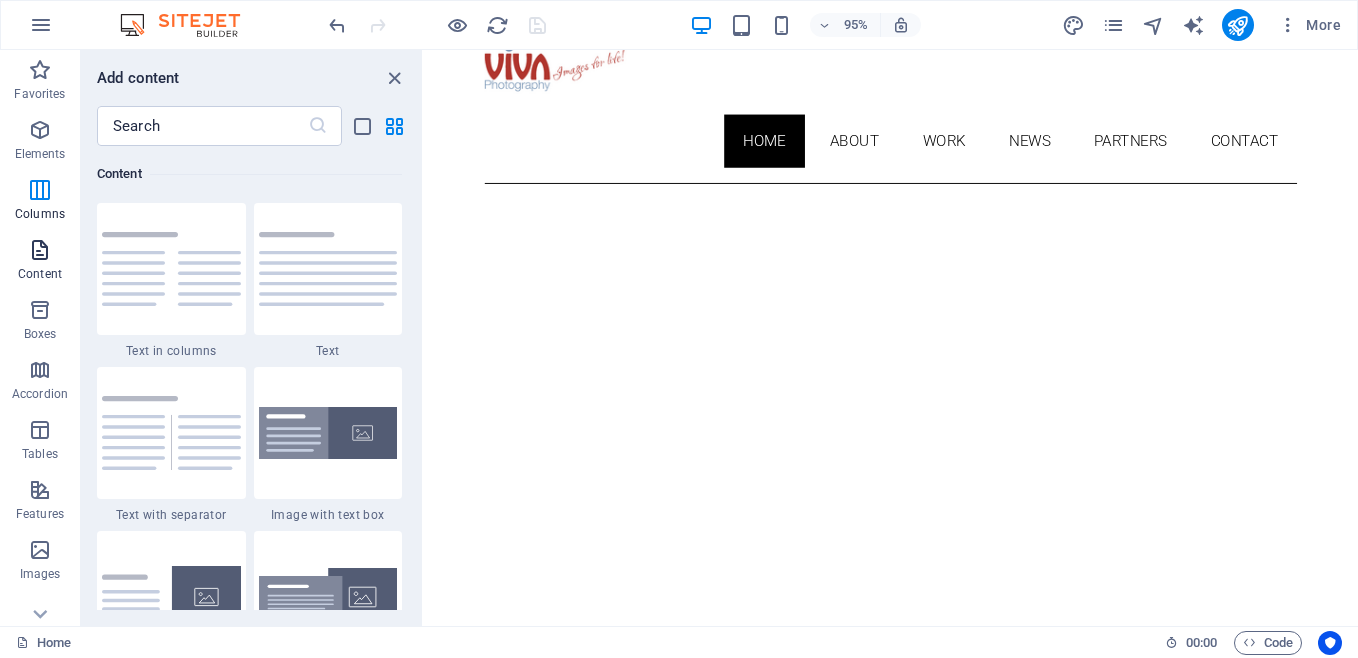scroll, scrollTop: 3499, scrollLeft: 0, axis: vertical 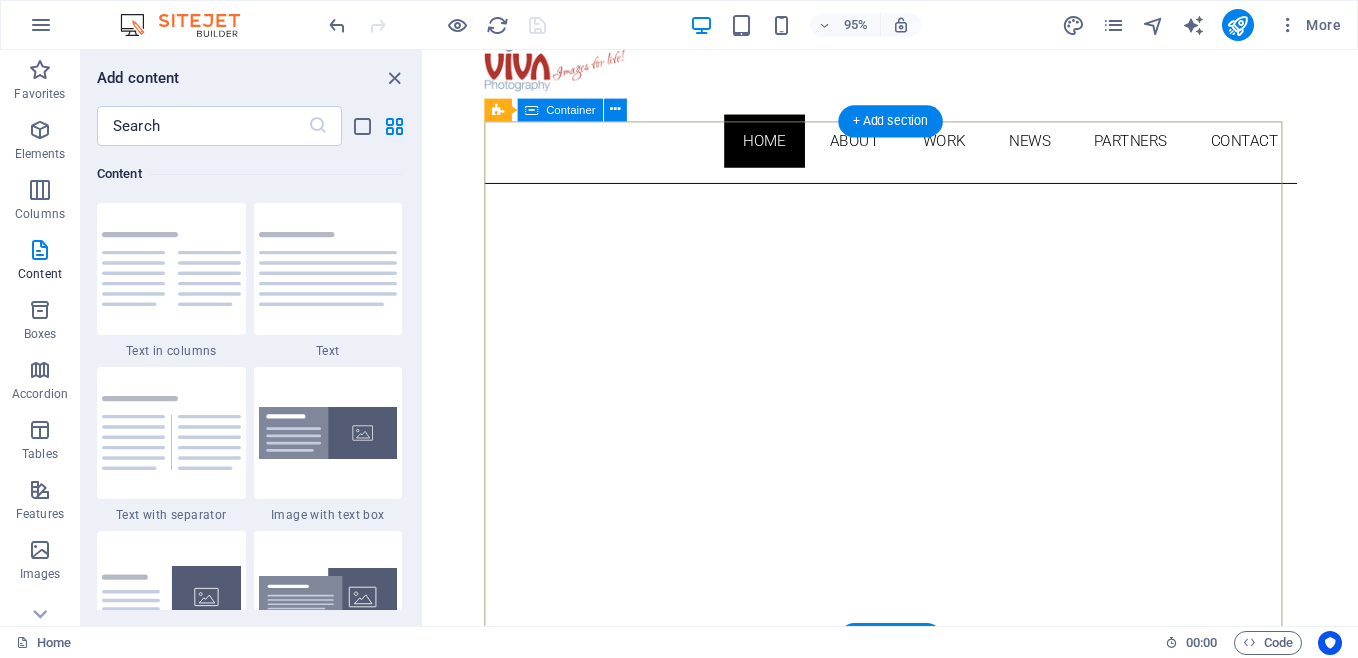 click on "About me My work Partners Contact" at bounding box center [915, 1136] 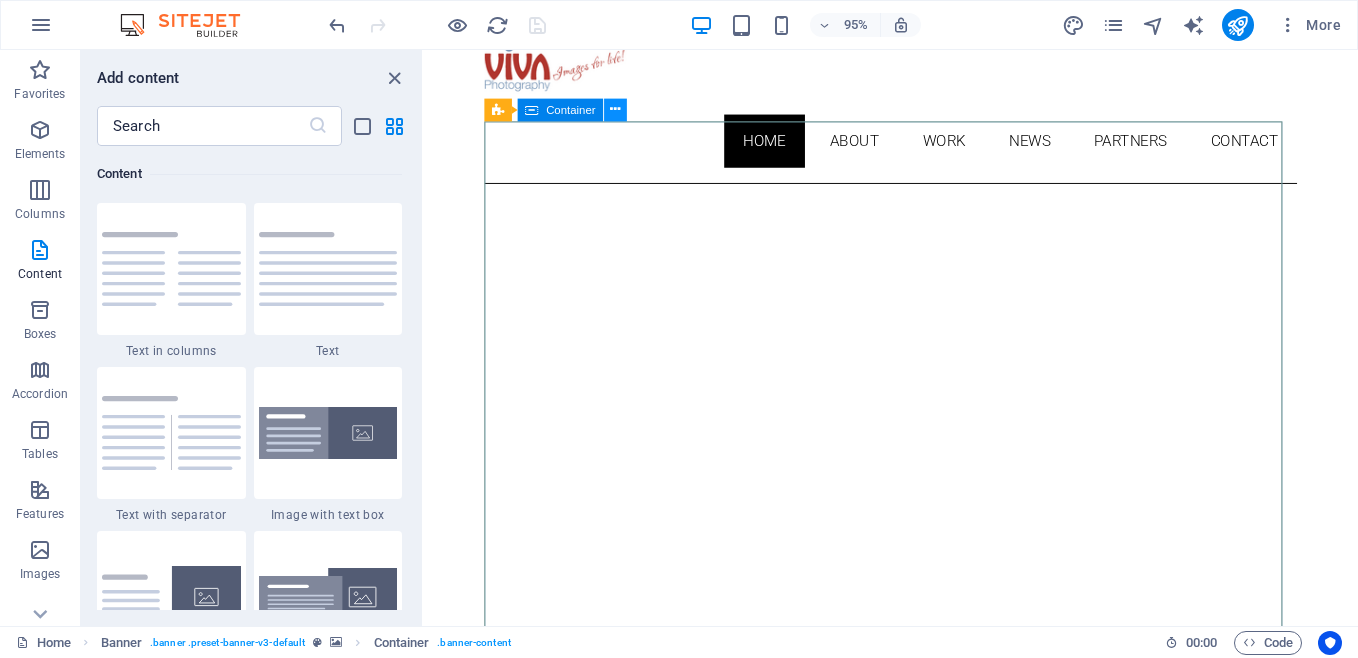click at bounding box center (616, 110) 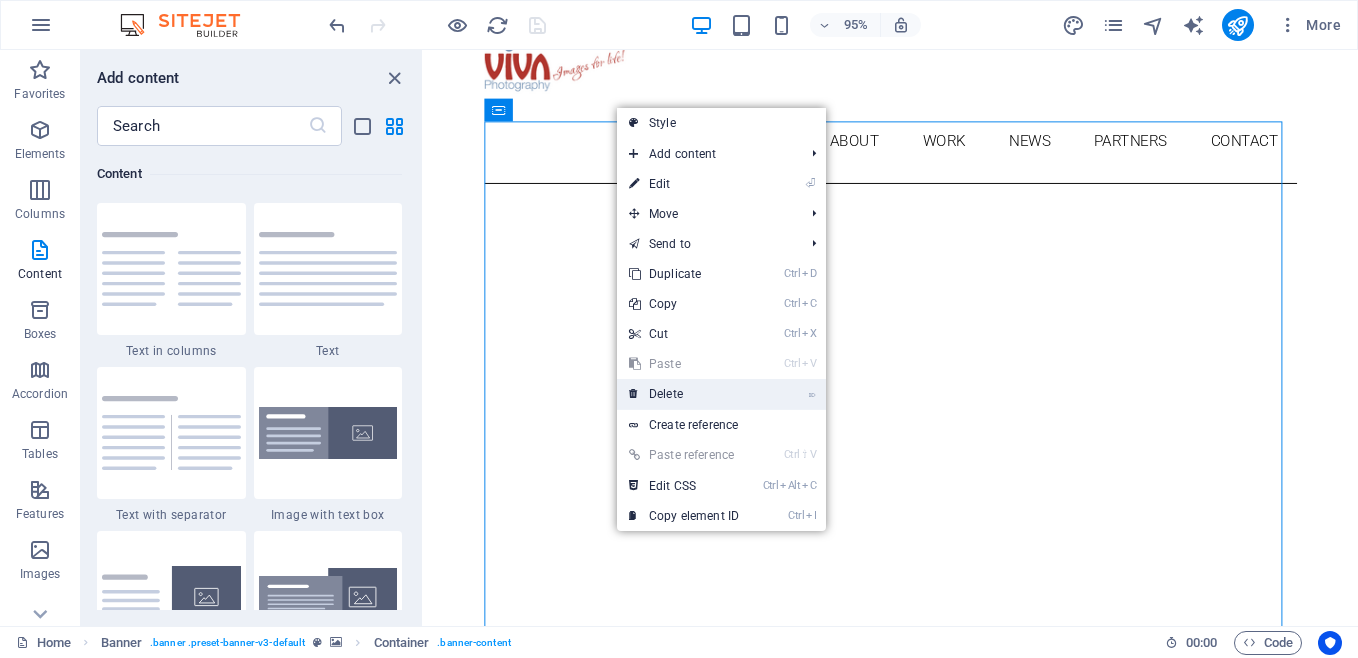 click on "⌦  Delete" at bounding box center [684, 394] 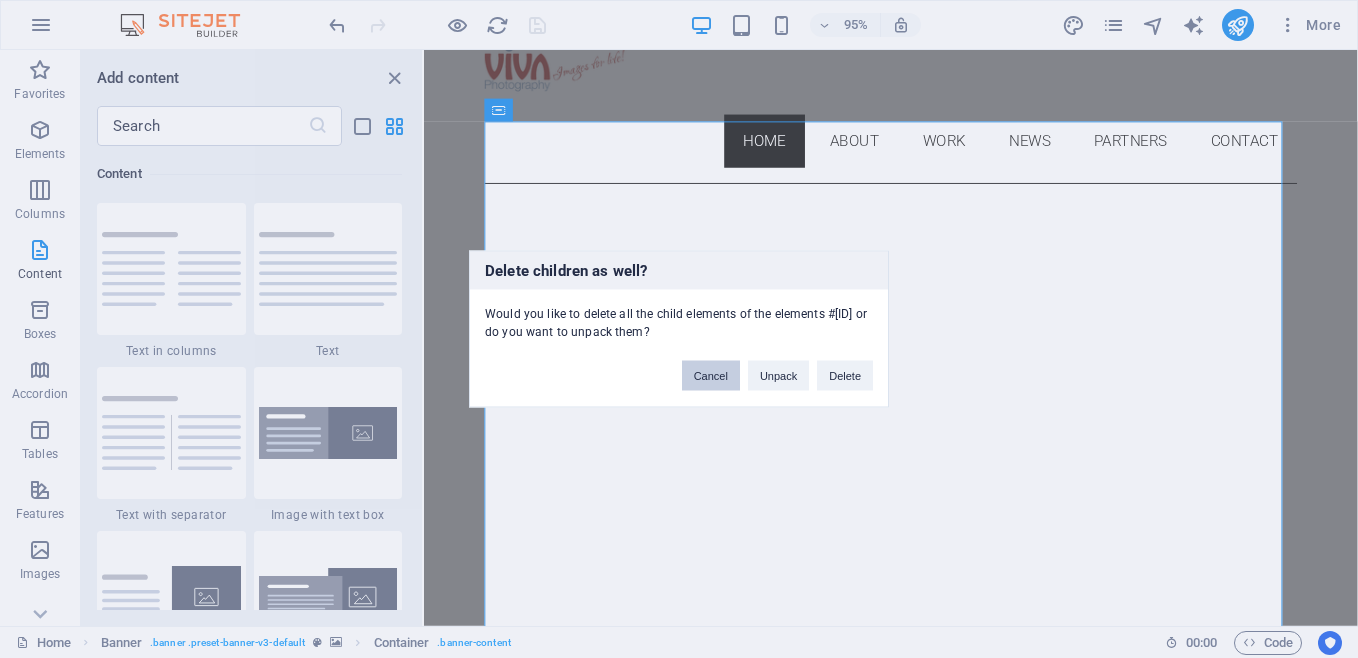 click on "Cancel" at bounding box center [711, 376] 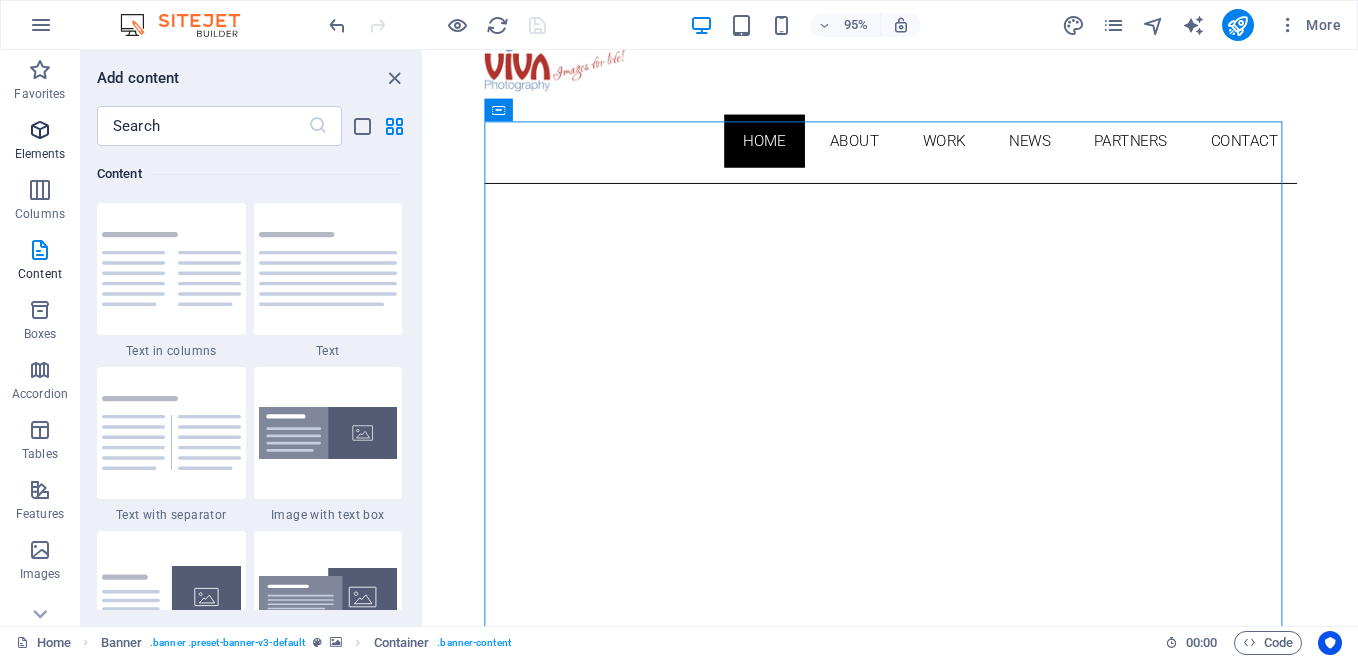 click at bounding box center [40, 130] 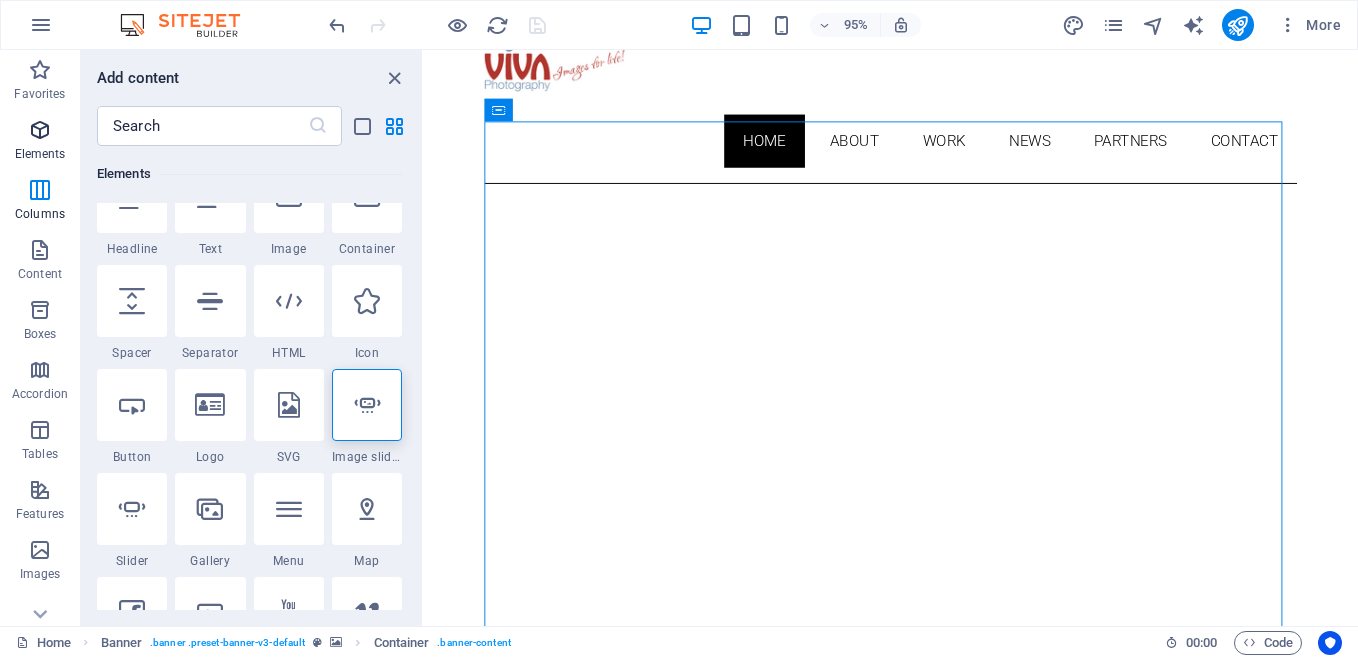 scroll, scrollTop: 213, scrollLeft: 0, axis: vertical 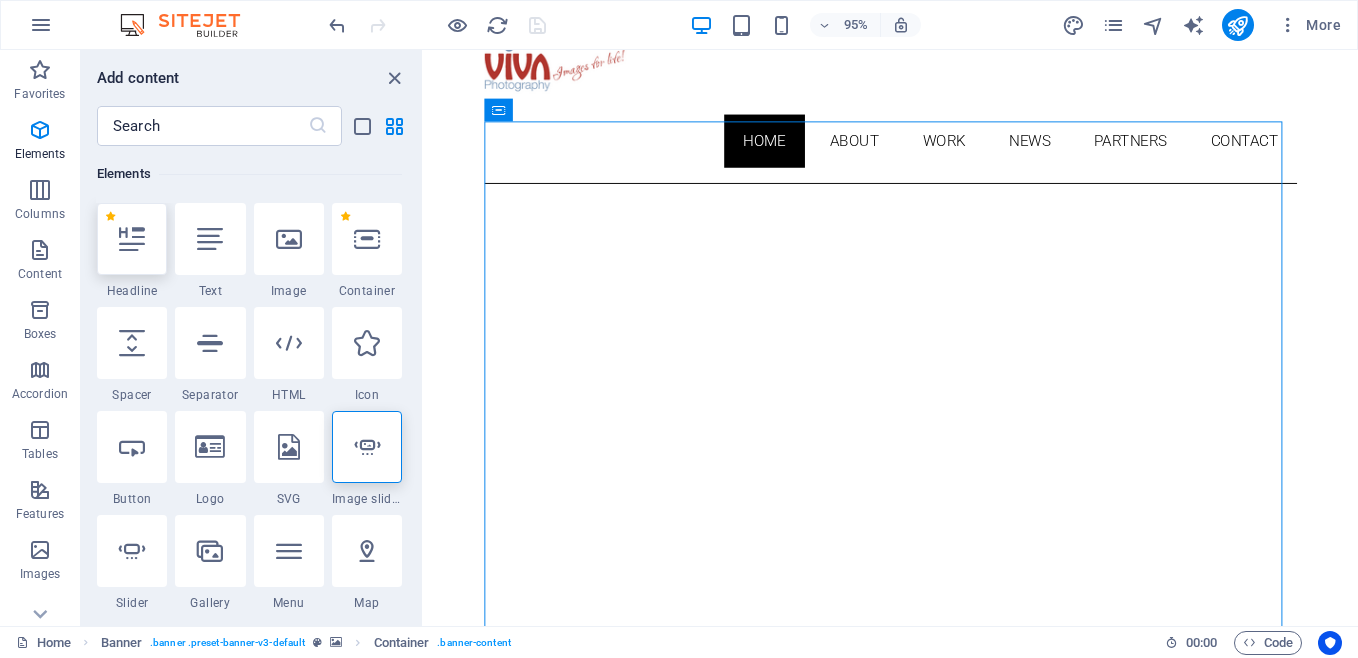 click at bounding box center (132, 239) 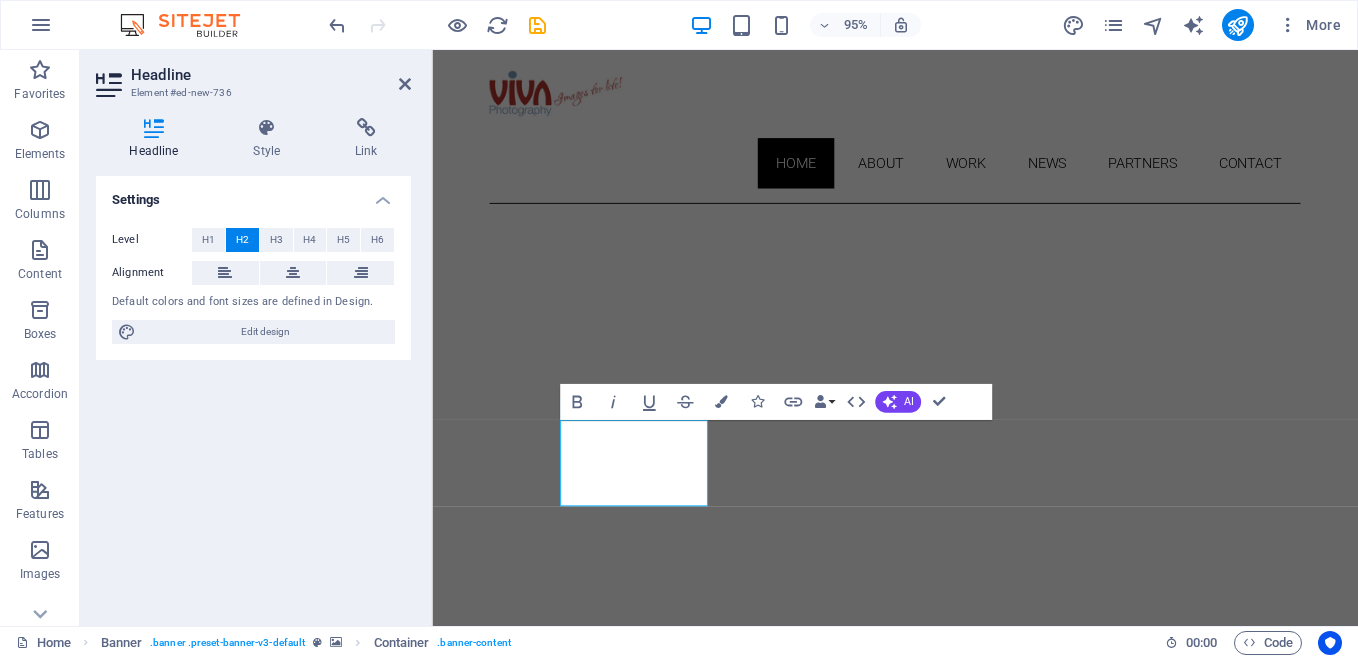scroll, scrollTop: 711, scrollLeft: 0, axis: vertical 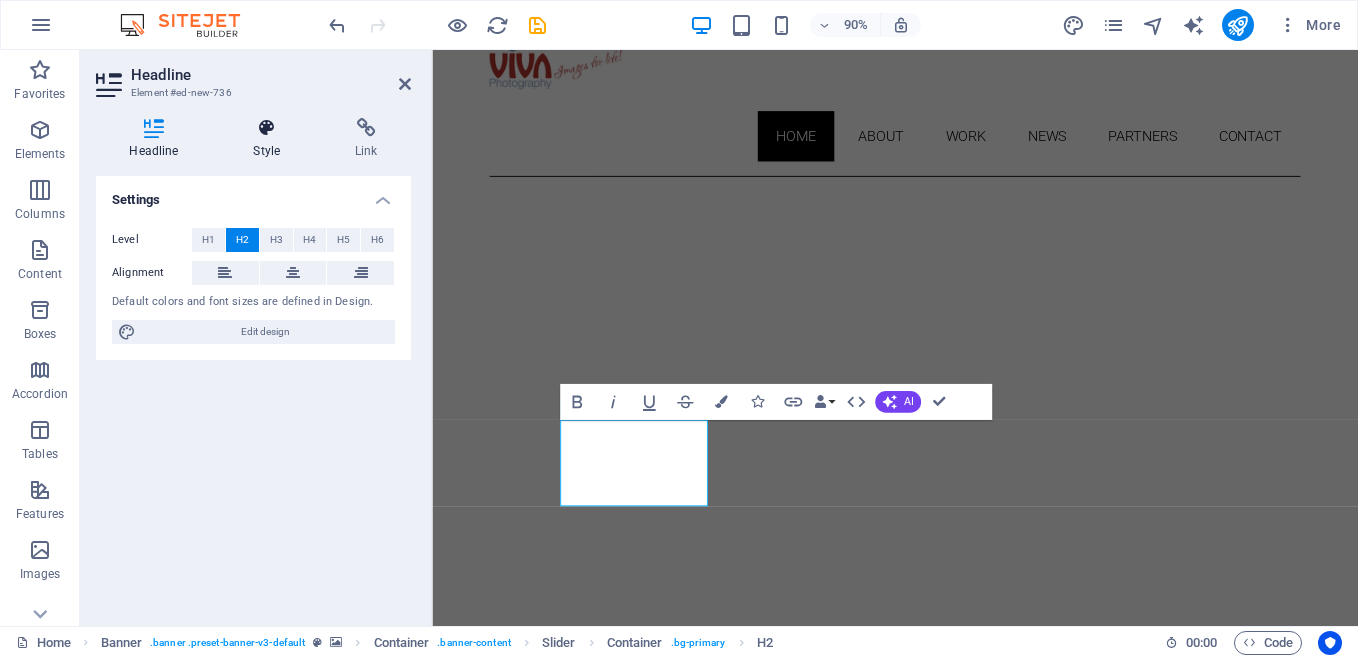 click at bounding box center [267, 128] 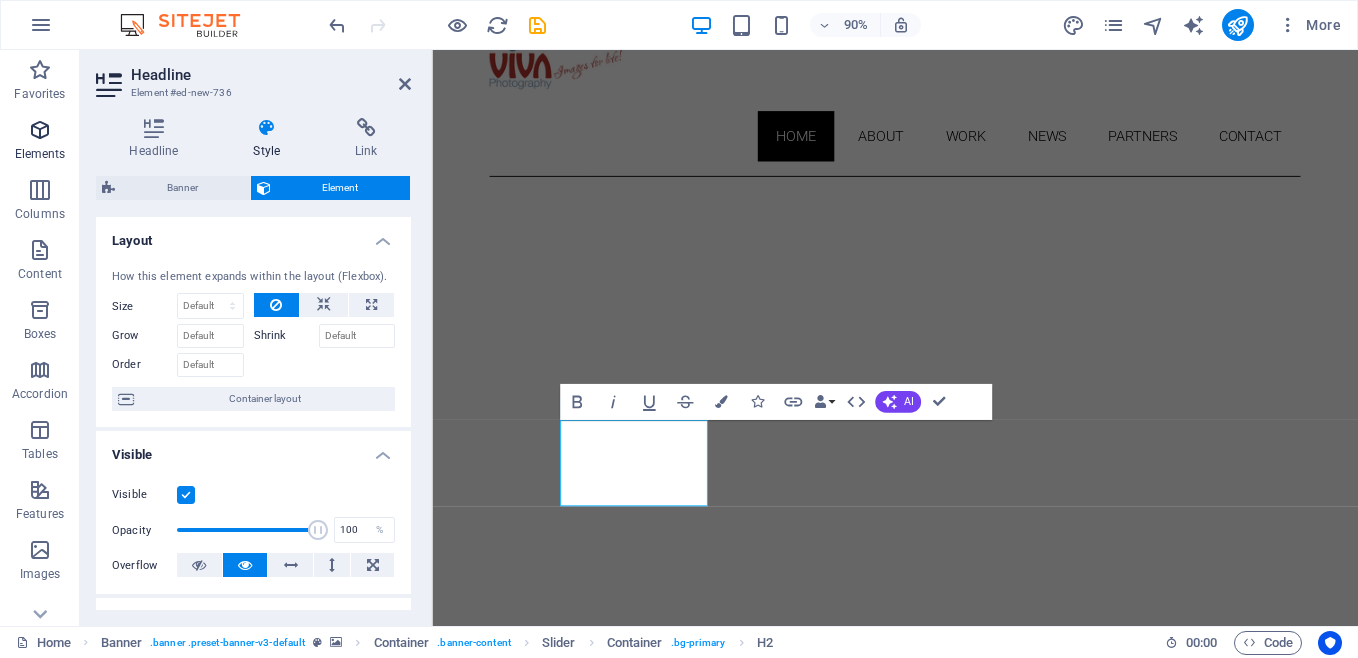 click at bounding box center [40, 130] 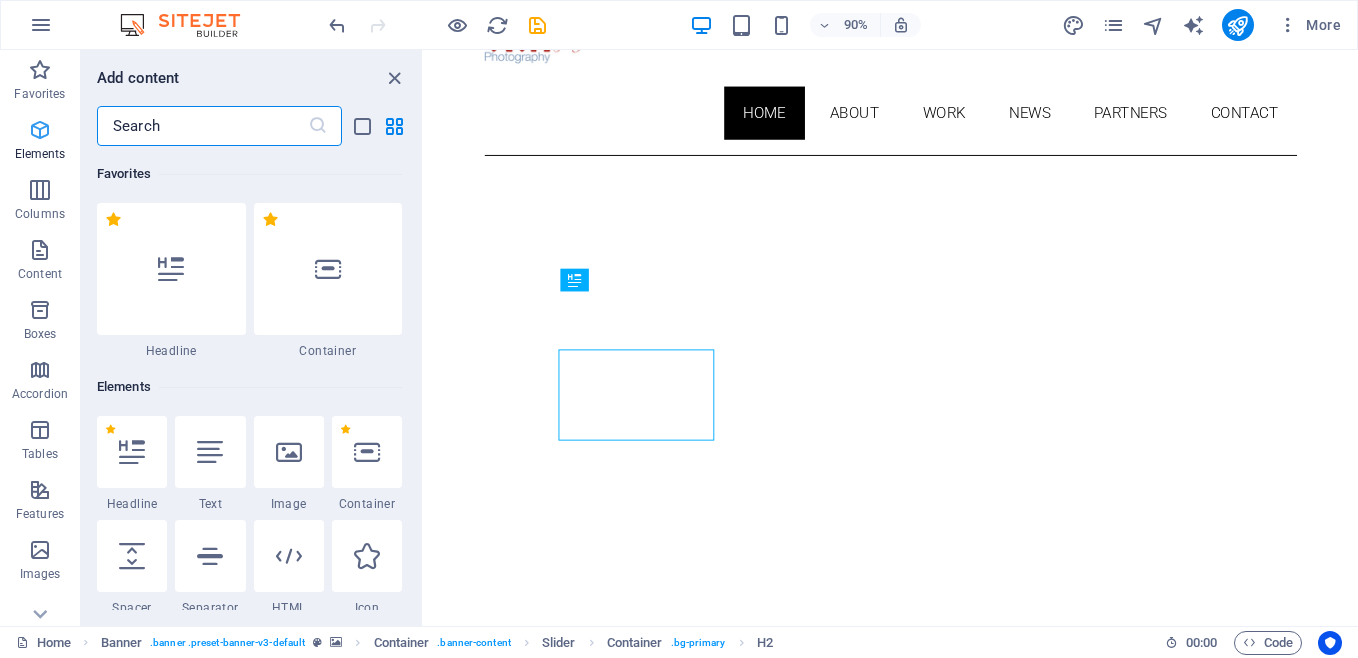 scroll, scrollTop: 807, scrollLeft: 0, axis: vertical 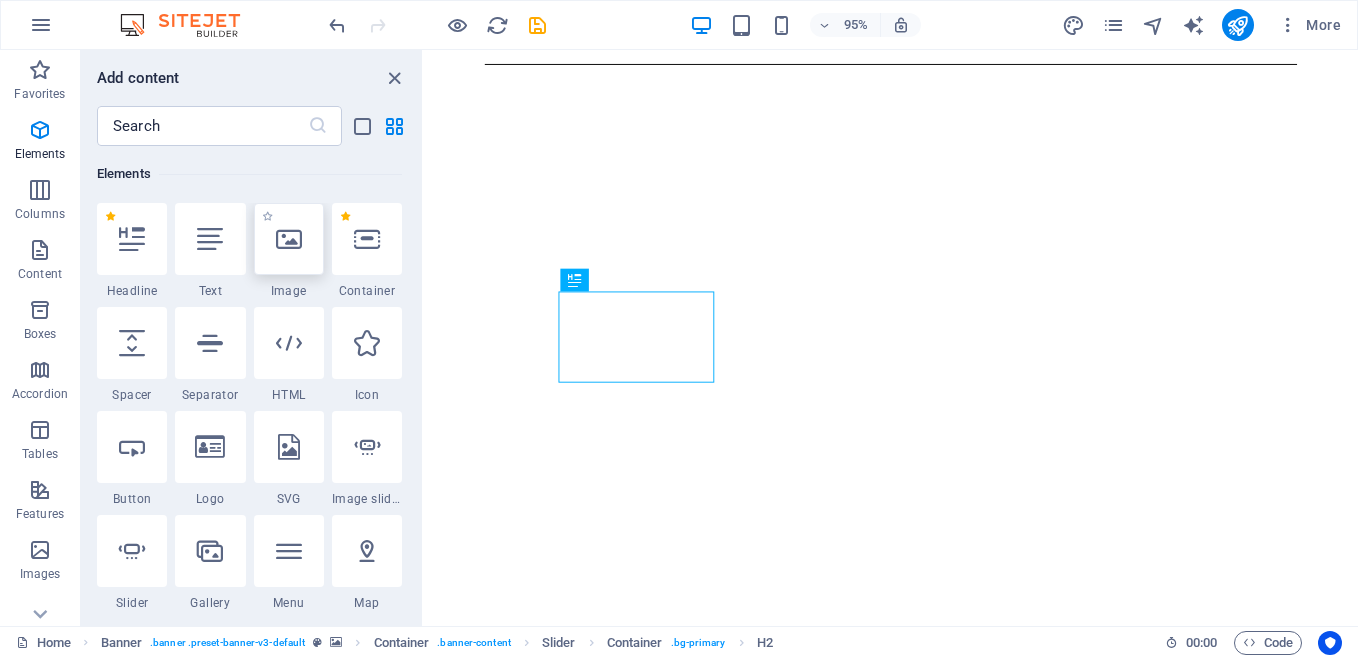 click at bounding box center [289, 239] 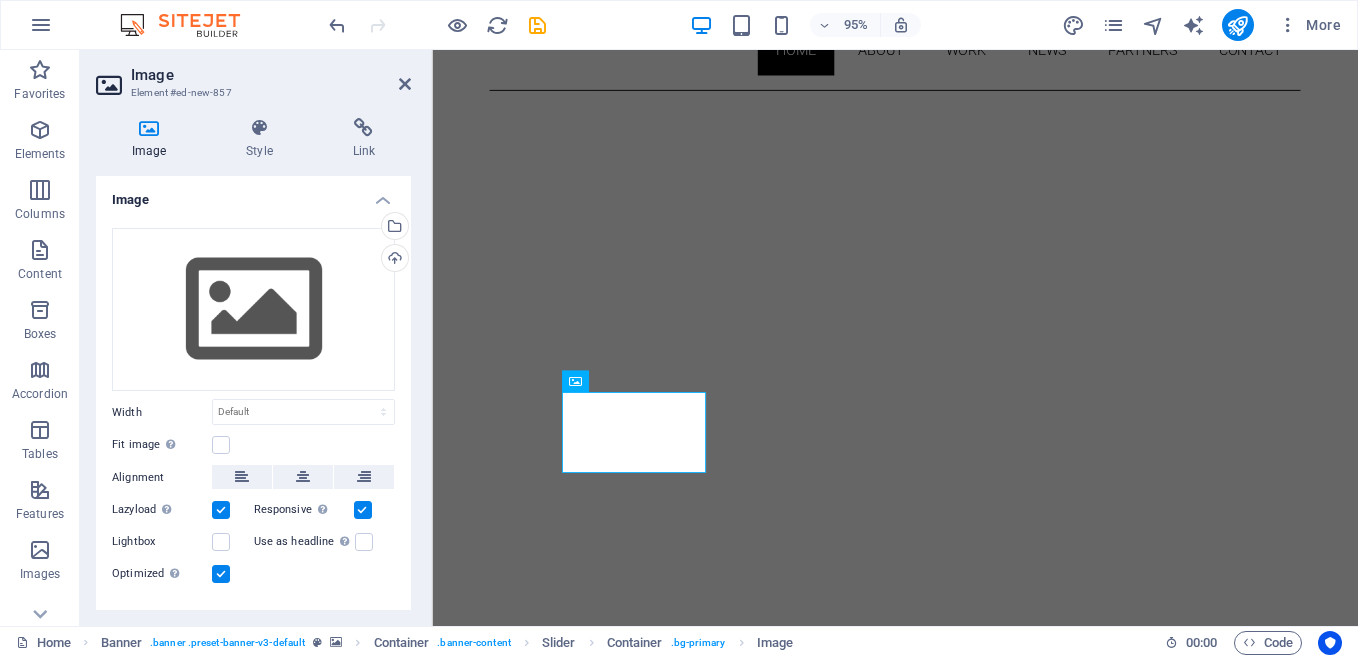 scroll, scrollTop: 742, scrollLeft: 0, axis: vertical 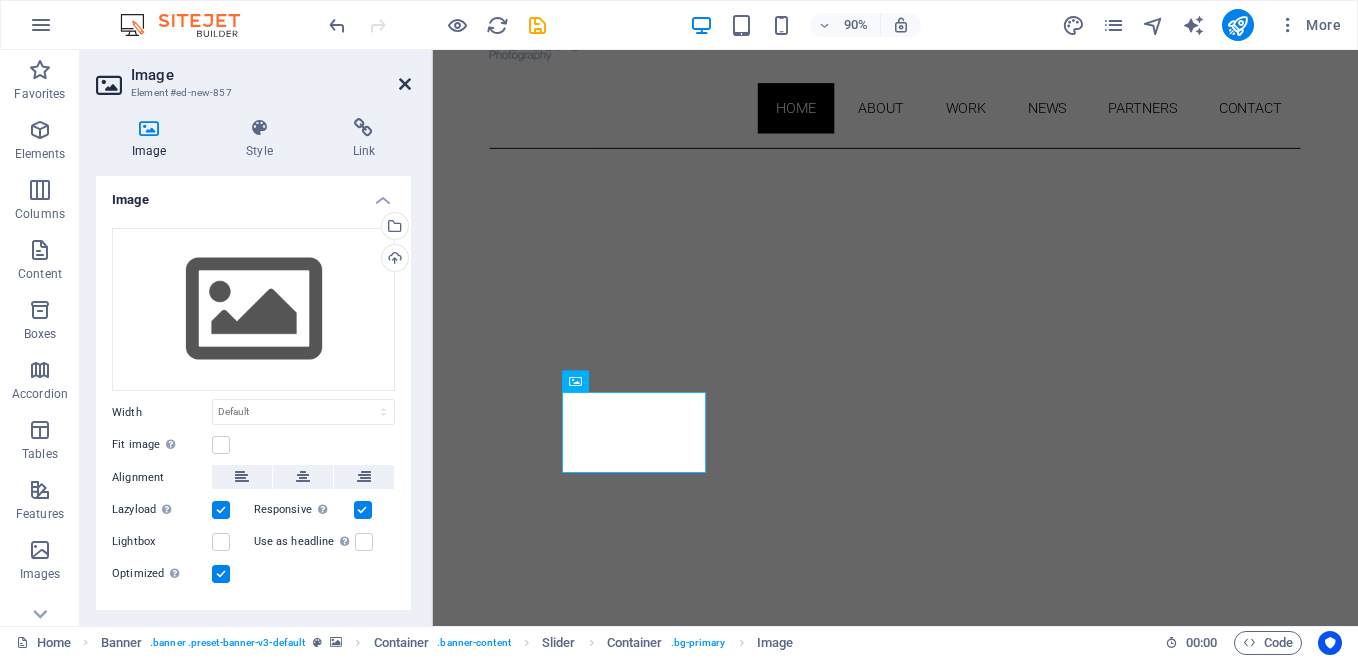click at bounding box center [405, 84] 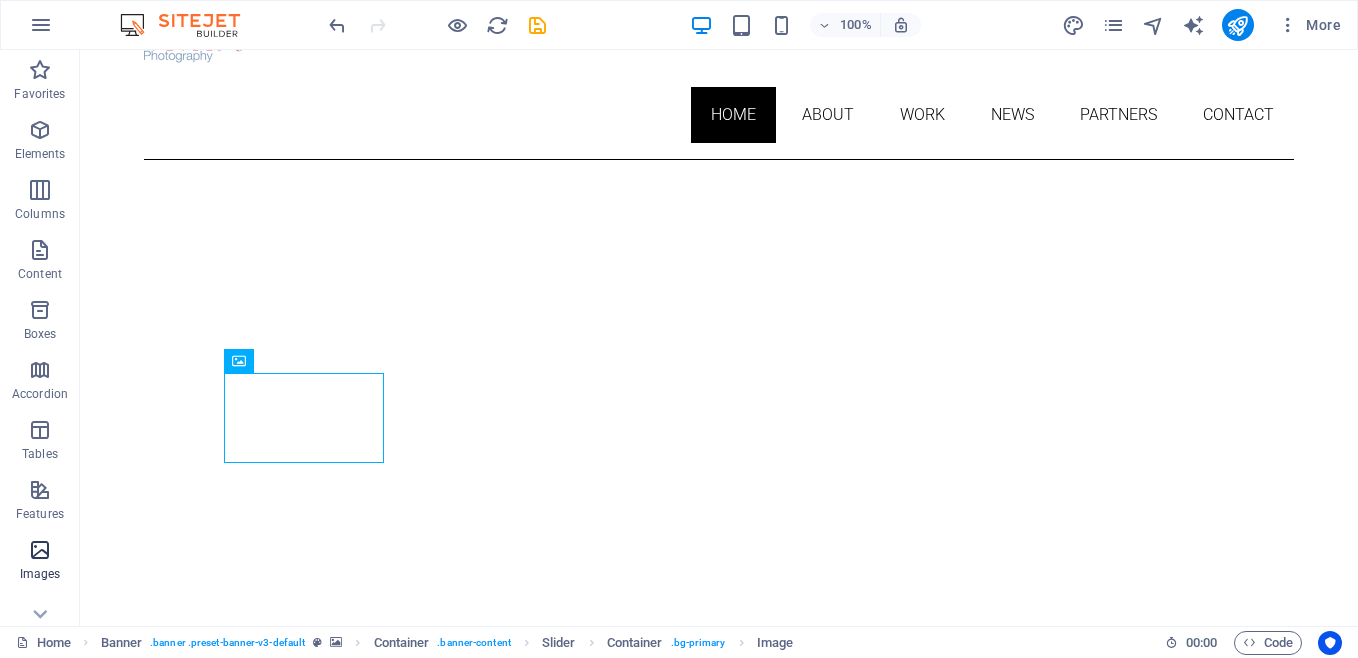 click at bounding box center [40, 550] 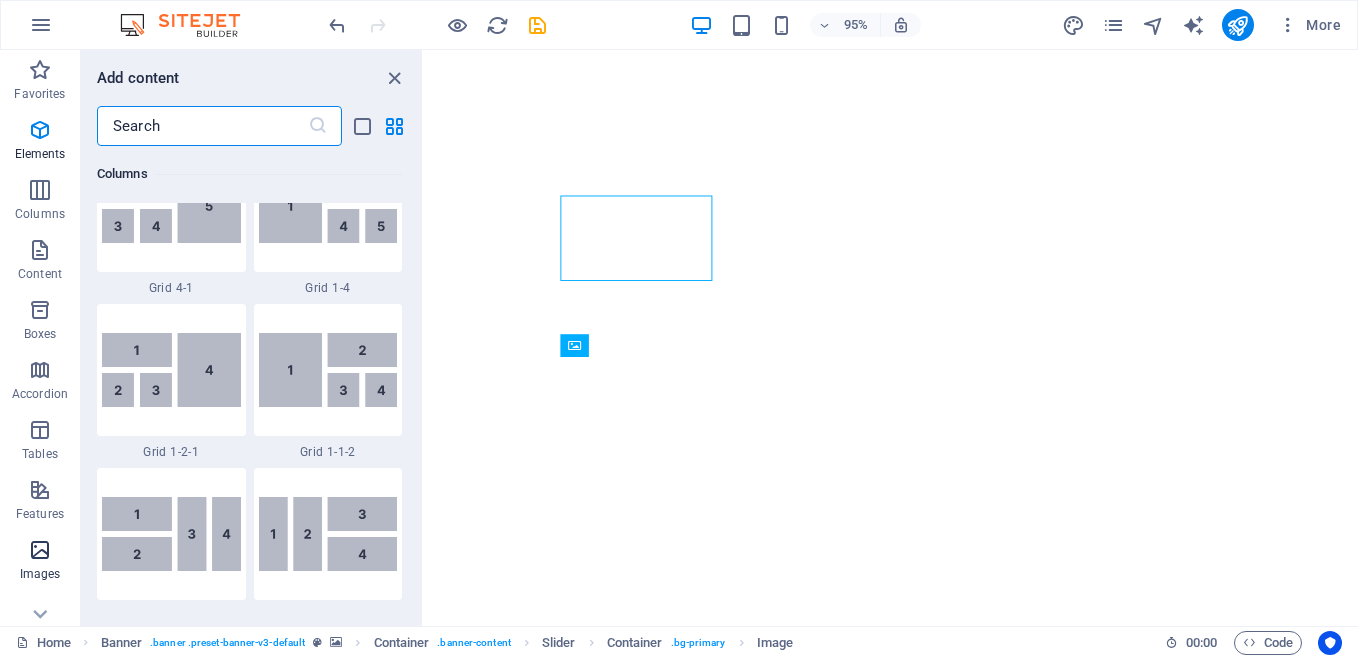 scroll, scrollTop: 10140, scrollLeft: 0, axis: vertical 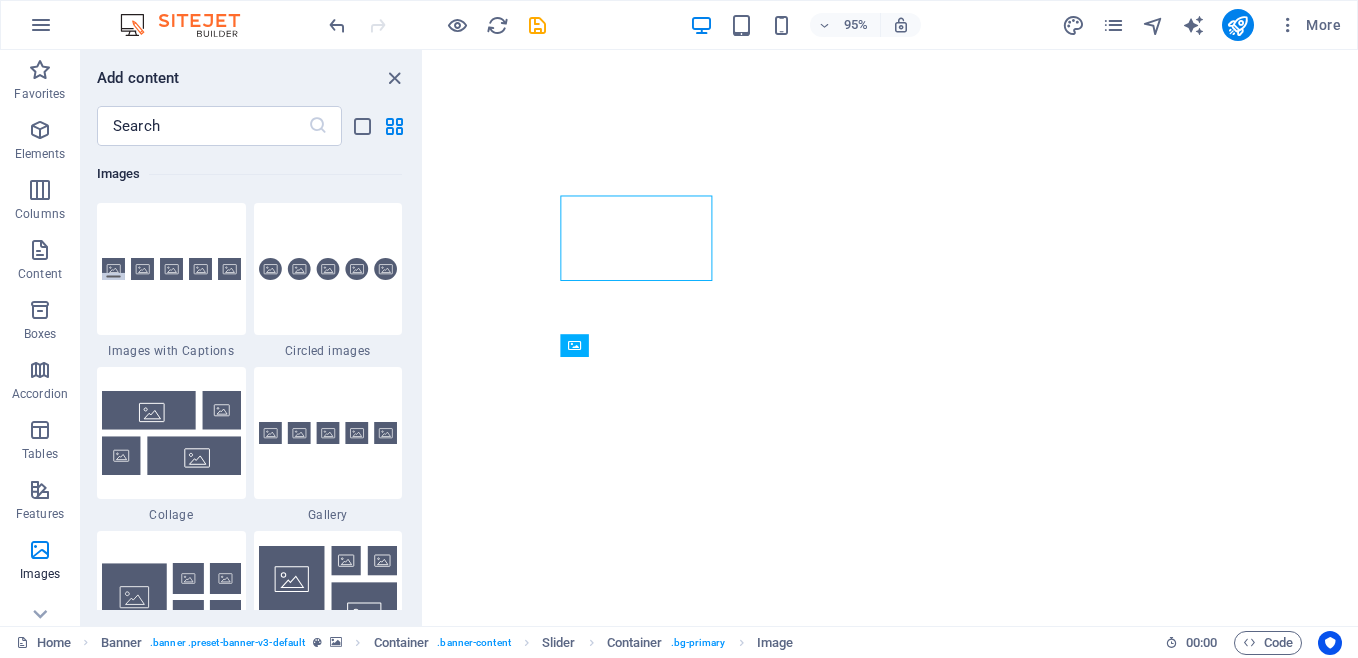 drag, startPoint x: 417, startPoint y: 388, endPoint x: 419, endPoint y: 378, distance: 10.198039 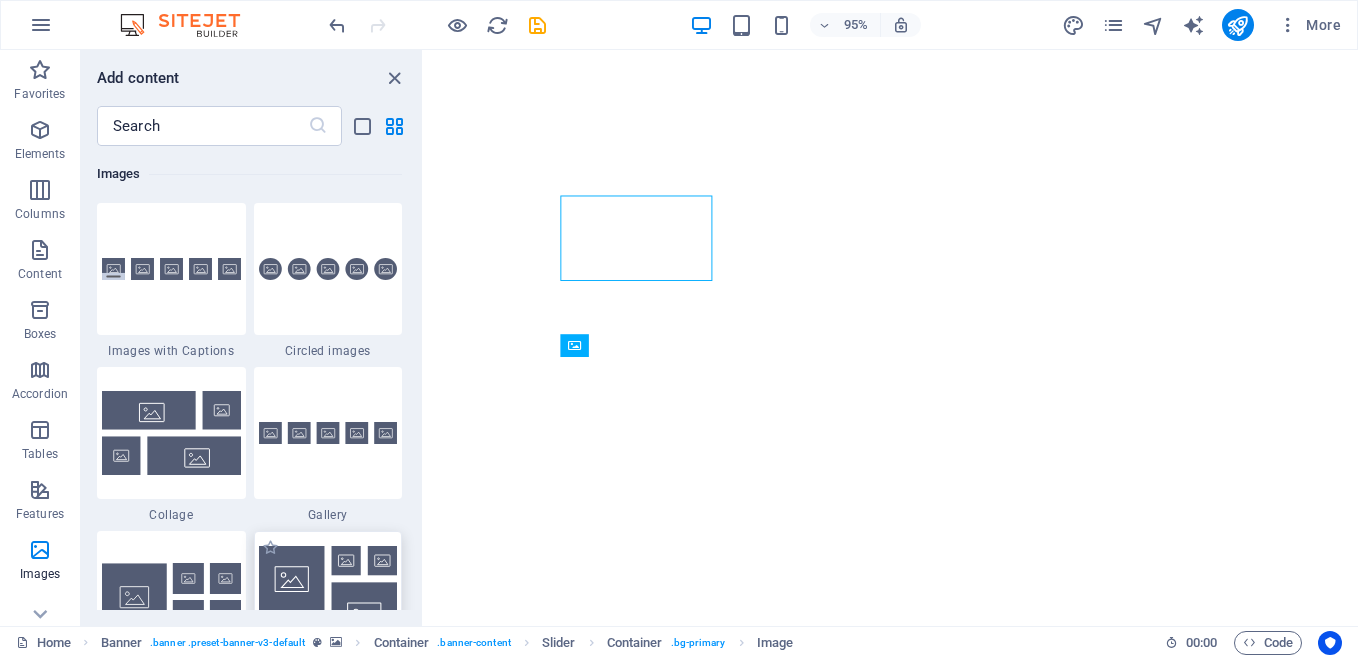 click at bounding box center (328, 597) 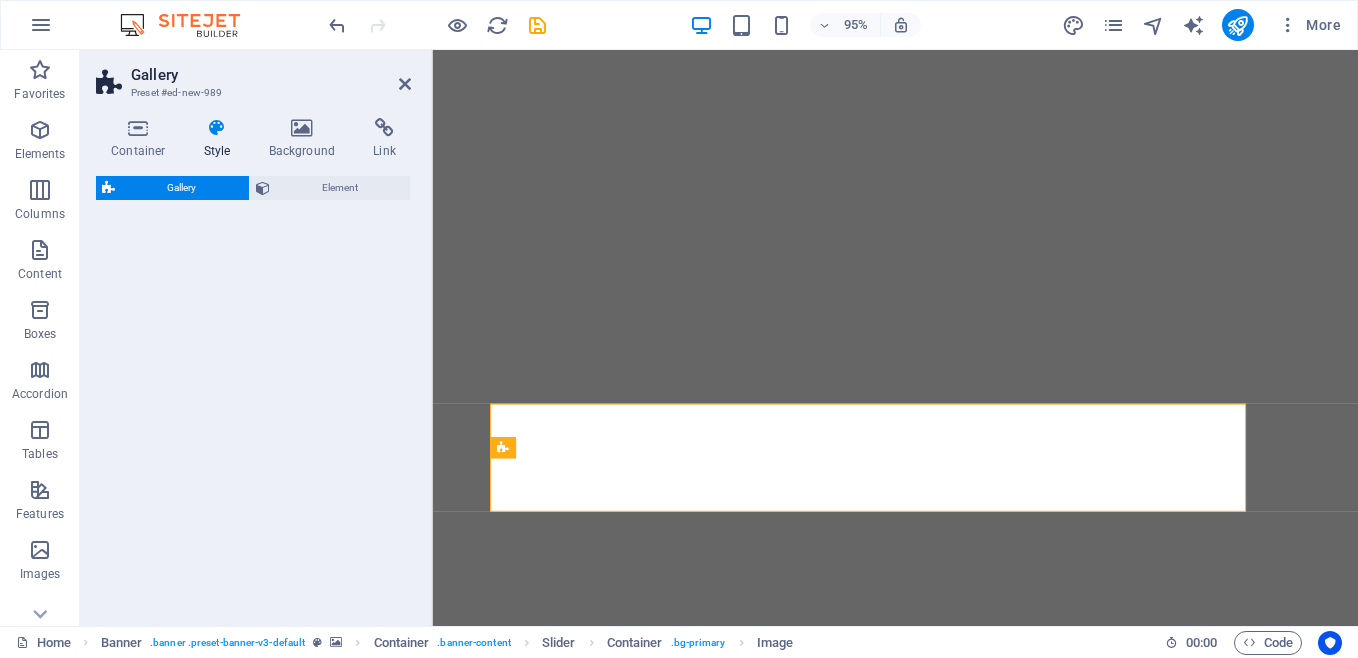 select on "rem" 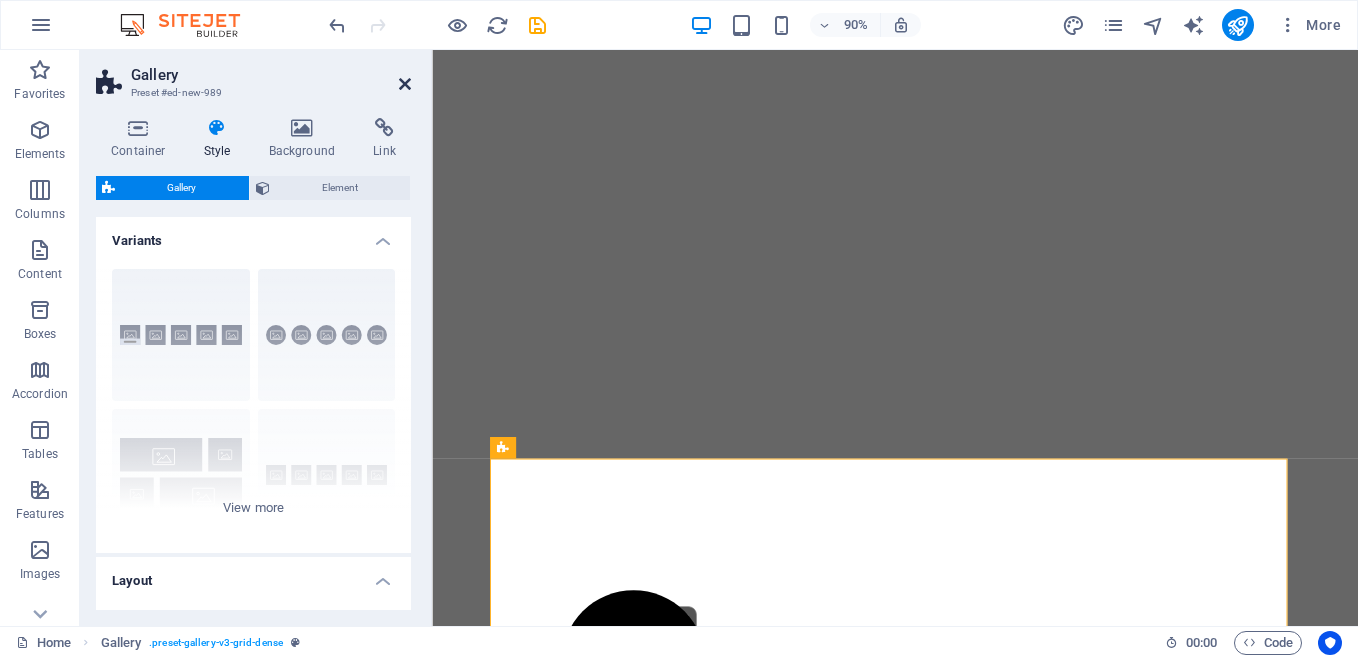 click at bounding box center (405, 84) 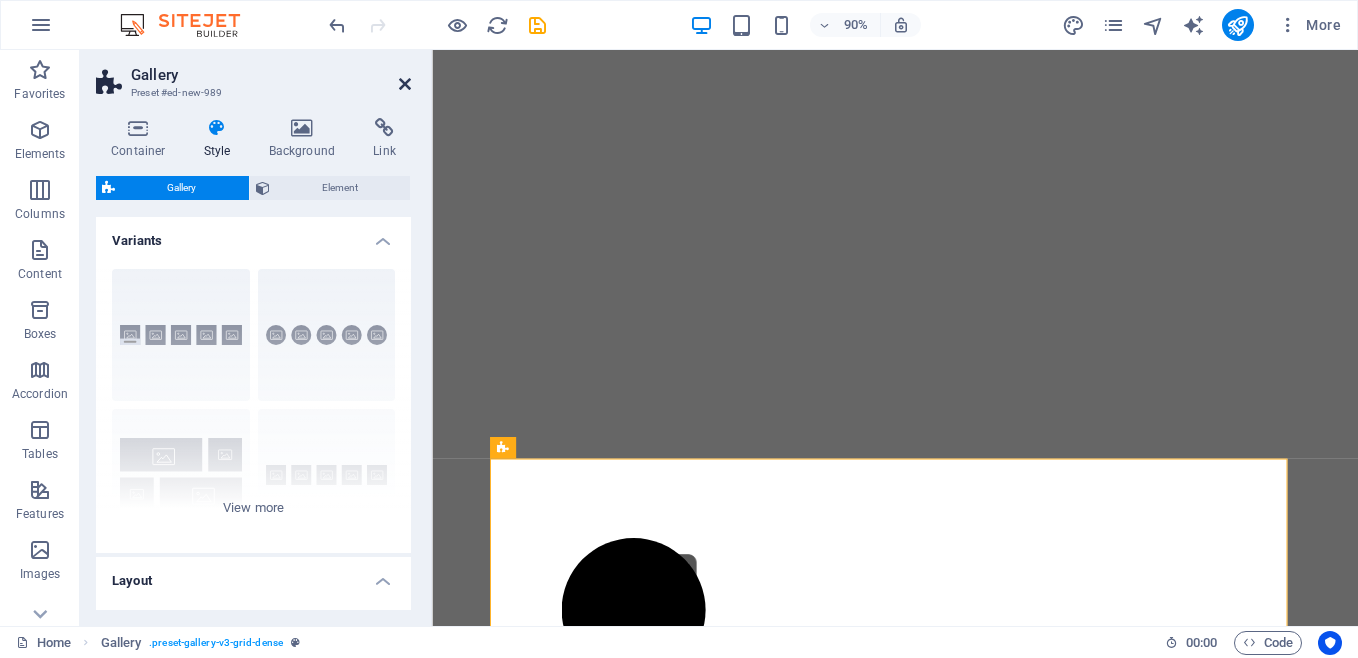 scroll, scrollTop: 978, scrollLeft: 0, axis: vertical 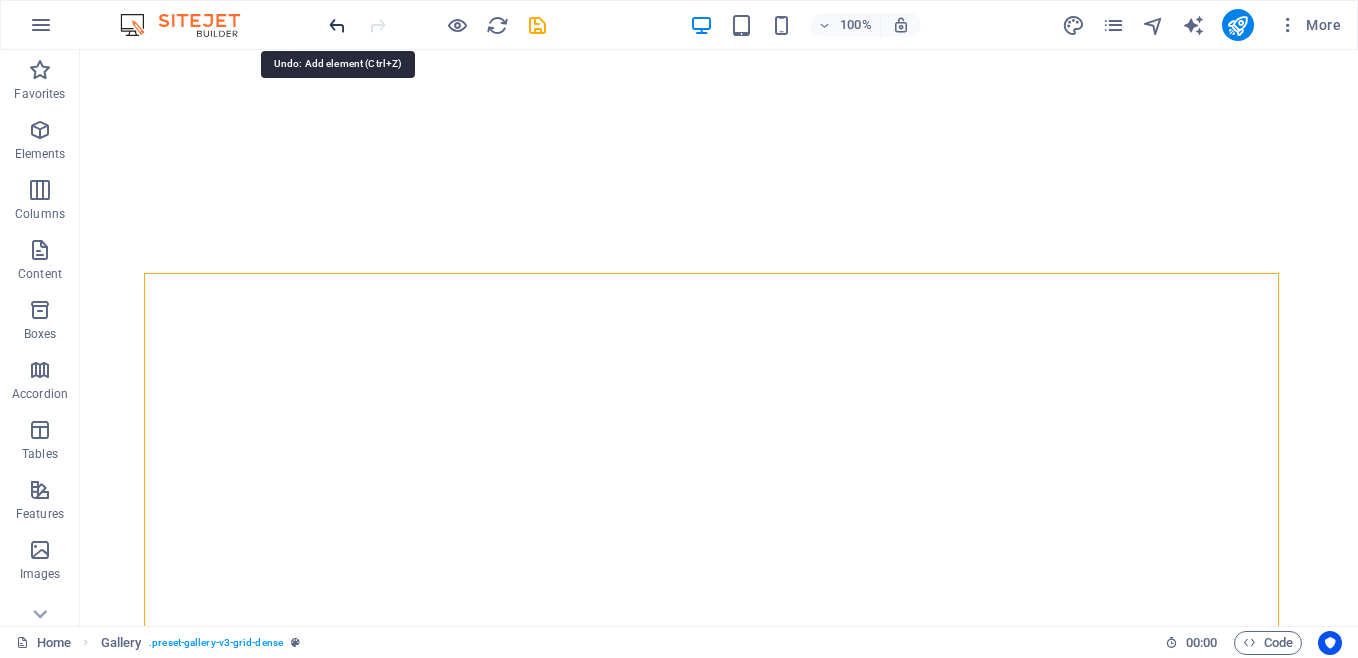 click at bounding box center [337, 25] 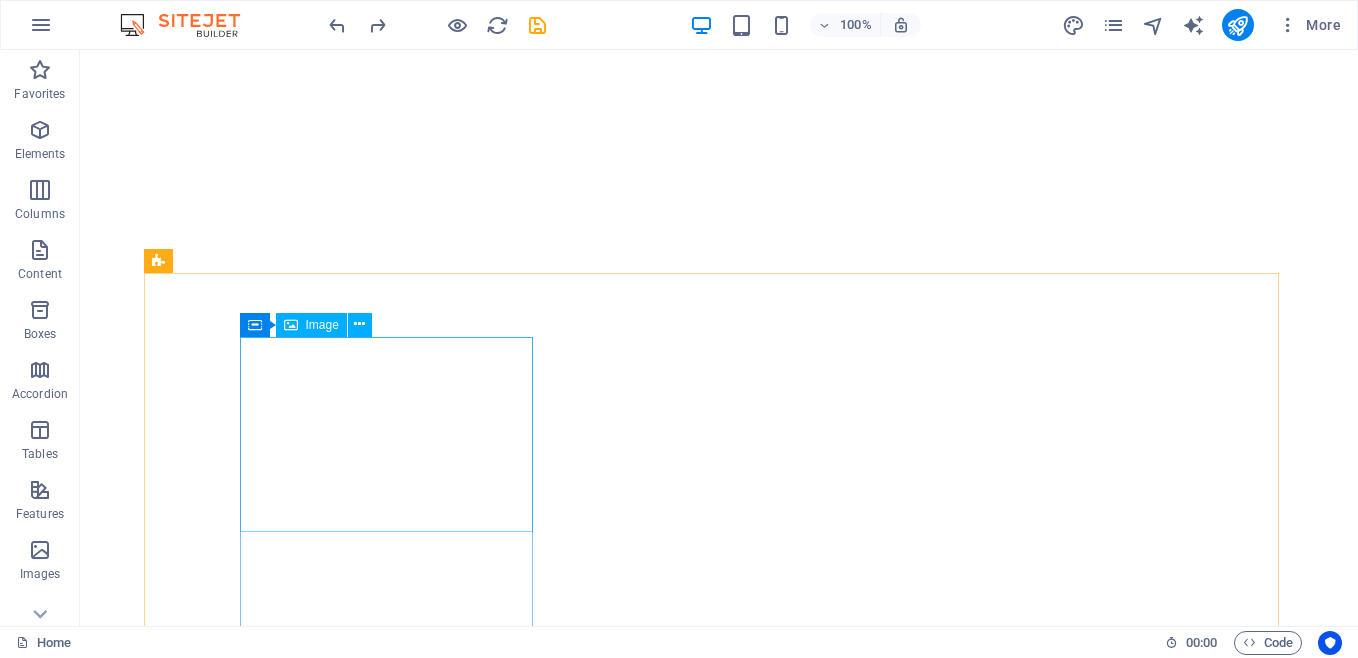 click on "Image" at bounding box center [322, 325] 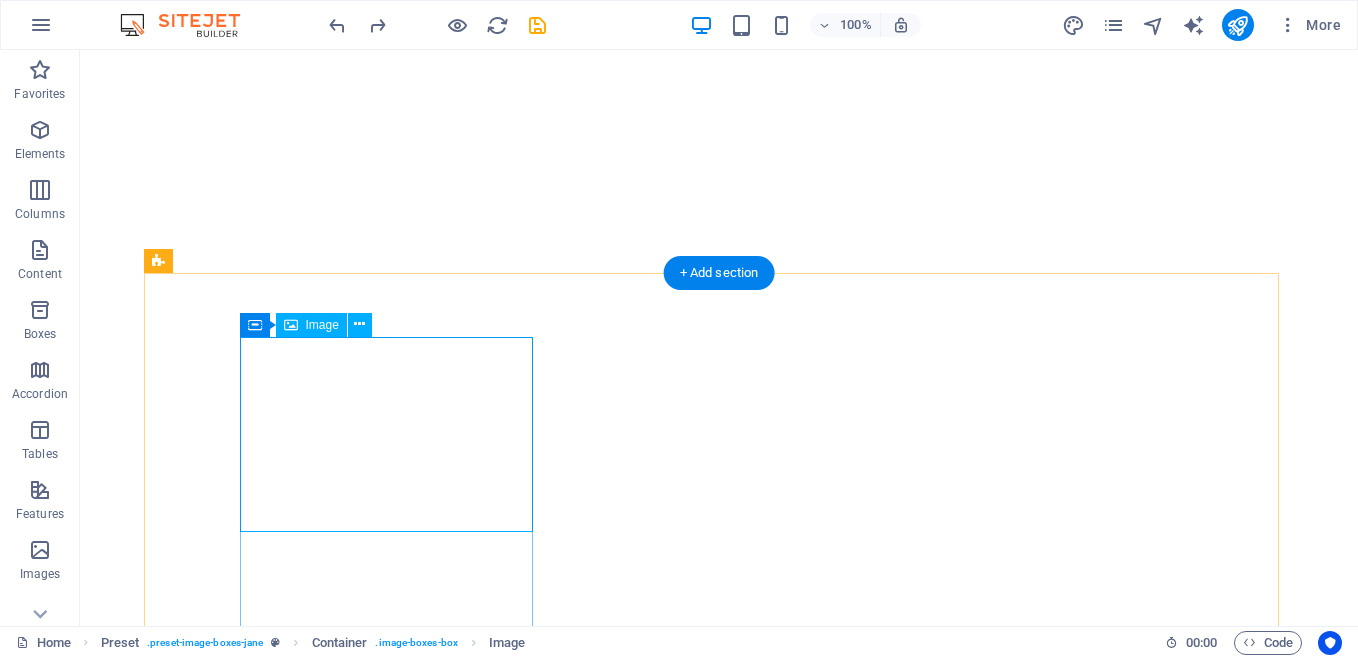 click at bounding box center [632, 1543] 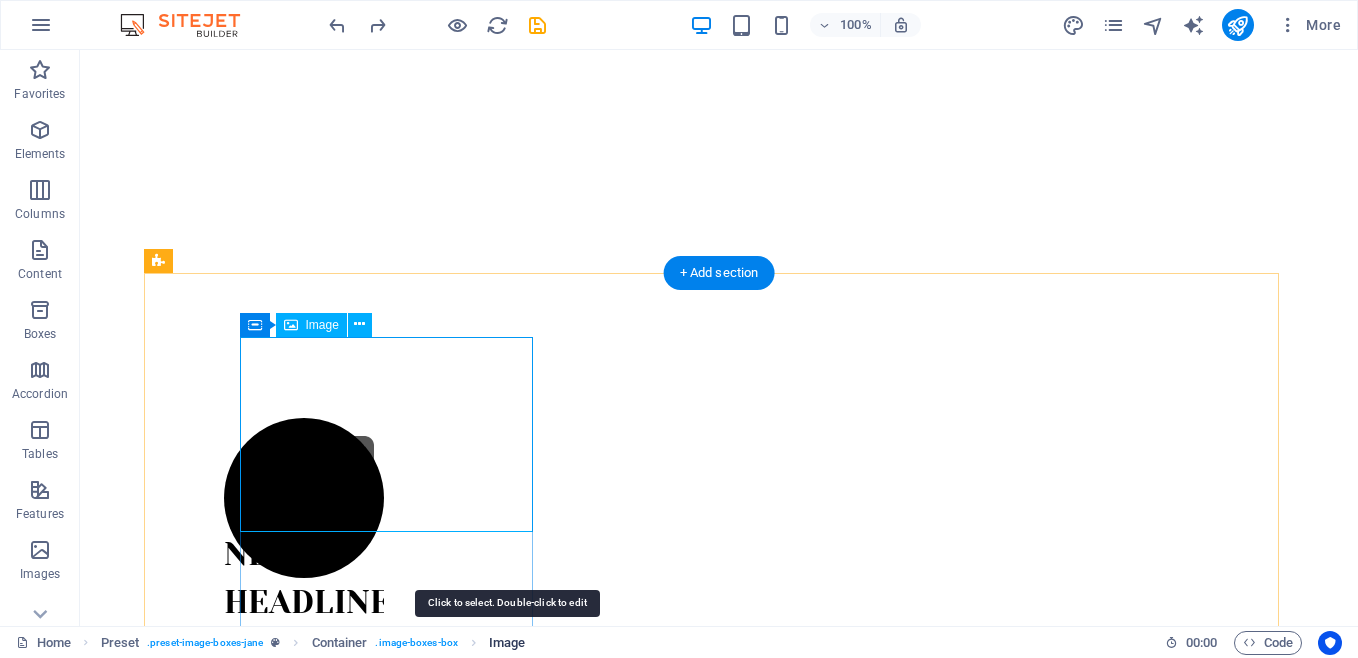 click on "Image" at bounding box center (507, 643) 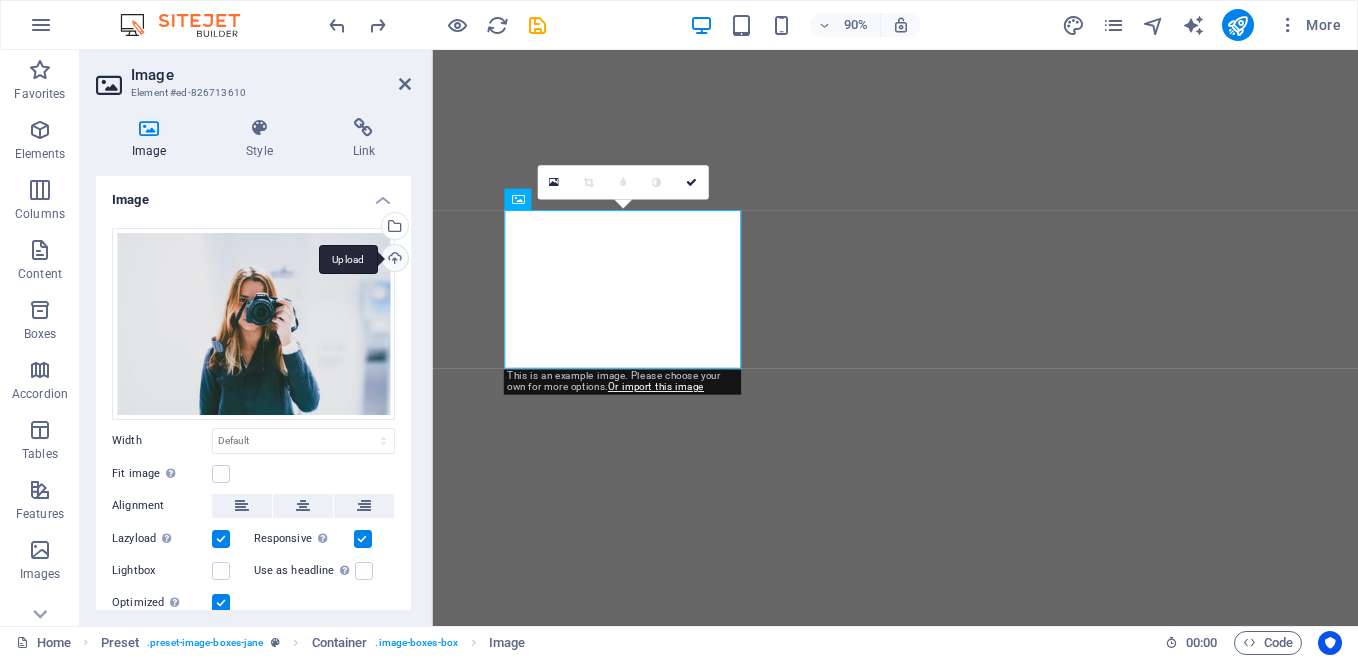 click on "Upload" at bounding box center [393, 260] 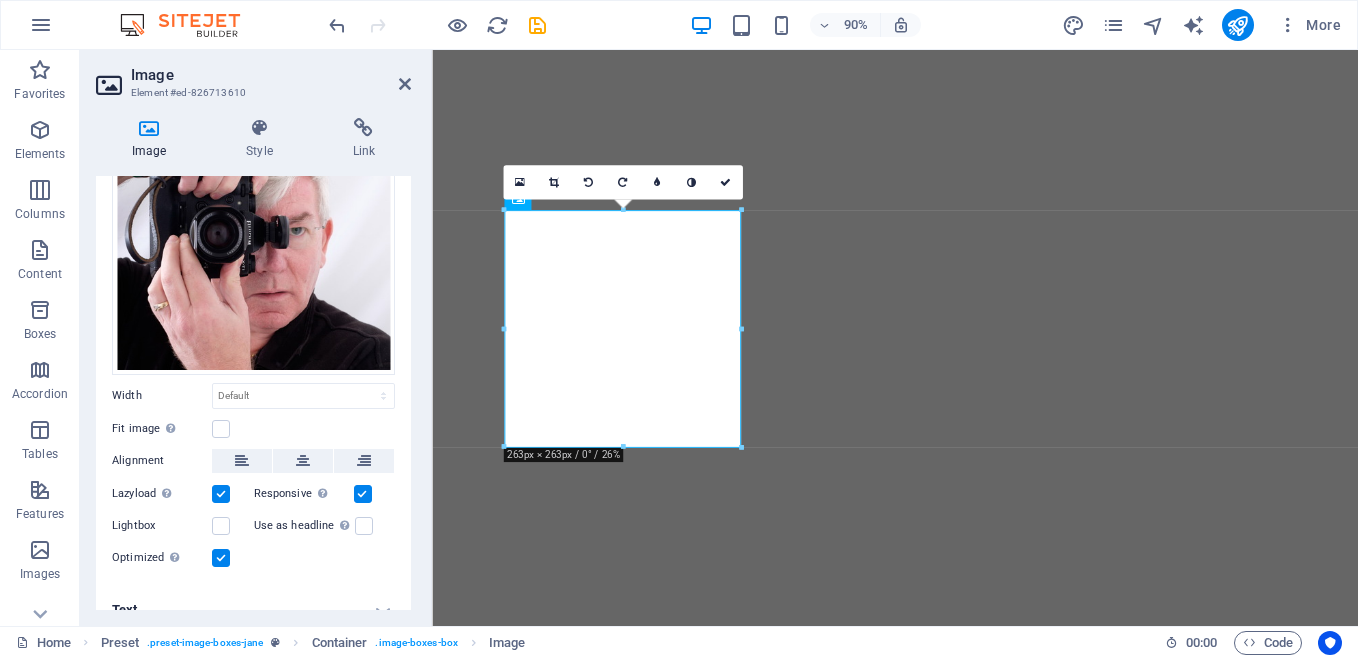 scroll, scrollTop: 156, scrollLeft: 0, axis: vertical 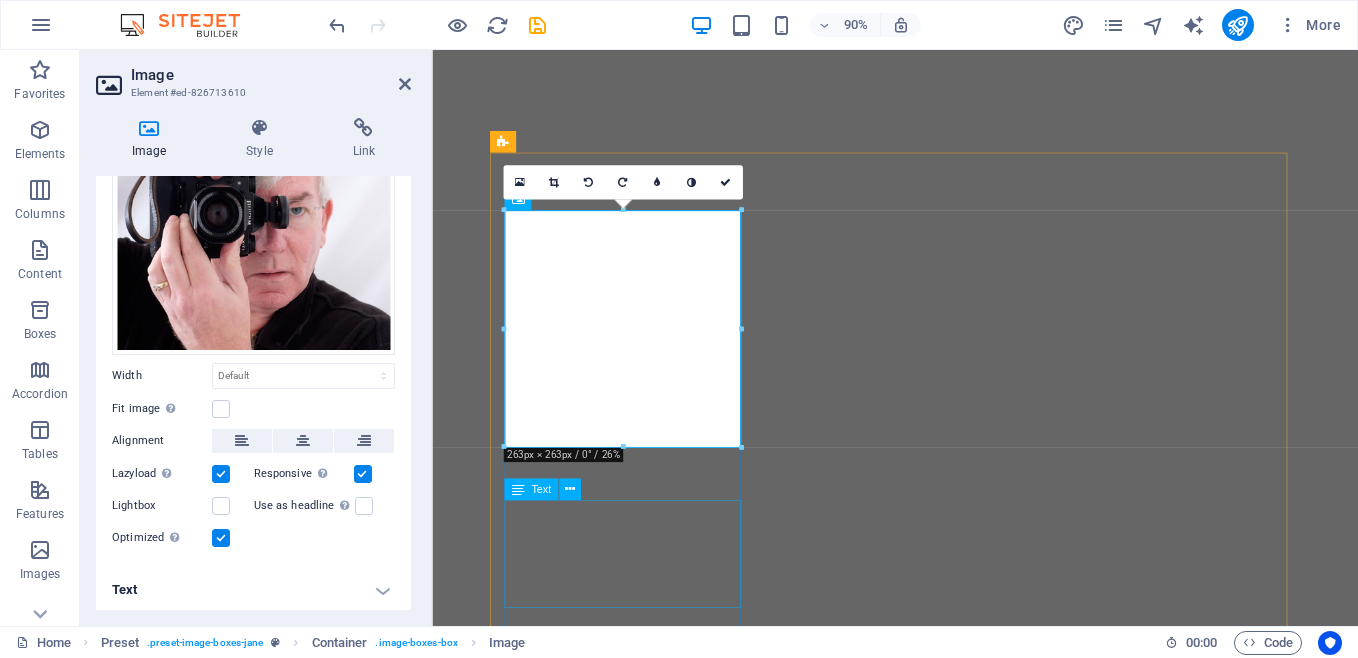 click on "Lorem ipsum dolor sit amet, consectetuer adipiscing elit. Aenean commodo ligula eget dolor. Lorem ipsum dolor sit amet." at bounding box center [946, 2205] 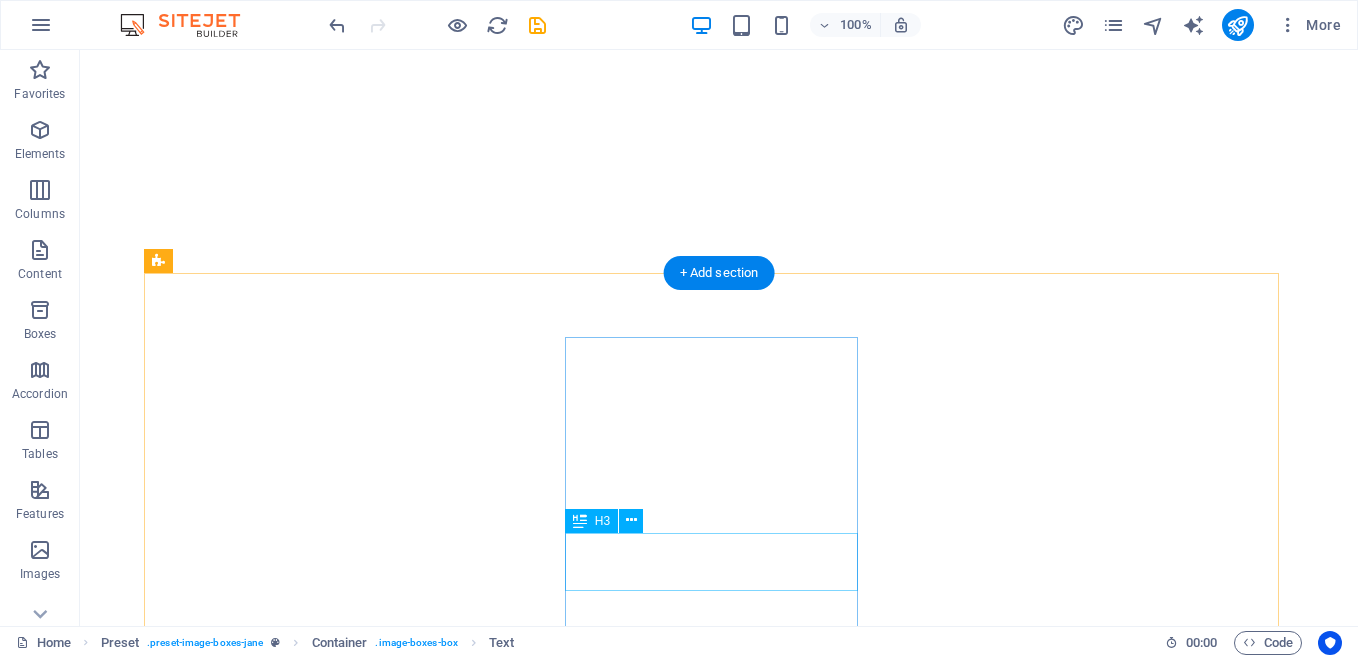scroll, scrollTop: 1646, scrollLeft: 0, axis: vertical 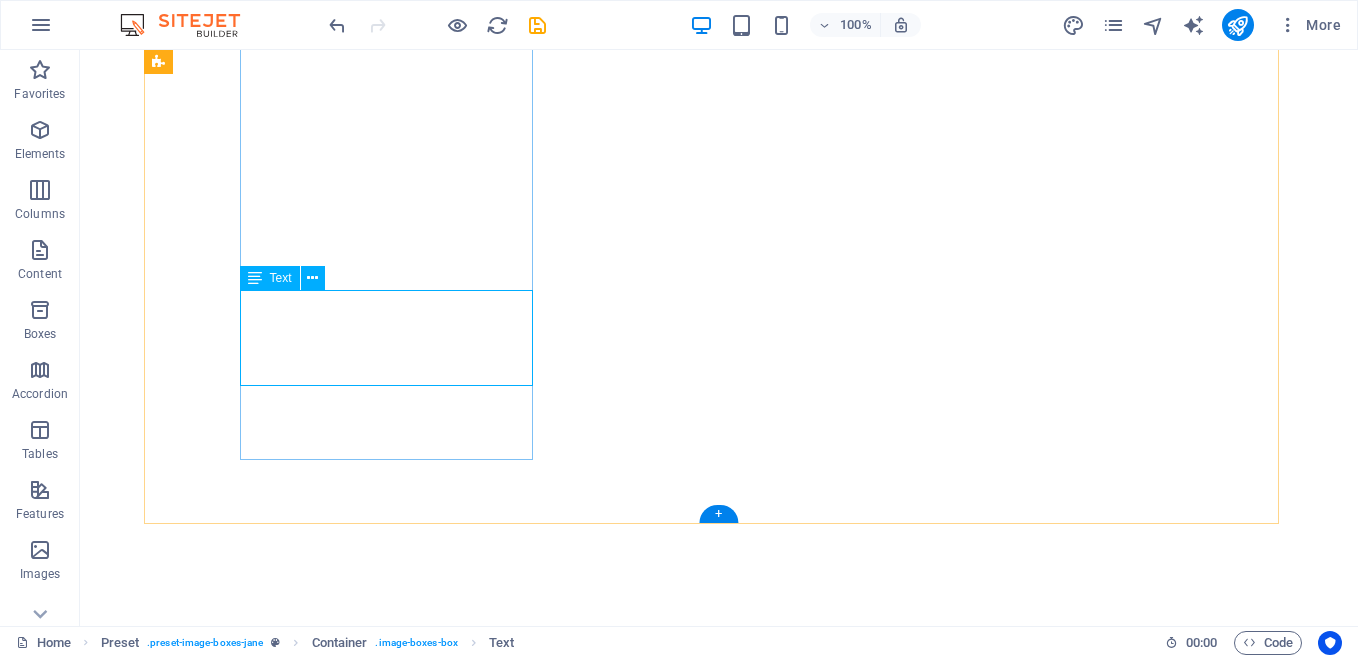 click on "Lorem ipsum dolor sit amet, consectetuer adipiscing elit. Aenean commodo ligula eget dolor. Lorem ipsum dolor sit amet." at bounding box center (632, 2152) 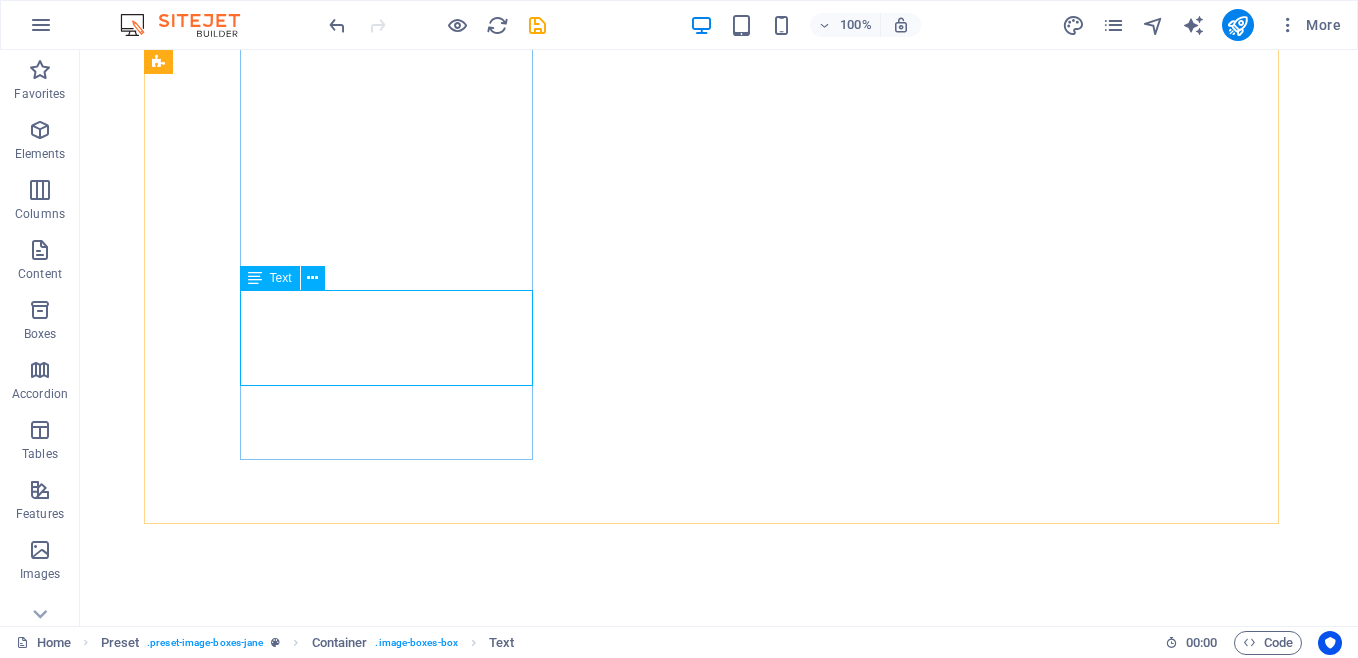 click on "Text" at bounding box center [281, 278] 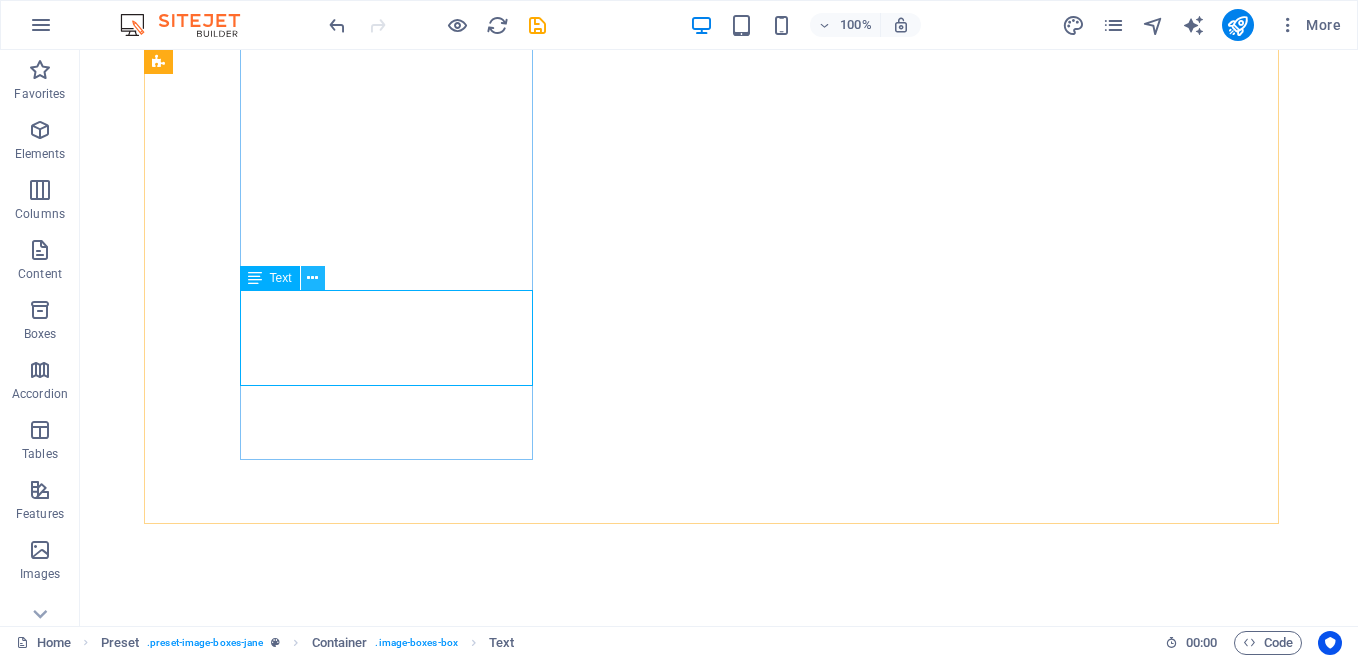 click at bounding box center (312, 278) 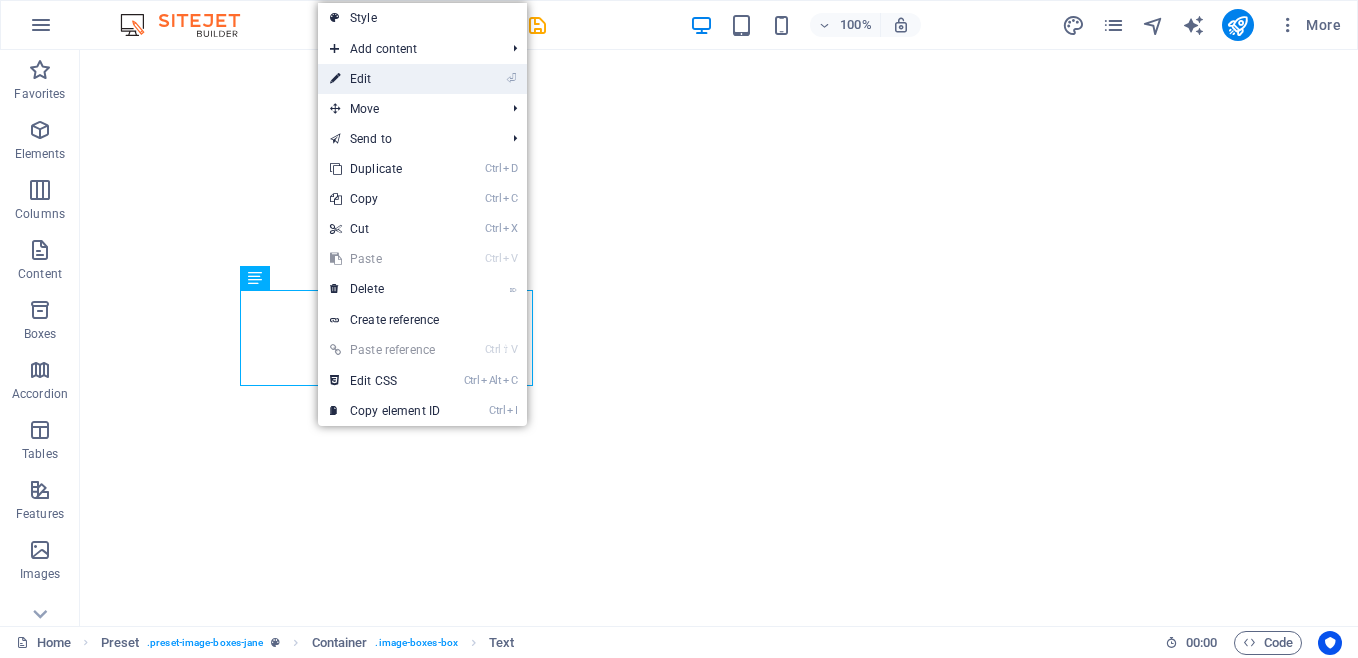 click on "⏎  Edit" at bounding box center [385, 79] 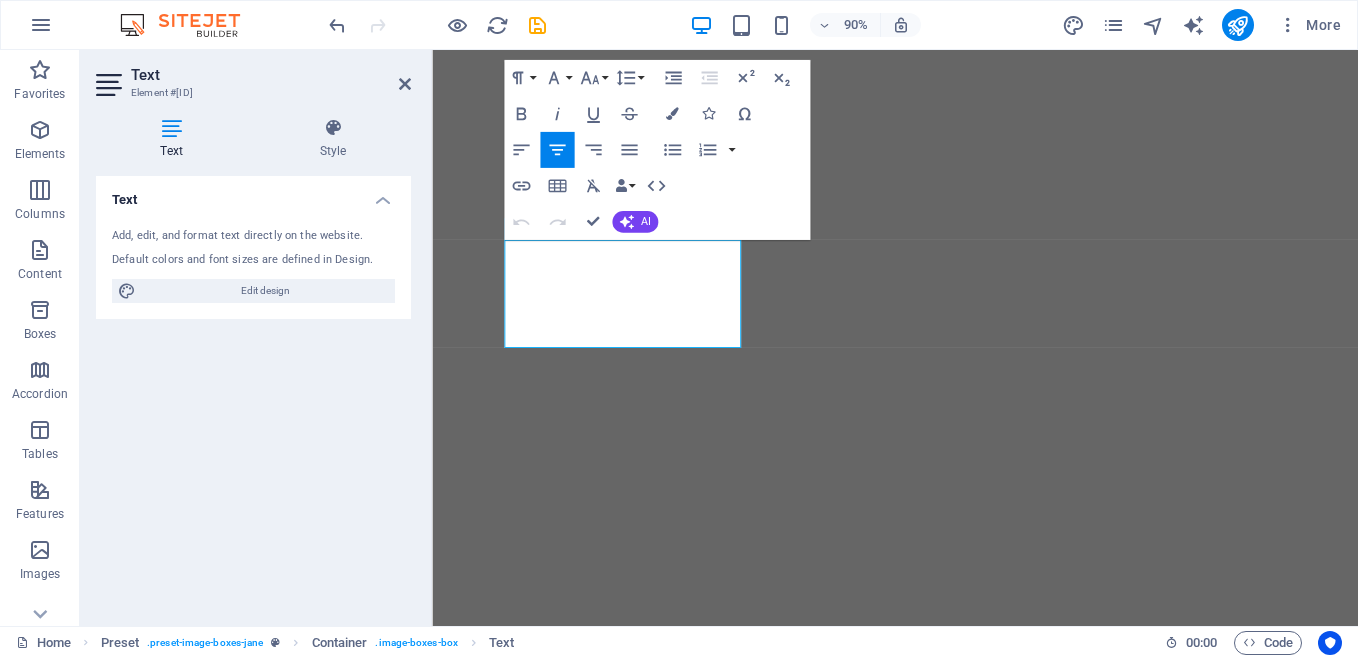 type 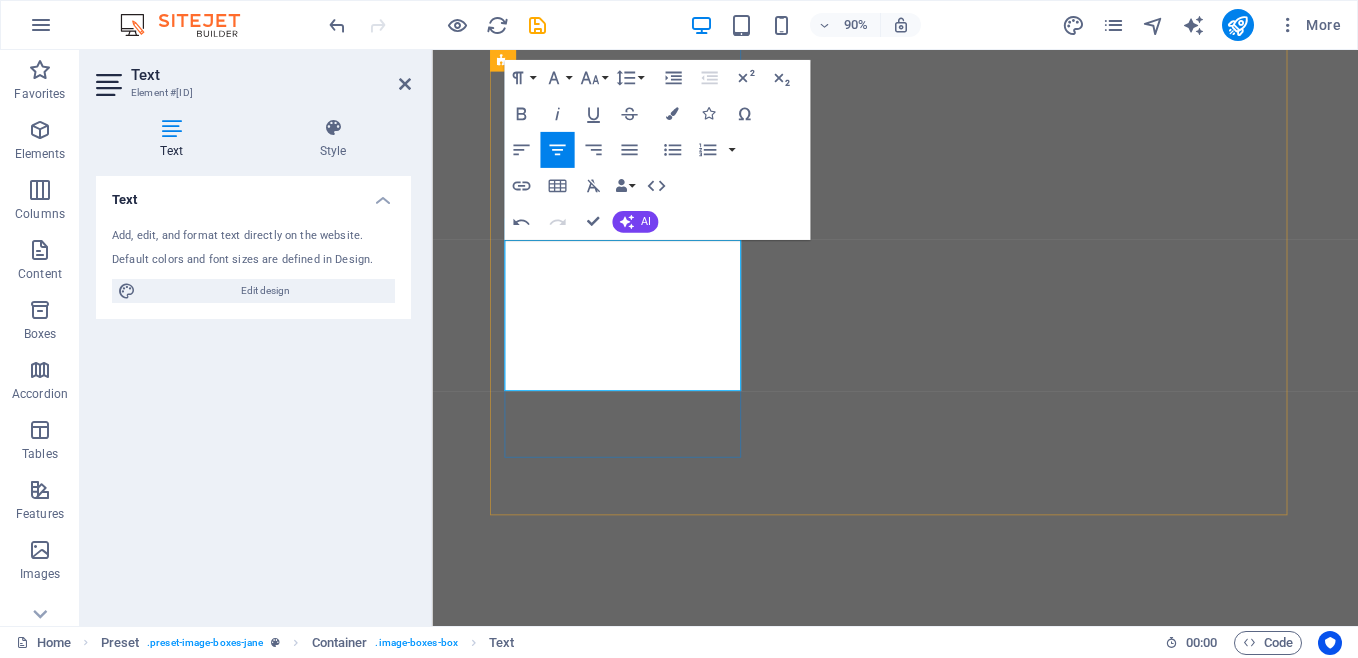 click on "I'm [FIRST] [LAST]. I shot my first wedding in 1977 and have cover many since. I usually do a combination of posed and candid documentary style photos to capture the atmospher of your day." at bounding box center [946, 1916] 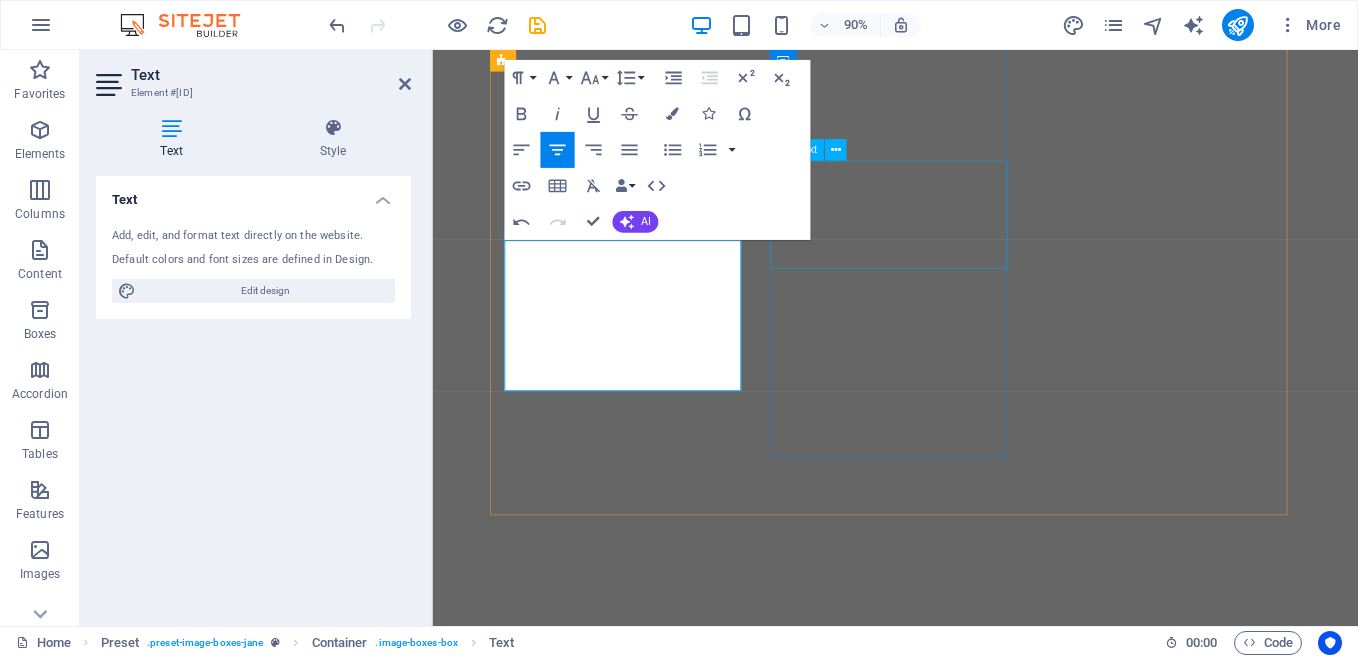 click on "Lorem ipsum dolor sit amet, consectetuer adipiscing elit. Aenean commodo ligula eget dolor. Lorem ipsum dolor sit amet." at bounding box center (946, 2796) 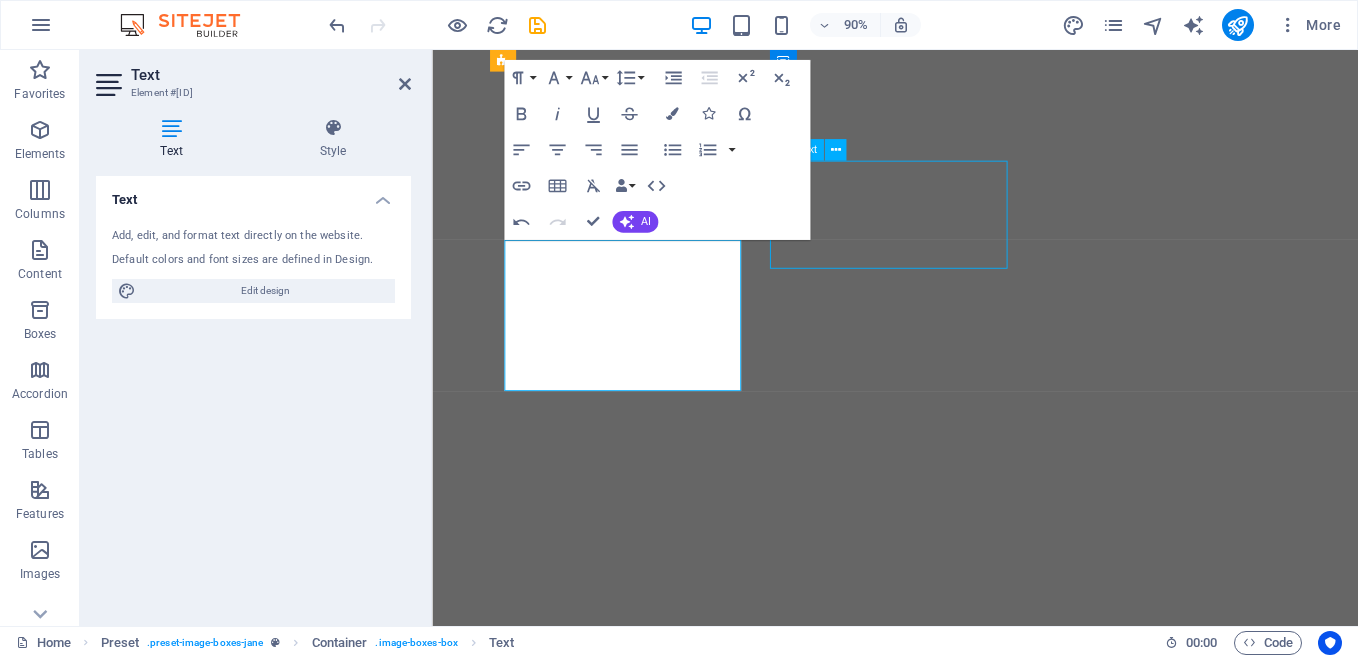 scroll, scrollTop: 1646, scrollLeft: 0, axis: vertical 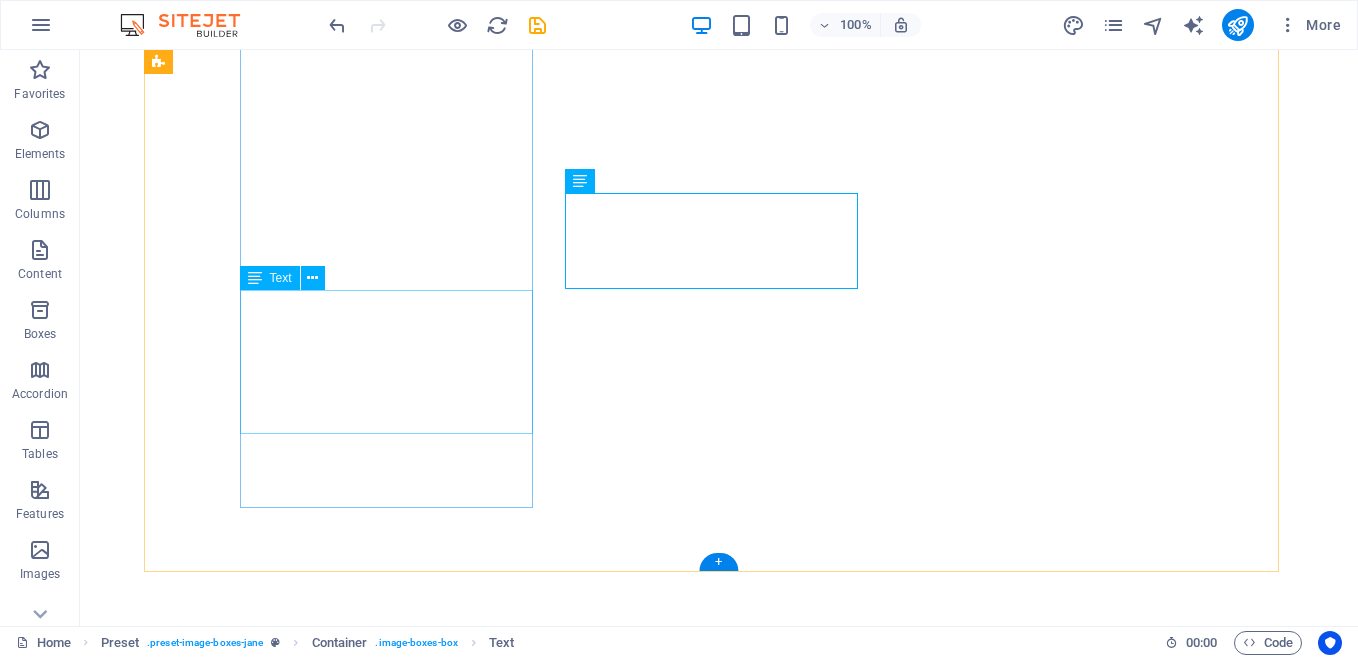 click on "I'm [FIRST] [LAST]. I shot my first wedding in 1977 and have cover many since. I usually do a combination of posed and candid documentary style photos to capture the atmospher of your day." at bounding box center [632, 2164] 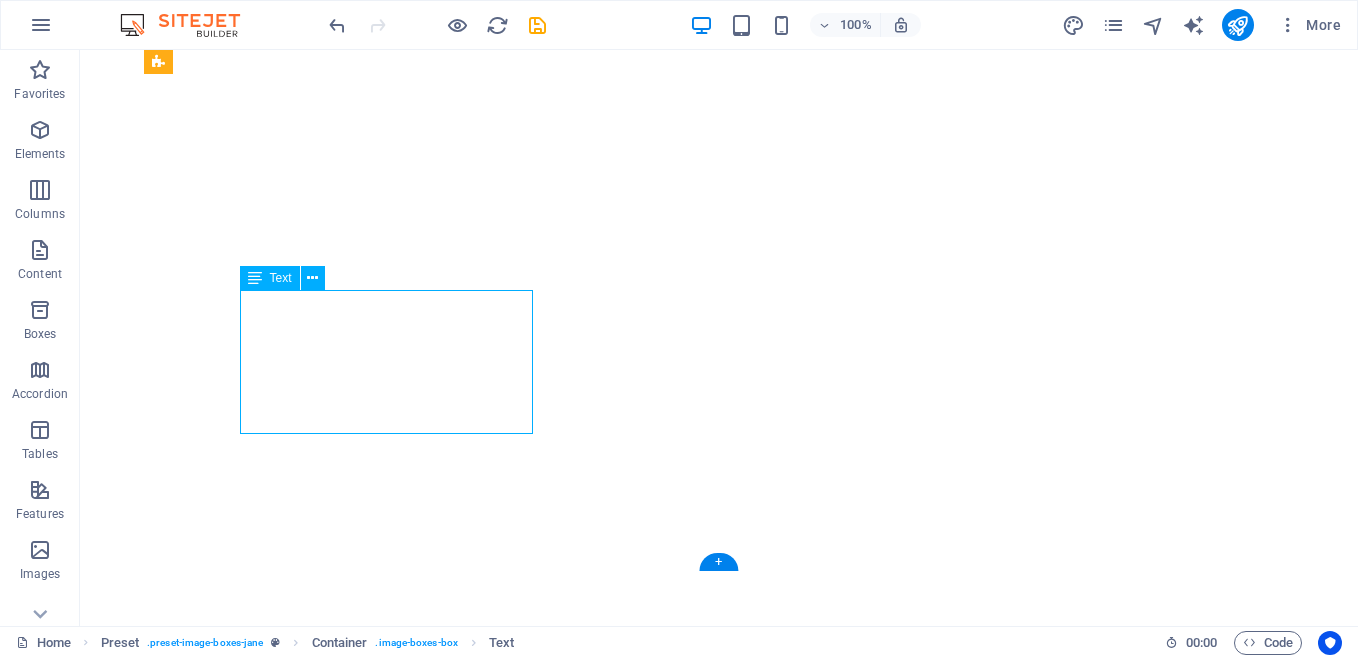 click on "I'm [FIRST] [LAST]. I shot my first wedding in 1977 and have cover many since. I usually do a combination of posed and candid documentary style photos to capture the atmospher of your day." at bounding box center (632, 2164) 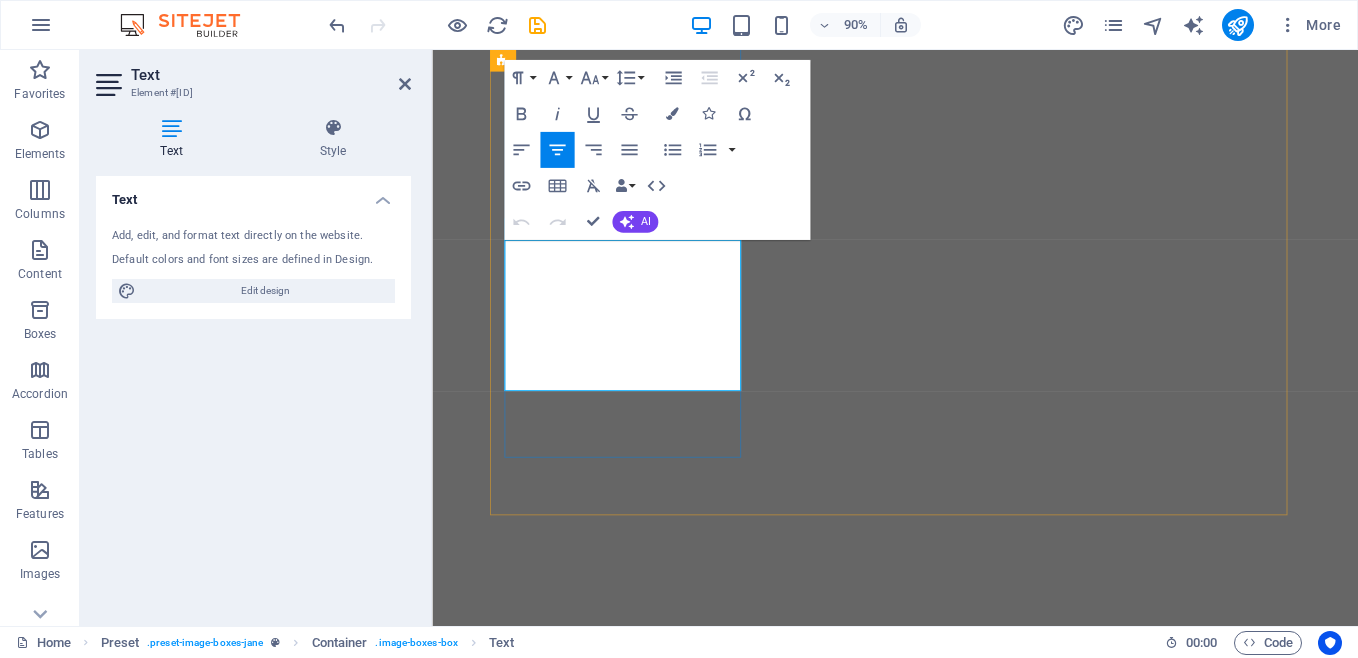 click on "I'm [FIRST] [LAST]. I shot my first wedding in 1977 and have cover many since. I usually do a combination of posed and candid documentary style photos to capture the atmospher of your day." at bounding box center [946, 1916] 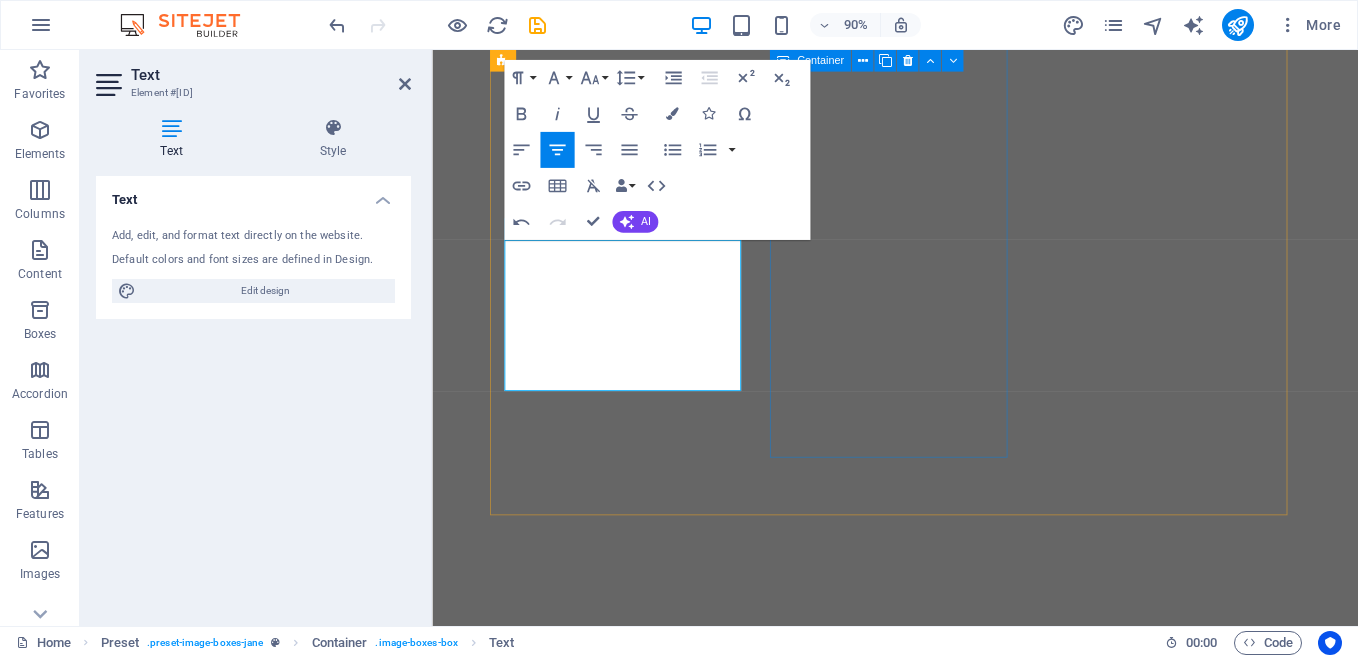 click on "Work Lorem ipsum dolor sit amet, consectetuer adipiscing elit. Aenean commodo ligula eget dolor. Lorem ipsum dolor sit amet. see more" at bounding box center [946, 2462] 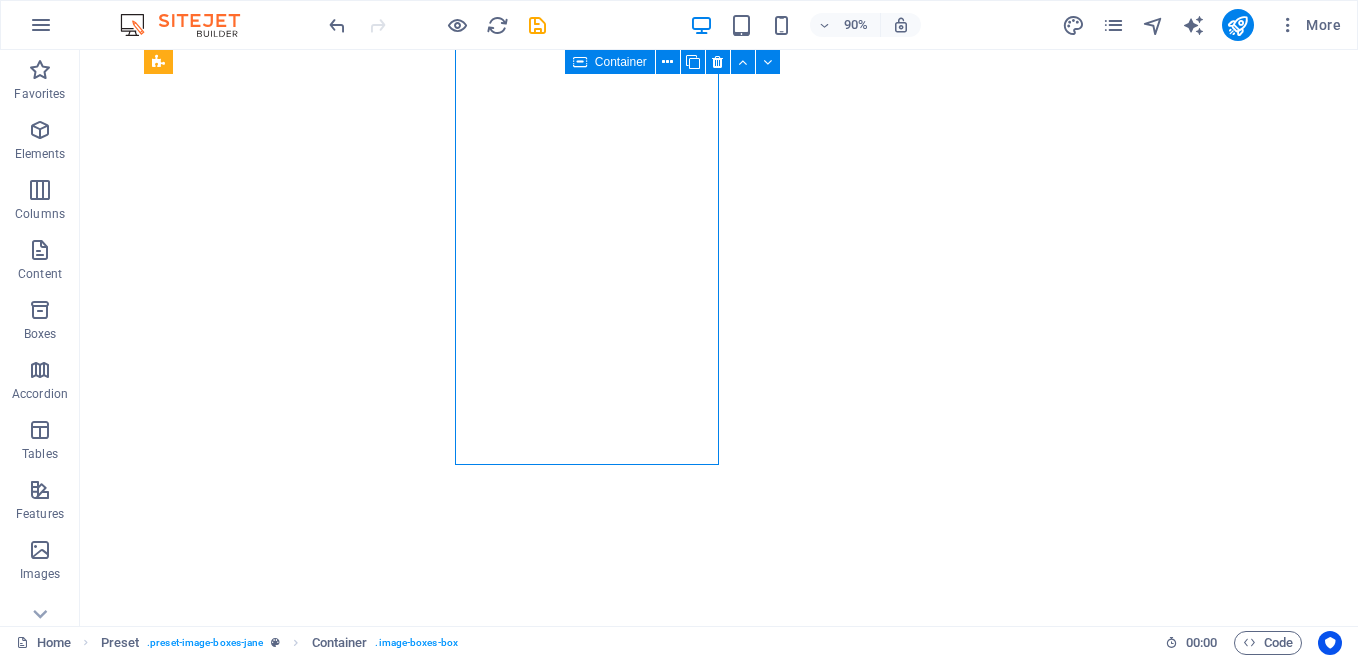 scroll, scrollTop: 1646, scrollLeft: 0, axis: vertical 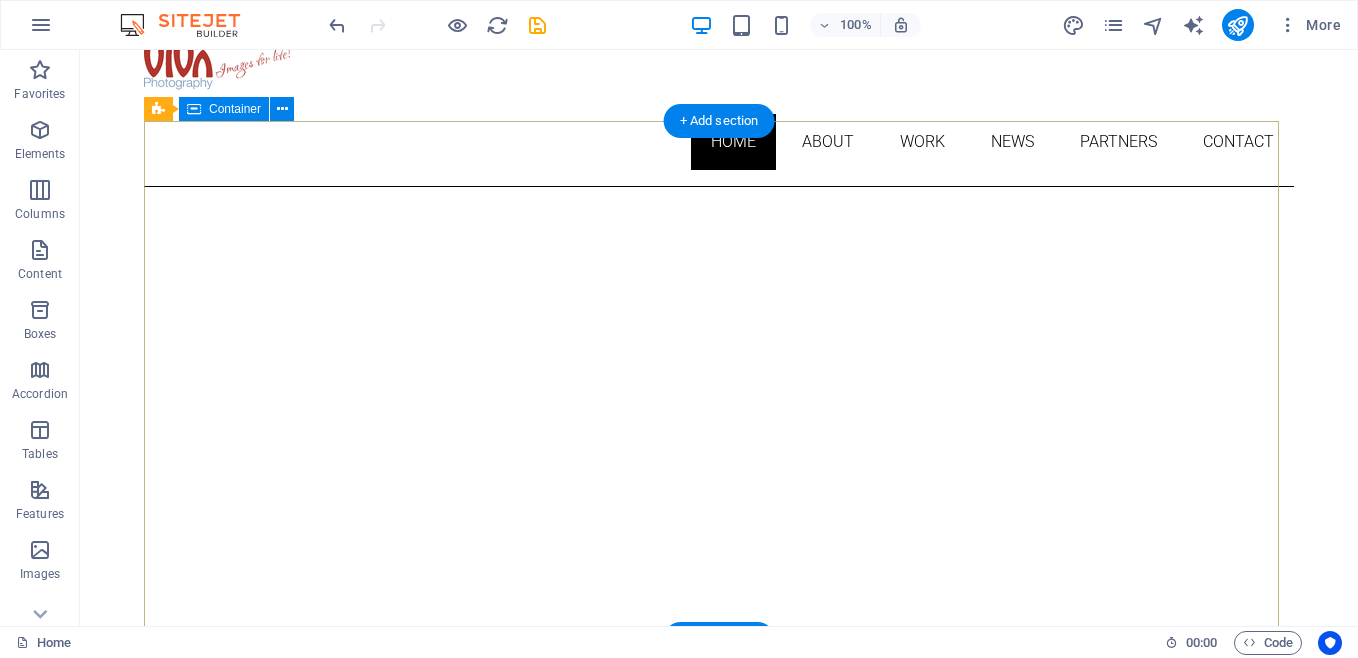 click on "New headline About me My work Partners Contact" at bounding box center [719, 1105] 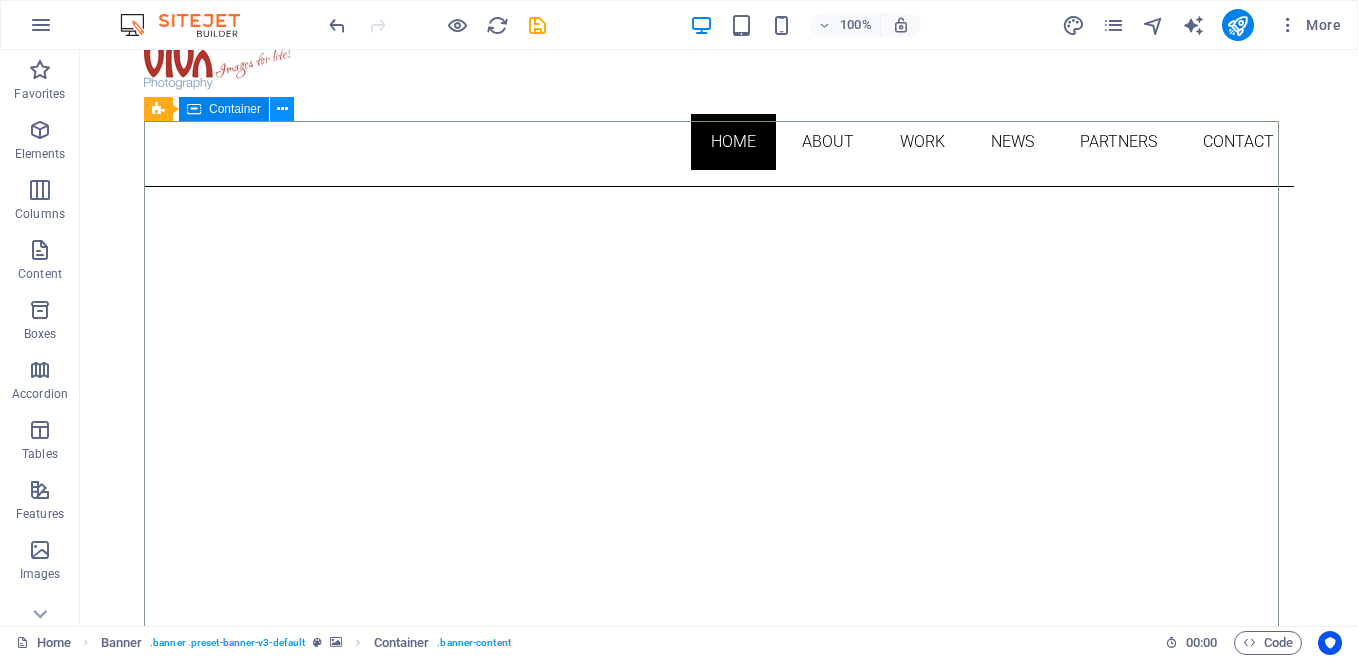 click at bounding box center [282, 109] 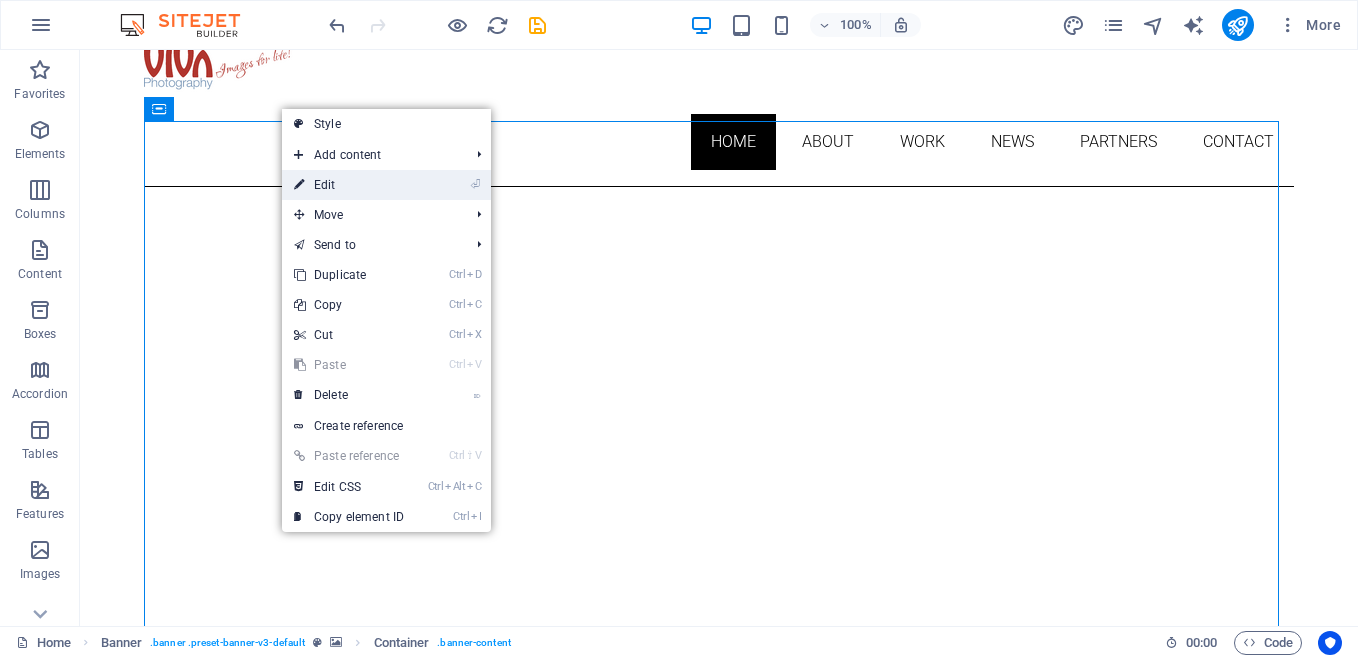 click on "⏎  Edit" at bounding box center (349, 185) 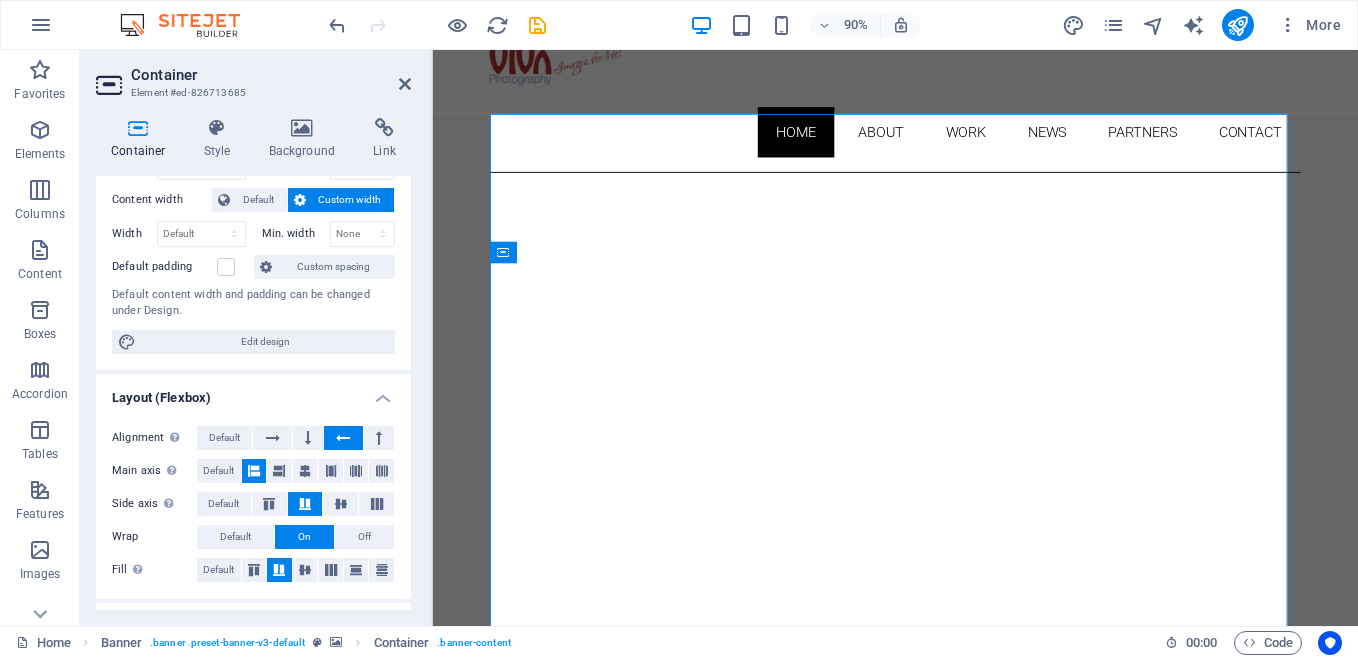 scroll, scrollTop: 0, scrollLeft: 0, axis: both 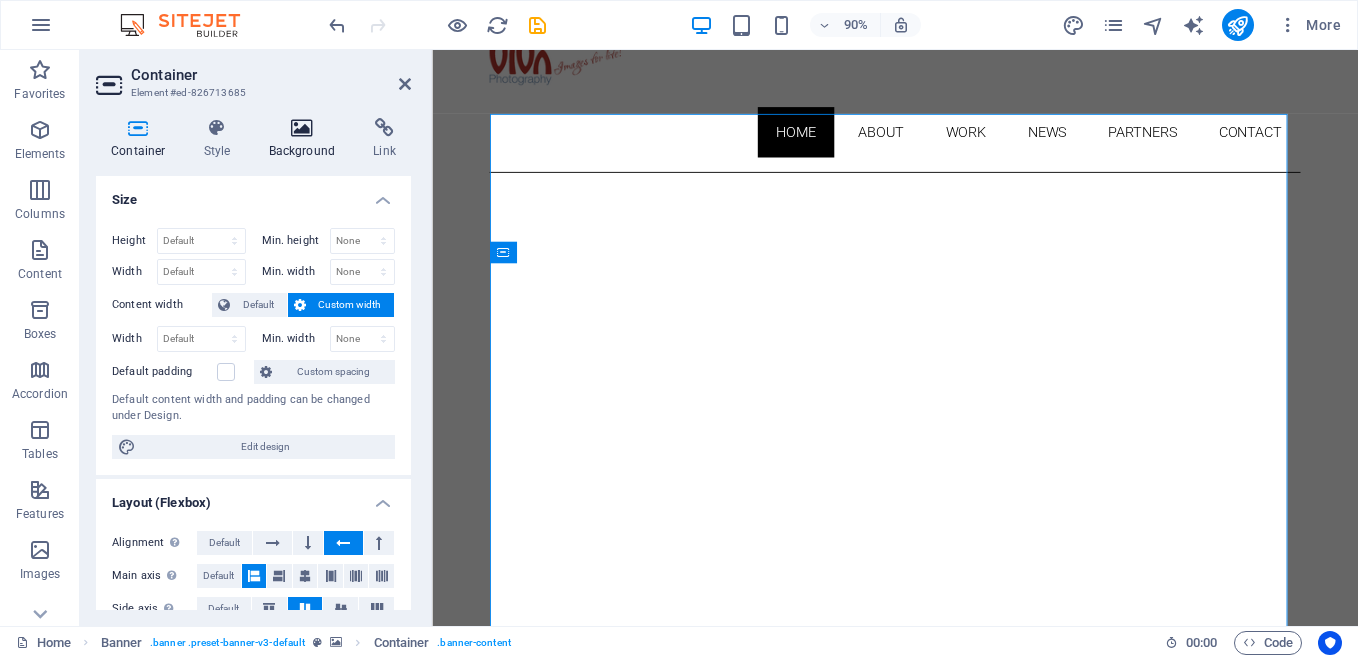 click at bounding box center [302, 128] 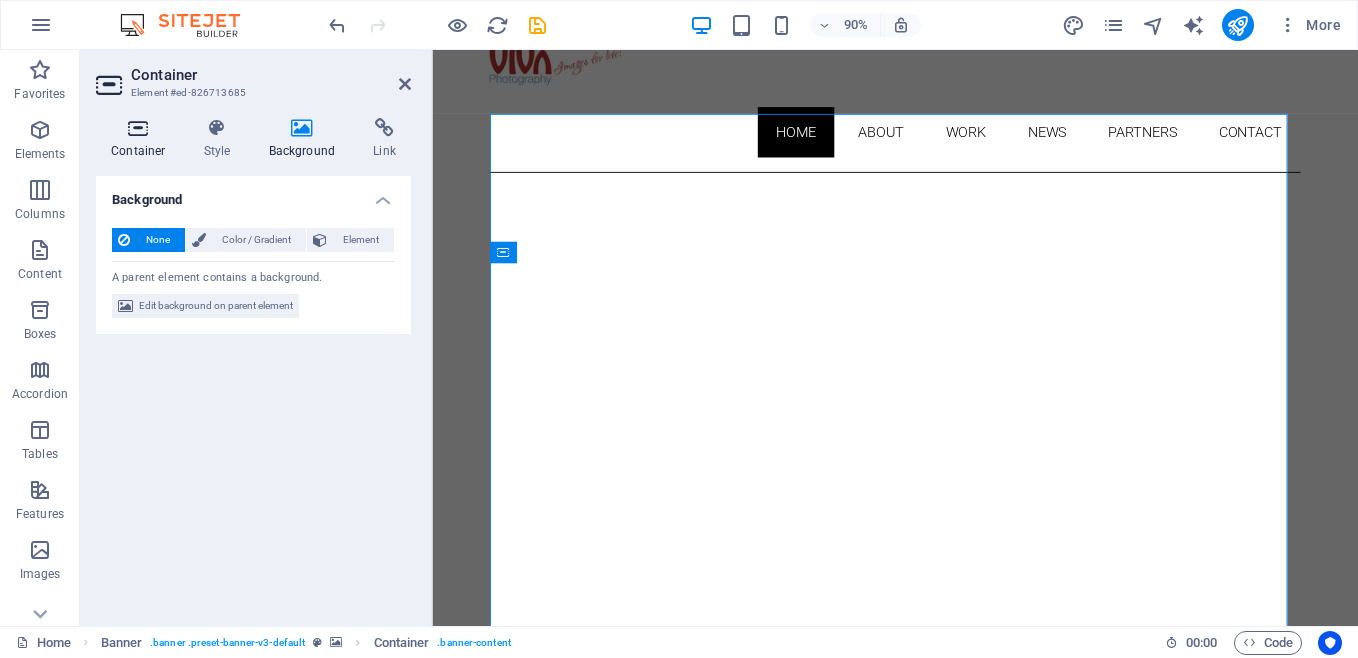 click at bounding box center (138, 128) 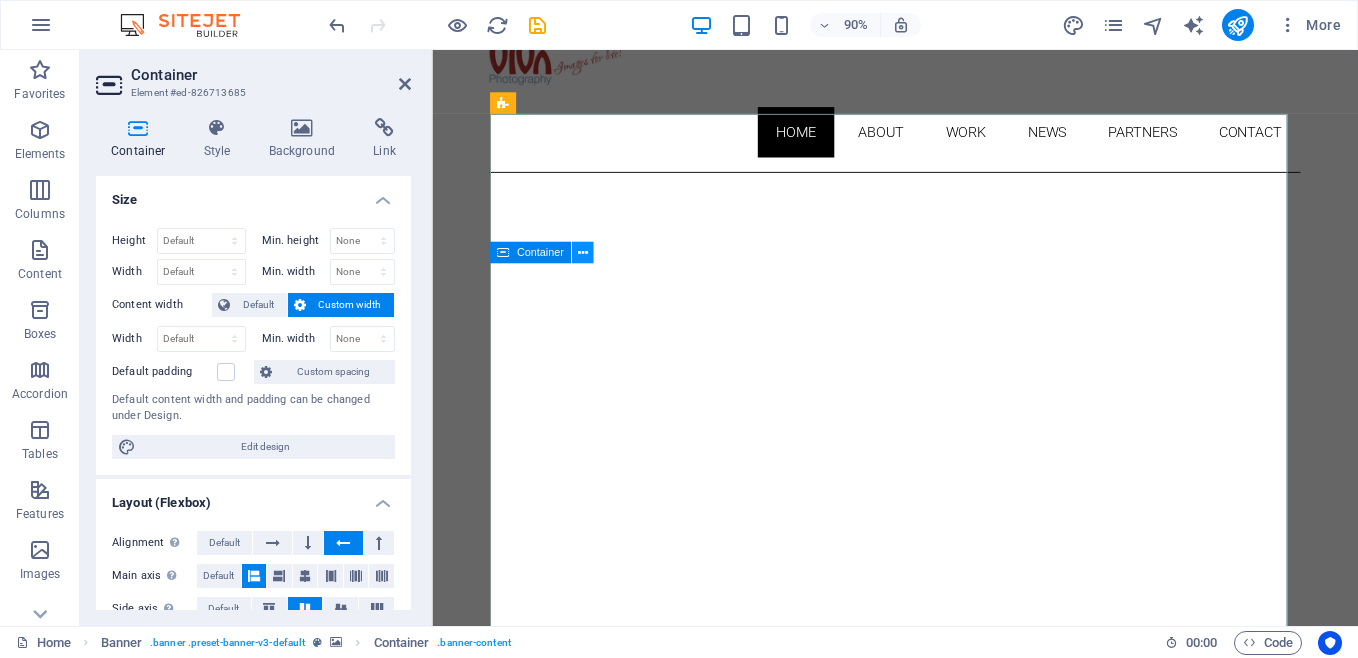 click at bounding box center (582, 252) 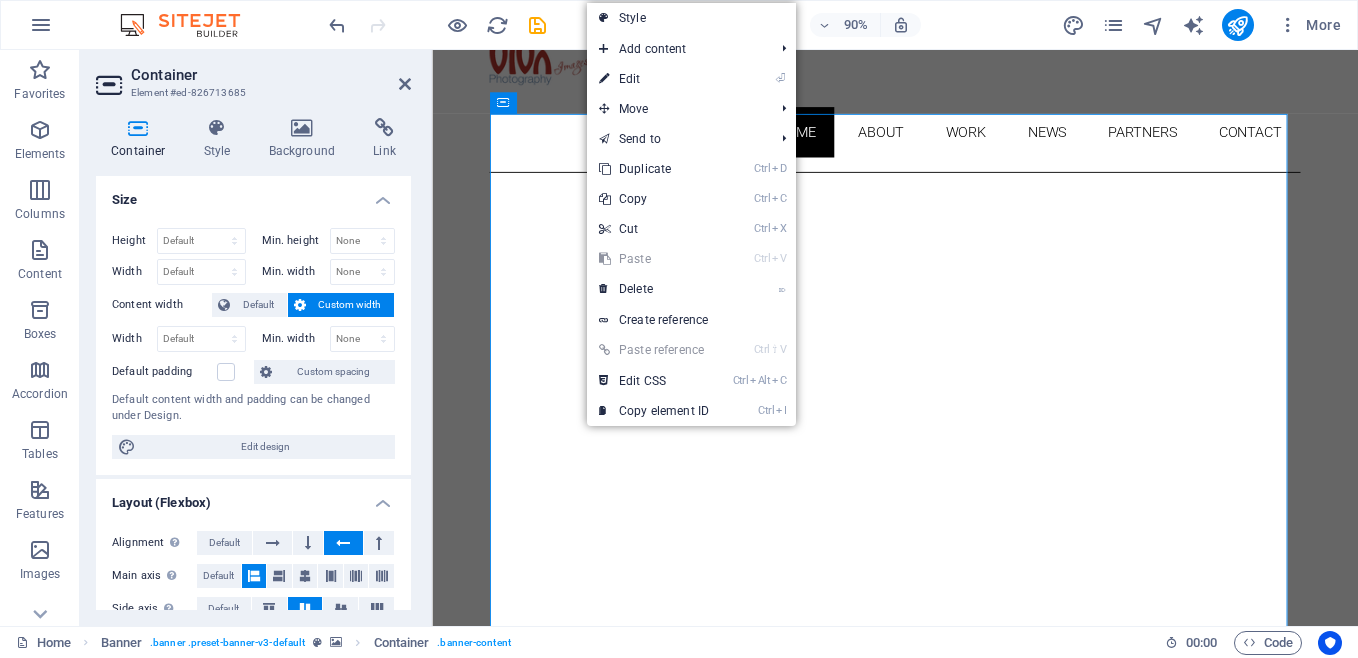 click on "Container Style Background Link Size Height Default px rem % vh vw Min. height None px rem % vh vw Width Default px rem % em vh vw Min. width None px rem % vh vw Content width Default Custom width Width Default px rem % em vh vw Min. width None px rem % vh vw Default padding Custom spacing Default content width and padding can be changed under Design. Edit design Layout (Flexbox) Alignment Determines the flex direction. Default Main axis Determine how elements should behave along the main axis inside this container (justify content). Default Side axis Control the vertical direction of the element inside of the container (align items). Default Wrap Default On Off Fill Controls the distances and direction of elements on the y-axis across several lines (align content). Default Accessibility ARIA helps assistive technologies (like screen readers) to understand the role, state, and behavior of web elements Role The ARIA role defines the purpose of an element.  None Alert Article Banner Comment Fan" at bounding box center (253, 364) 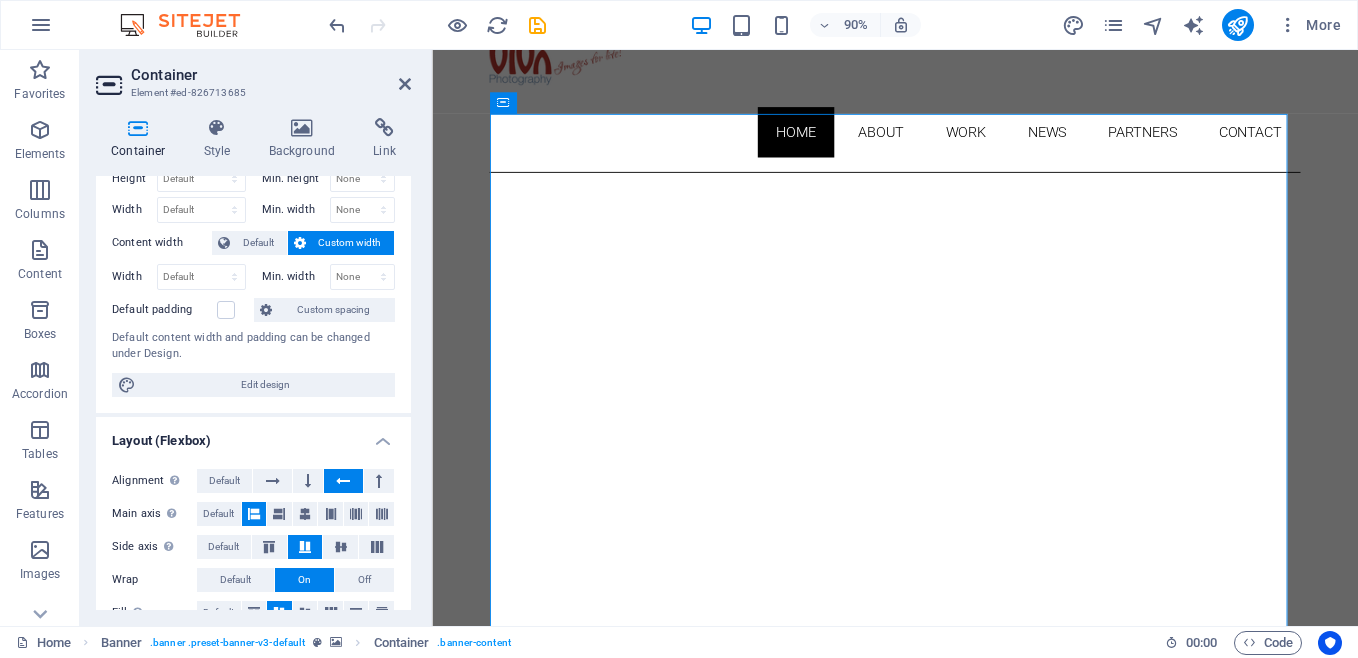 scroll, scrollTop: 0, scrollLeft: 0, axis: both 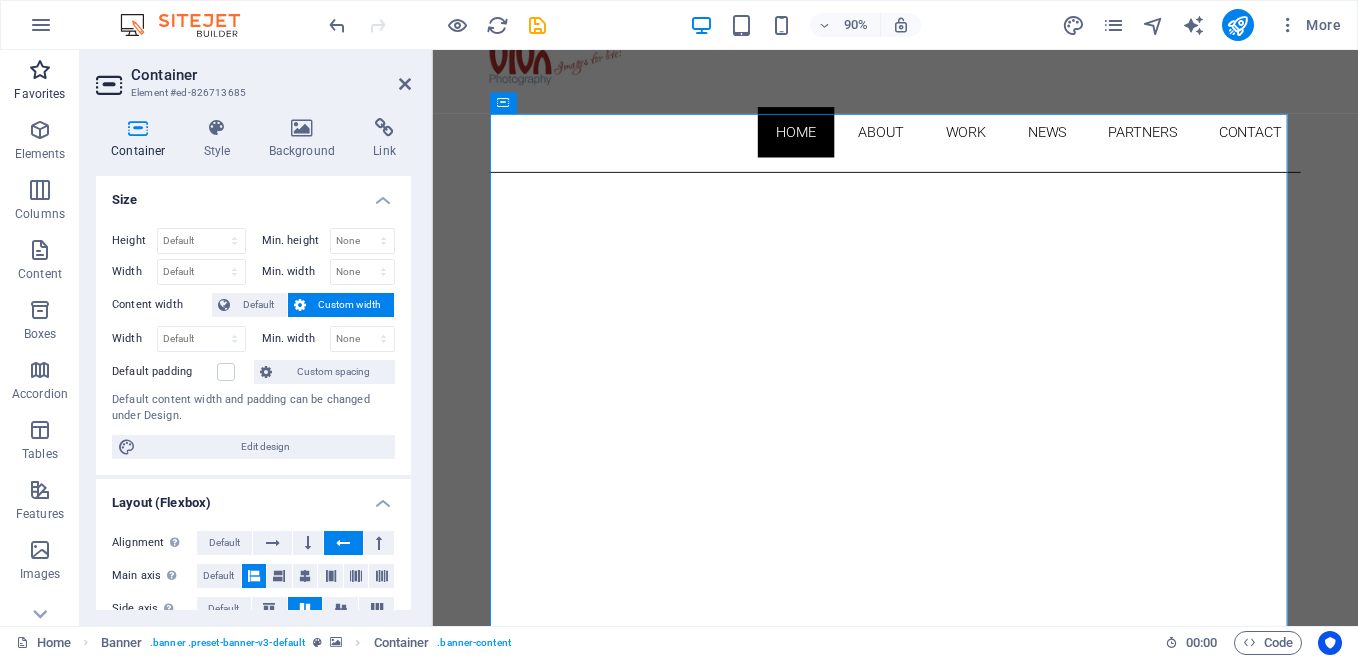 click at bounding box center [40, 70] 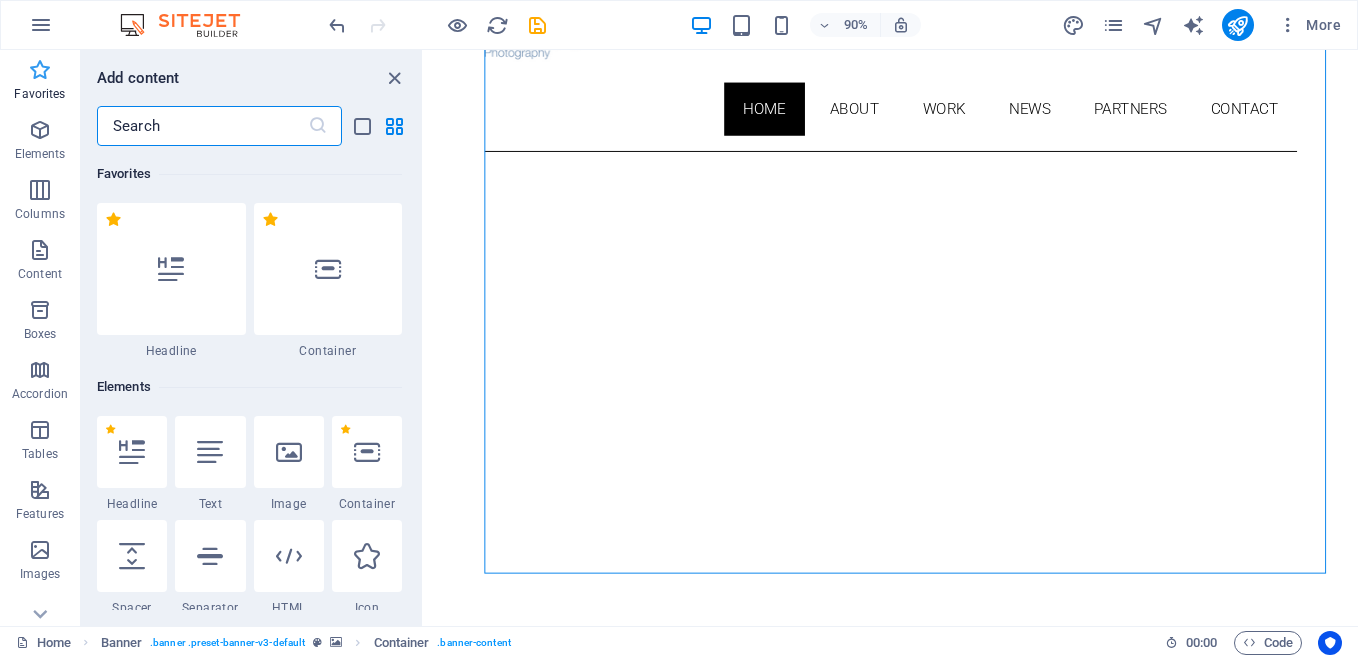 scroll, scrollTop: 811, scrollLeft: 0, axis: vertical 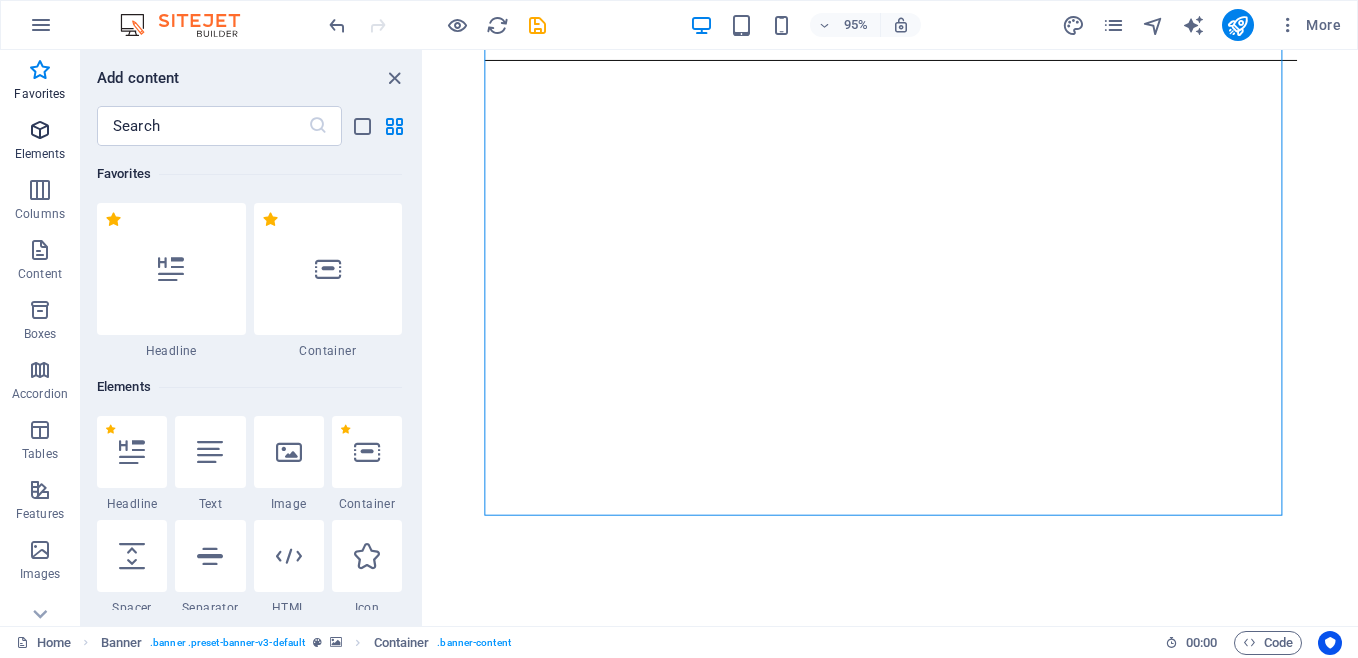 click at bounding box center (40, 130) 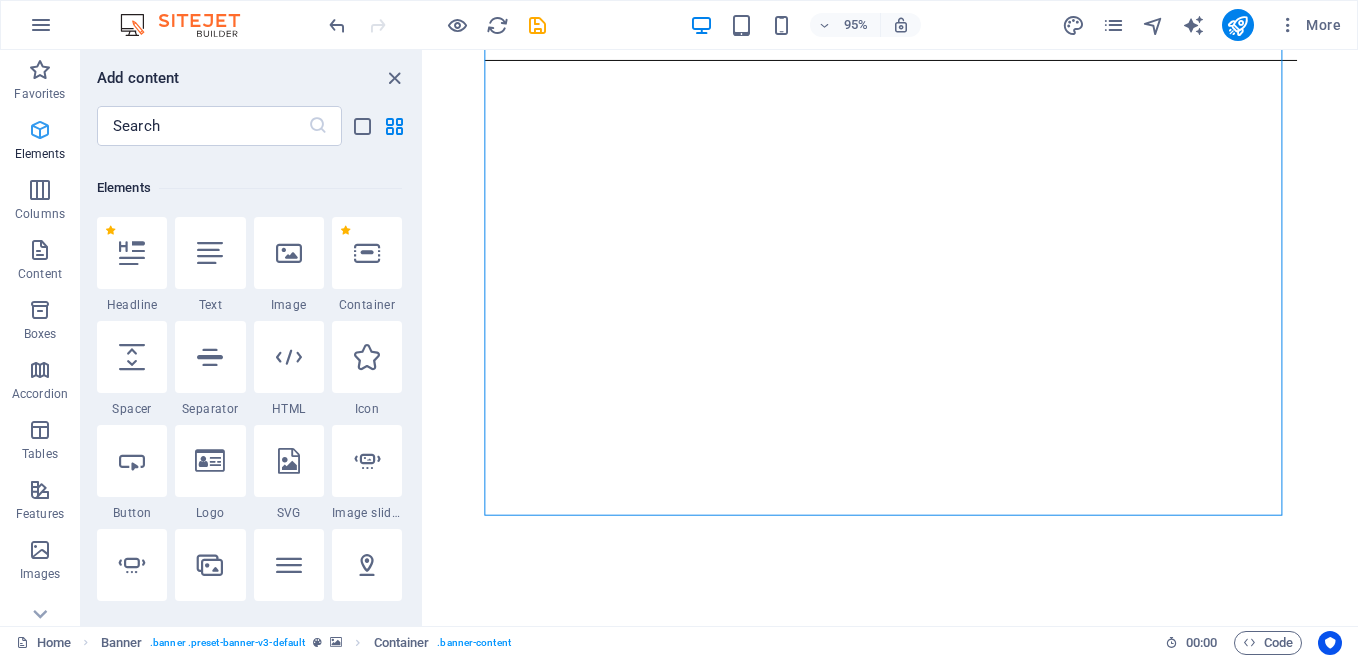 scroll, scrollTop: 213, scrollLeft: 0, axis: vertical 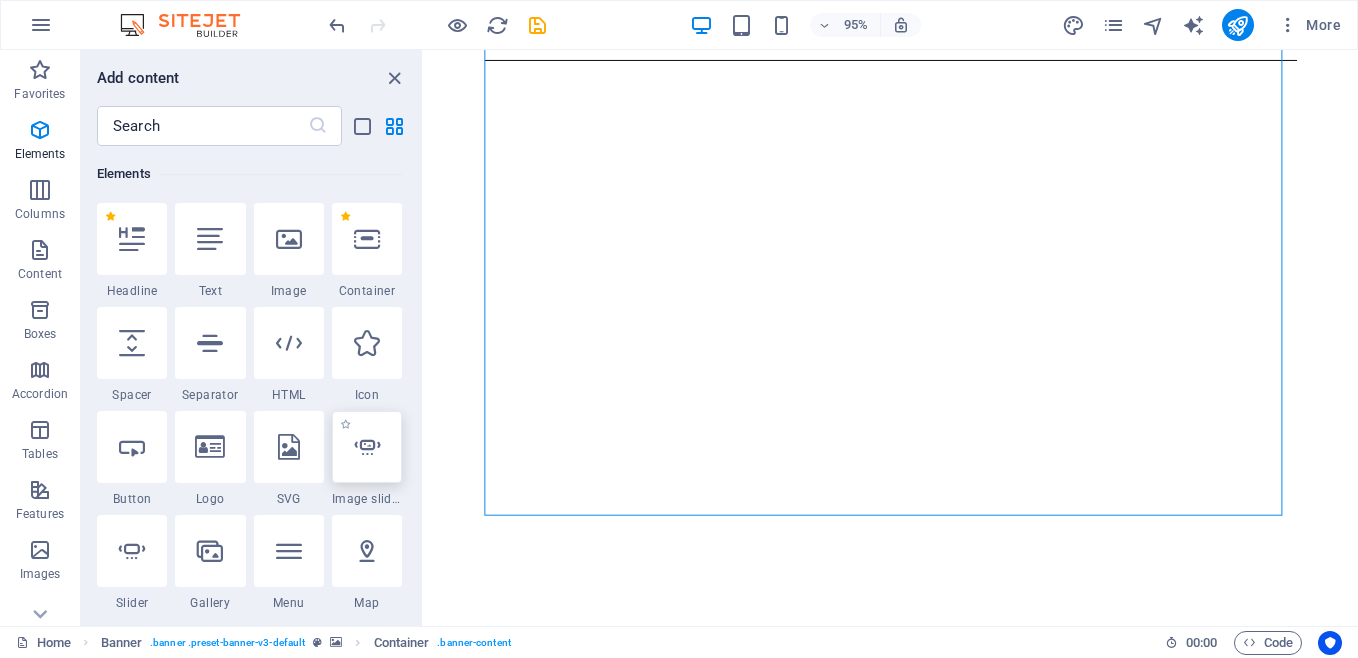 click at bounding box center (367, 447) 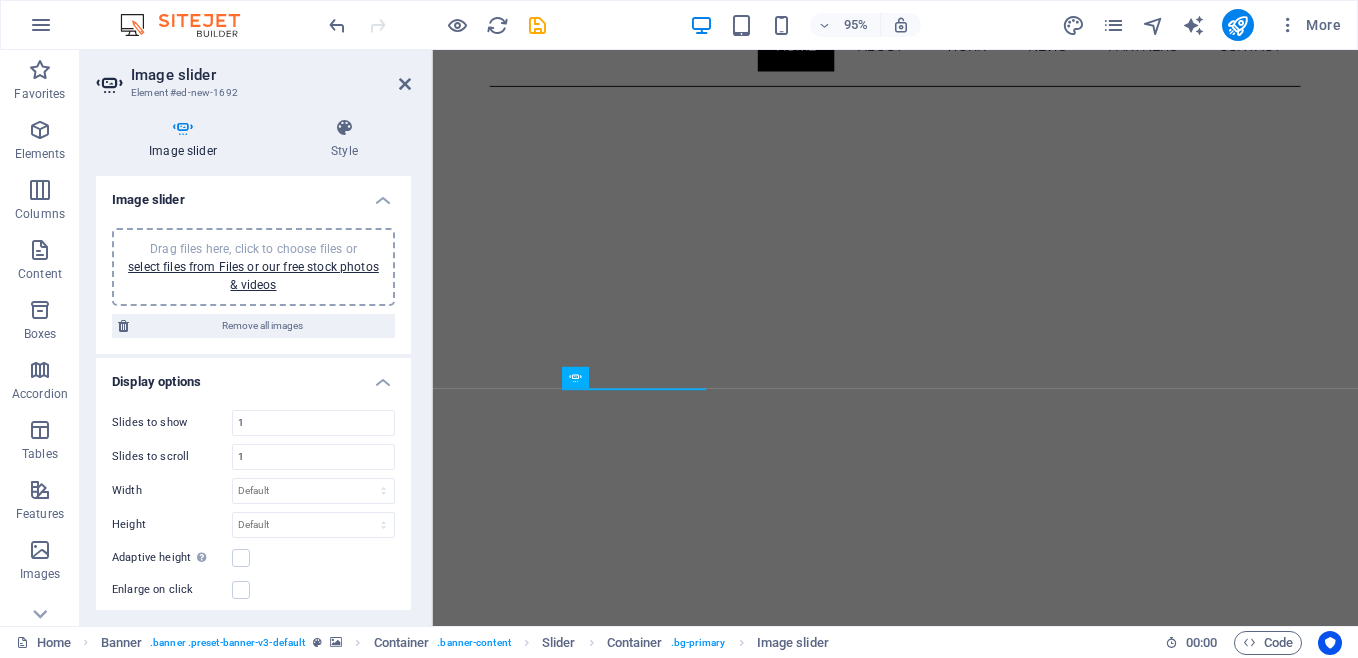 scroll, scrollTop: 746, scrollLeft: 0, axis: vertical 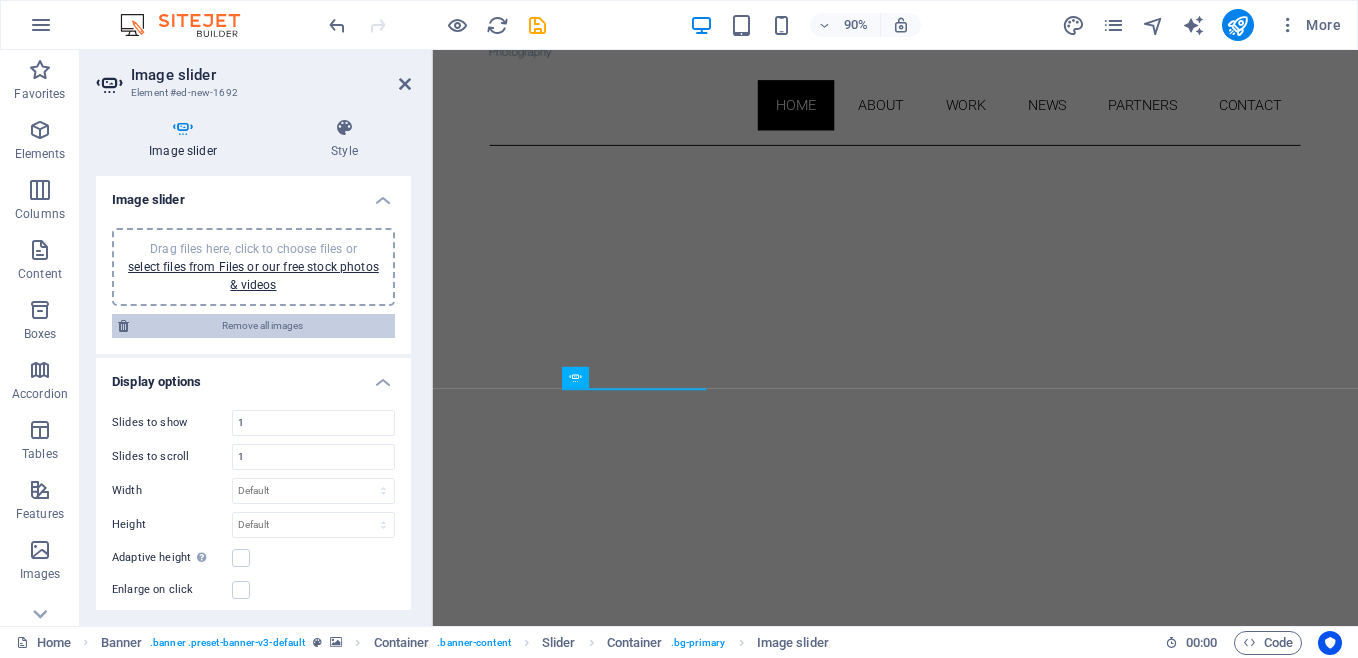 click on "Remove all images" at bounding box center [262, 326] 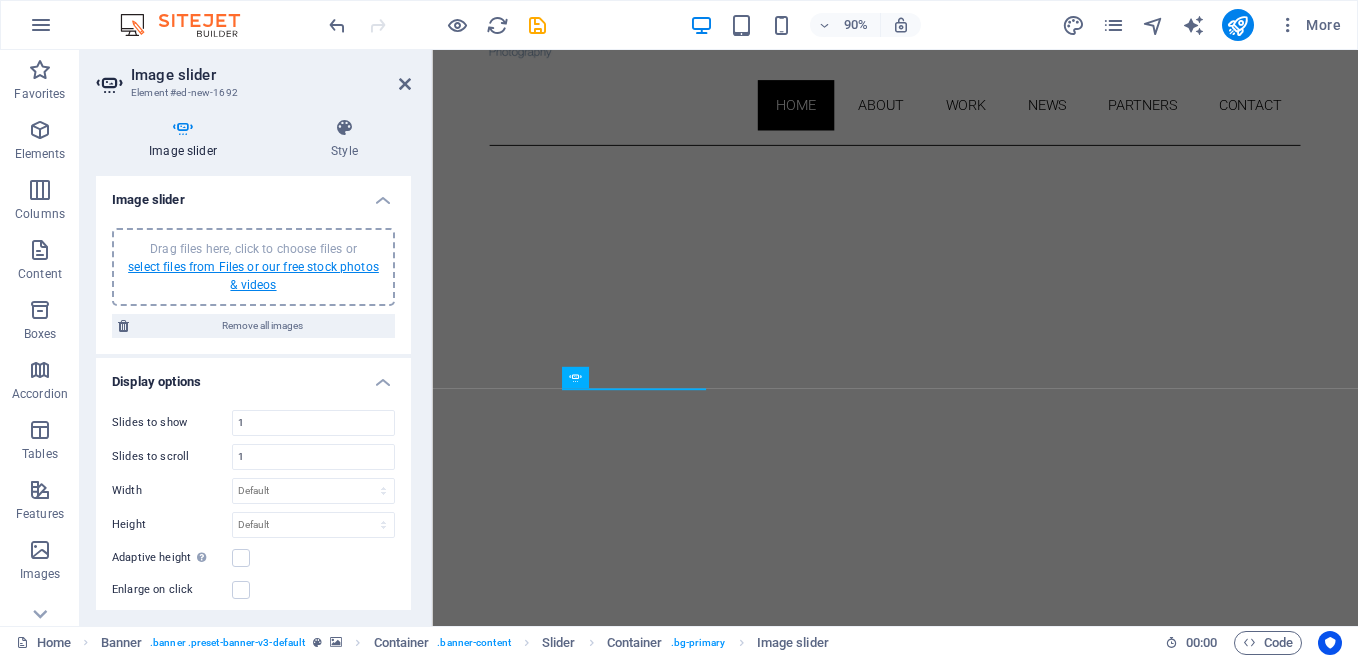 click on "select files from Files or our free stock photos & videos" at bounding box center [253, 276] 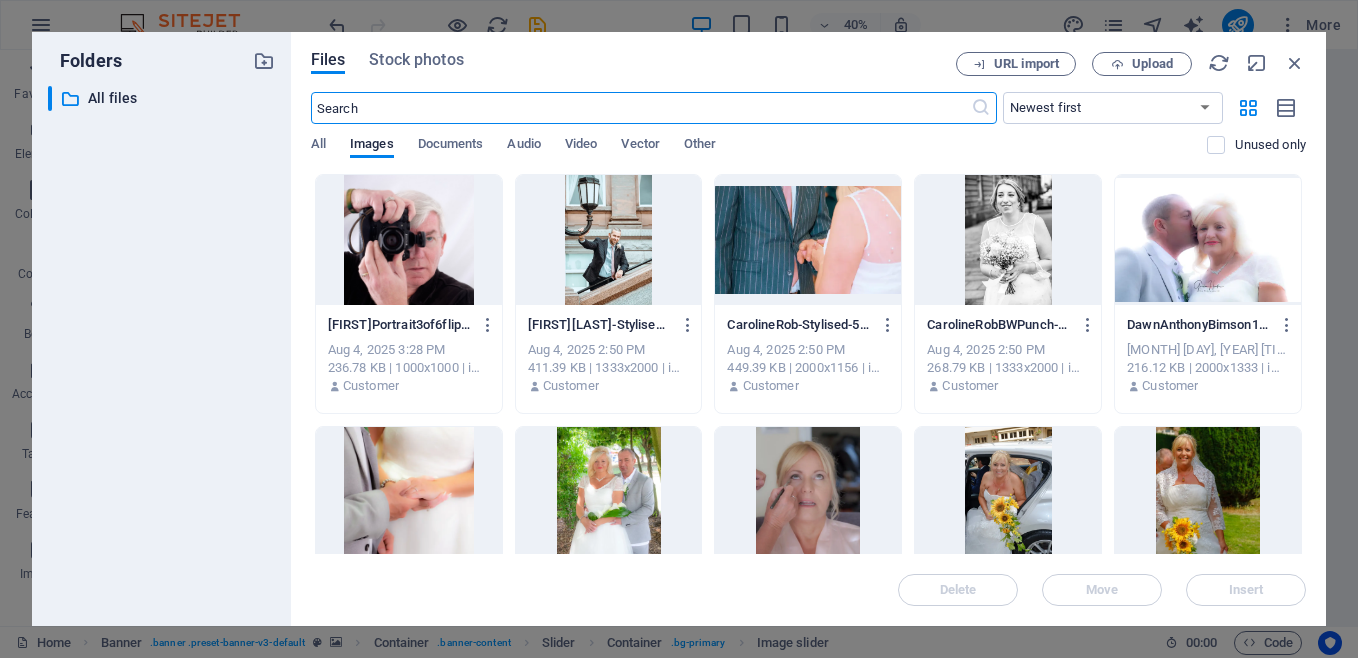 scroll, scrollTop: 787, scrollLeft: 0, axis: vertical 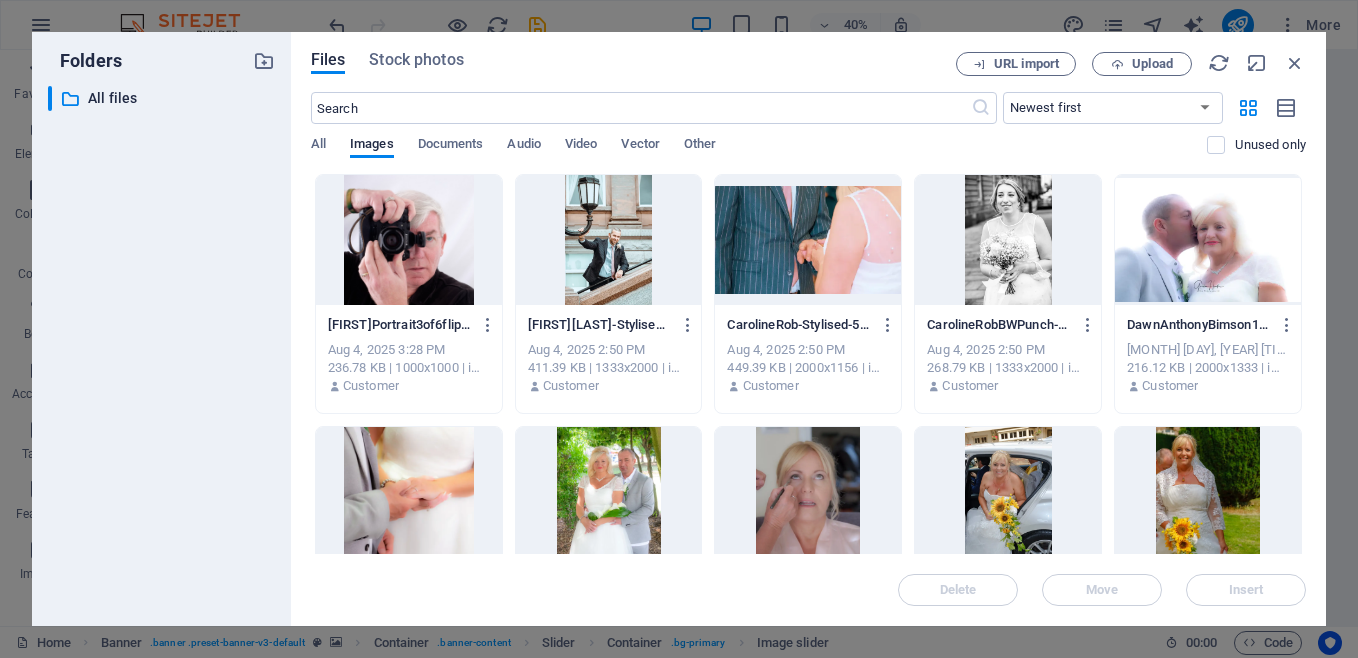 click at bounding box center [409, 492] 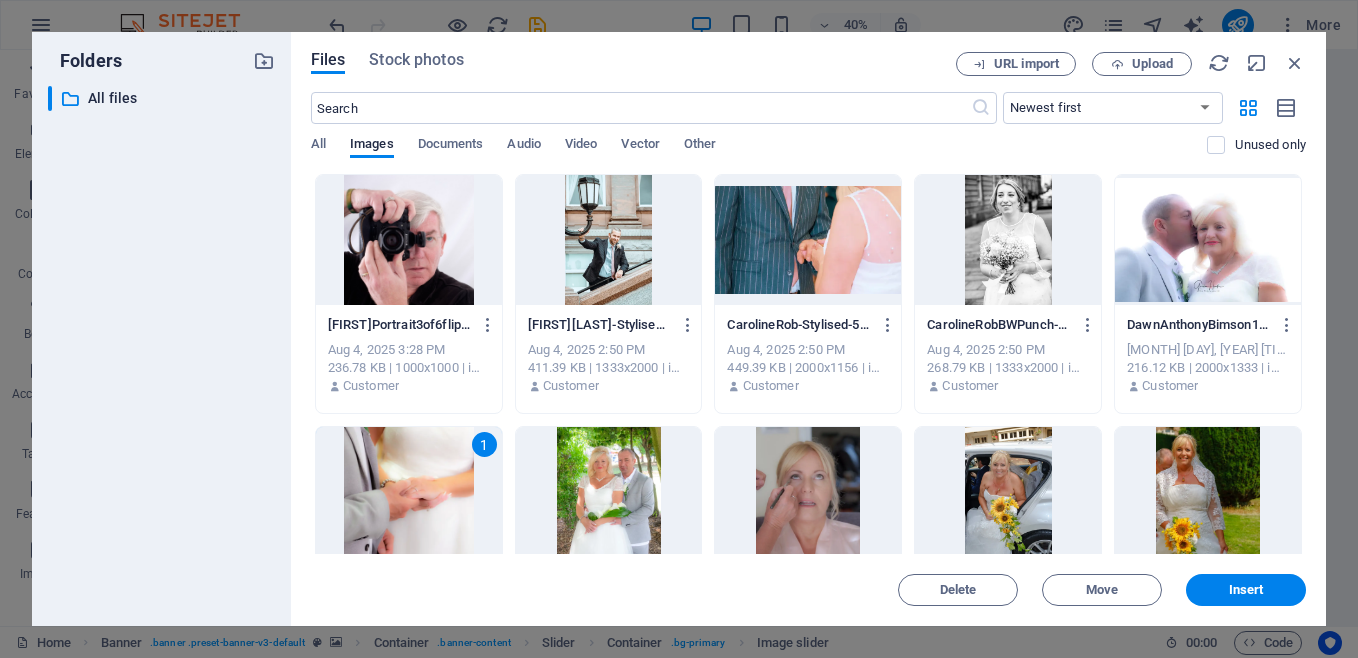 click at bounding box center [1208, 240] 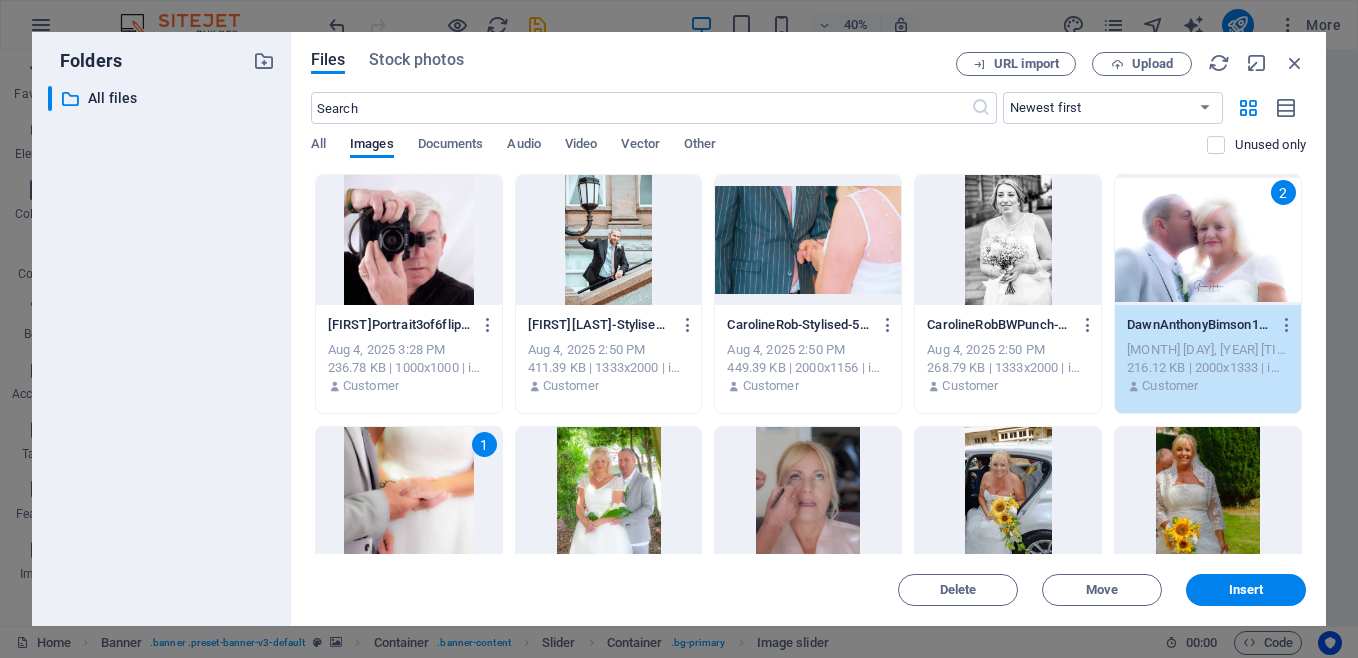 click at bounding box center [1008, 492] 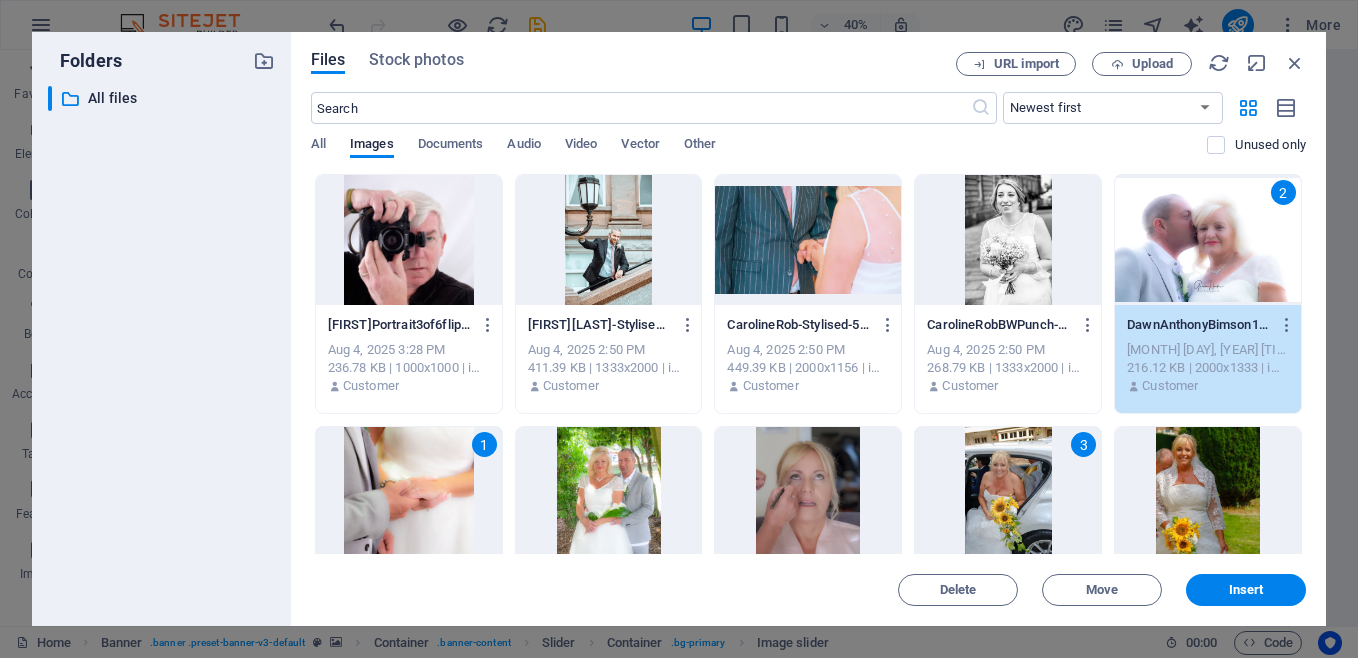 click at bounding box center (808, 240) 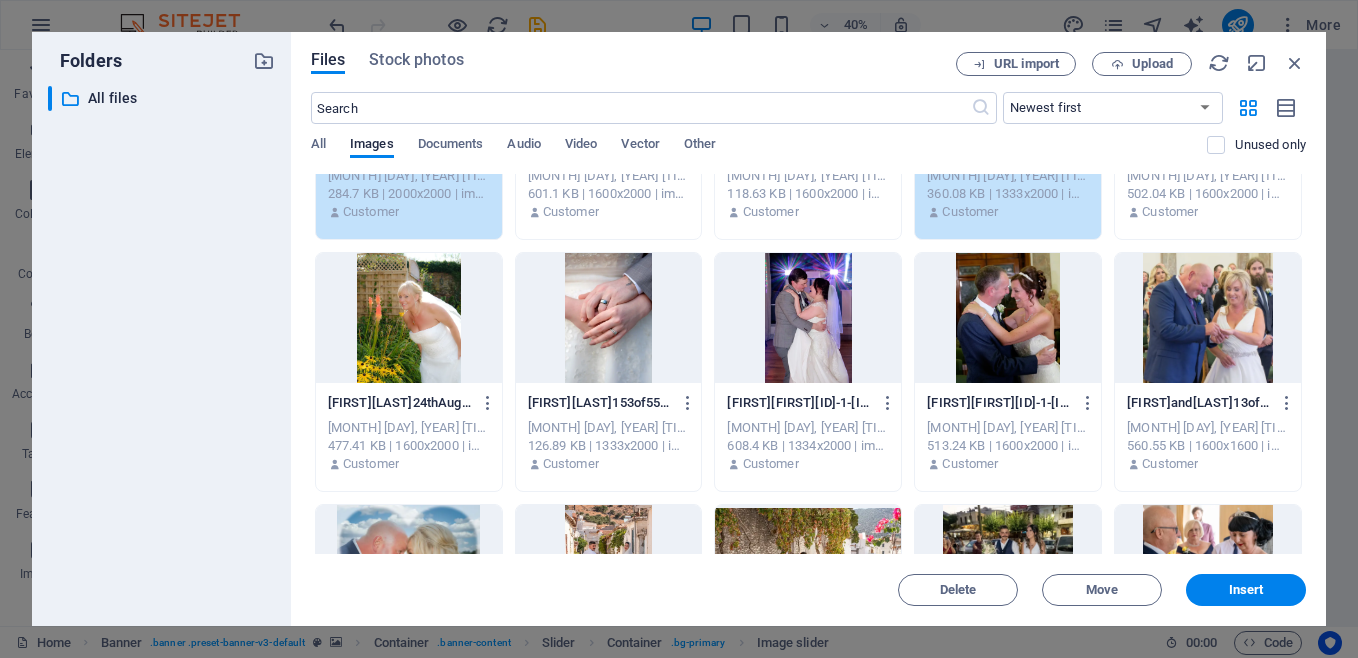 scroll, scrollTop: 434, scrollLeft: 0, axis: vertical 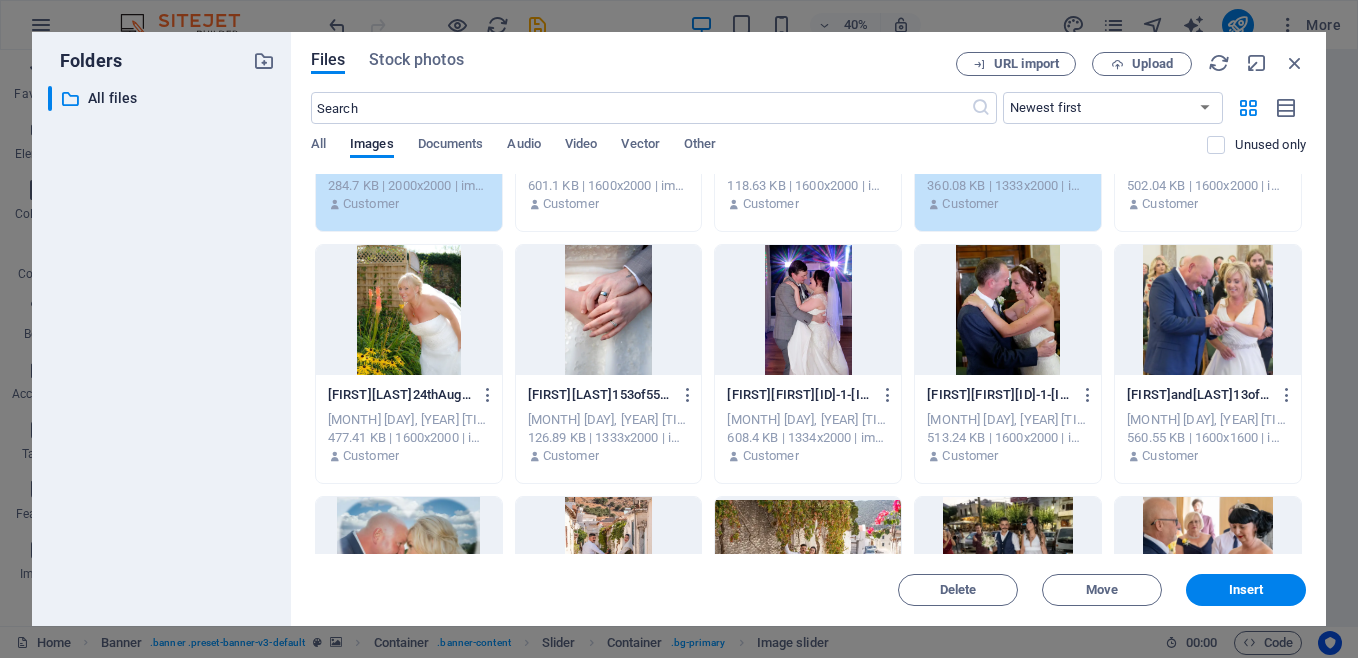 click at bounding box center [808, 310] 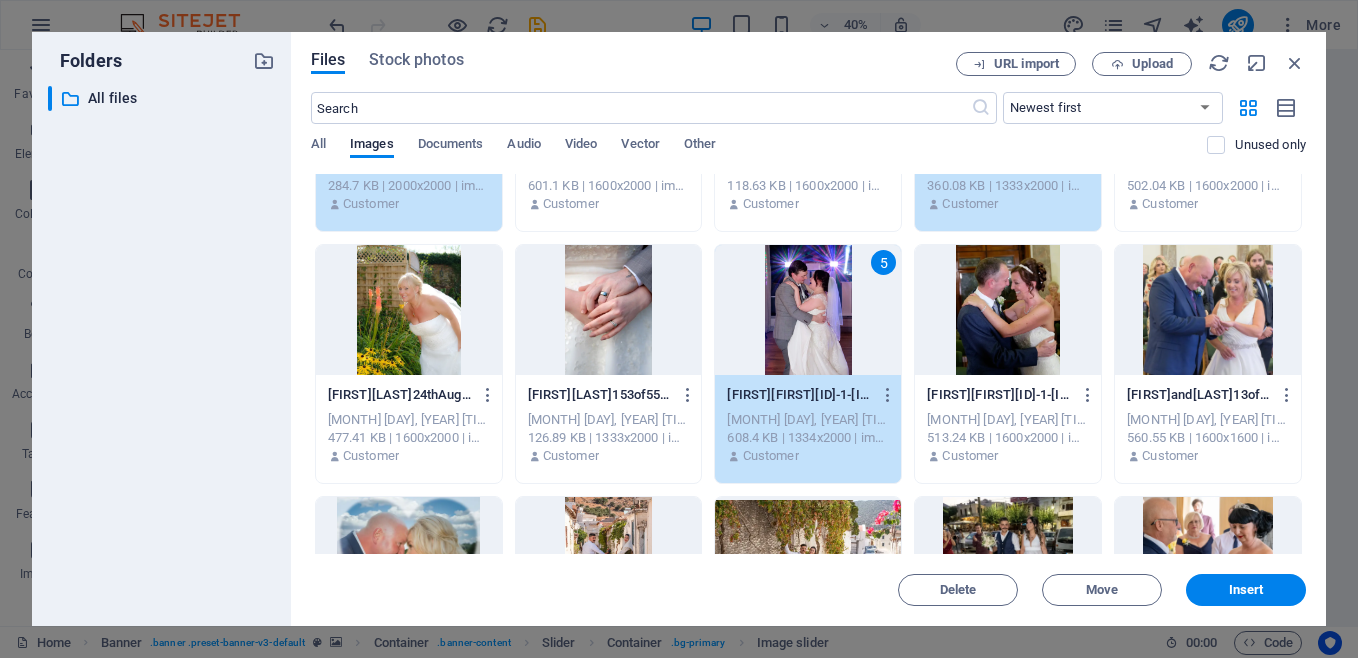 click at bounding box center (609, 310) 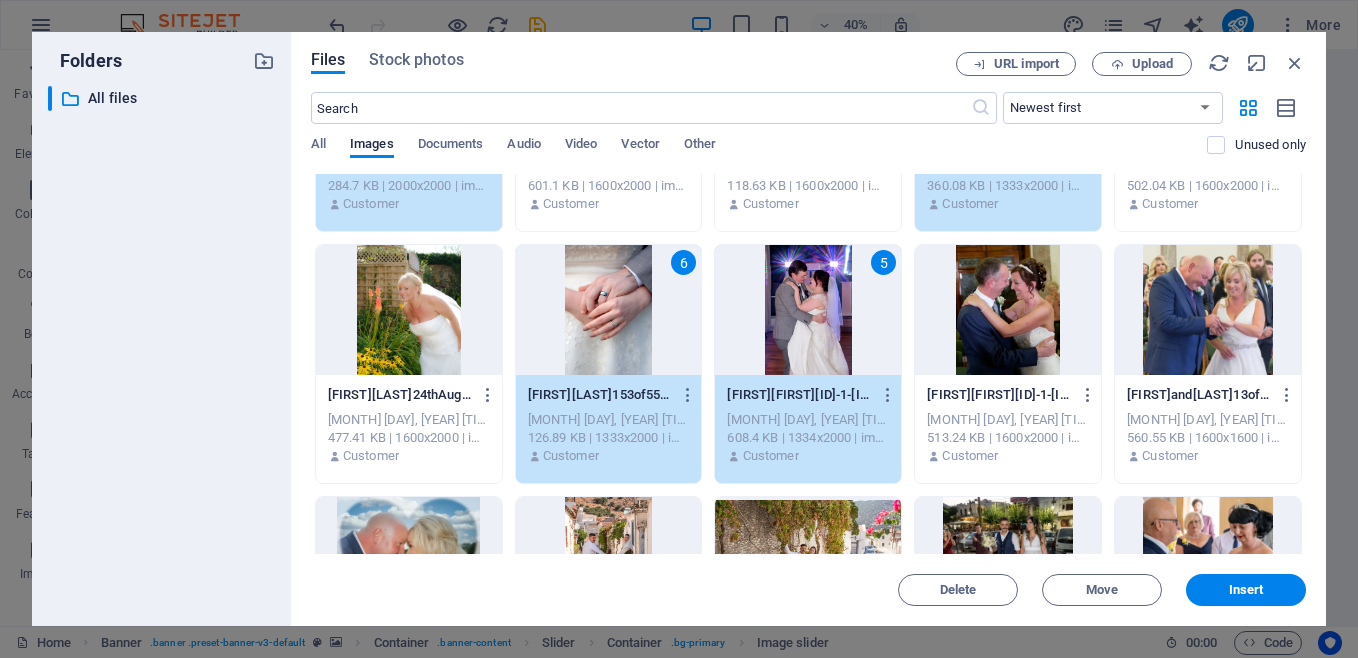 click at bounding box center [1008, 310] 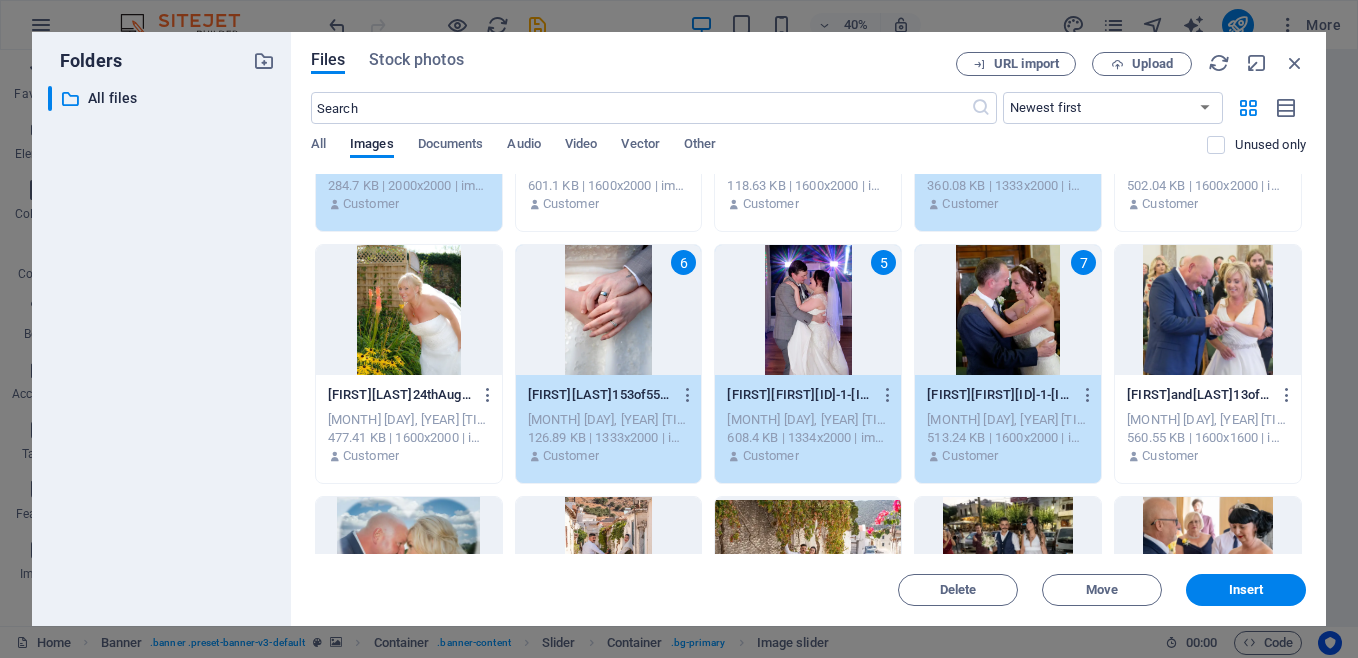 click at bounding box center (1208, 310) 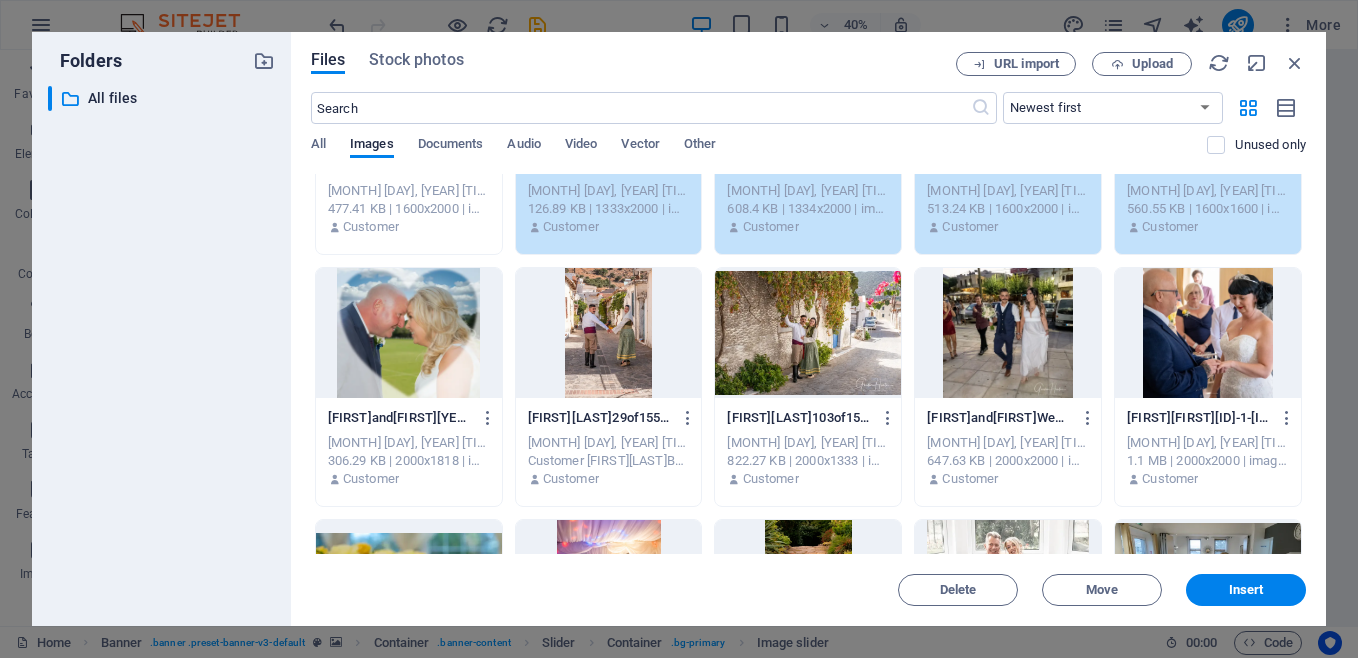 scroll, scrollTop: 671, scrollLeft: 0, axis: vertical 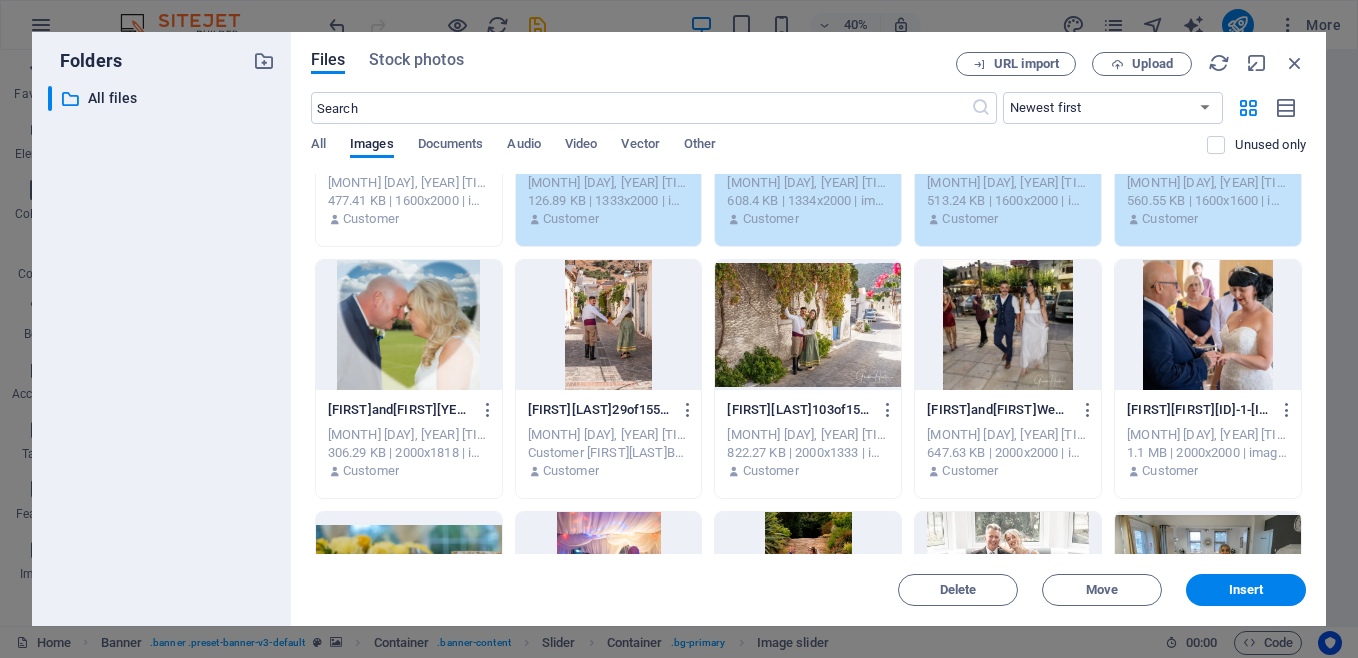 drag, startPoint x: 1314, startPoint y: 384, endPoint x: 731, endPoint y: 347, distance: 584.1729 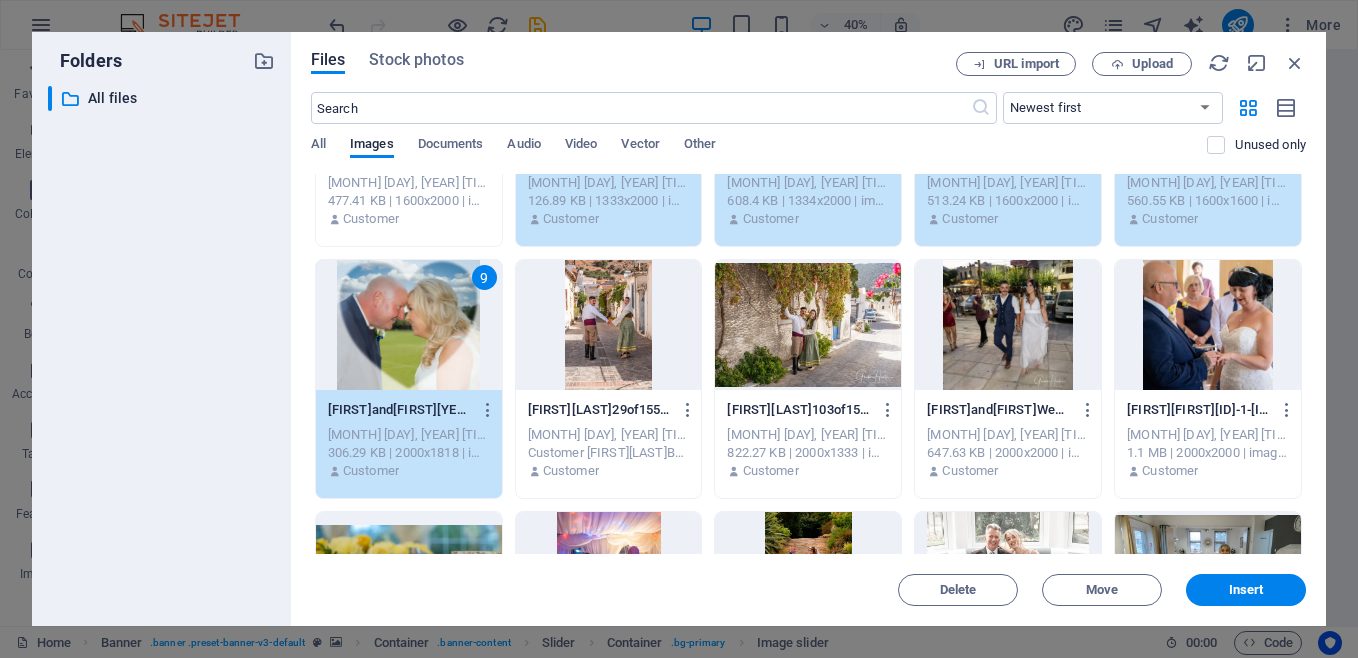 click at bounding box center [1208, 325] 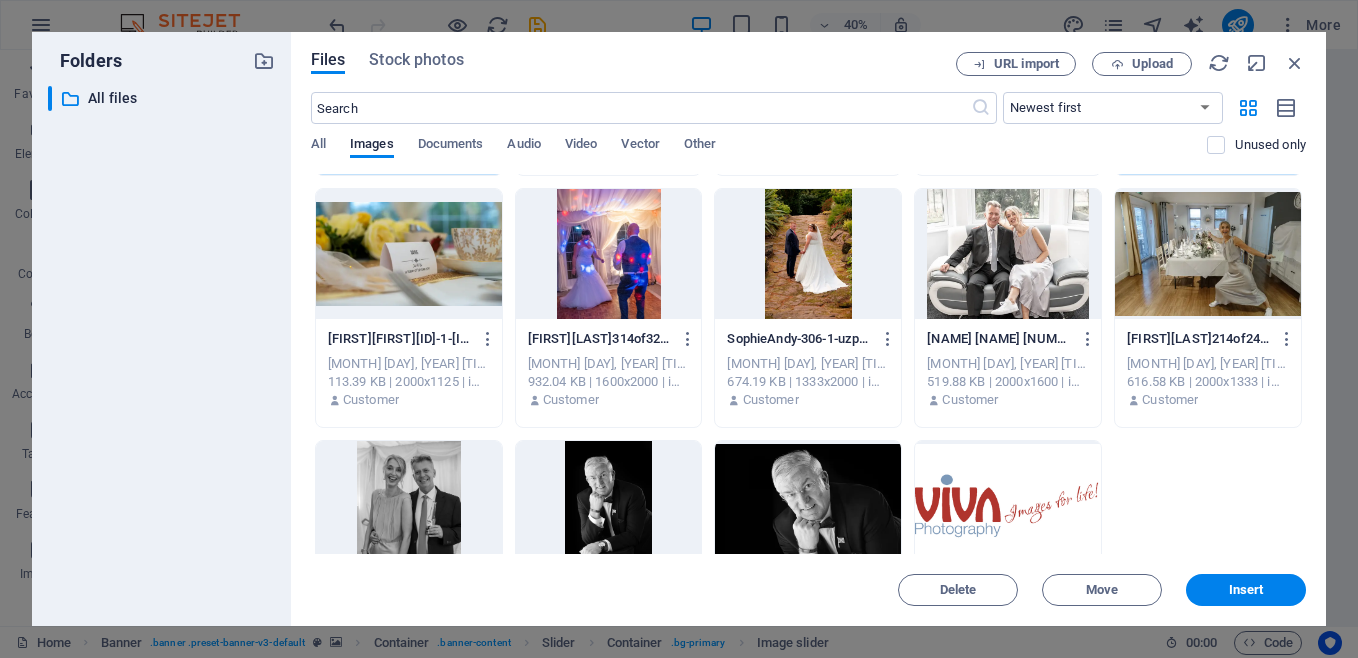 scroll, scrollTop: 1005, scrollLeft: 0, axis: vertical 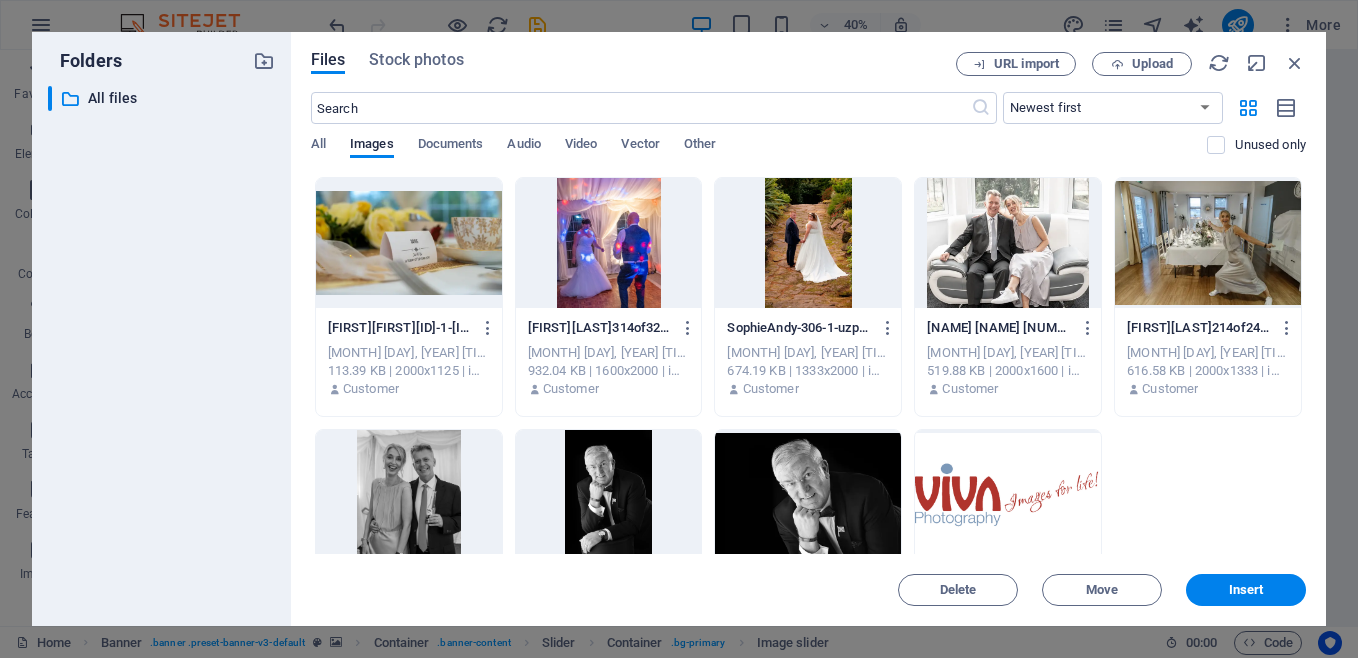 click at bounding box center (409, 243) 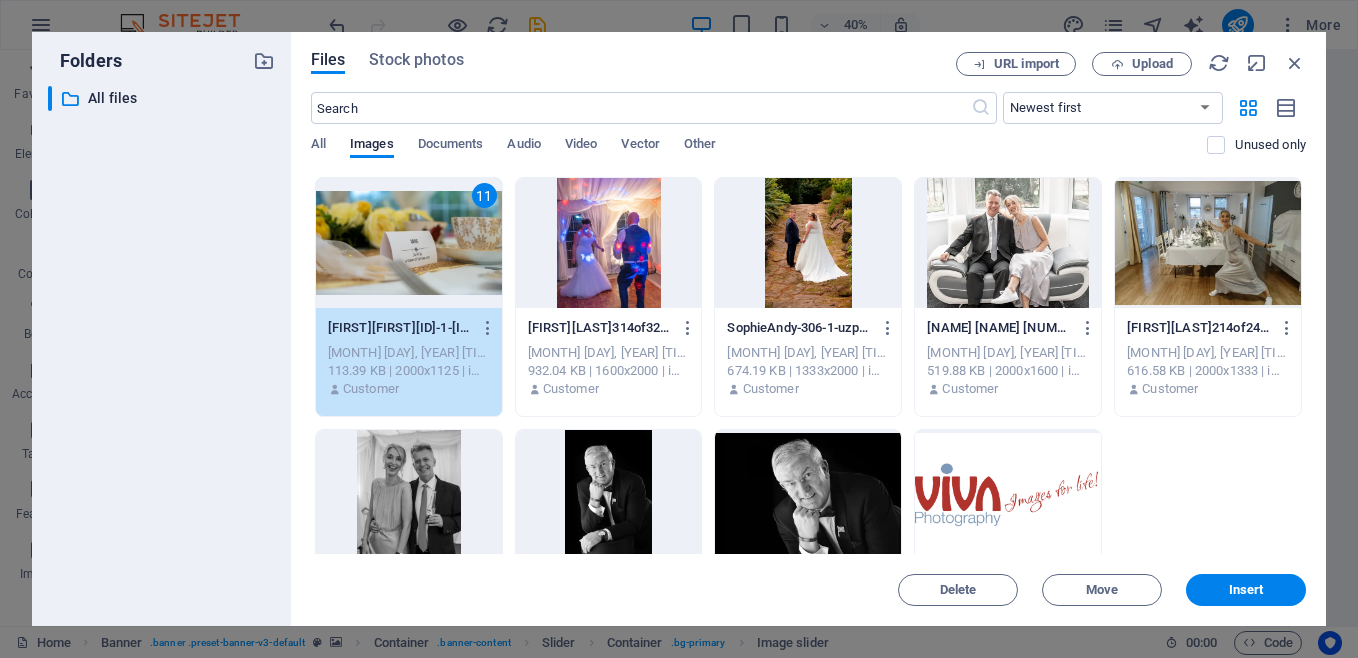click at bounding box center [609, 243] 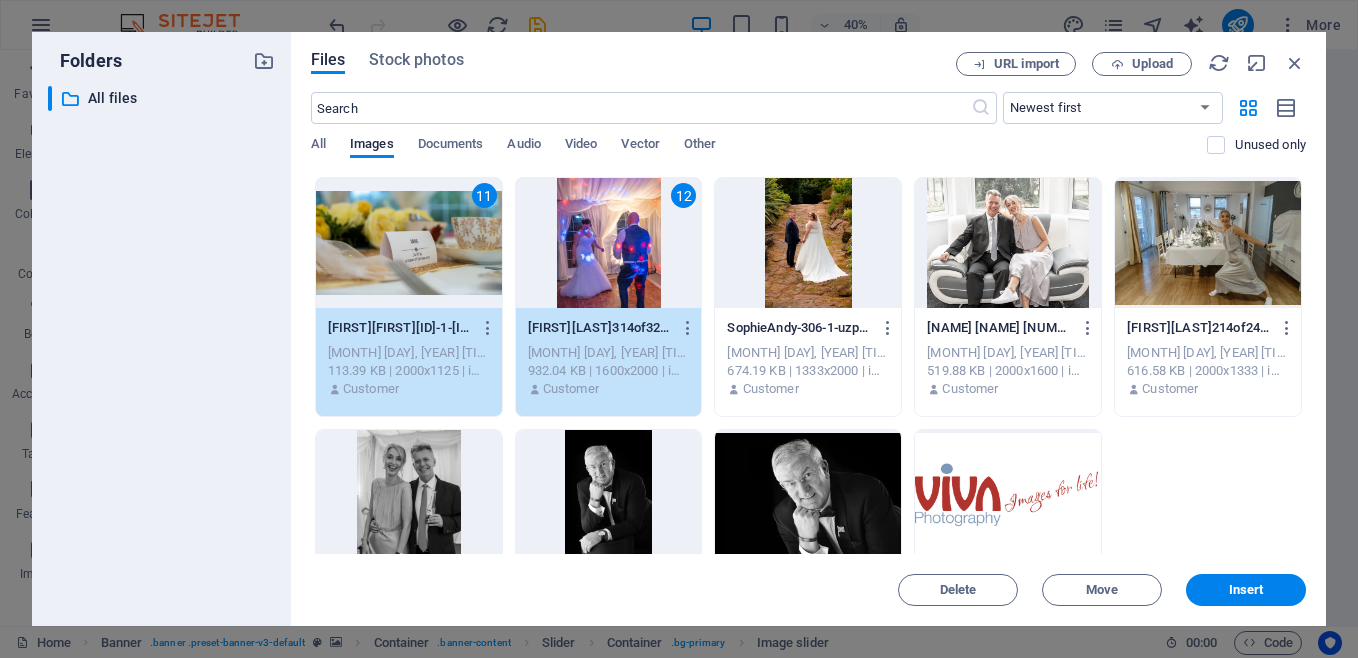 click at bounding box center [1008, 243] 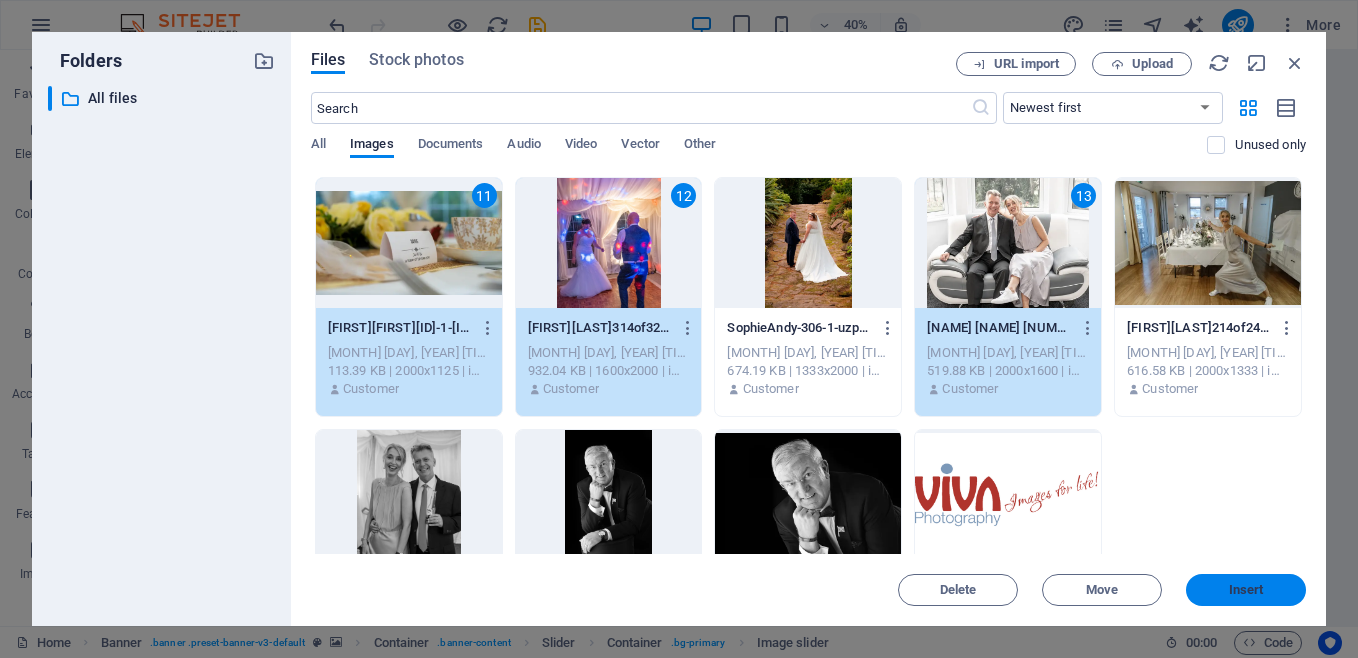click on "Insert" at bounding box center [1246, 590] 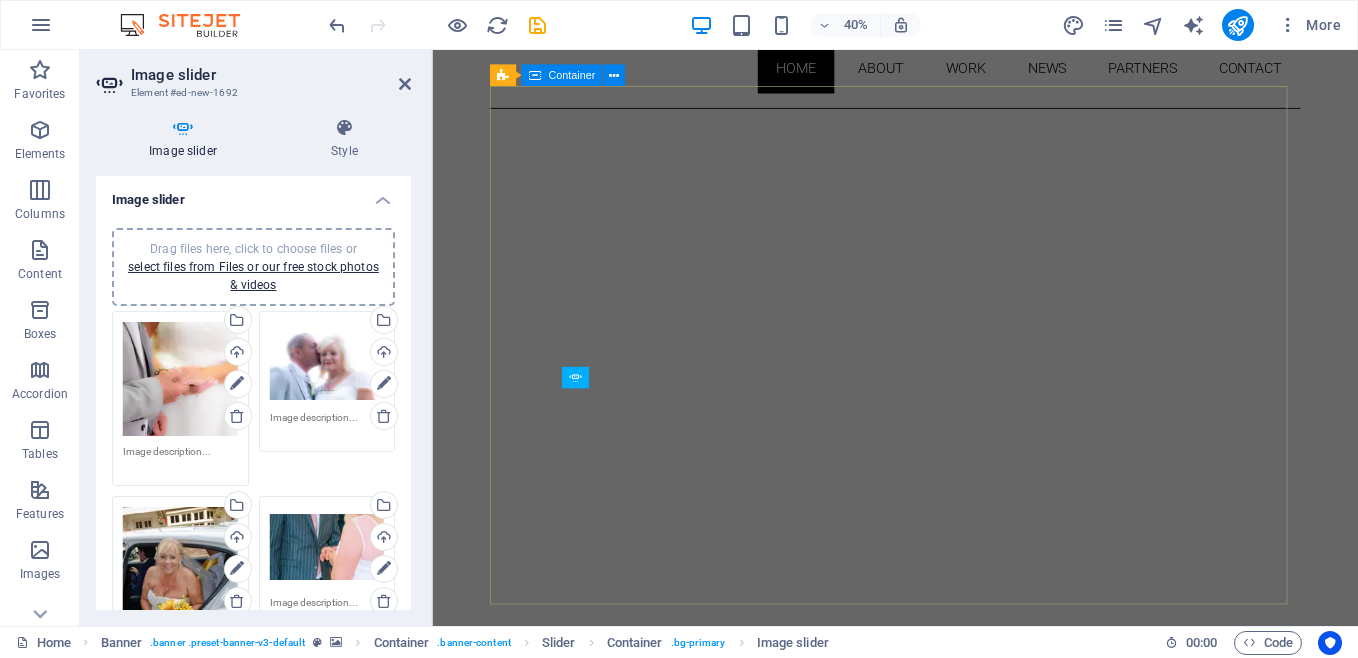 scroll, scrollTop: 746, scrollLeft: 0, axis: vertical 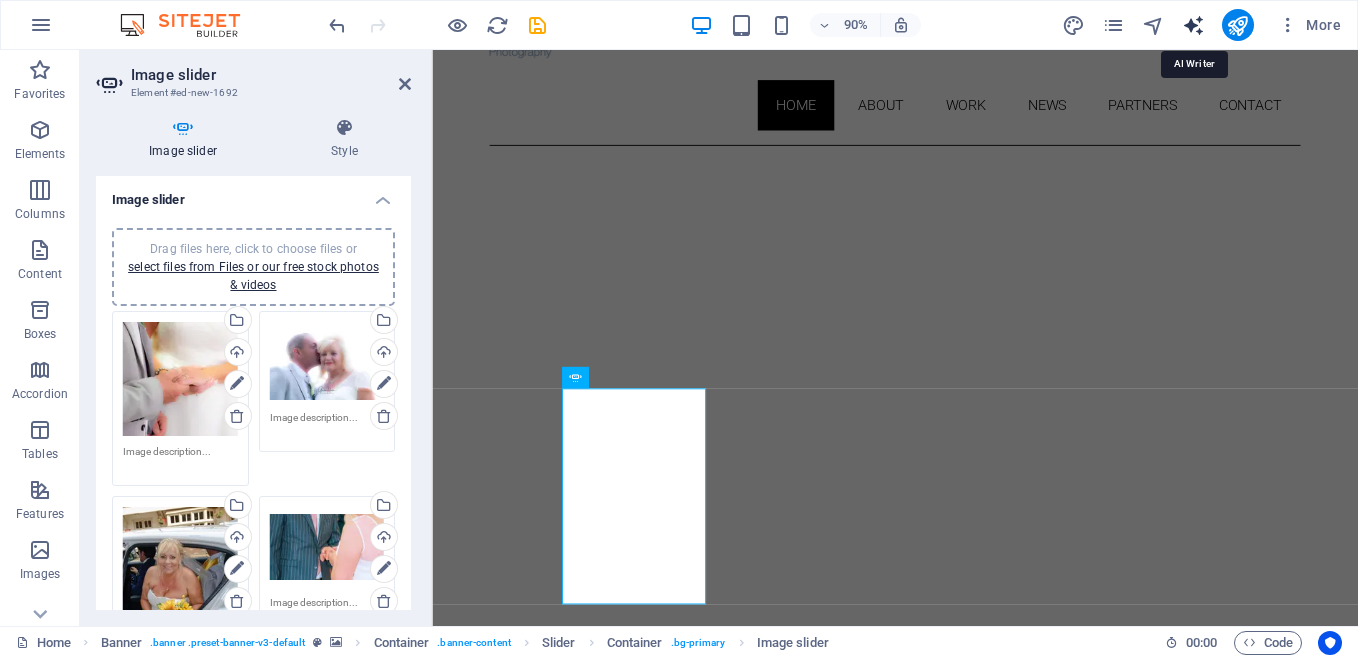 click at bounding box center [1193, 25] 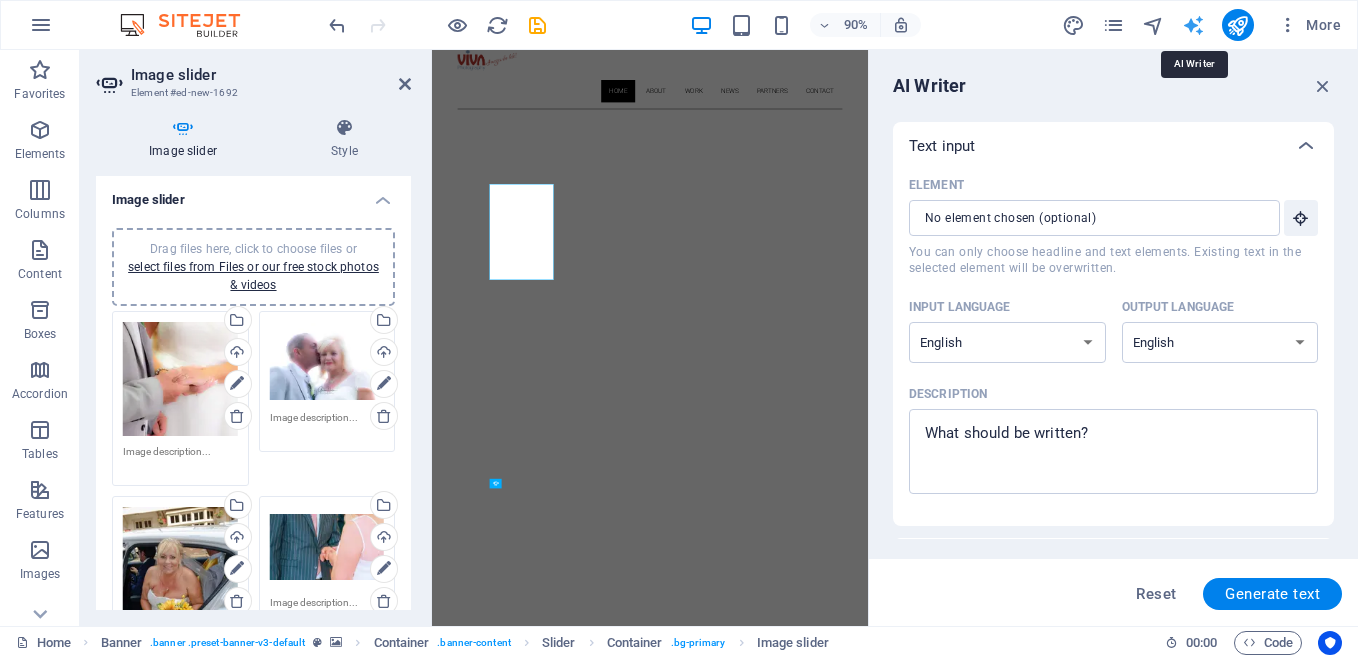scroll, scrollTop: 787, scrollLeft: 0, axis: vertical 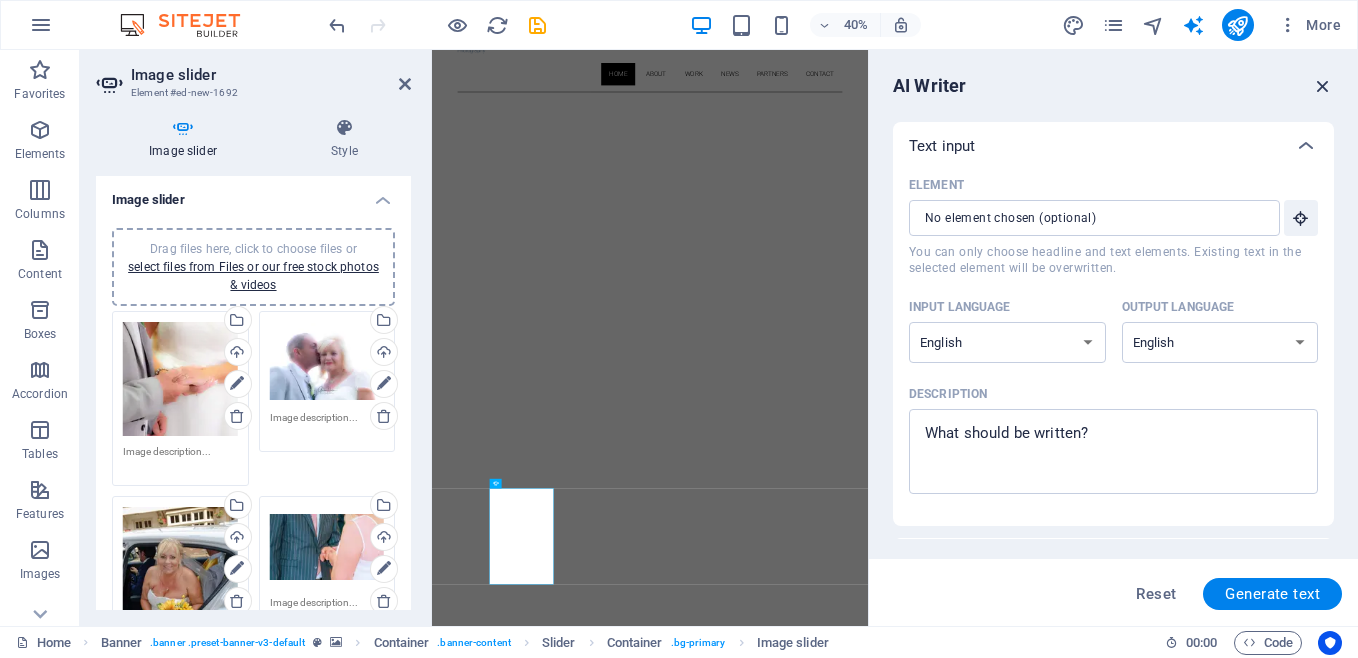 click at bounding box center (1323, 86) 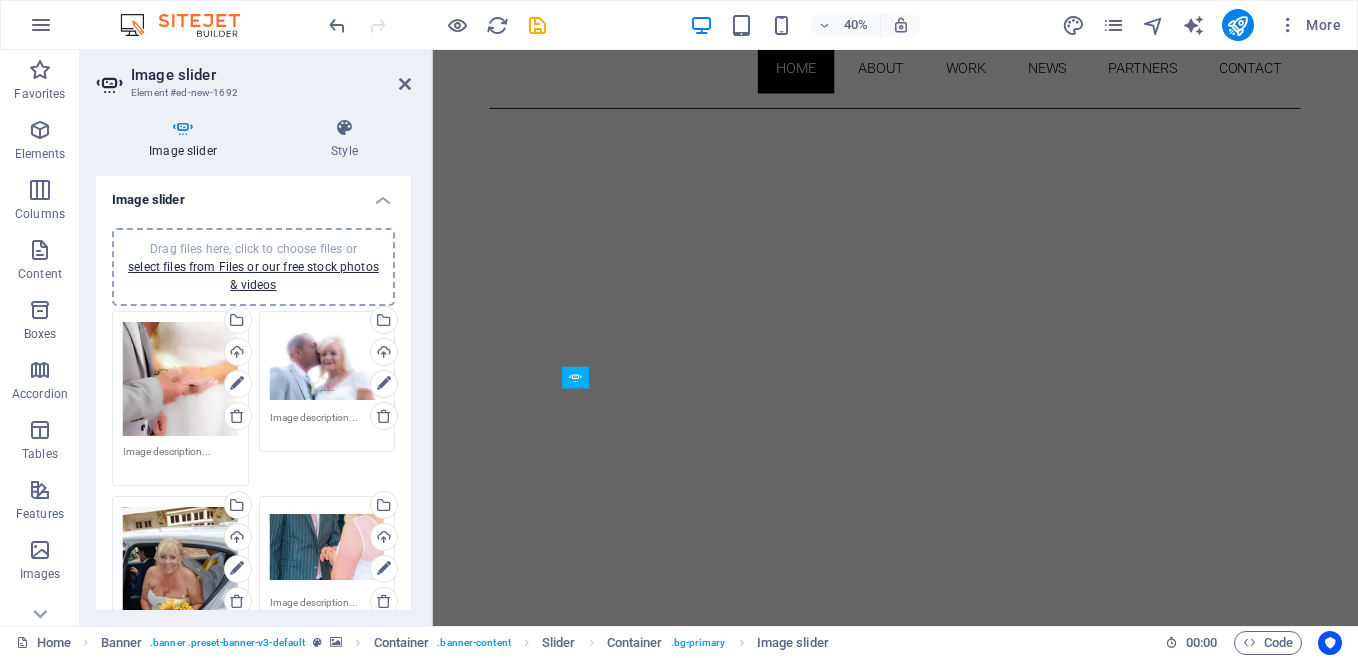 scroll, scrollTop: 746, scrollLeft: 0, axis: vertical 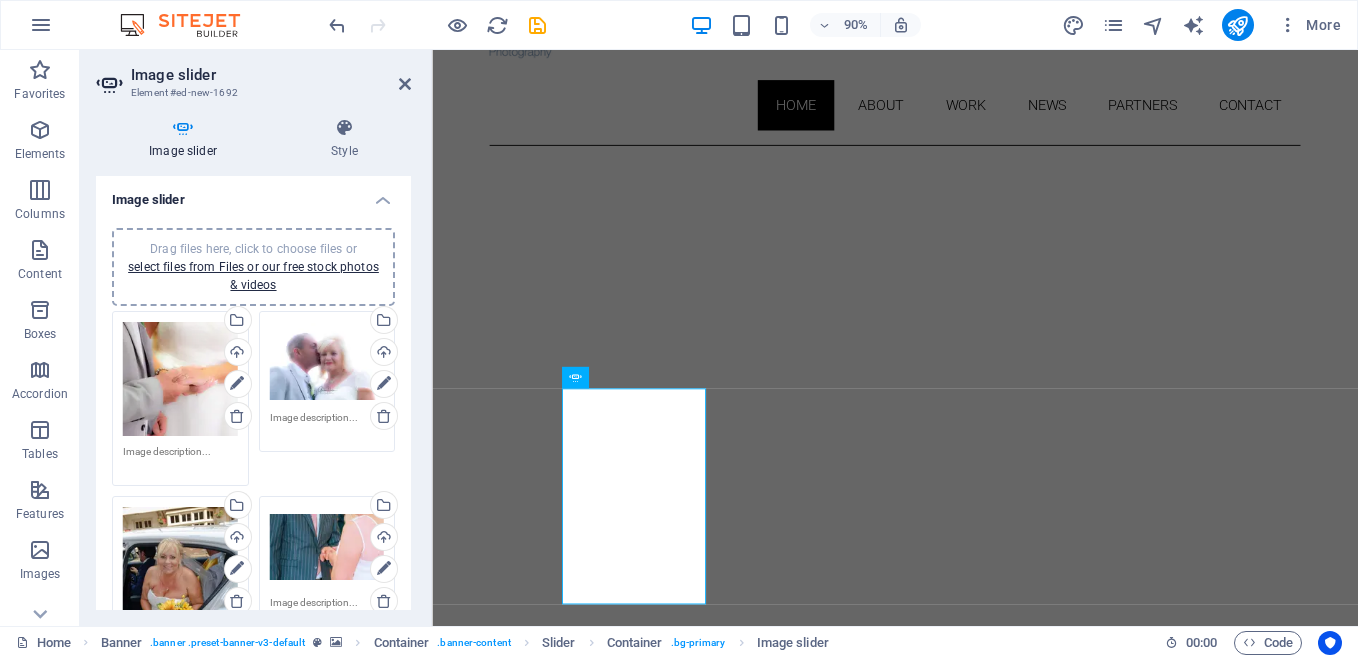 click at bounding box center (180, 459) 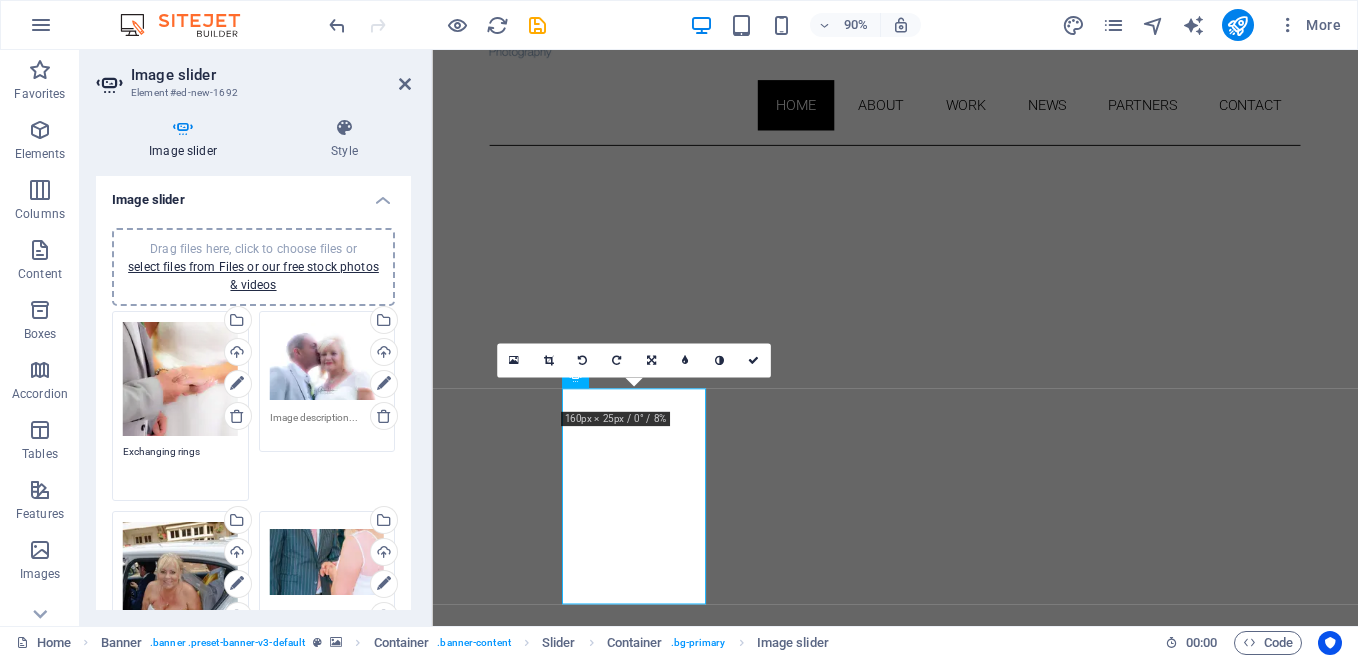 type on "Exchanging rings" 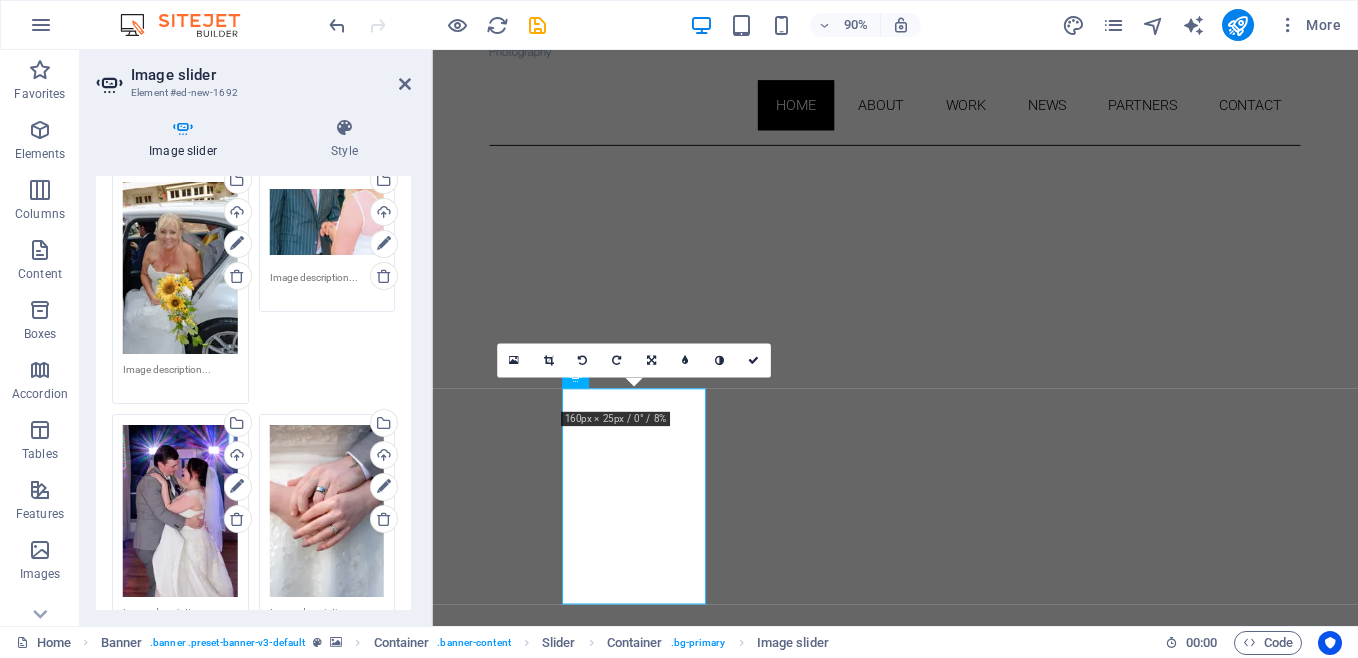 scroll, scrollTop: 336, scrollLeft: 0, axis: vertical 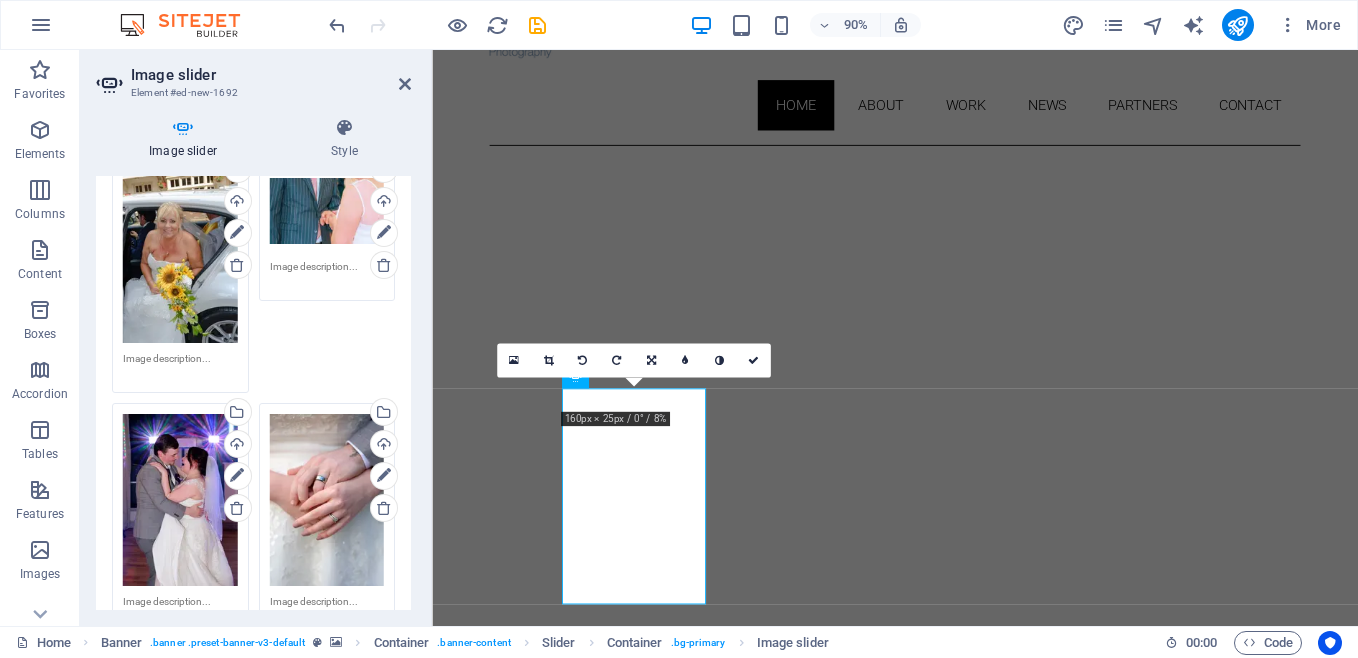 type on "Groom kissing bride" 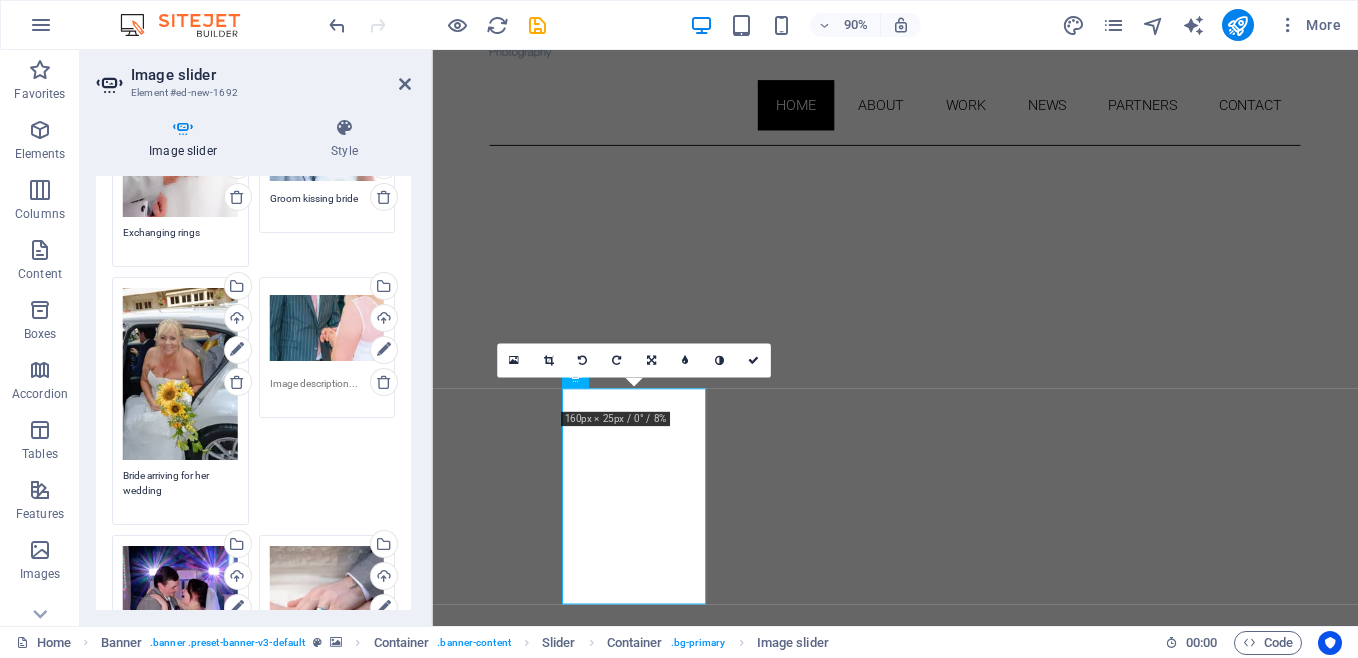 scroll, scrollTop: 202, scrollLeft: 0, axis: vertical 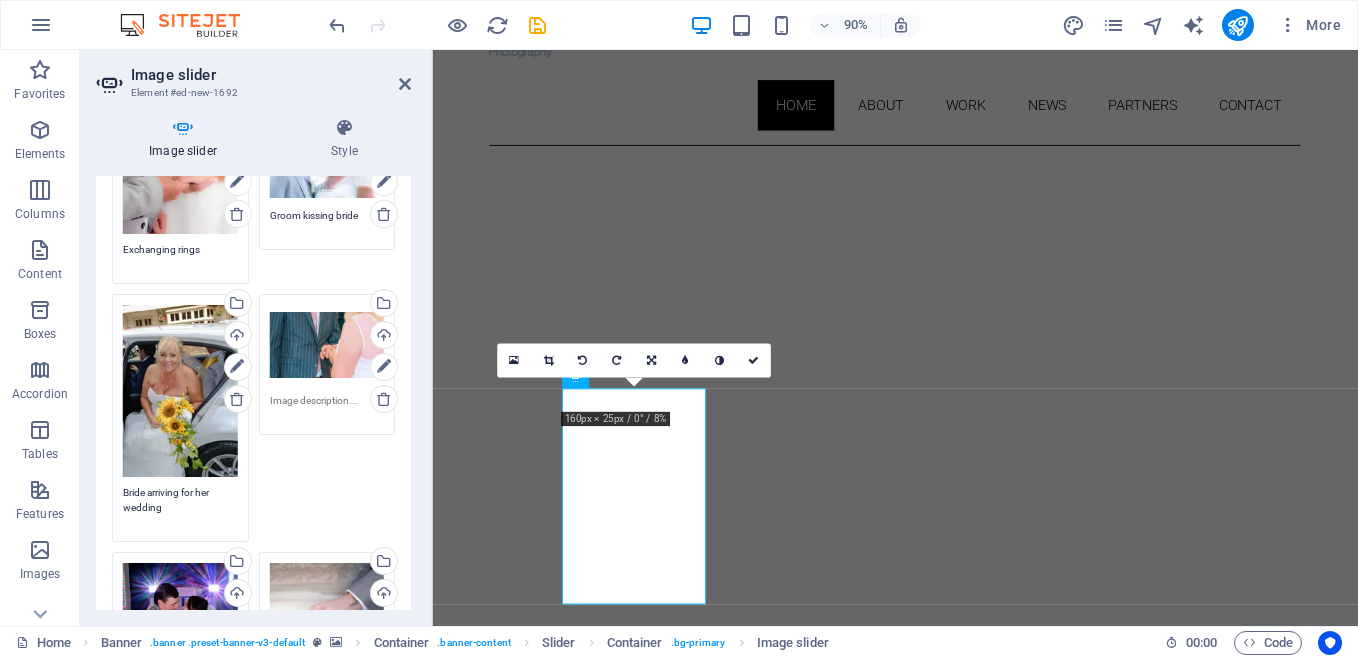 type on "Bride arriving for her wedding" 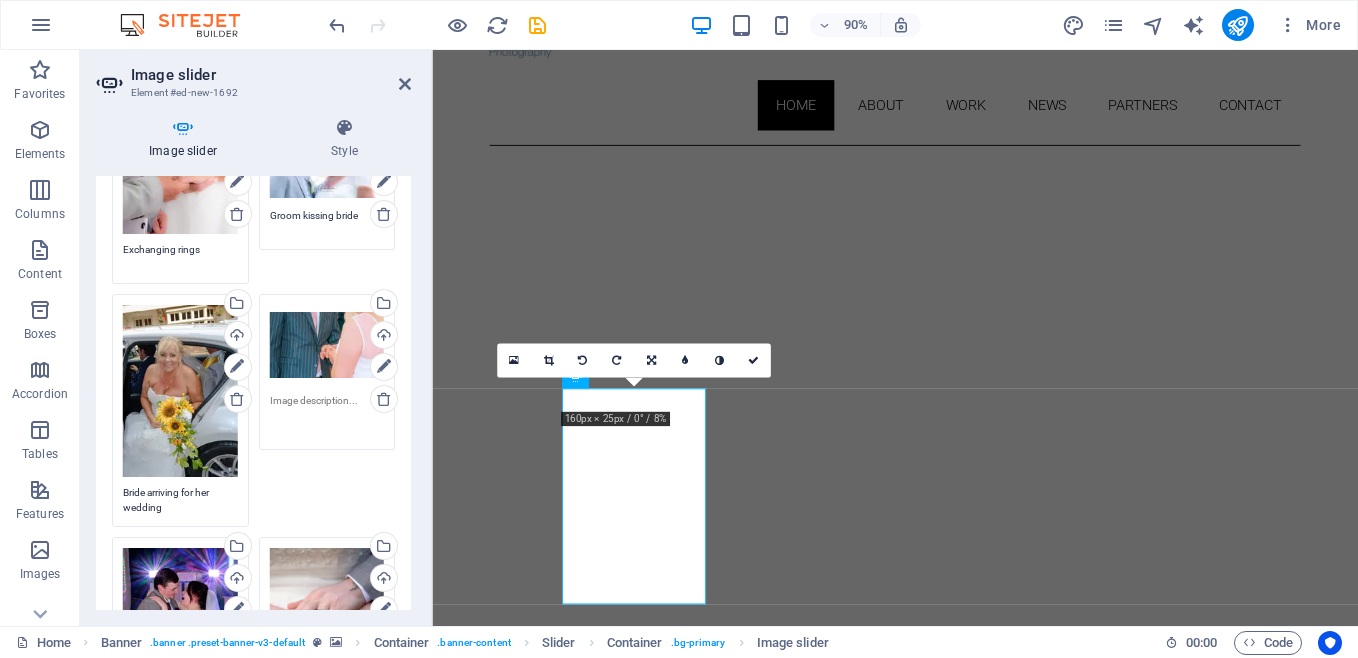 click at bounding box center [327, 415] 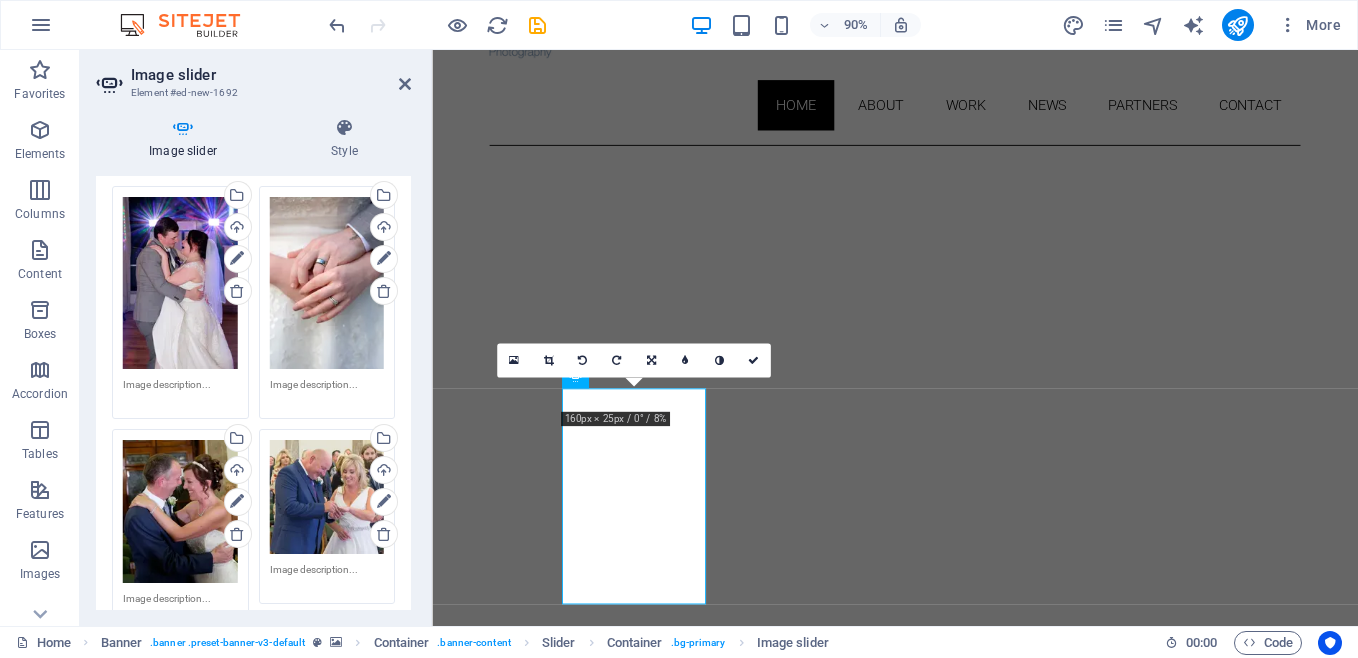 scroll, scrollTop: 559, scrollLeft: 0, axis: vertical 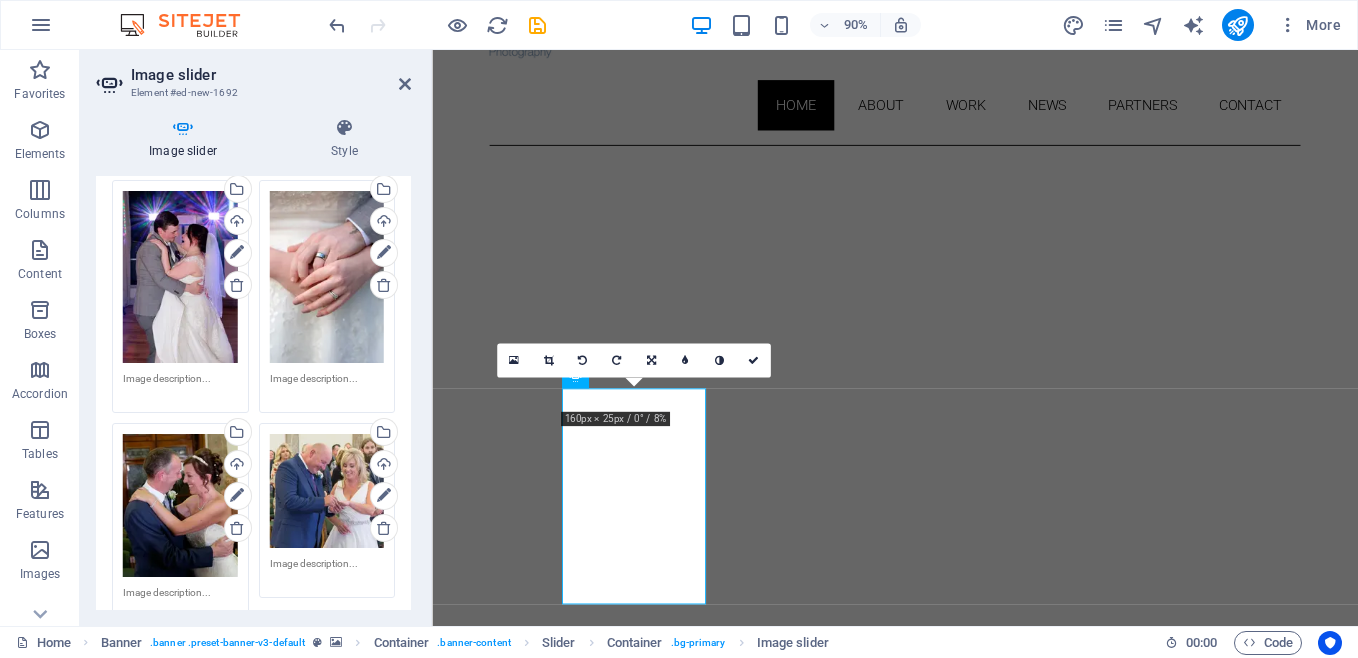 type on "Bride and groom holding hands" 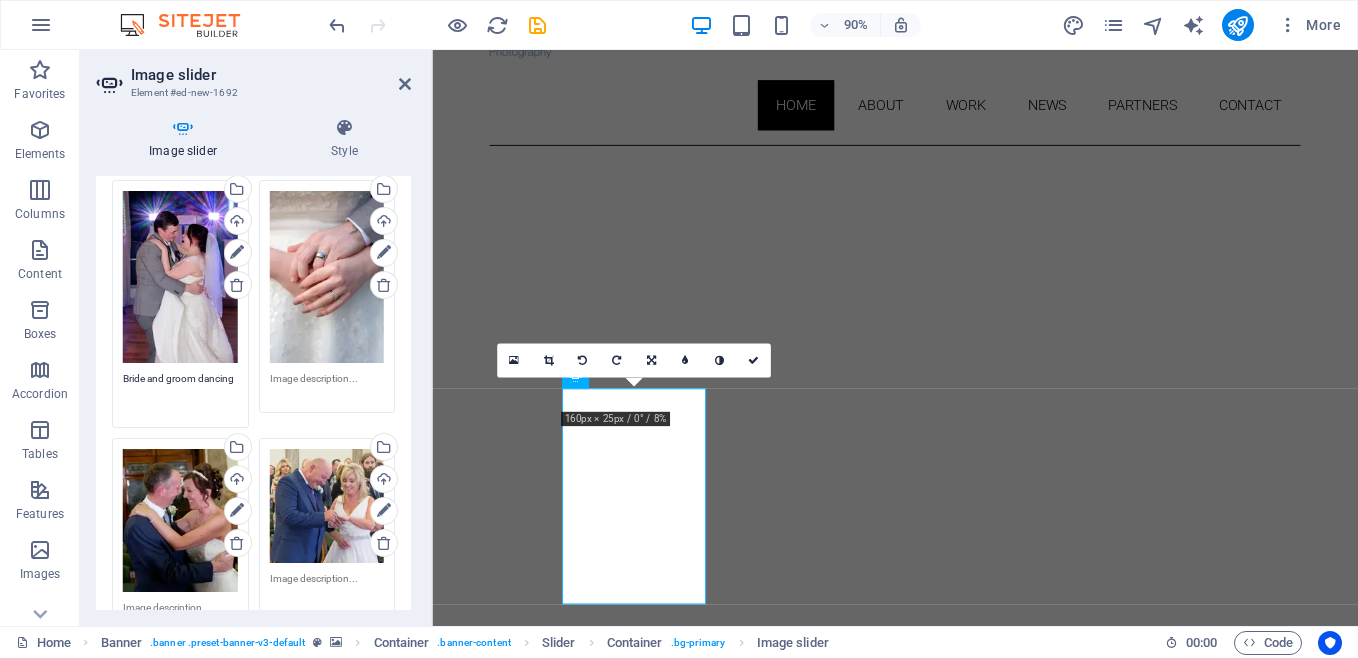 type on "Bride and groom dancing" 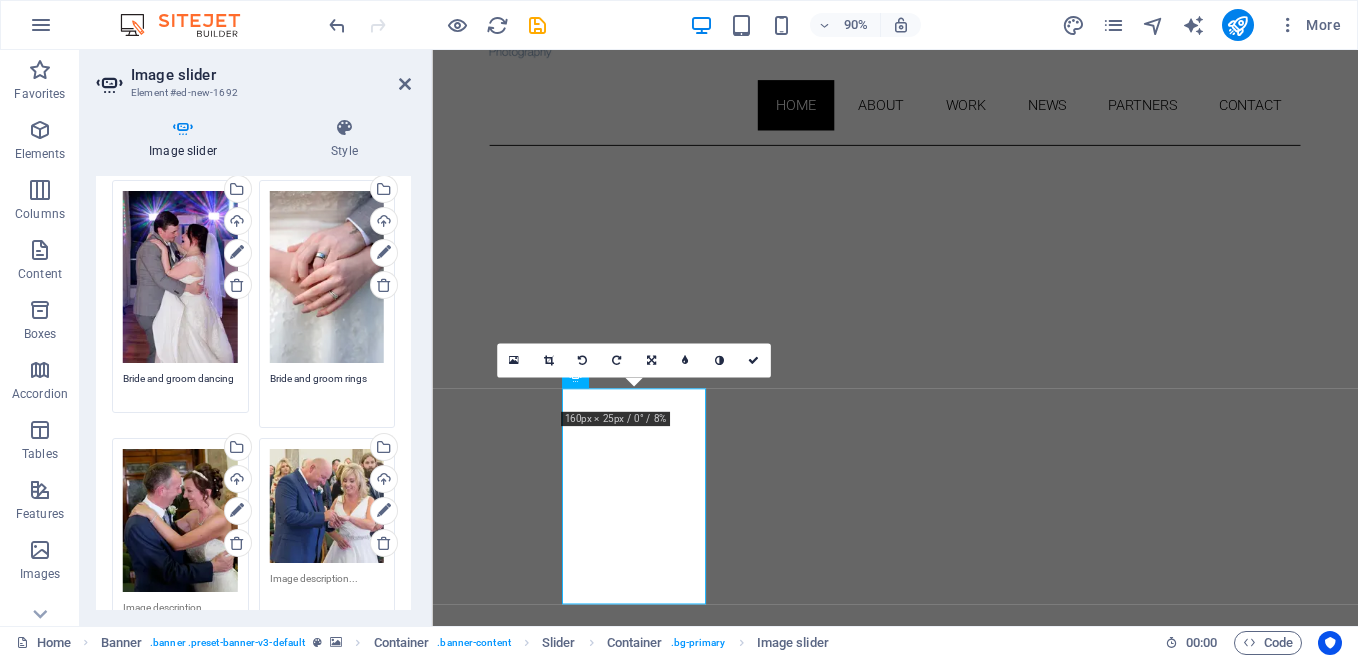 type on "Bride and groom rings" 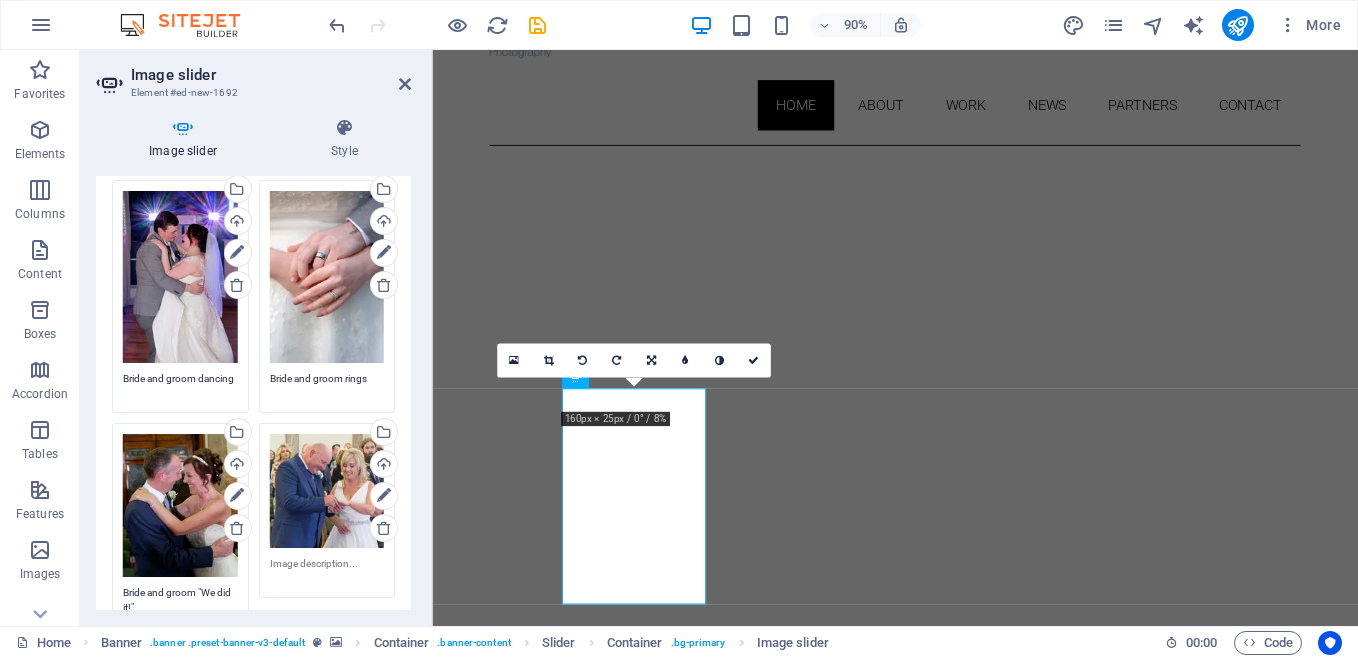 type on "Bride and groom "We did it!"" 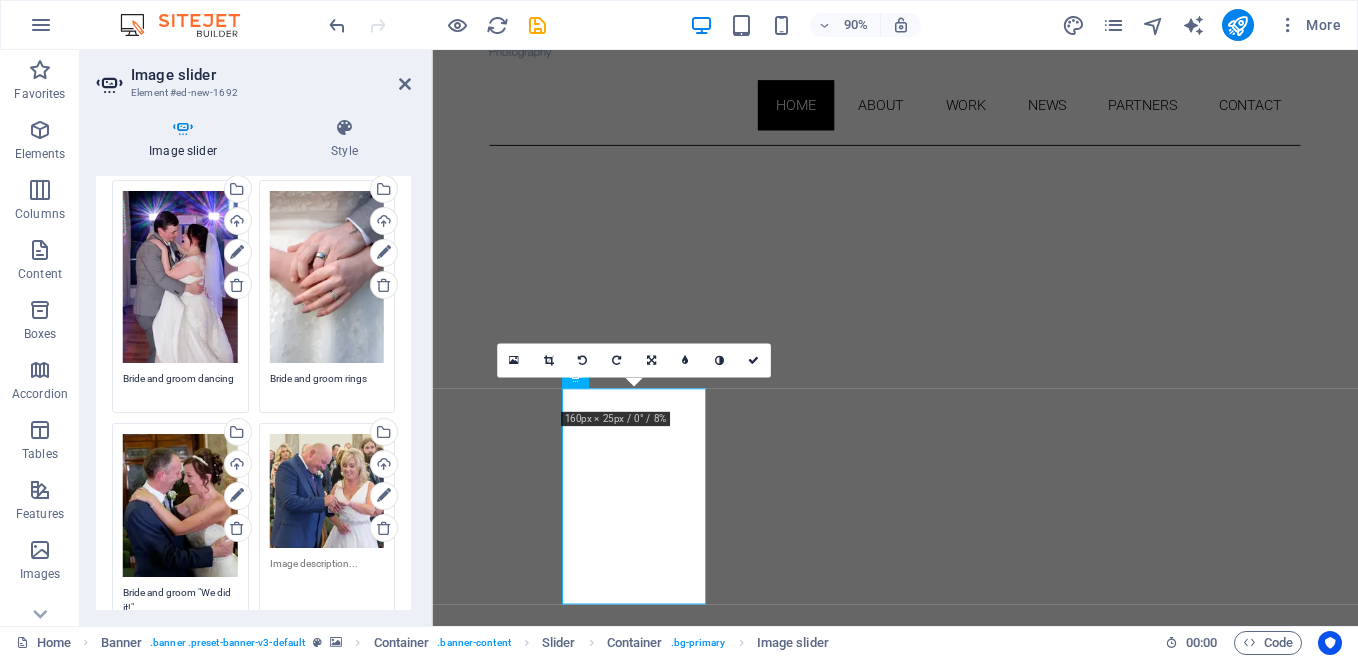 click at bounding box center [327, 578] 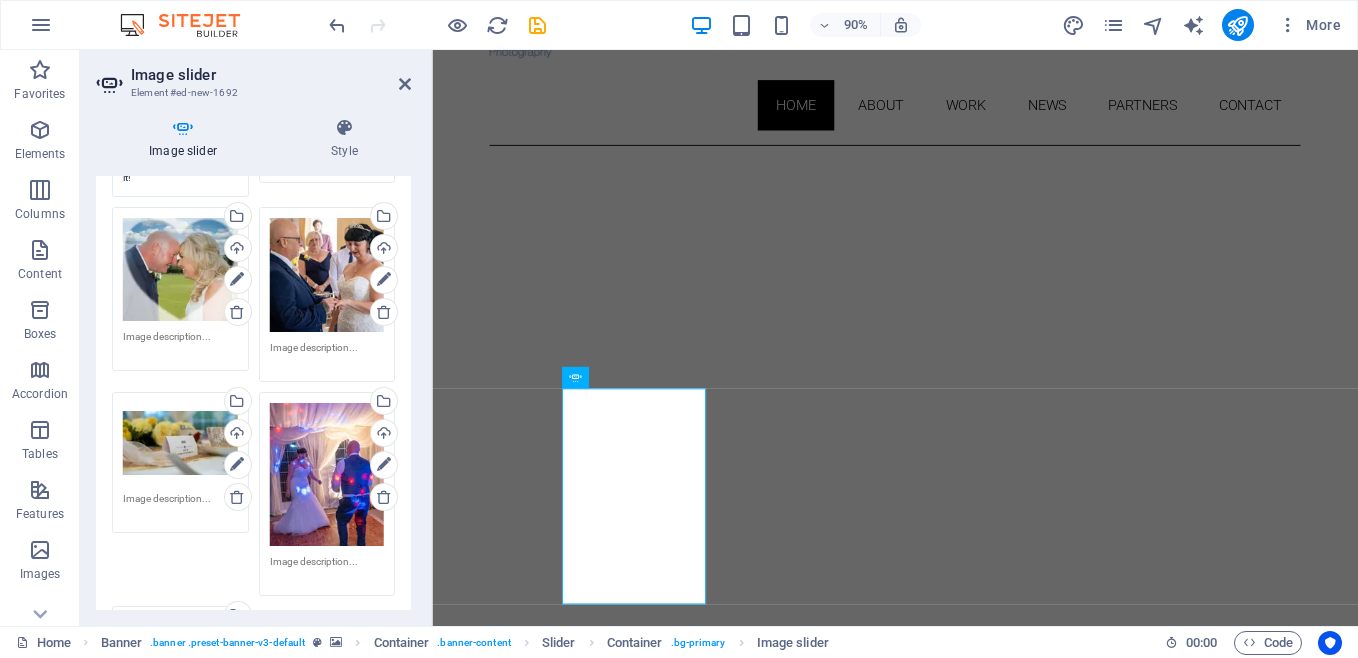 scroll, scrollTop: 1001, scrollLeft: 0, axis: vertical 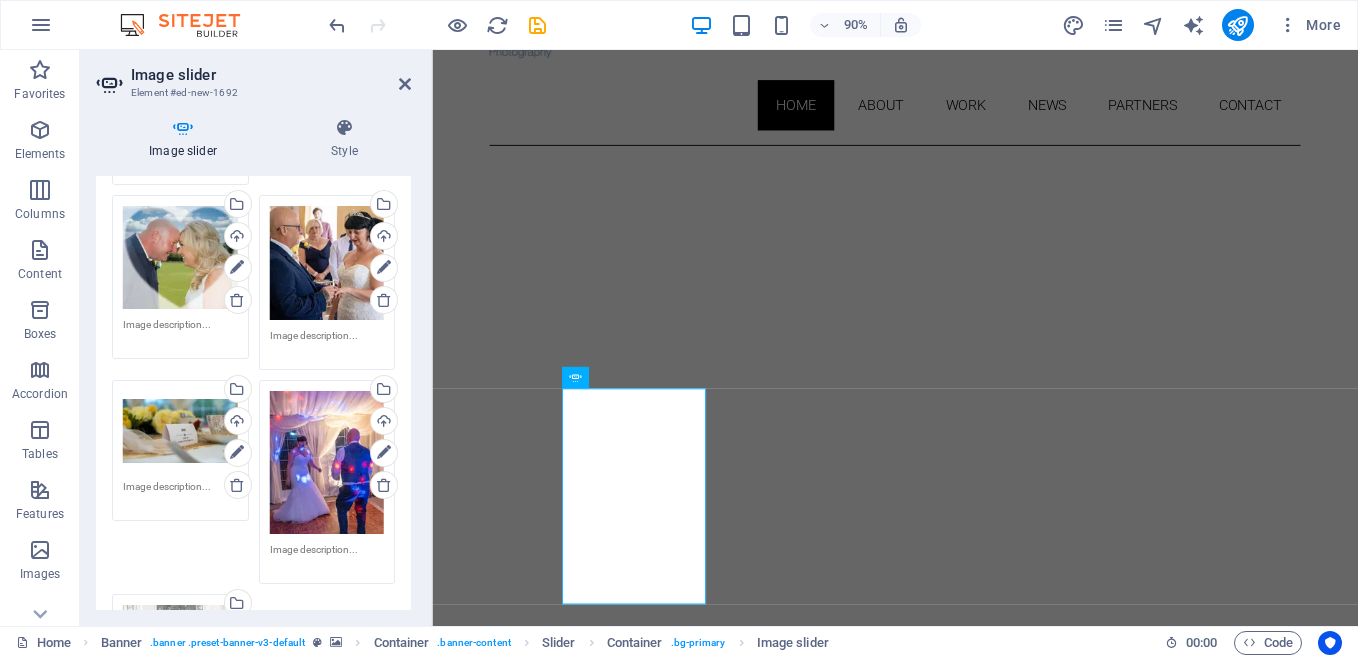 type on "Groom placing ring on bride's finger" 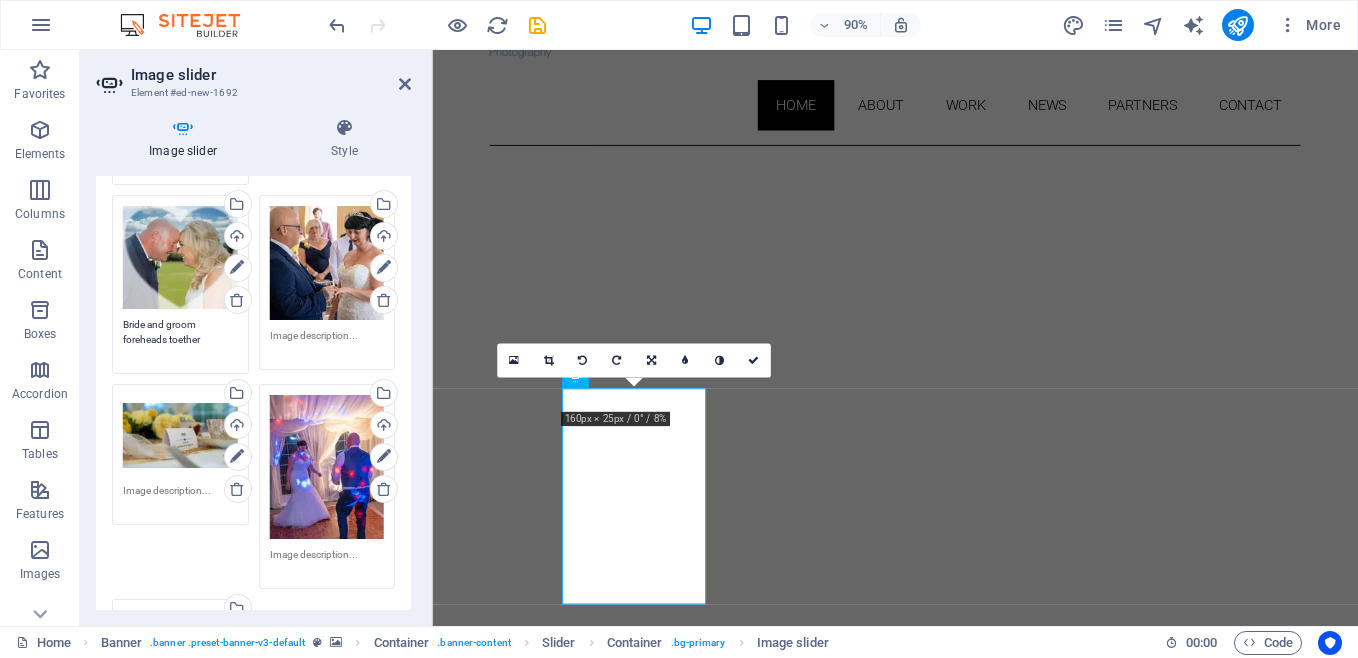 type on "Bride and groom foreheads toether" 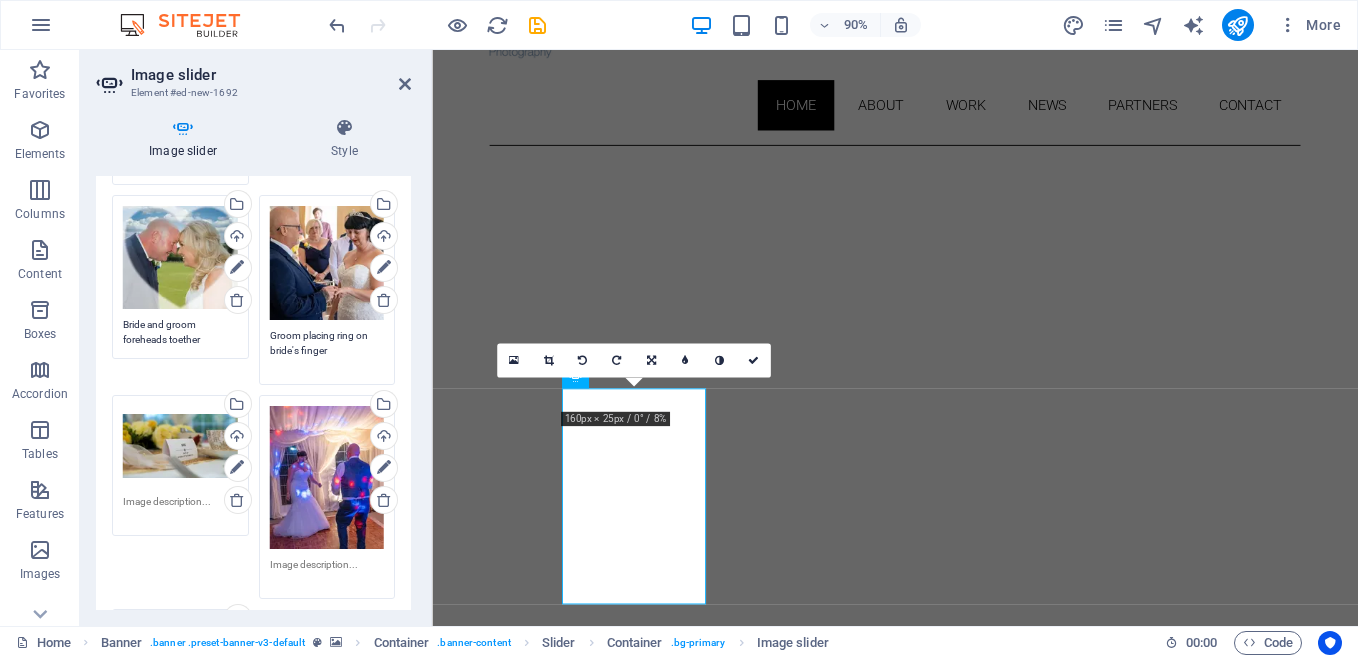 type on "Groom placing ring on bride's finger" 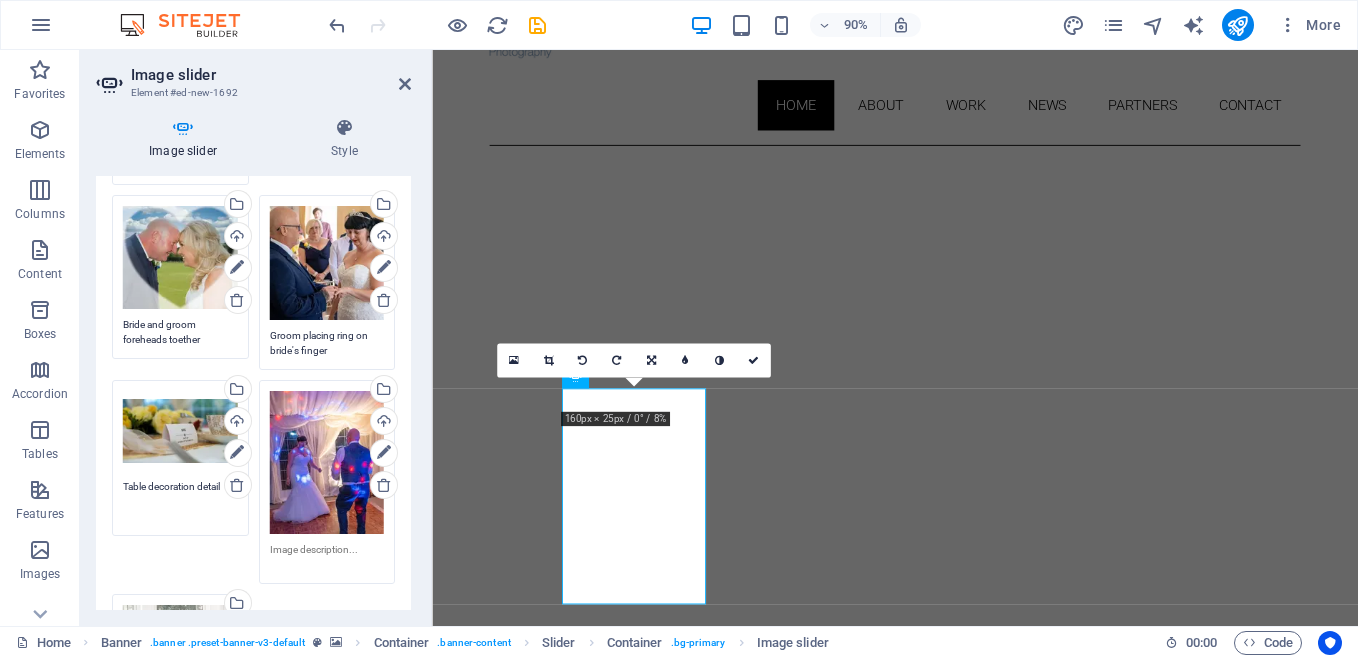 type on "Table decoration detail" 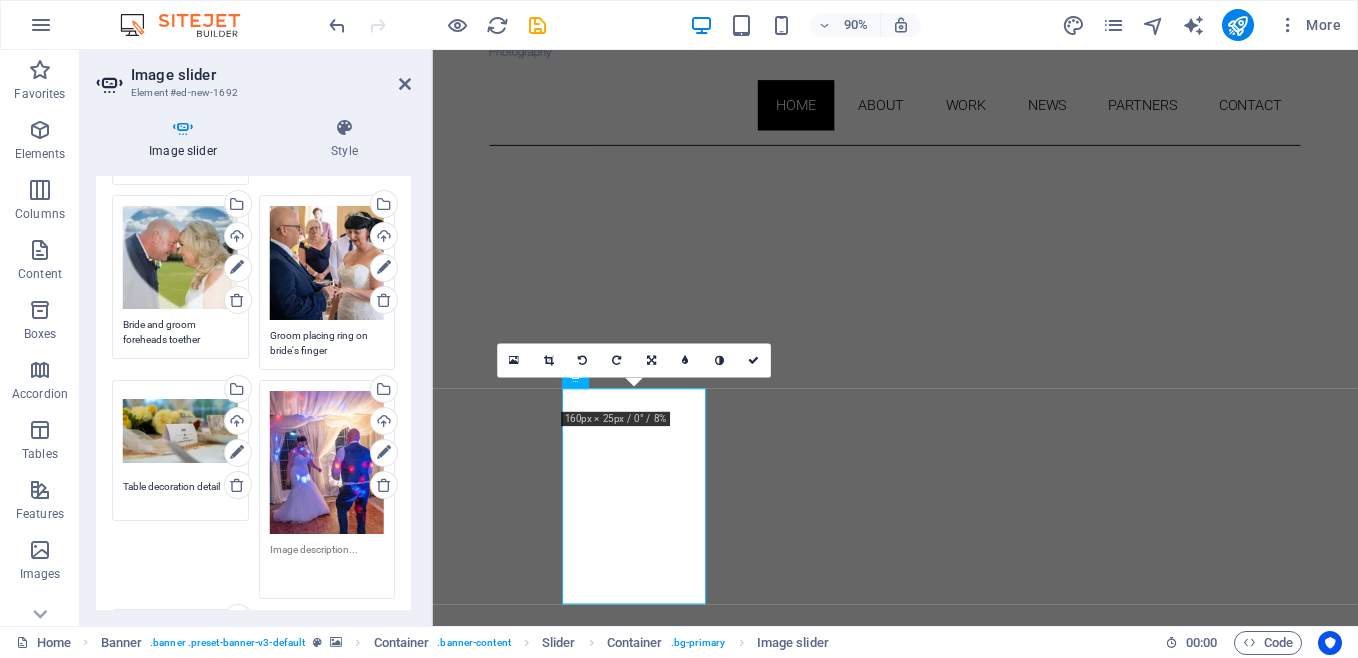 click at bounding box center (327, 564) 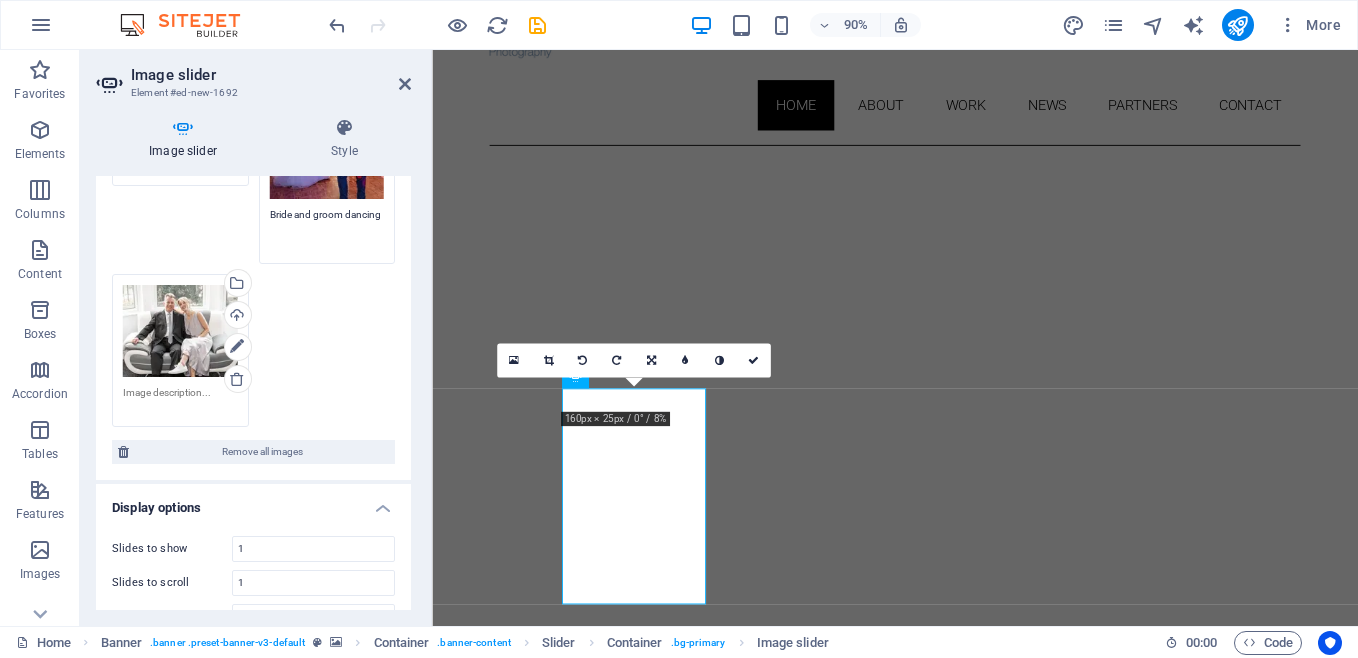 scroll, scrollTop: 1381, scrollLeft: 0, axis: vertical 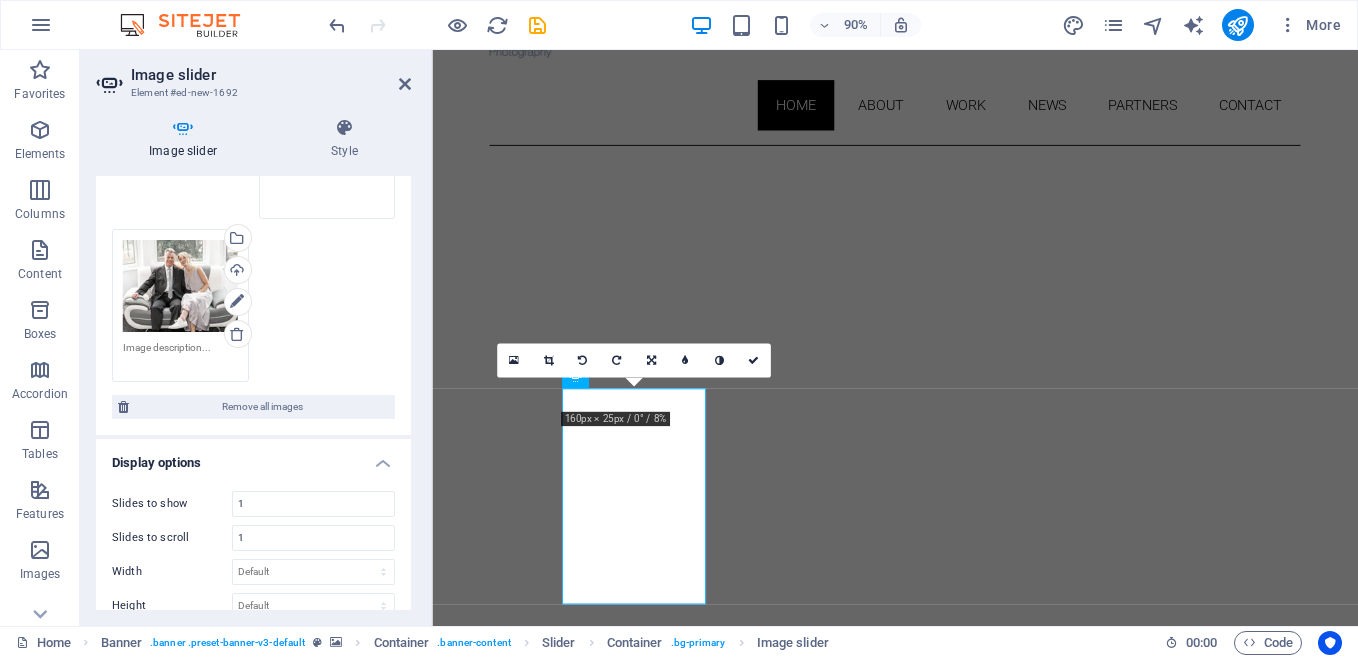 type on "Bride and groom dancing" 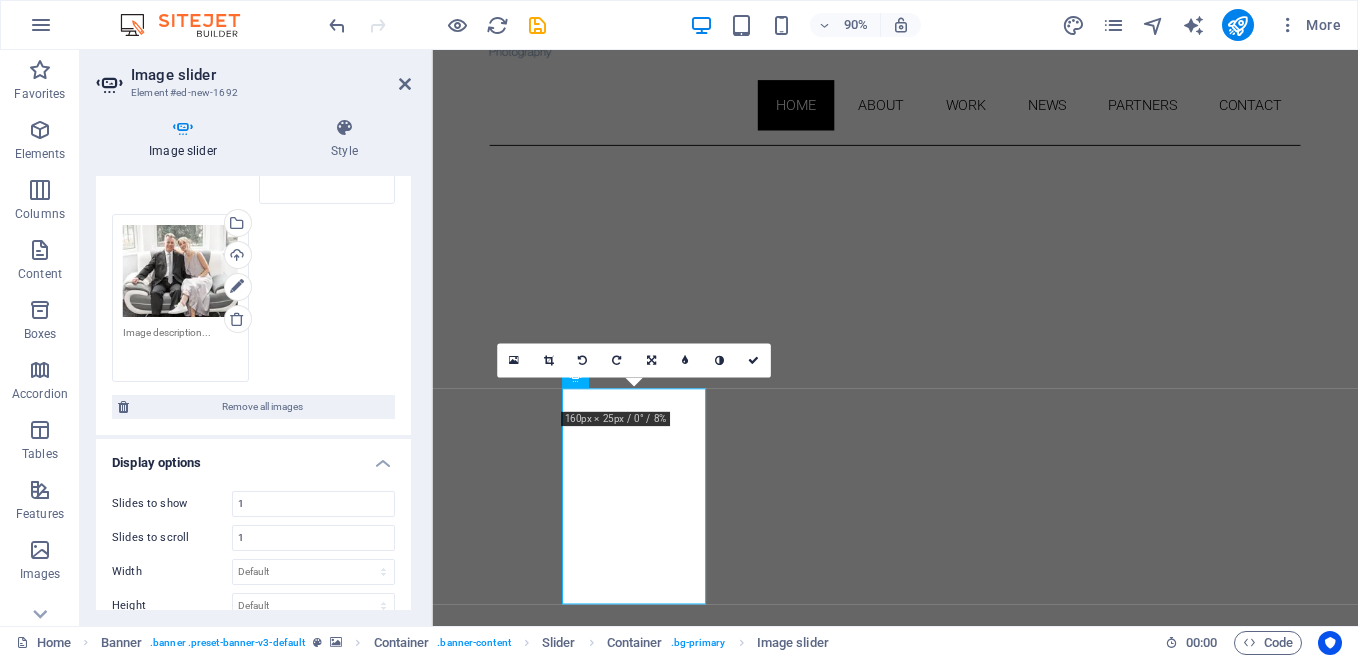 click at bounding box center [180, 347] 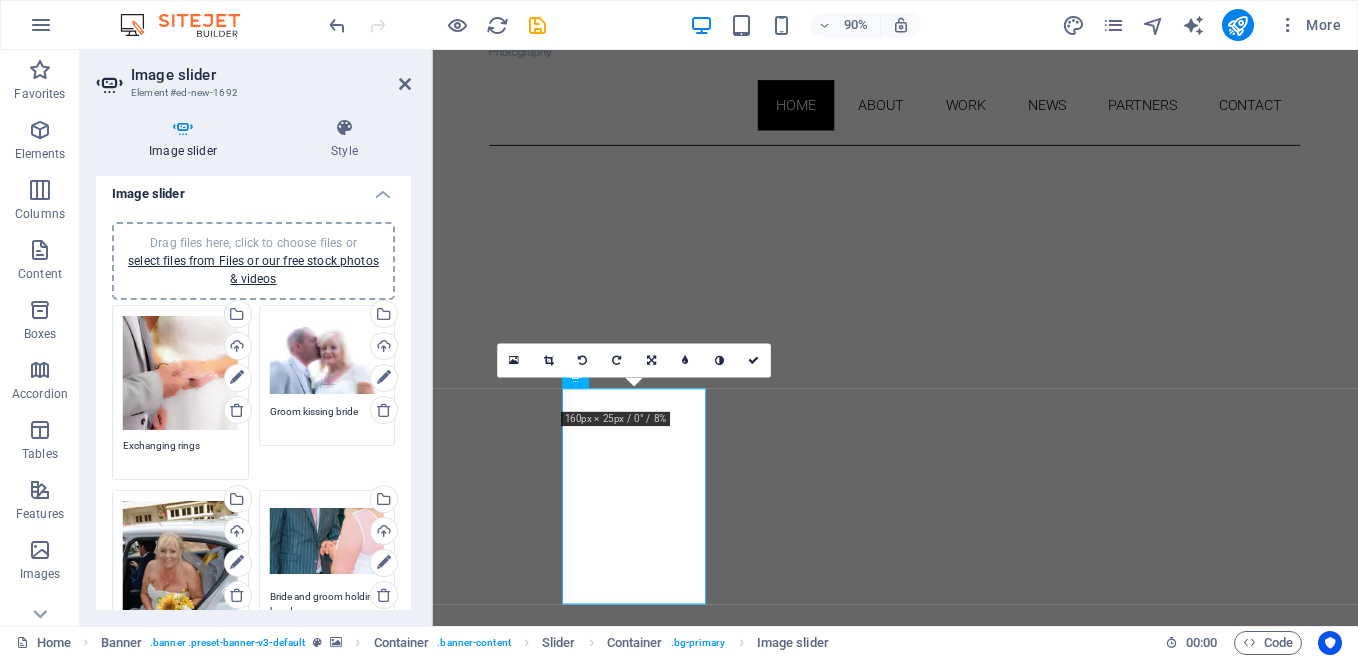 scroll, scrollTop: 0, scrollLeft: 0, axis: both 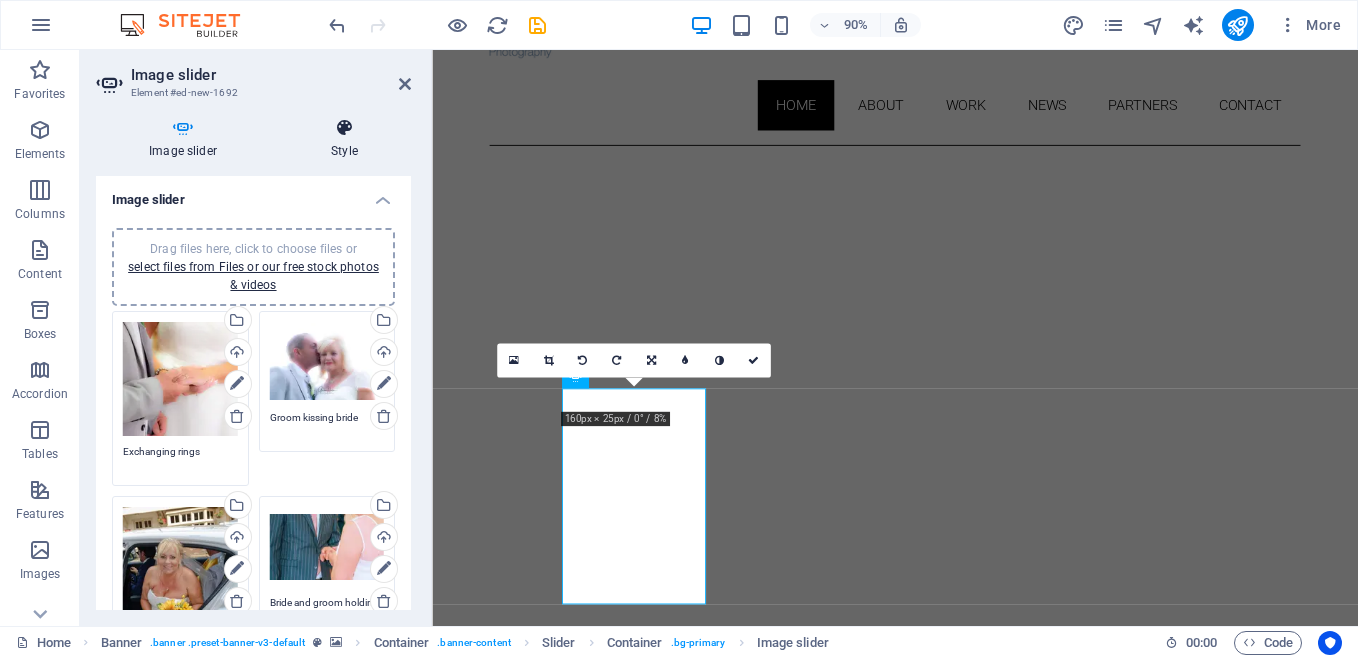 type on "Bride and groom on sofa" 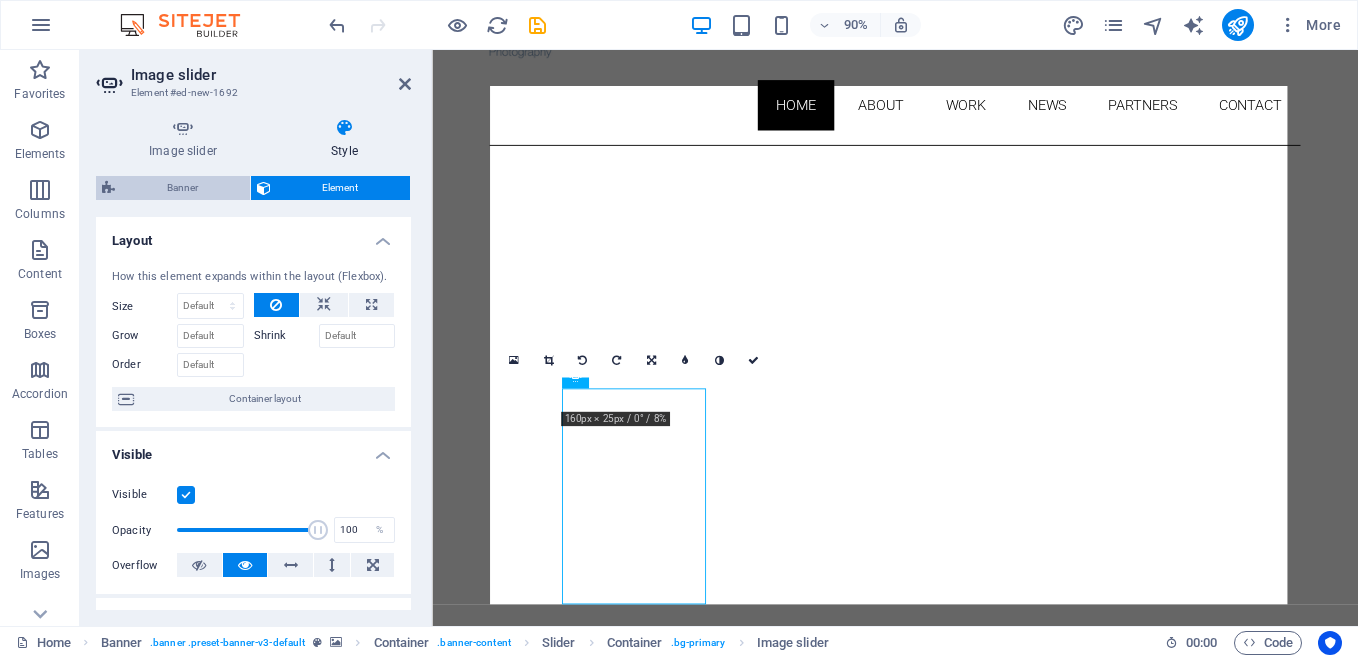 click on "Banner" at bounding box center (182, 188) 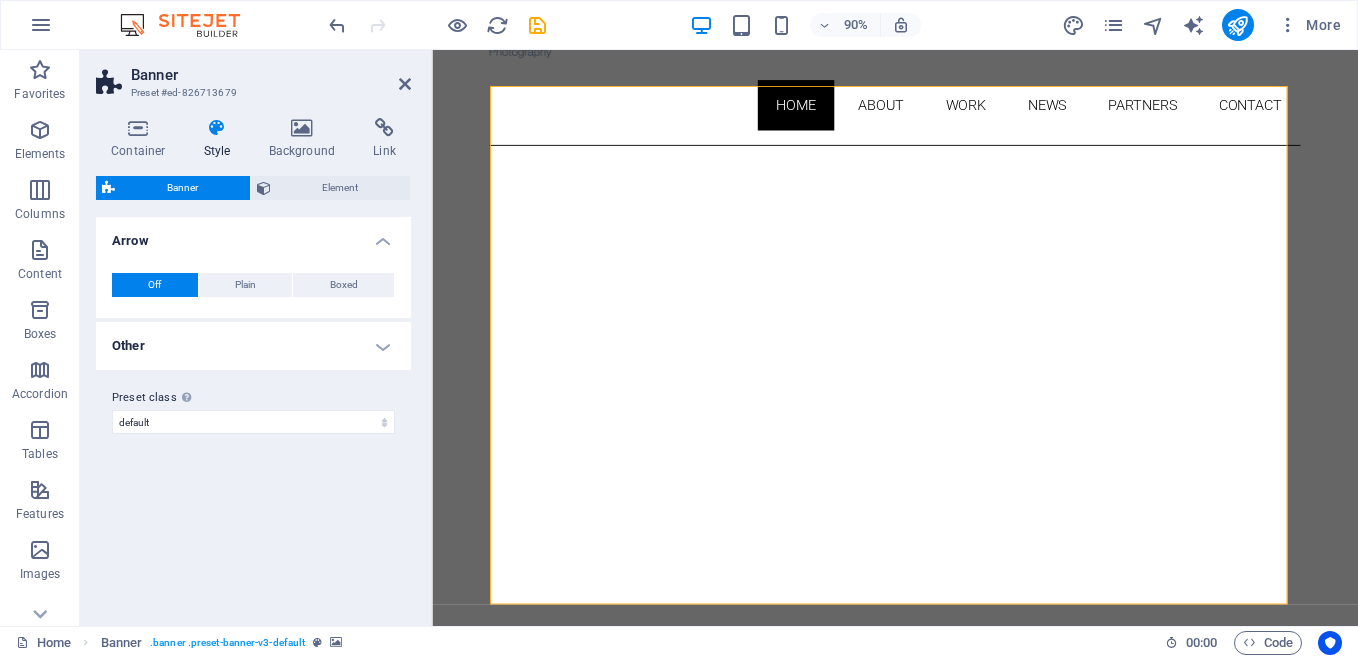 click on "Skip to main content
Home About Work News Partners Contact Bride and groom on sofa Exchanging rings Groom kissing bride Bride arriving for her wedding Bride and groom holding hands Bride and groom dancing Bride and groom rings Bride and groom "We did it!" Groom placing ring on bride's finger Bride and groom foreheads toether Groom placing ring on bride's finger Table decoration detail Bride and groom dancing Bride and groom on sofa Exchanging rings New headline About me My work Partners Contact About I'm [FIRST] [LAST]. I shot my first wedding in 1977 and have covered a great many since. I usually do a combination of posed and candid documentary style photos to capture the atmospher of your day. see more Work Lorem ipsum dolor sit amet, consectetuer adipiscing elit. Aenean commodo ligula eget dolor. Lorem ipsum dolor sit amet. see more Blog Lorem ipsum dolor sit amet, consectetuer adipiscing elit. Aenean commodo ligula eget dolor. Lorem ipsum dolor sit amet. see more Phone Call me! [PHONE] Social Facebook Instagram Twitter Contact 6b0f895fdc464adacd16d3608076bd@example.com Legal Notice Privacy" at bounding box center [946, 2233] 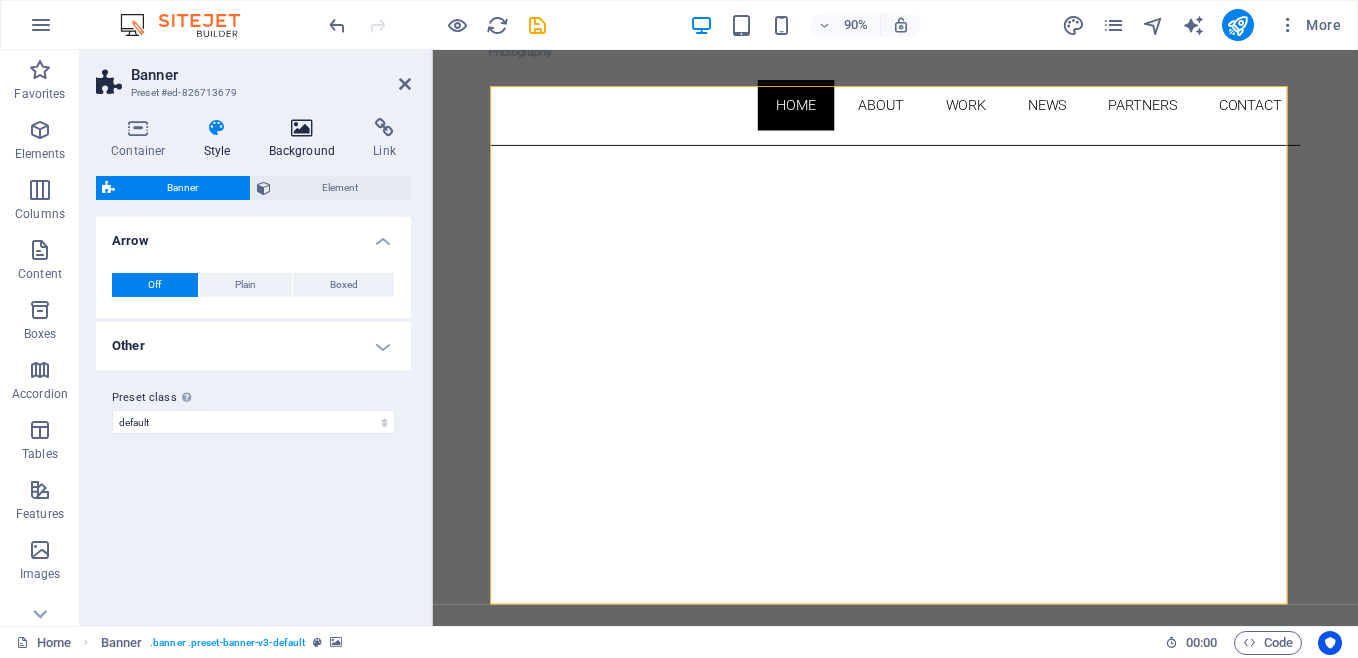click at bounding box center (302, 128) 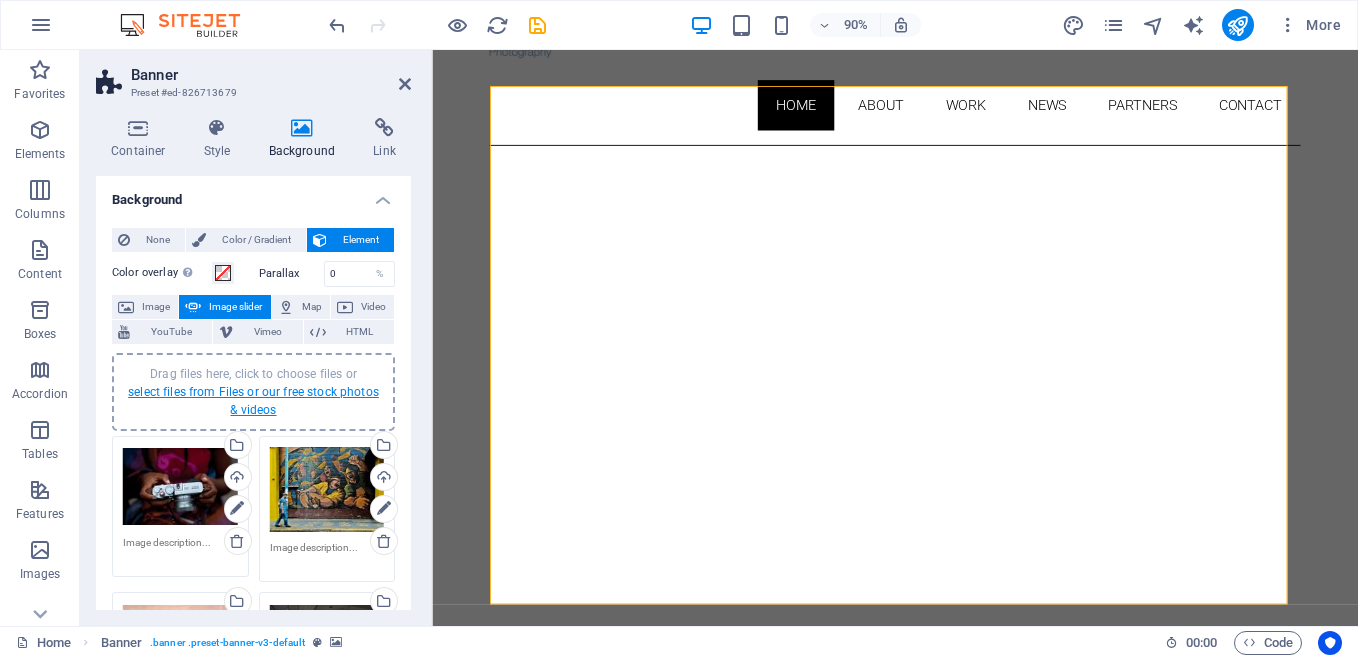 click on "select files from Files or our free stock photos & videos" at bounding box center (253, 401) 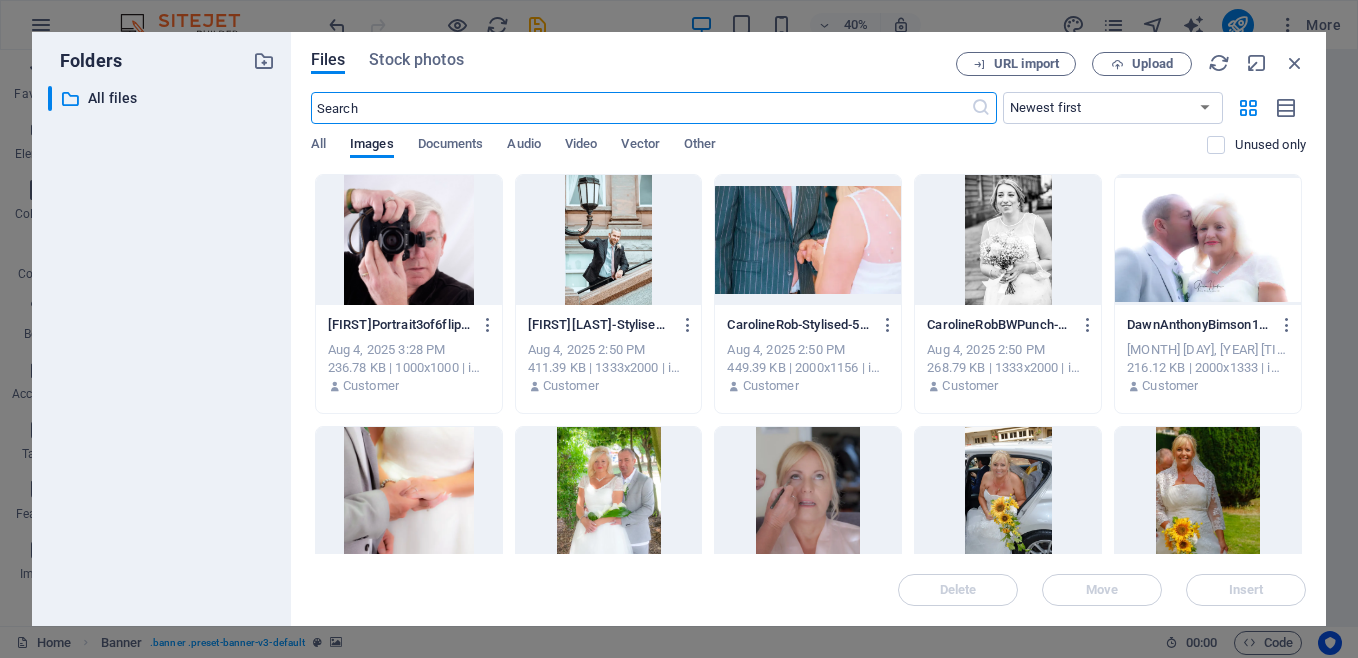 scroll, scrollTop: 787, scrollLeft: 0, axis: vertical 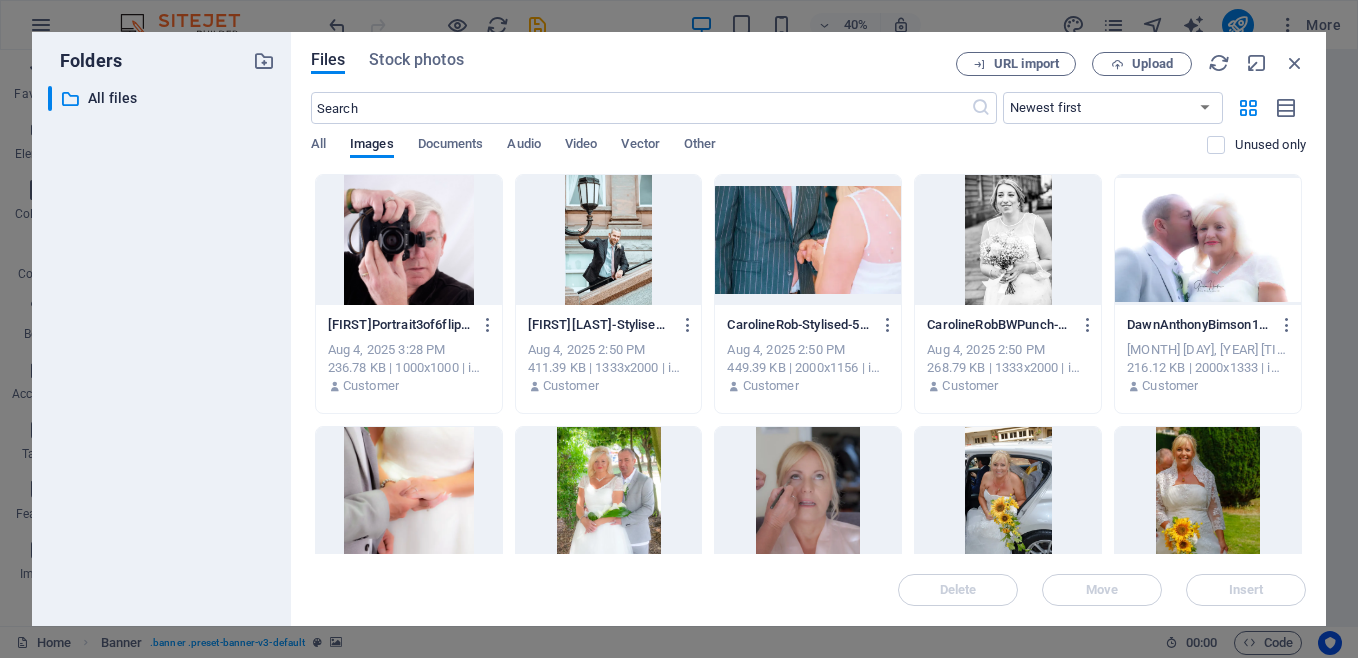 click at bounding box center (409, 492) 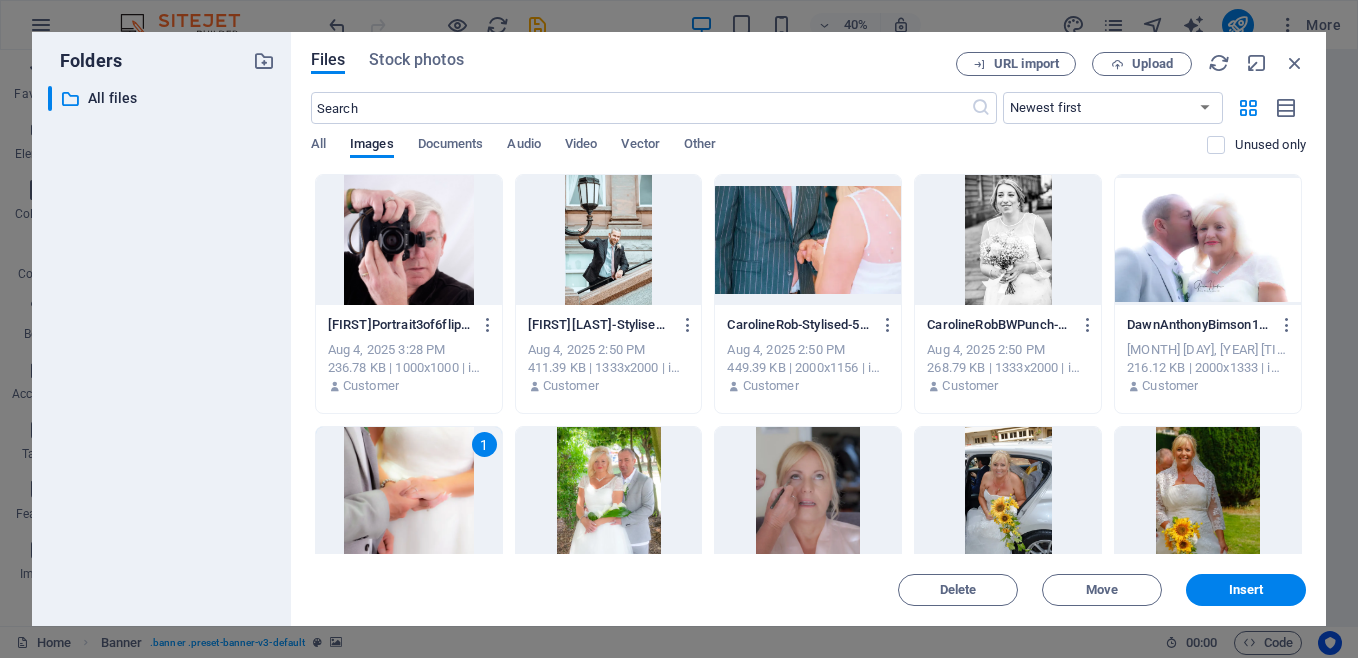 click at bounding box center [1208, 240] 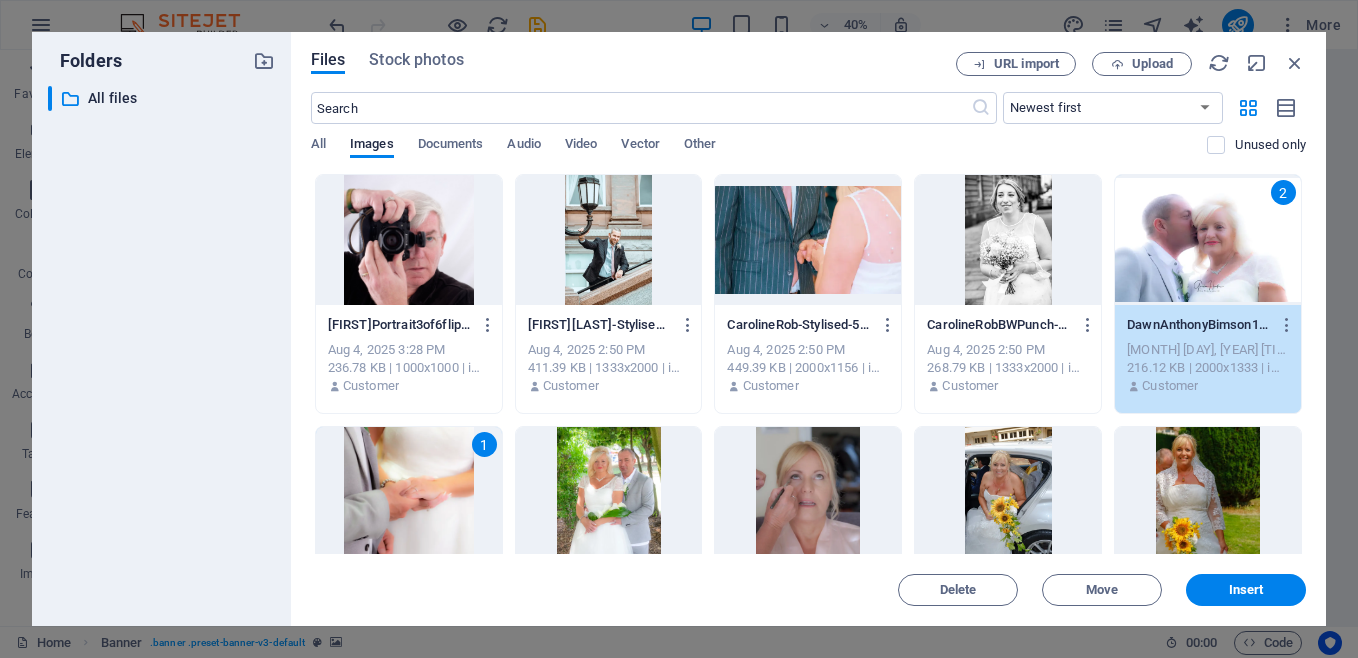 click at bounding box center (1008, 492) 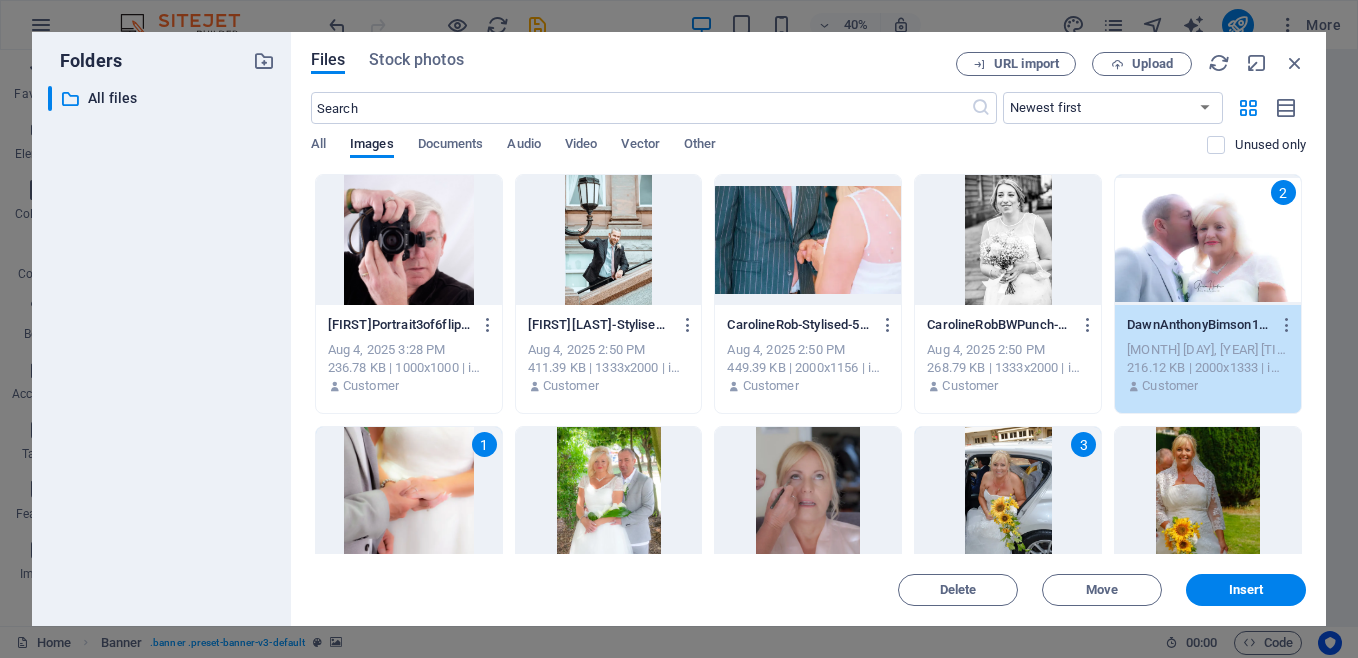 click at bounding box center [808, 240] 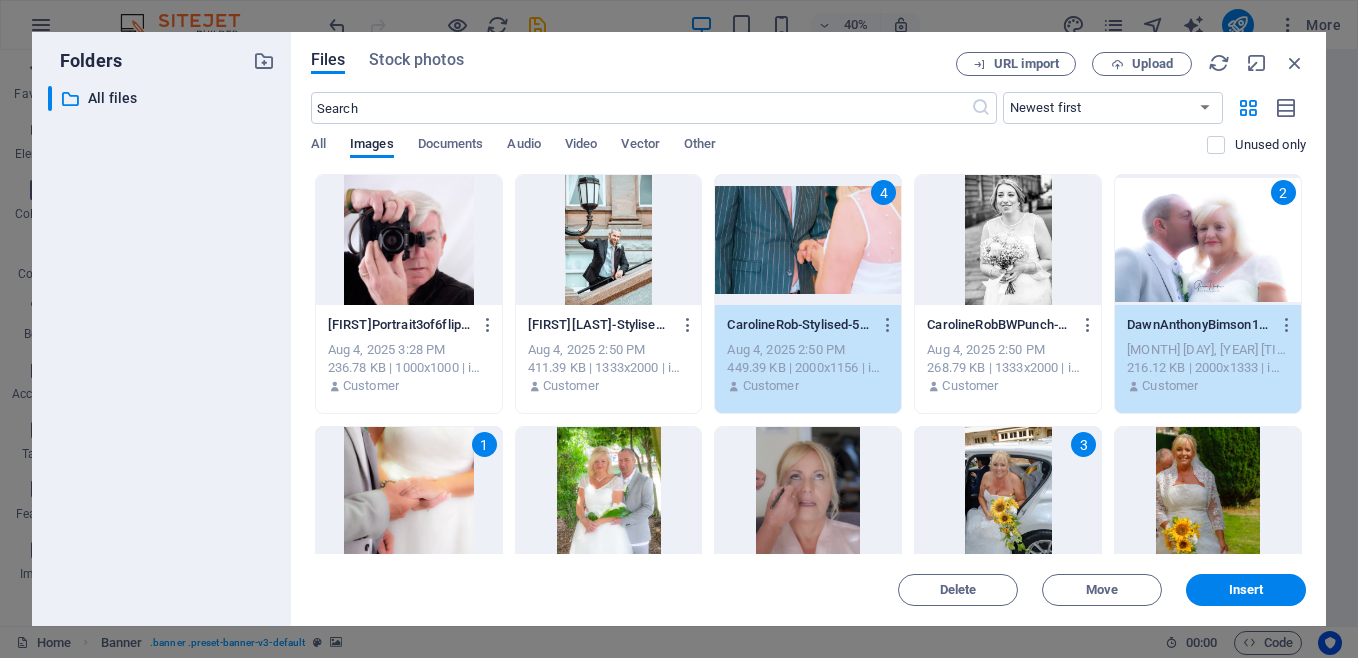 click at bounding box center (609, 240) 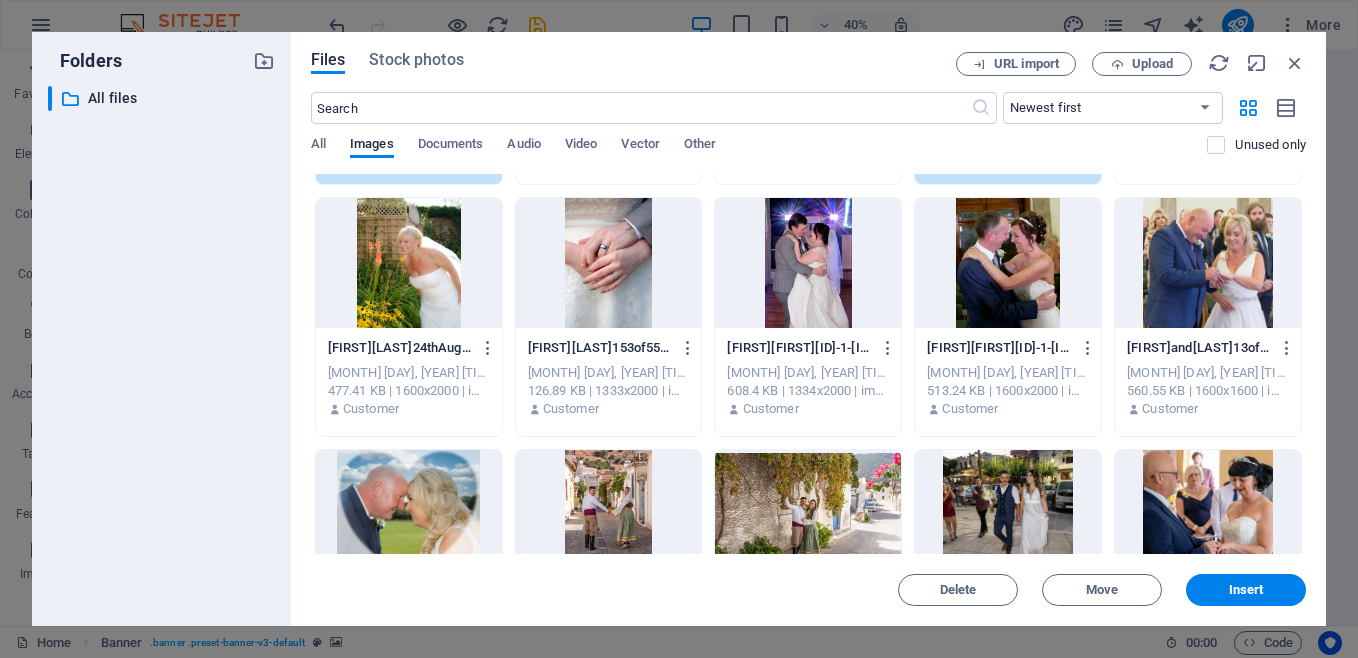 scroll, scrollTop: 489, scrollLeft: 0, axis: vertical 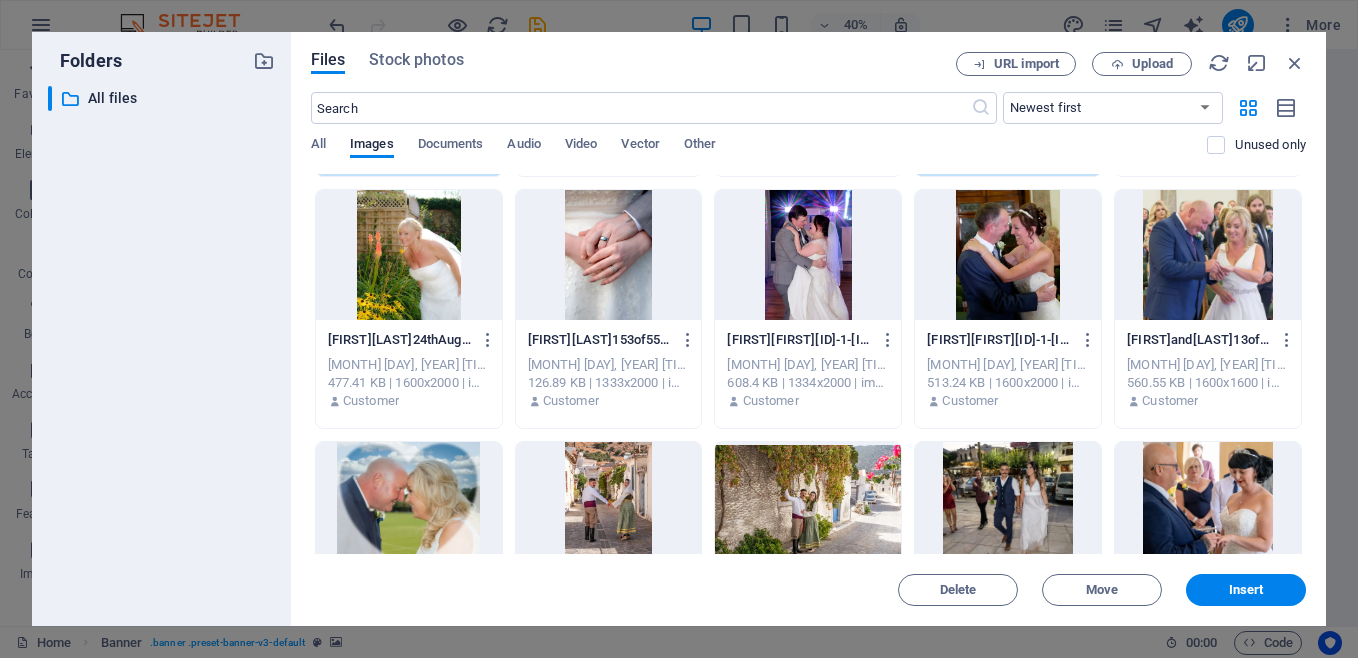 click at bounding box center [609, 255] 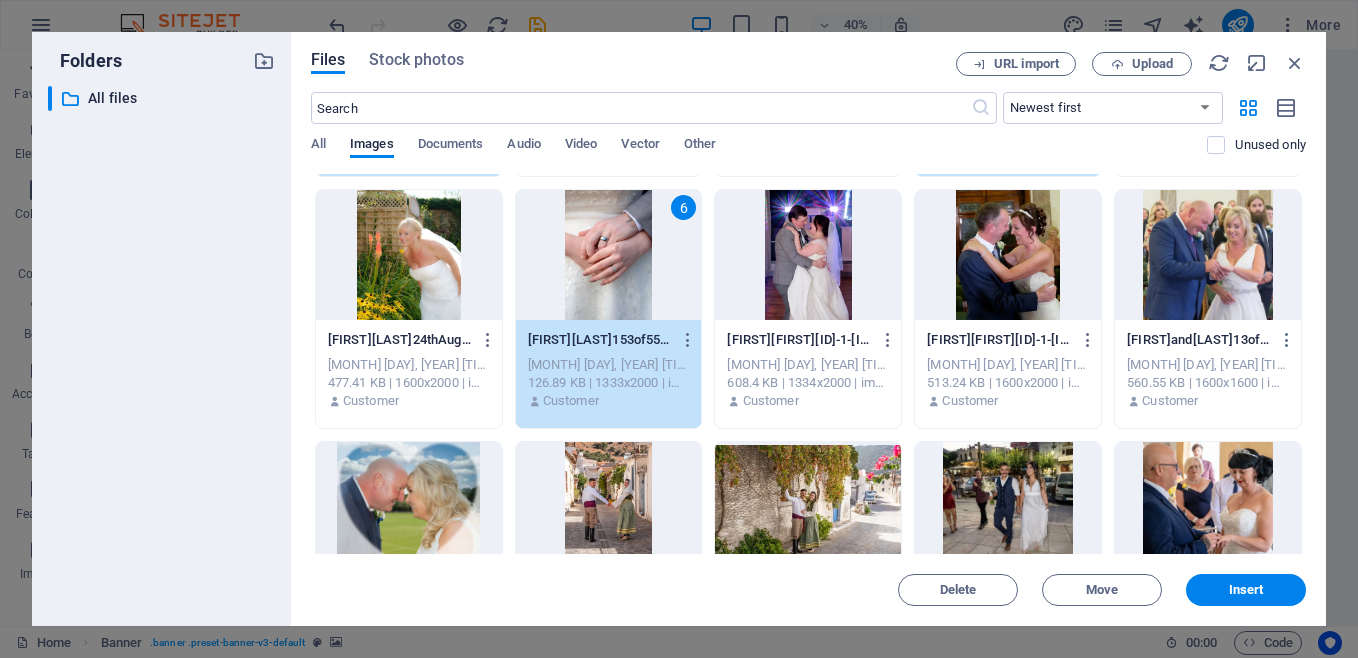 click at bounding box center [808, 255] 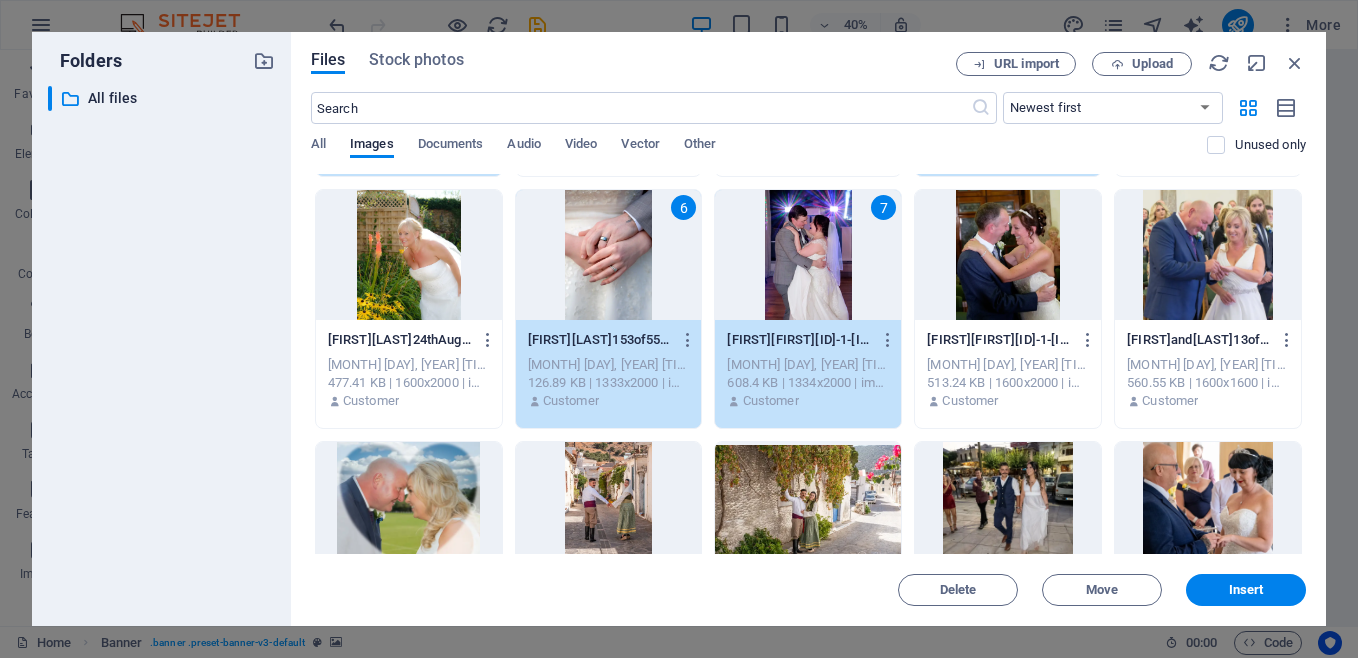 click at bounding box center (1008, 255) 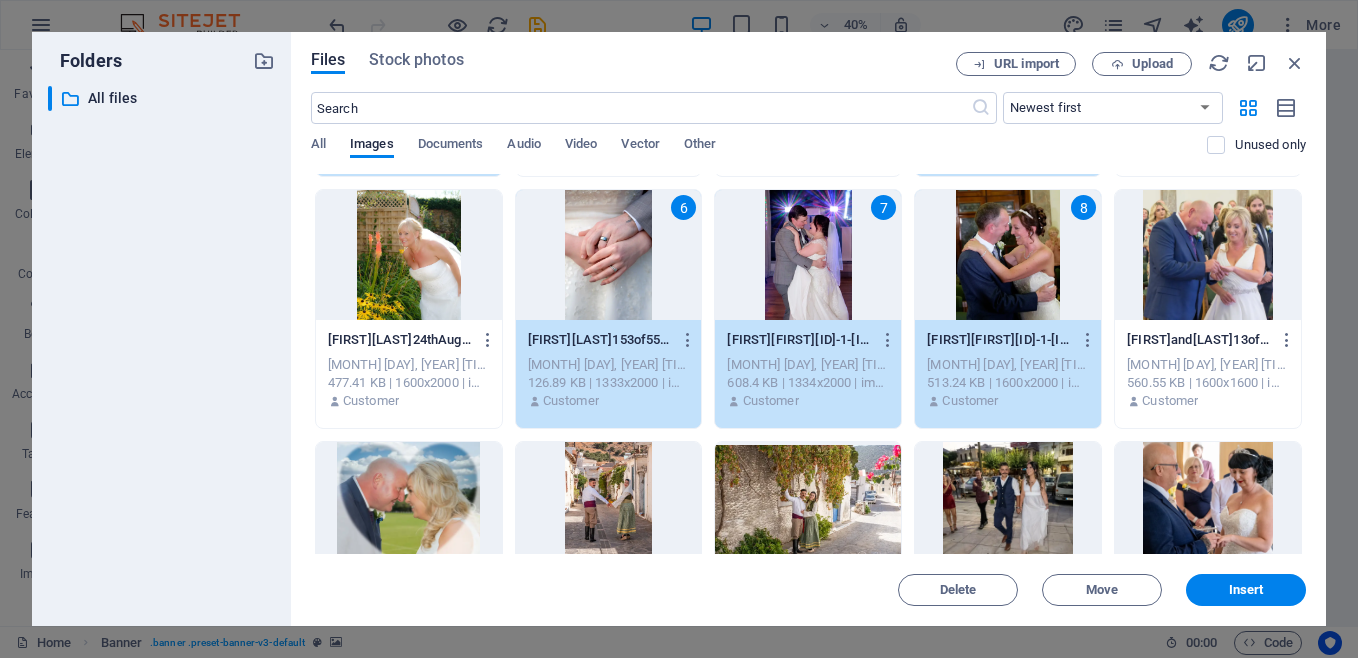 click at bounding box center (1208, 255) 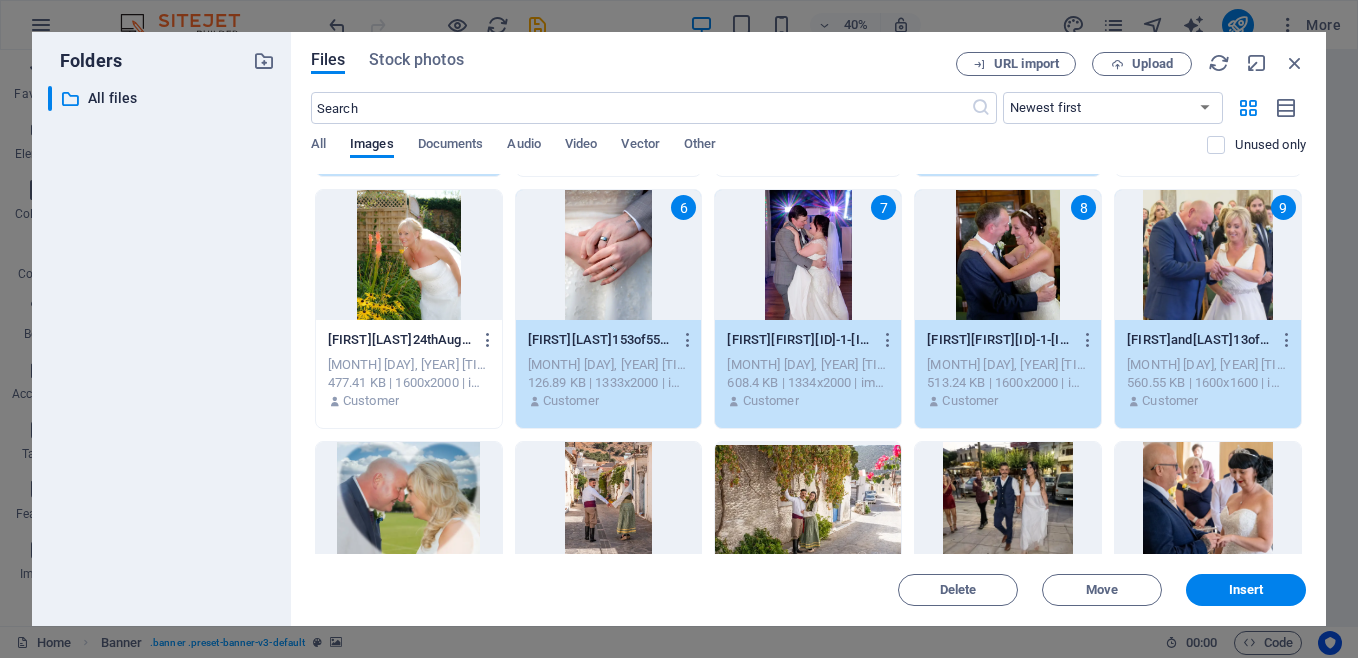 click at bounding box center (409, 507) 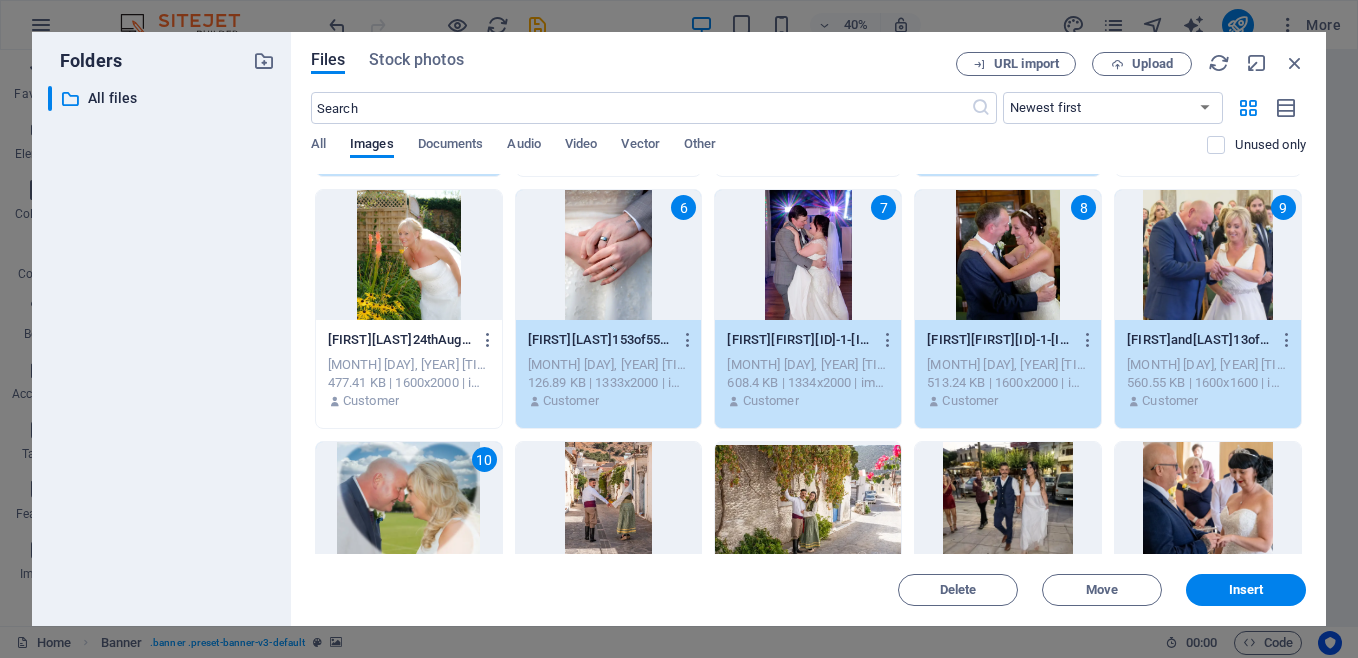 click at bounding box center [1208, 507] 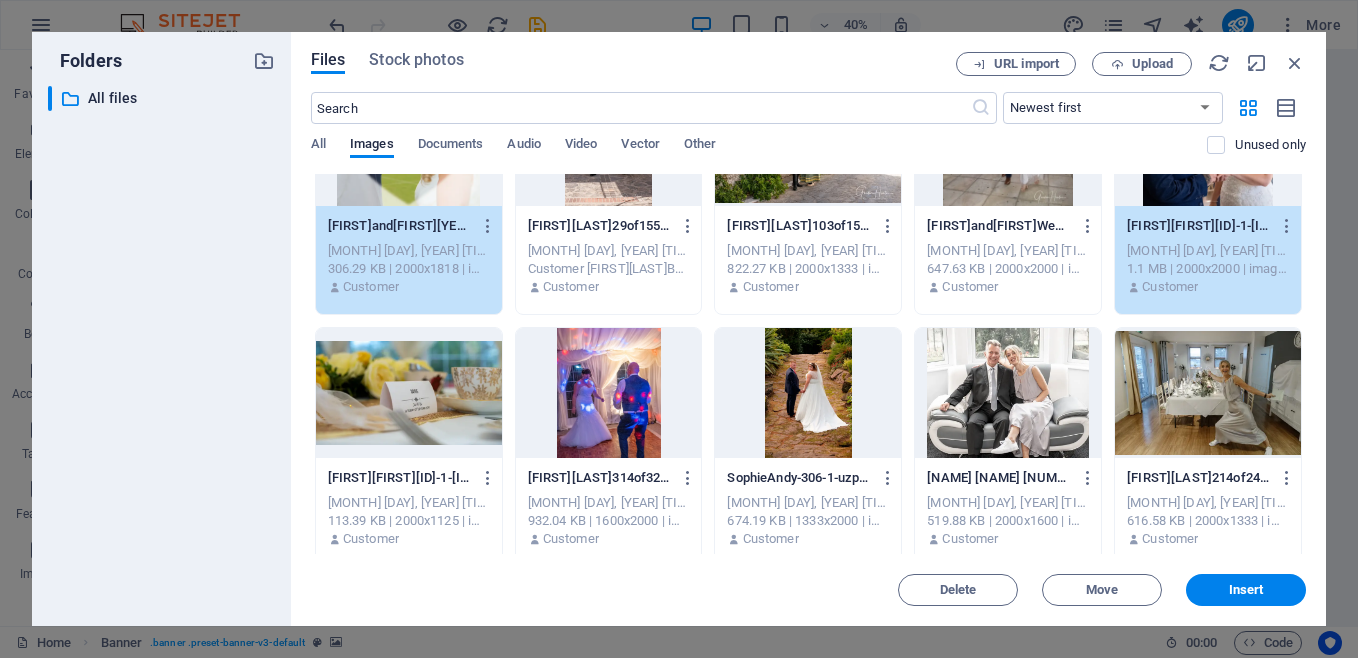 scroll, scrollTop: 868, scrollLeft: 0, axis: vertical 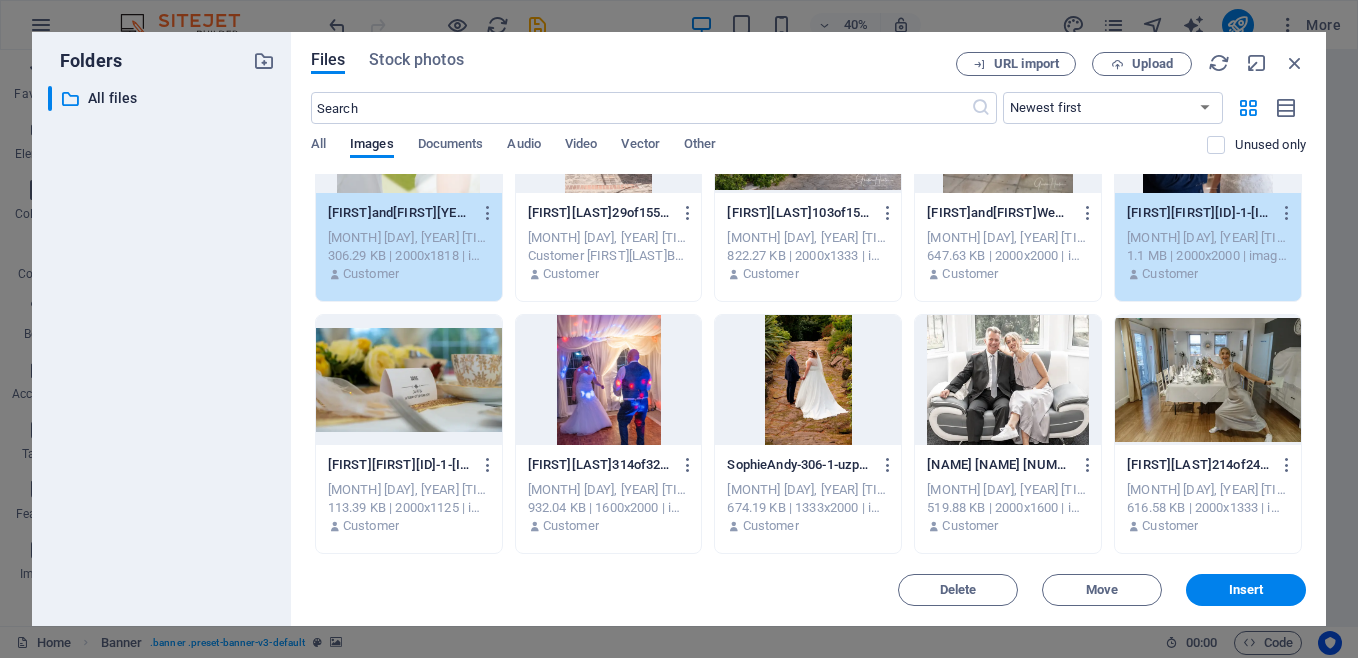 click at bounding box center (409, 380) 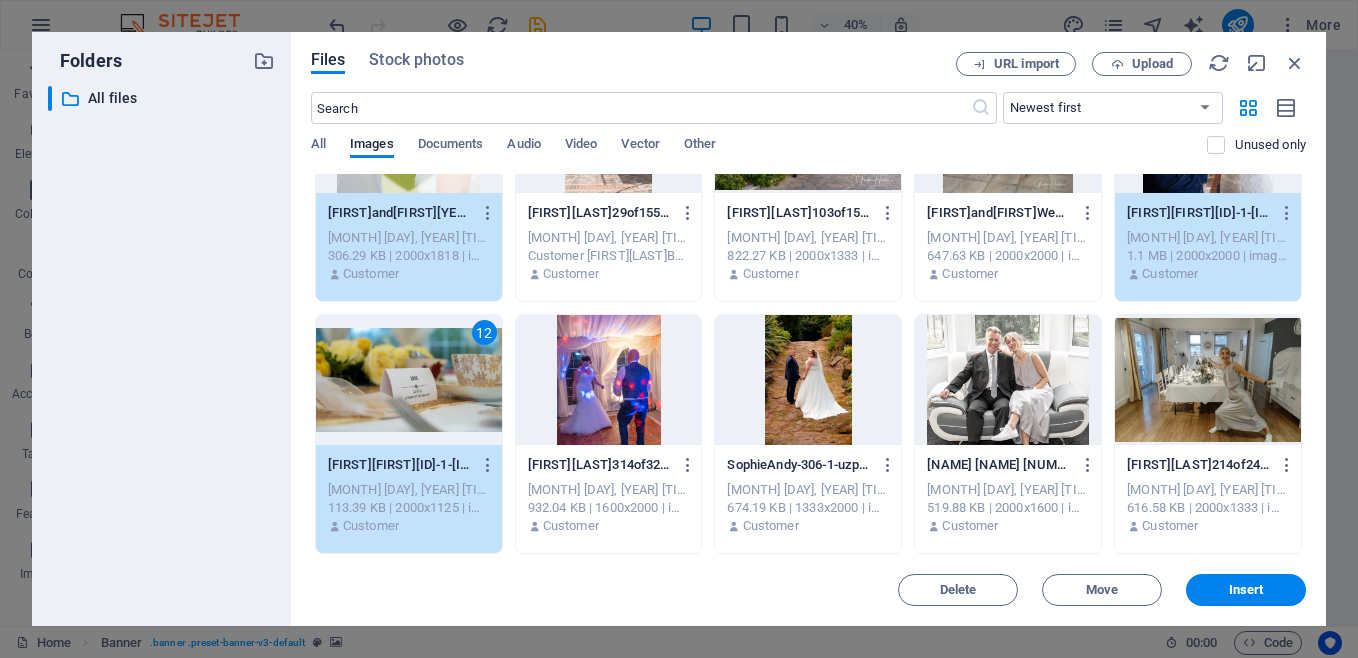 click at bounding box center (609, 380) 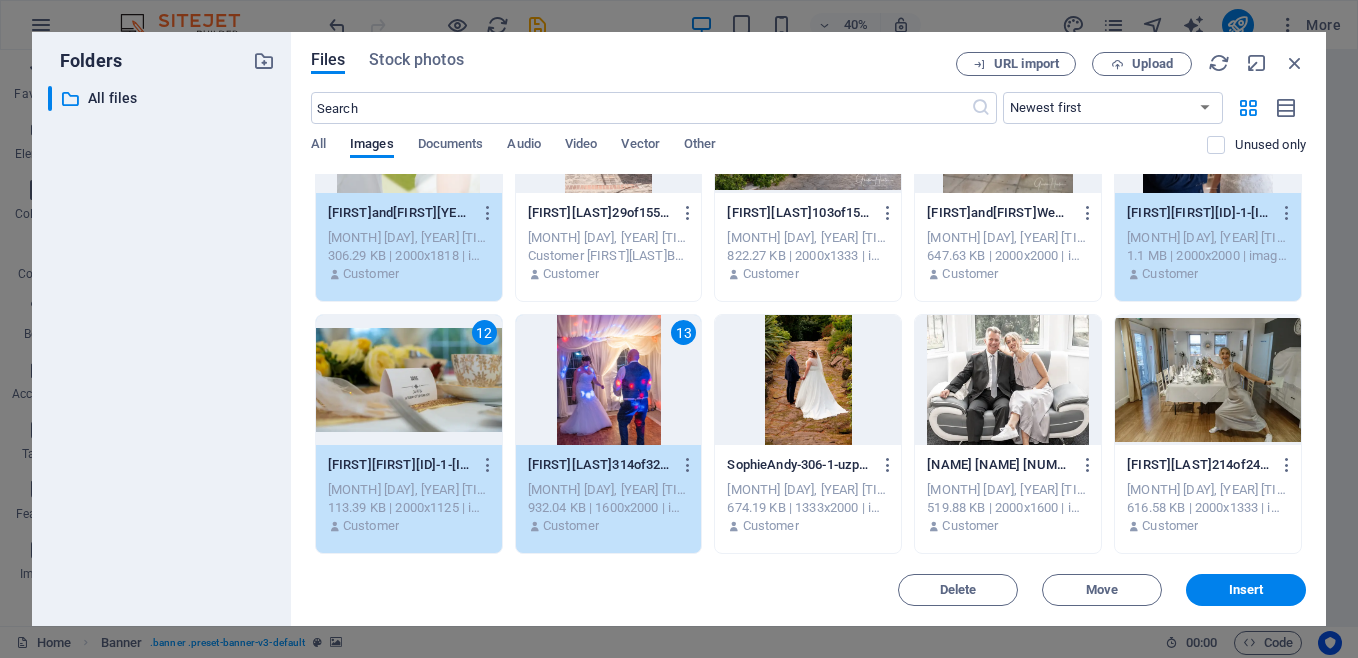click at bounding box center [808, 380] 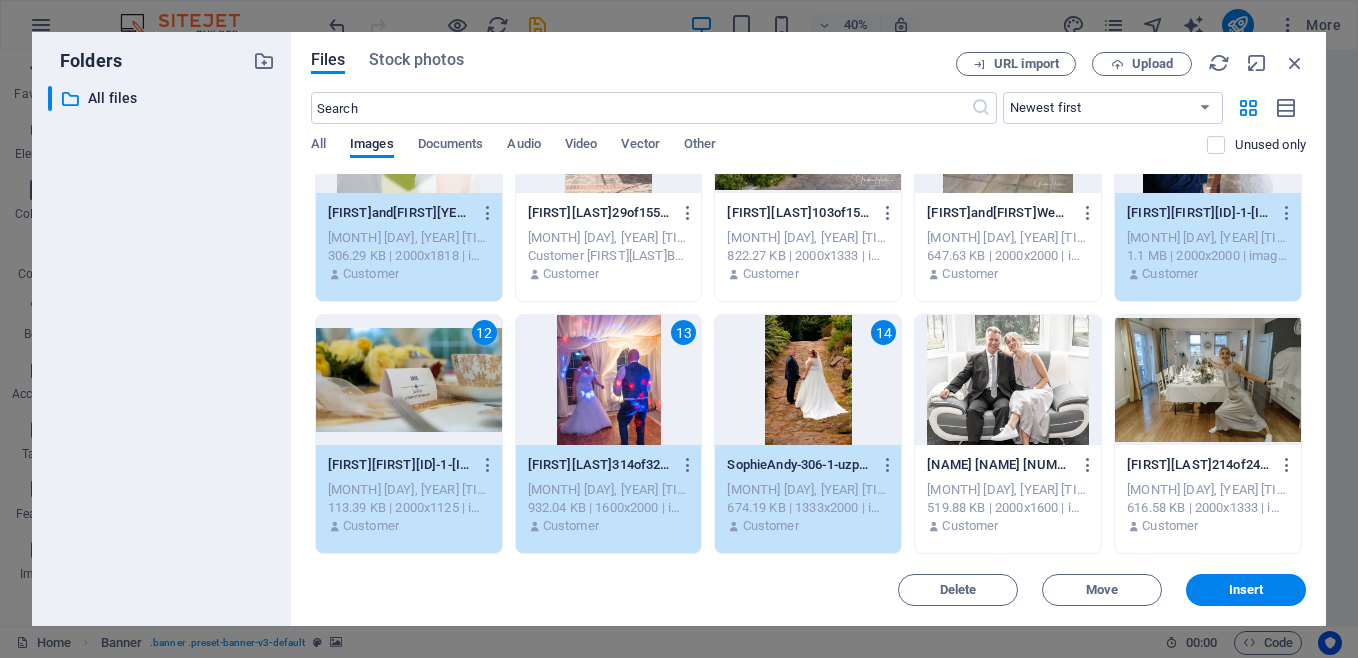 click at bounding box center (1008, 380) 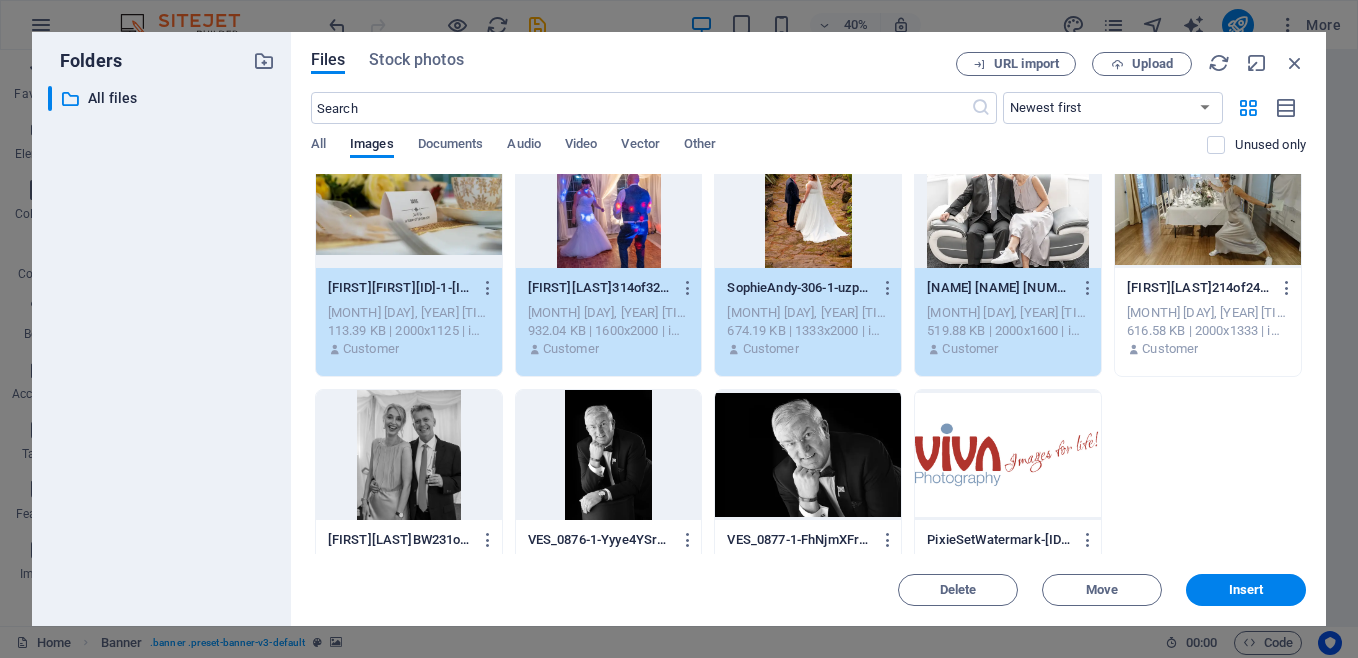 scroll, scrollTop: 1120, scrollLeft: 0, axis: vertical 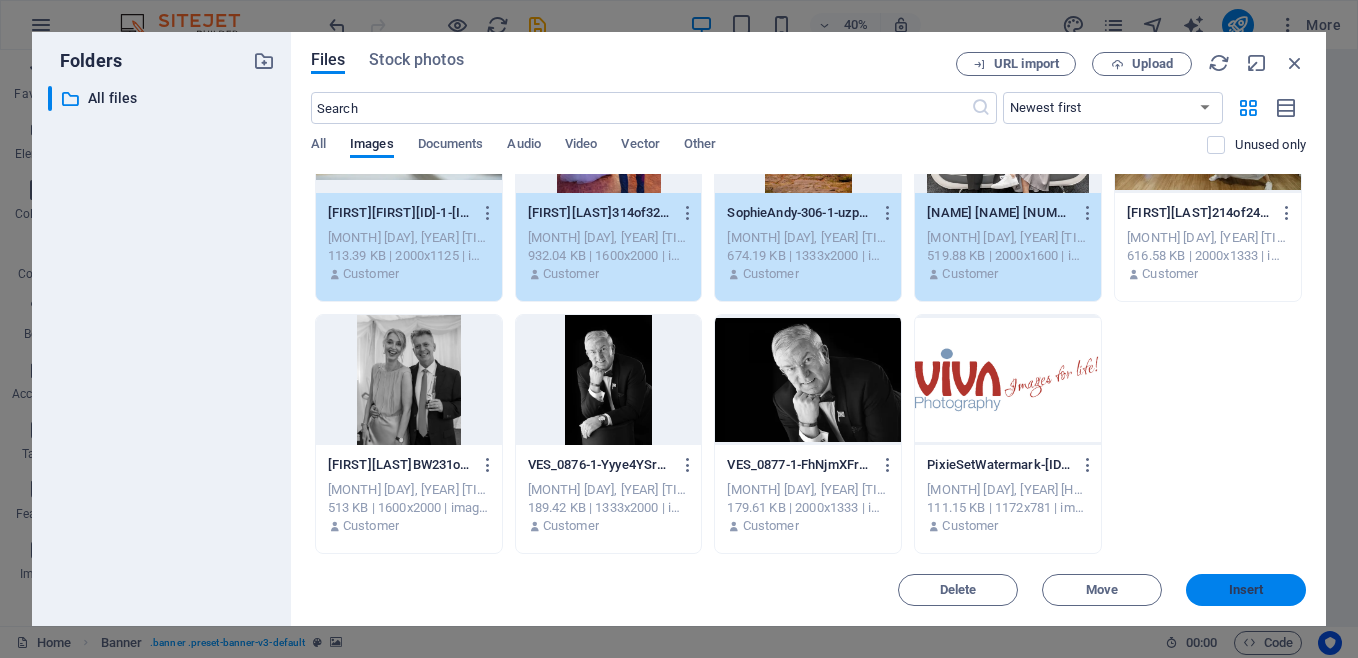 click on "Insert" at bounding box center (1246, 590) 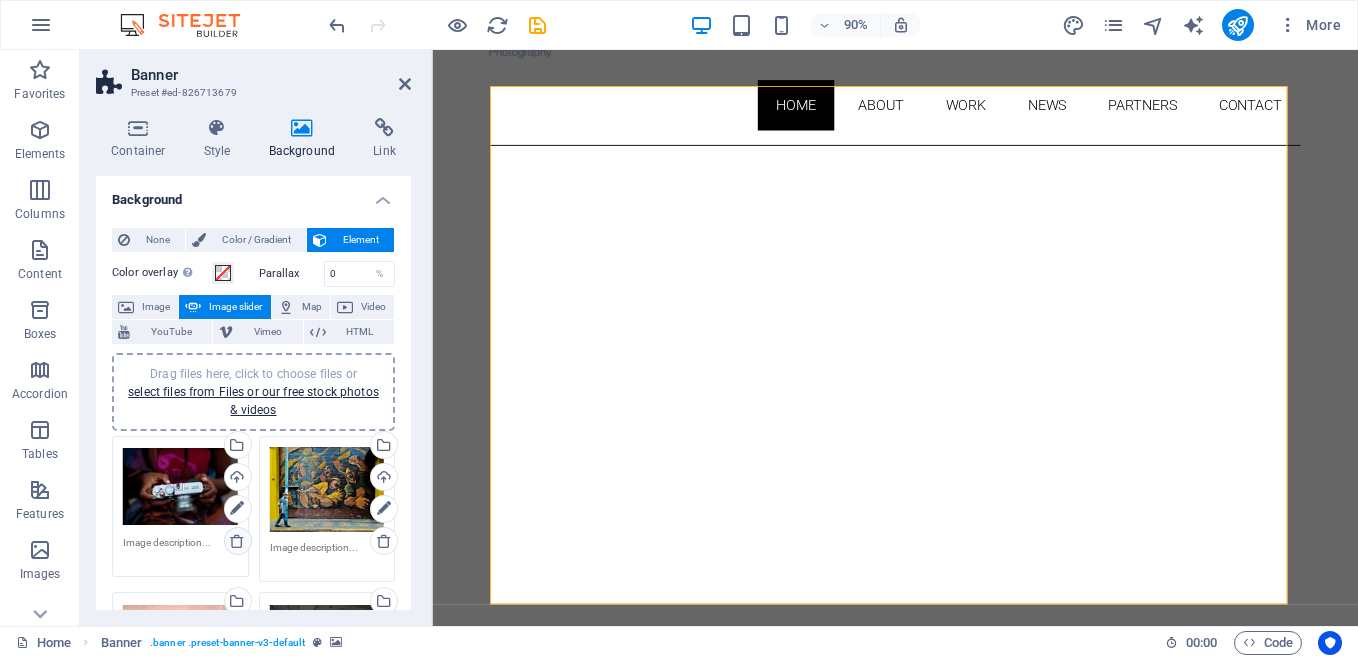 click at bounding box center (237, 541) 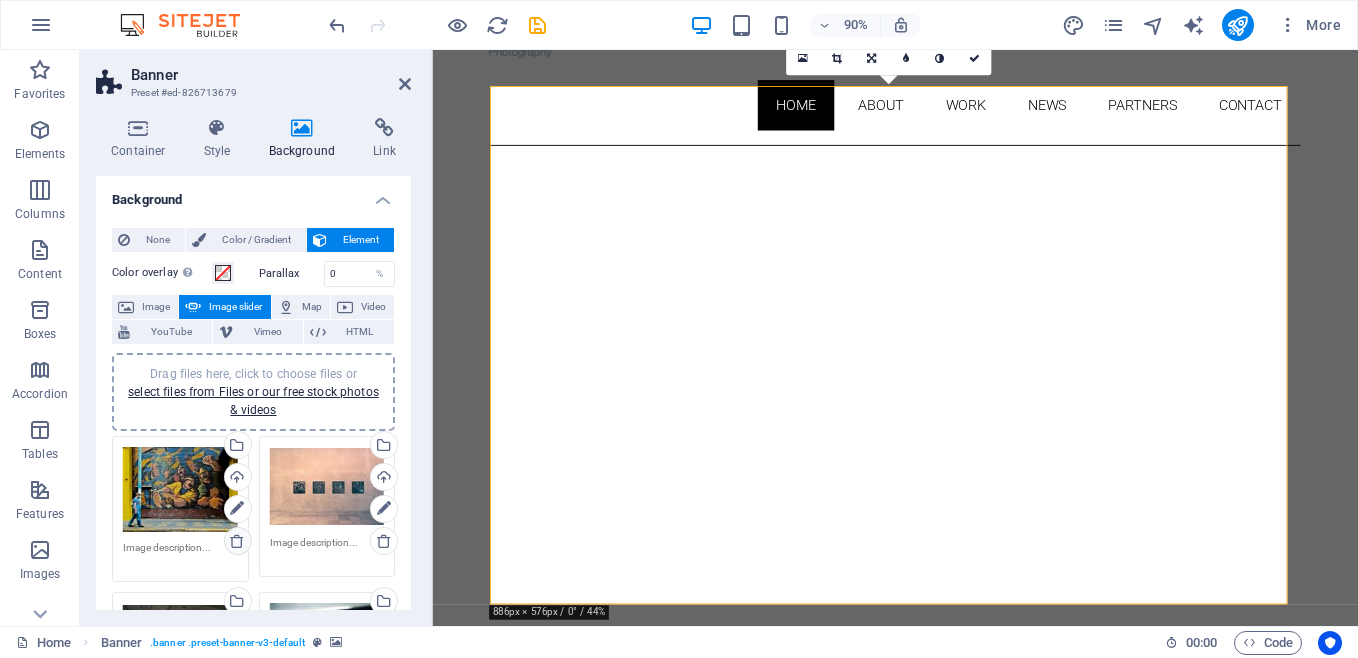 click at bounding box center (237, 541) 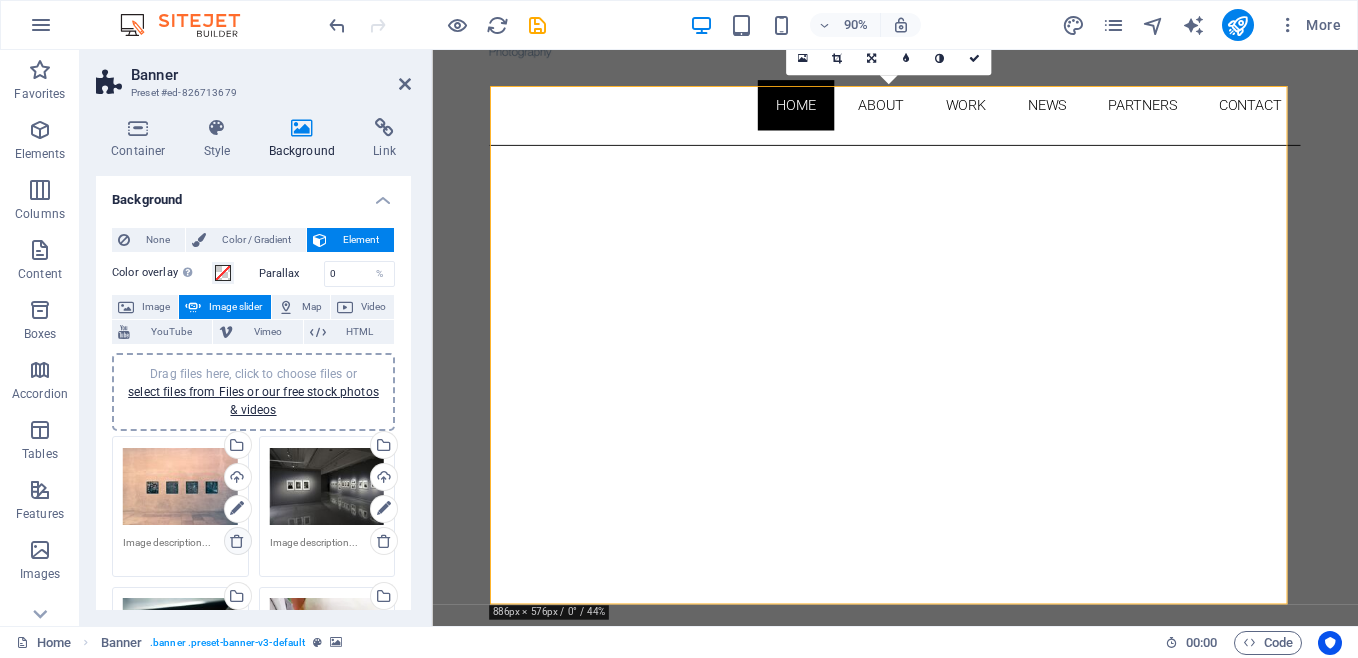 click at bounding box center (237, 541) 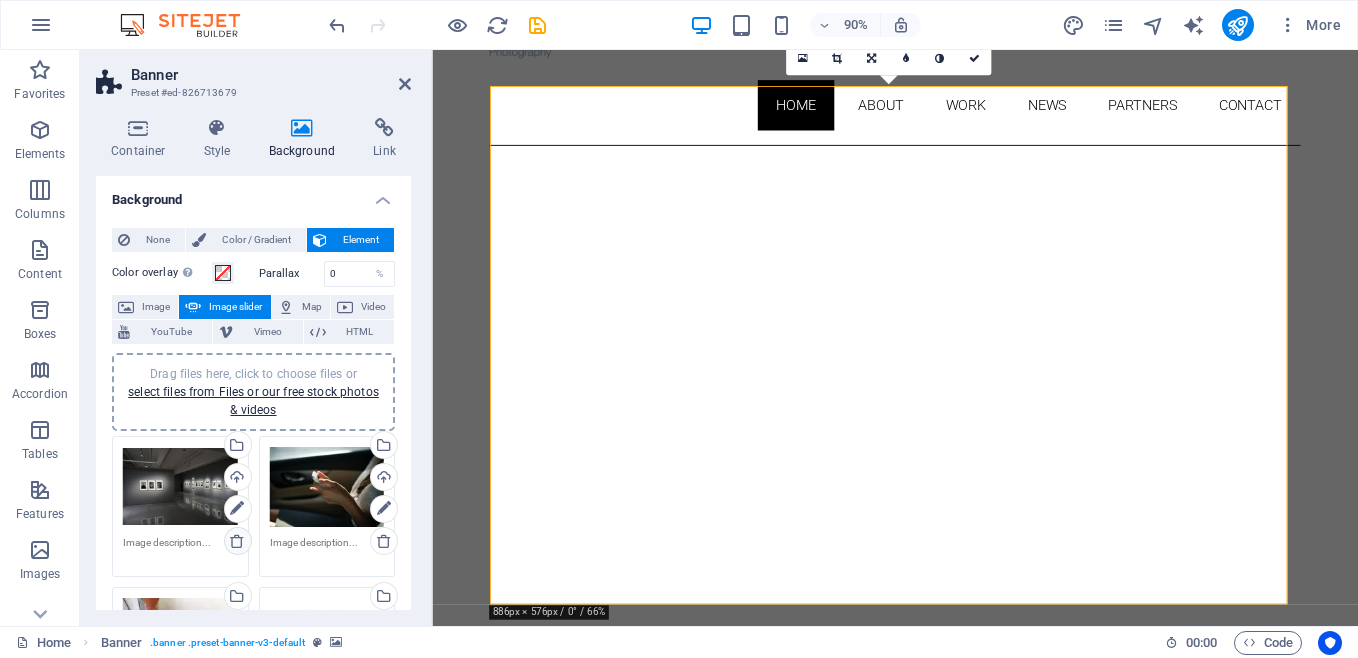 click at bounding box center (237, 541) 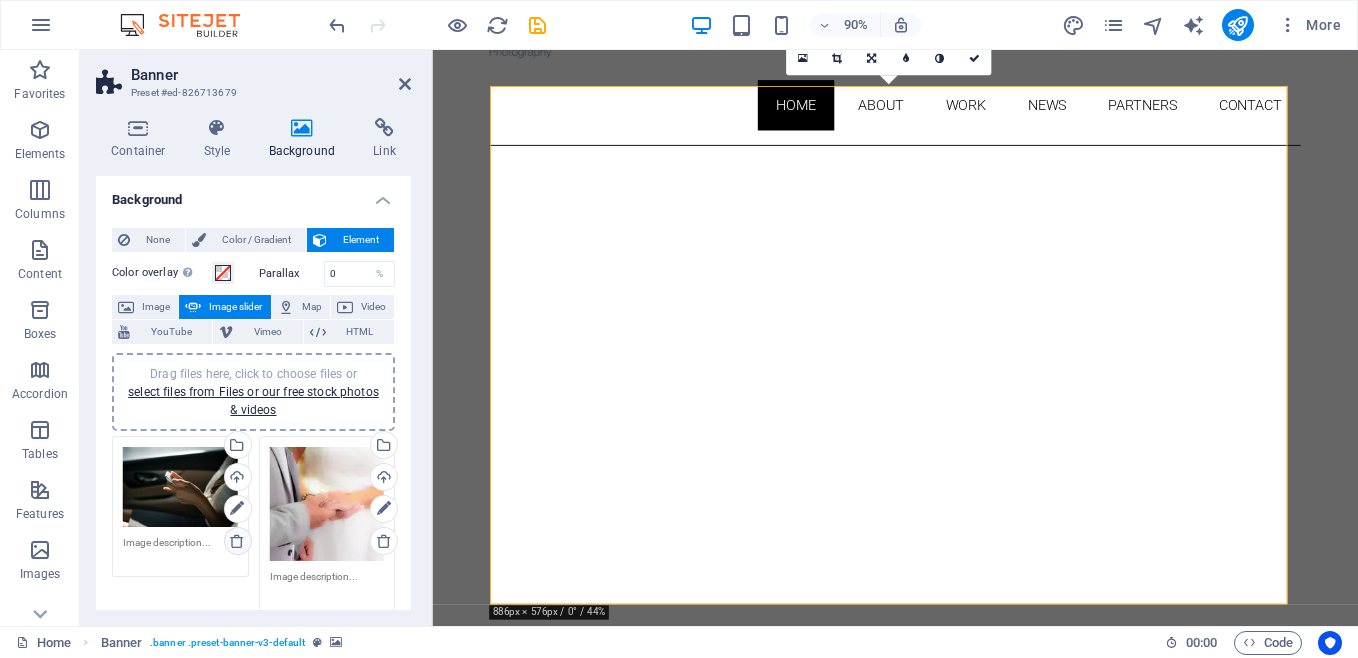 click at bounding box center [237, 541] 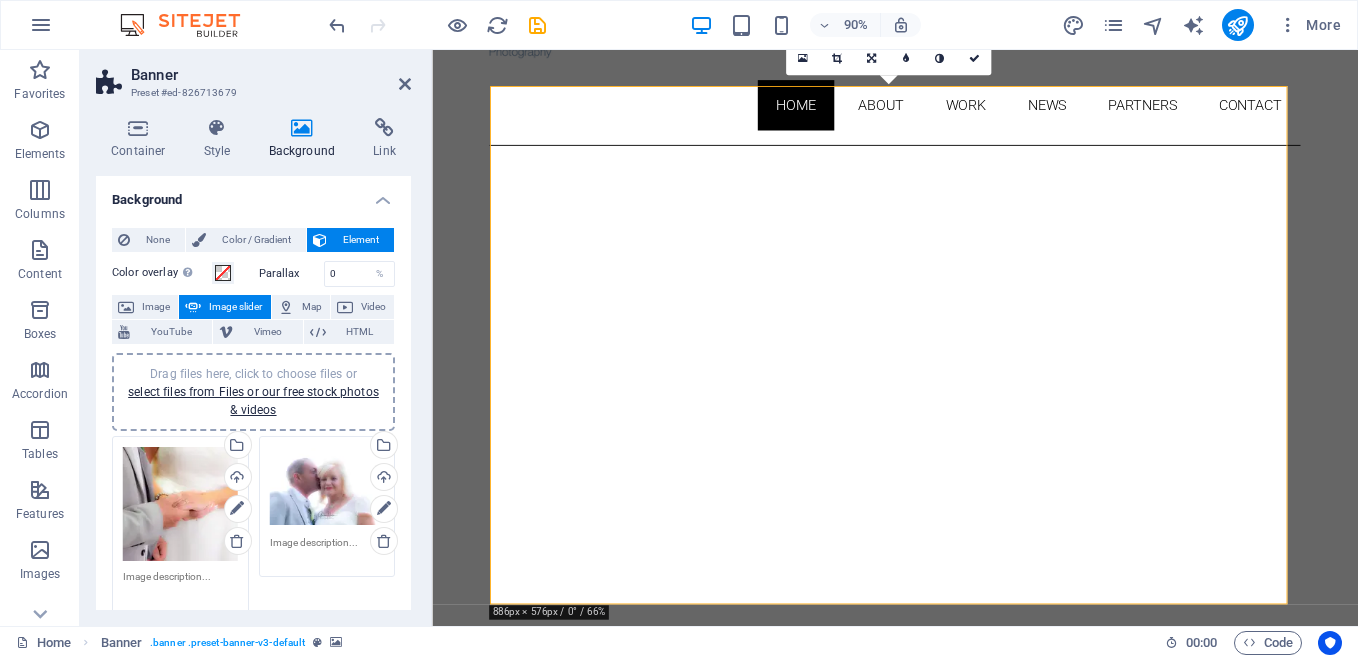 click at bounding box center (180, 591) 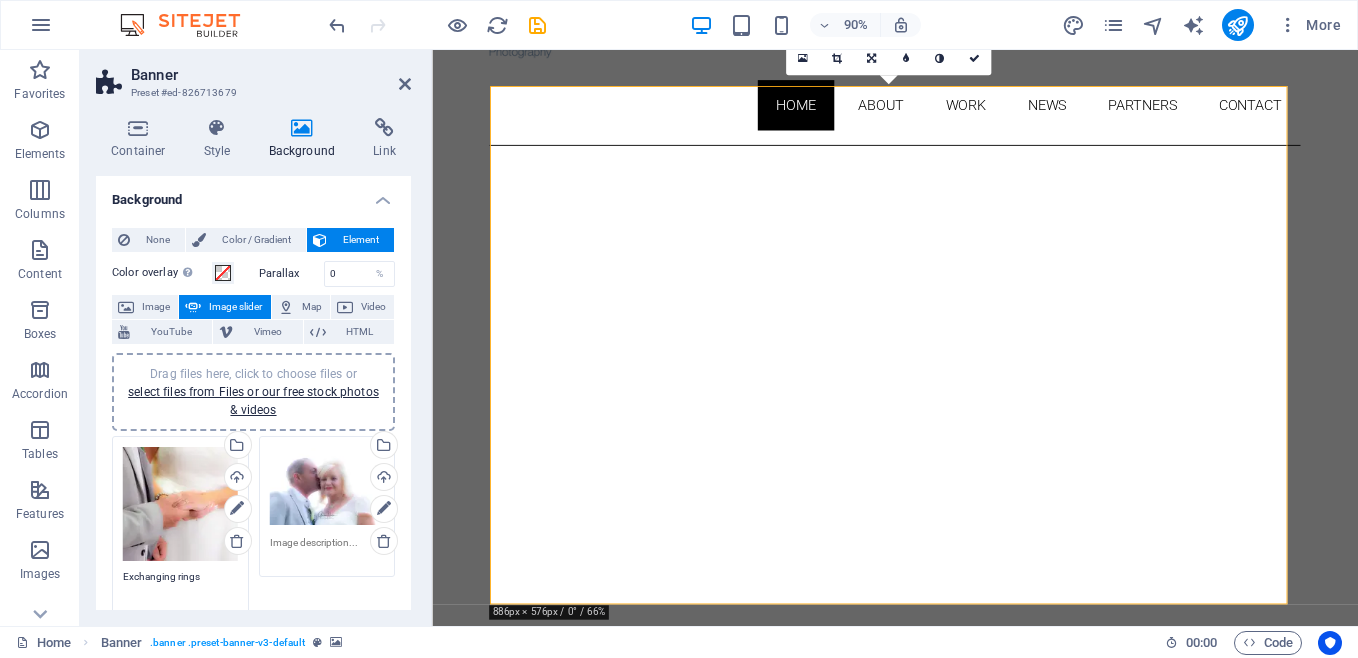 type on "Exchanging rings" 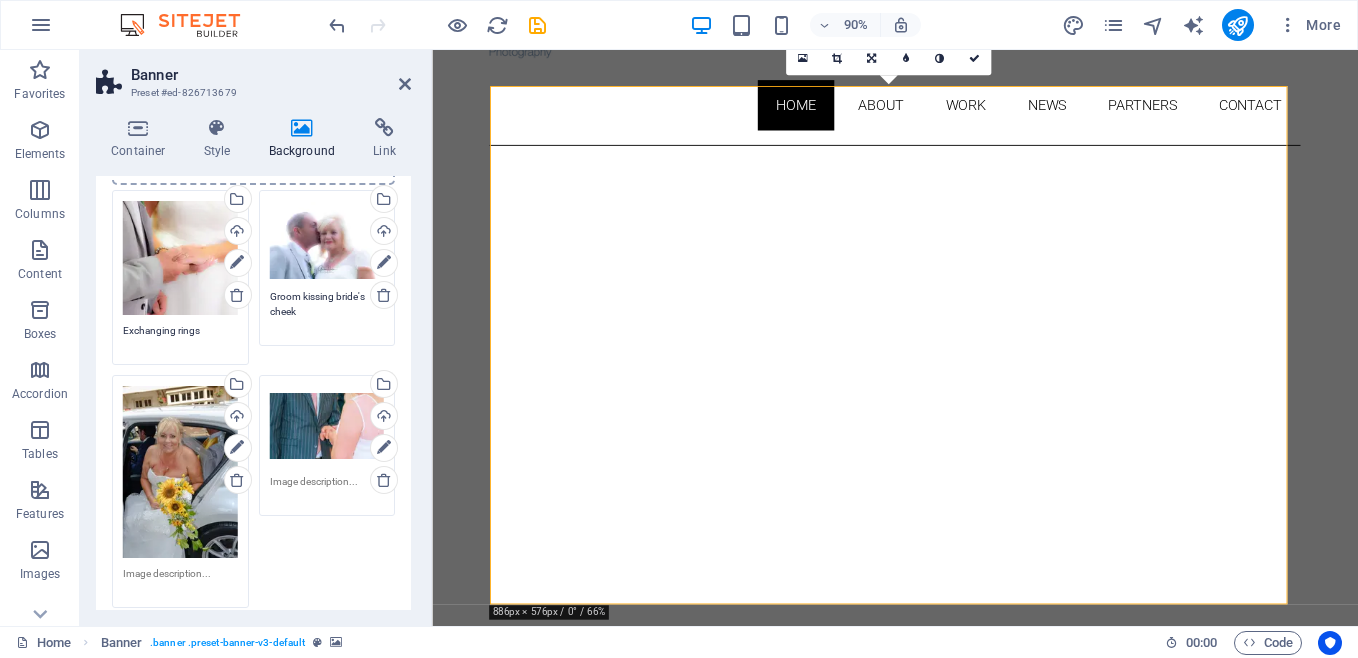 scroll, scrollTop: 311, scrollLeft: 0, axis: vertical 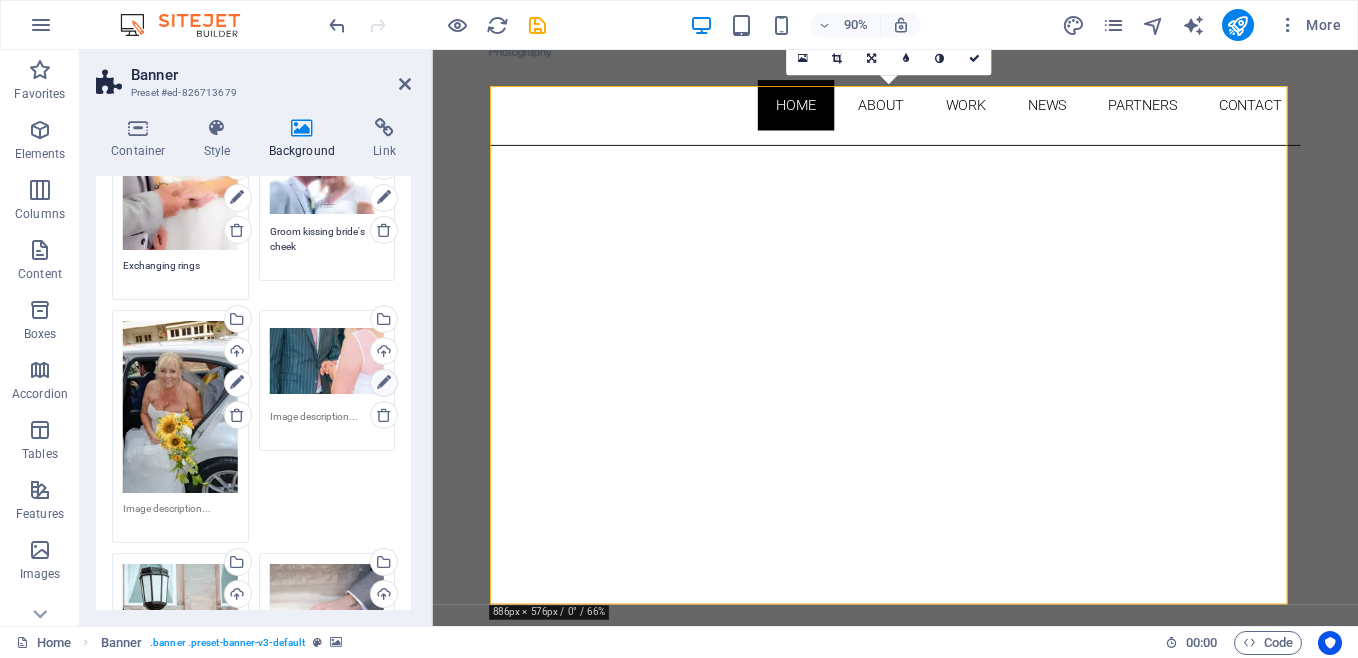 click at bounding box center (384, 383) 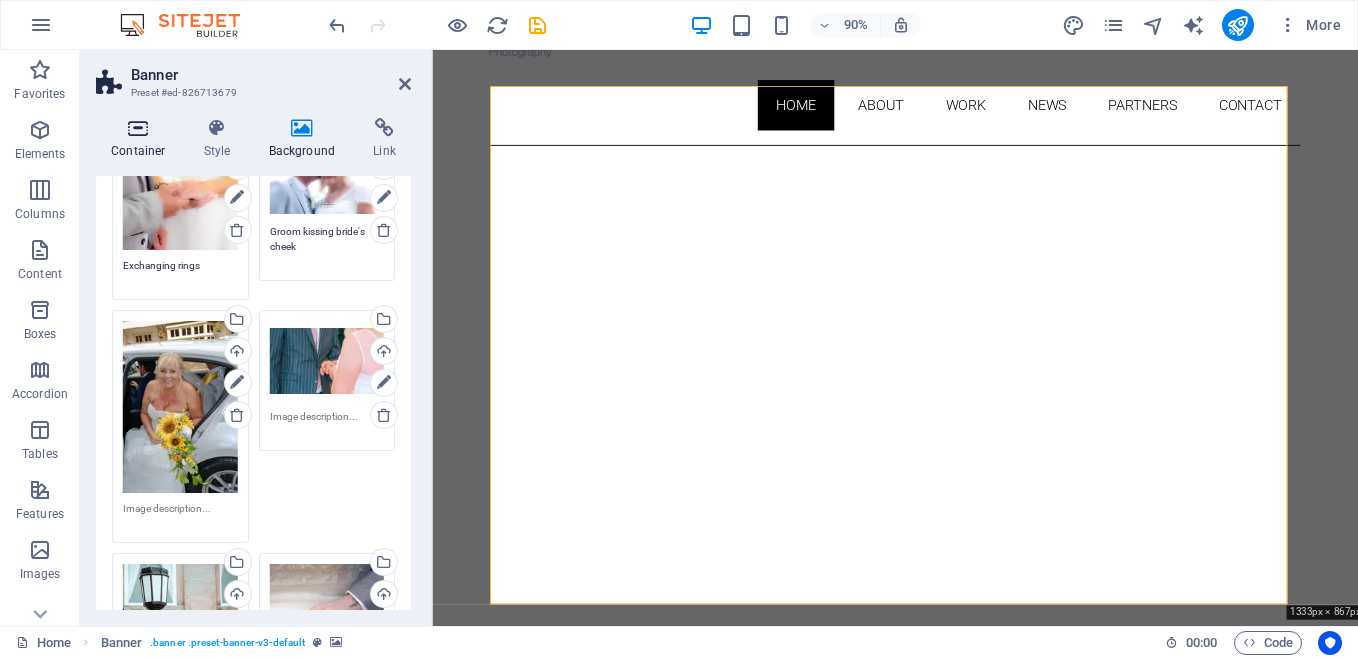 type on "Groom kissing bride's cheek" 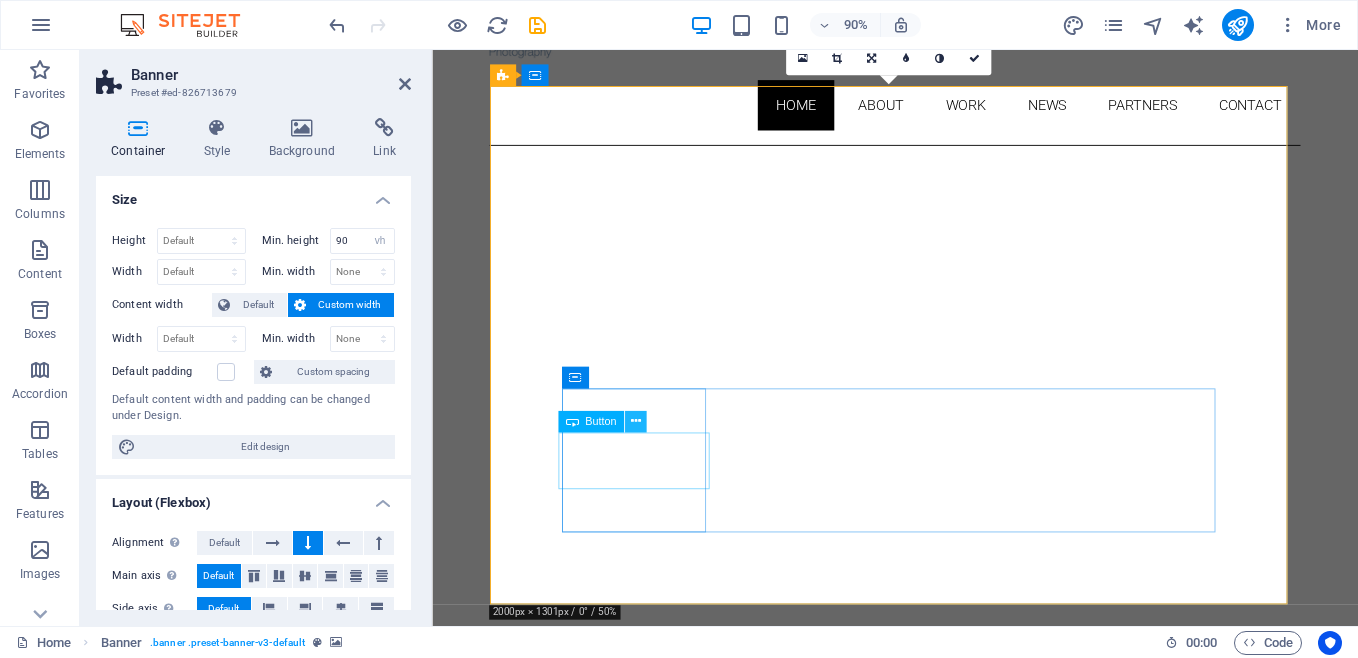 click at bounding box center (635, 421) 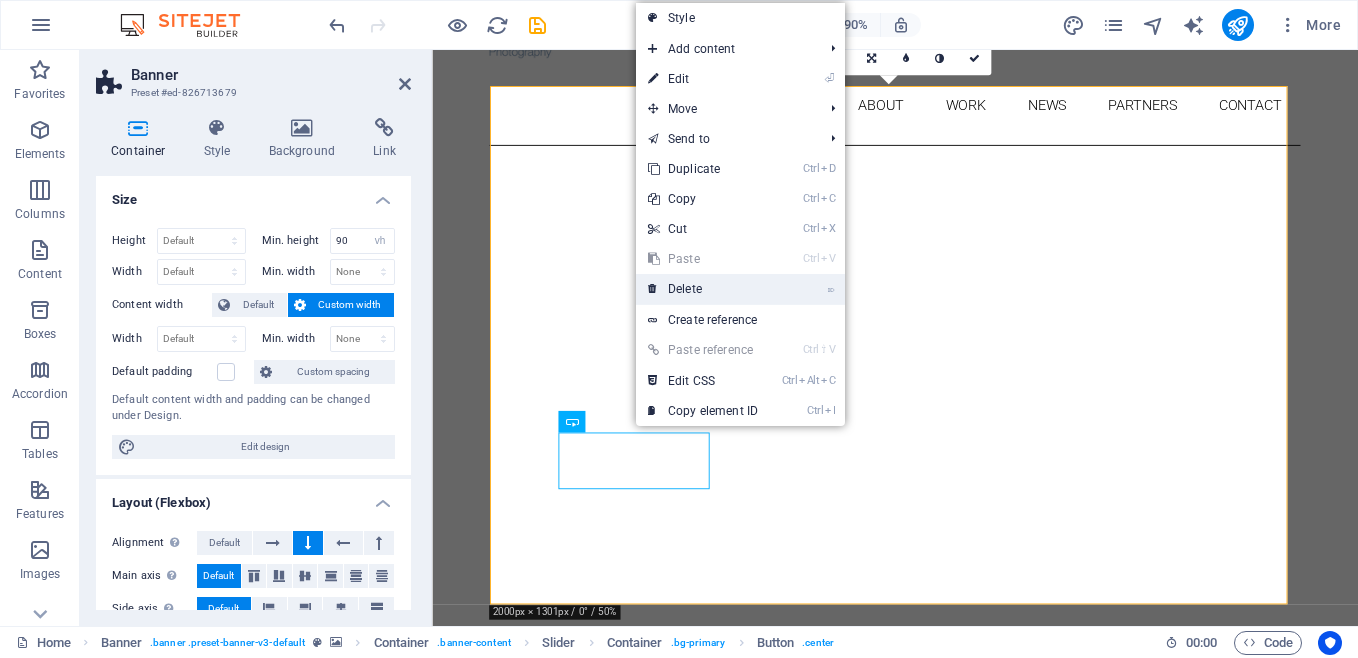 click on "⌦  Delete" at bounding box center (703, 289) 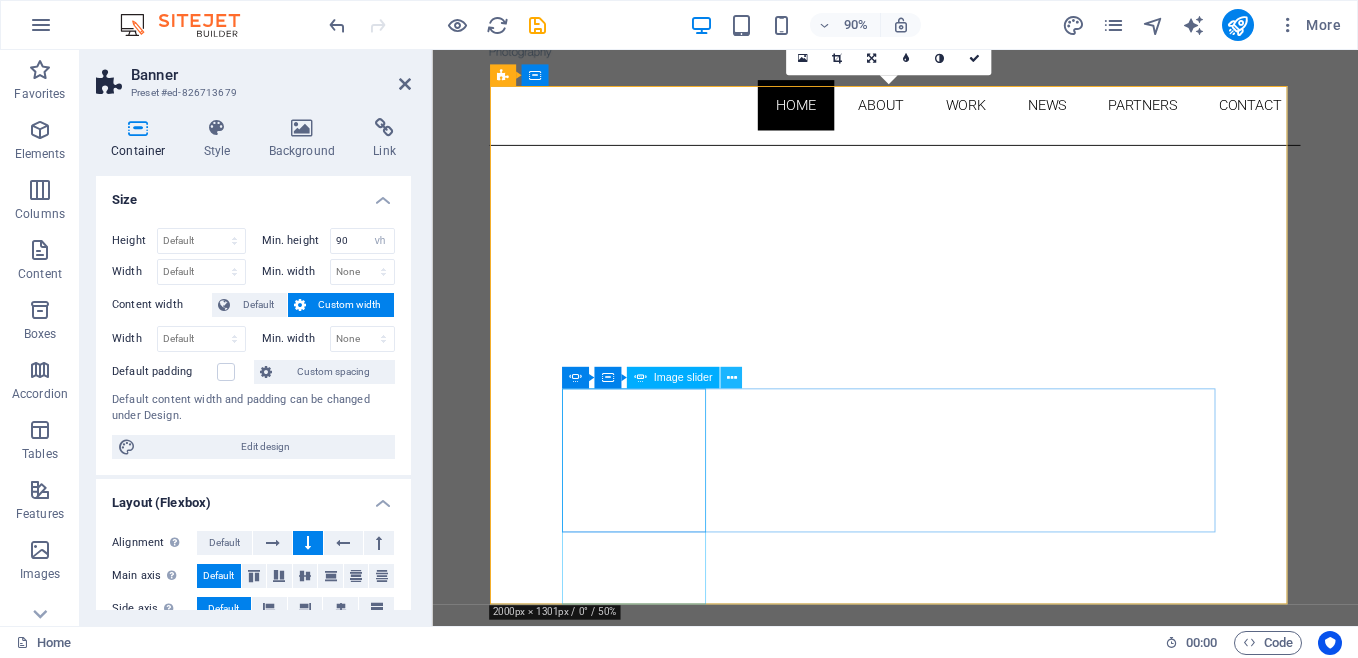 click at bounding box center [731, 378] 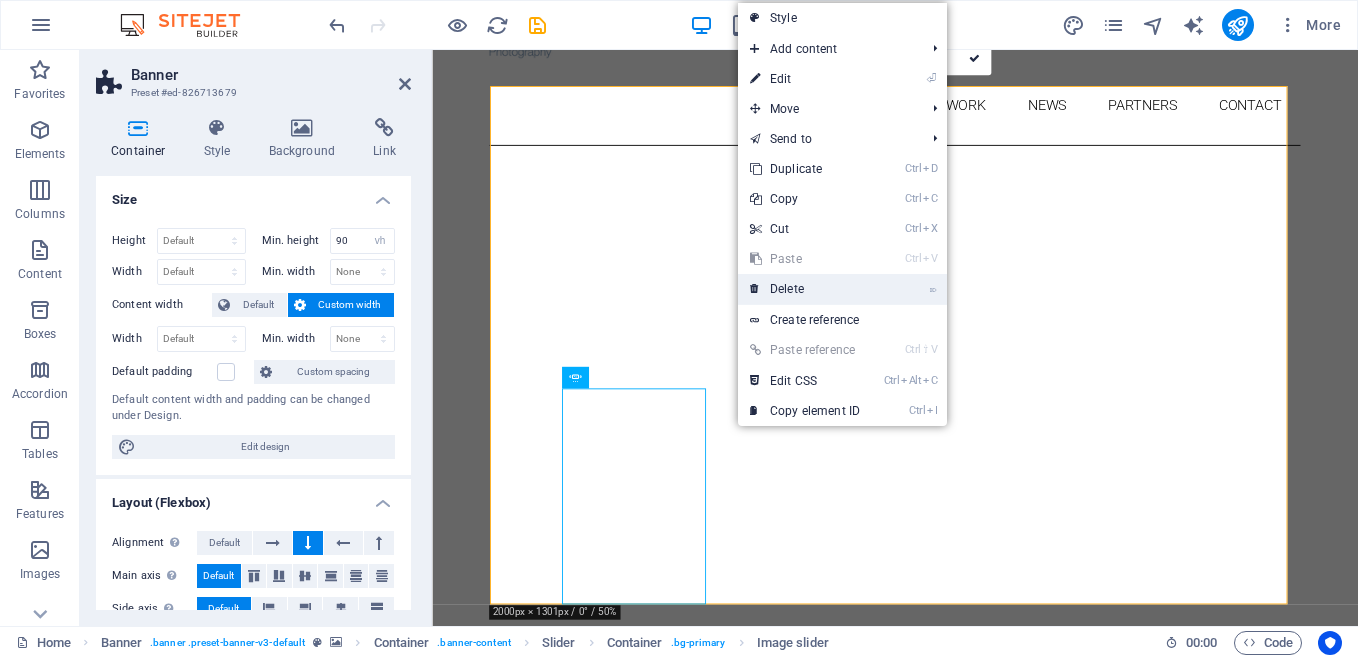 click on "⌦  Delete" at bounding box center [805, 289] 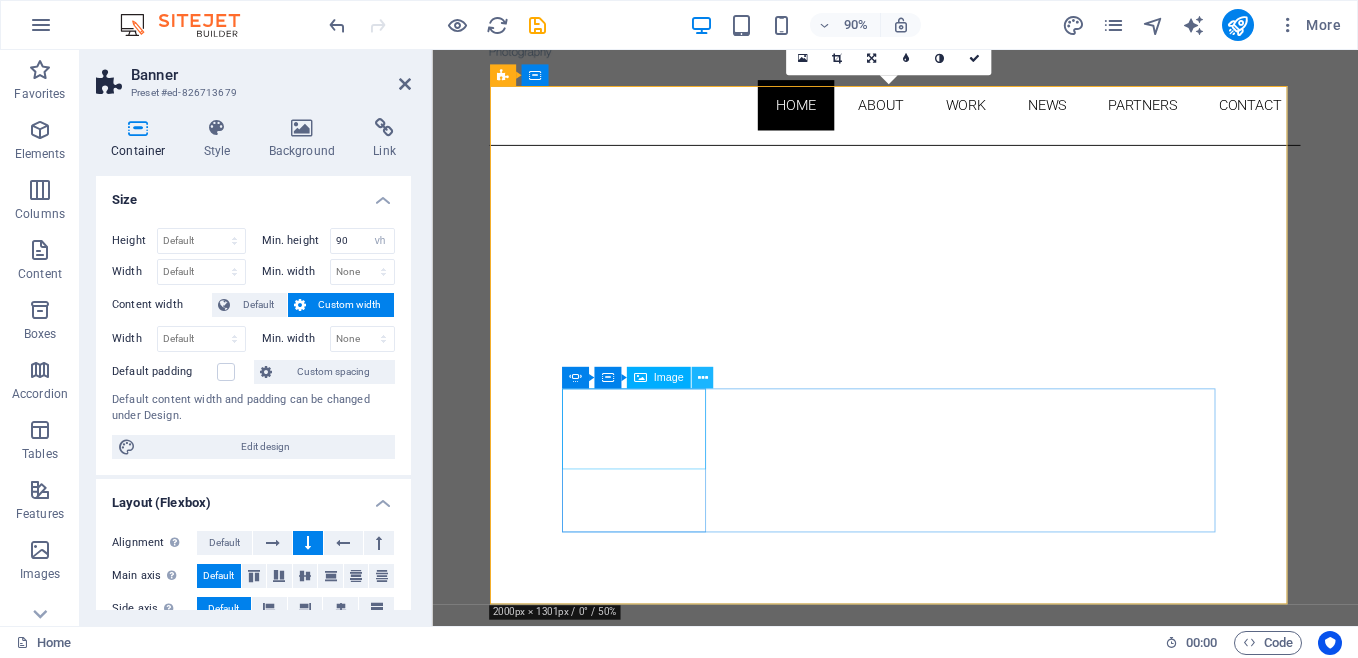 click at bounding box center [703, 378] 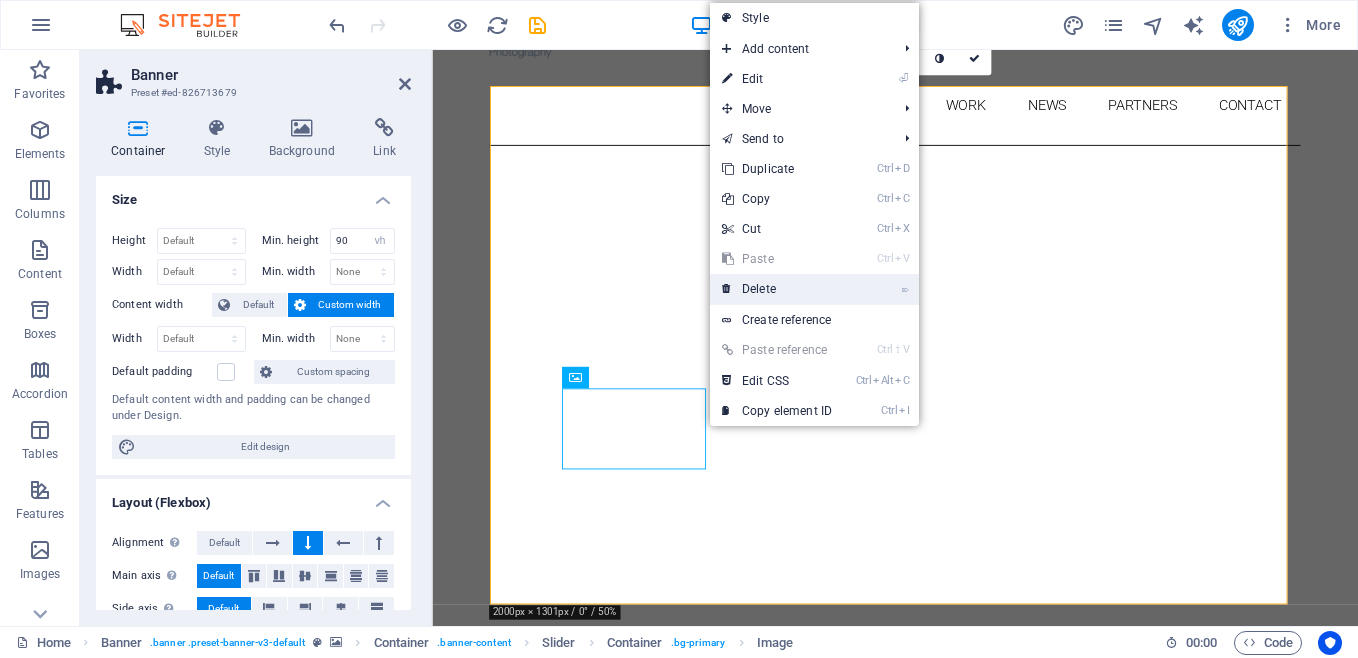 click on "⌦  Delete" at bounding box center (777, 289) 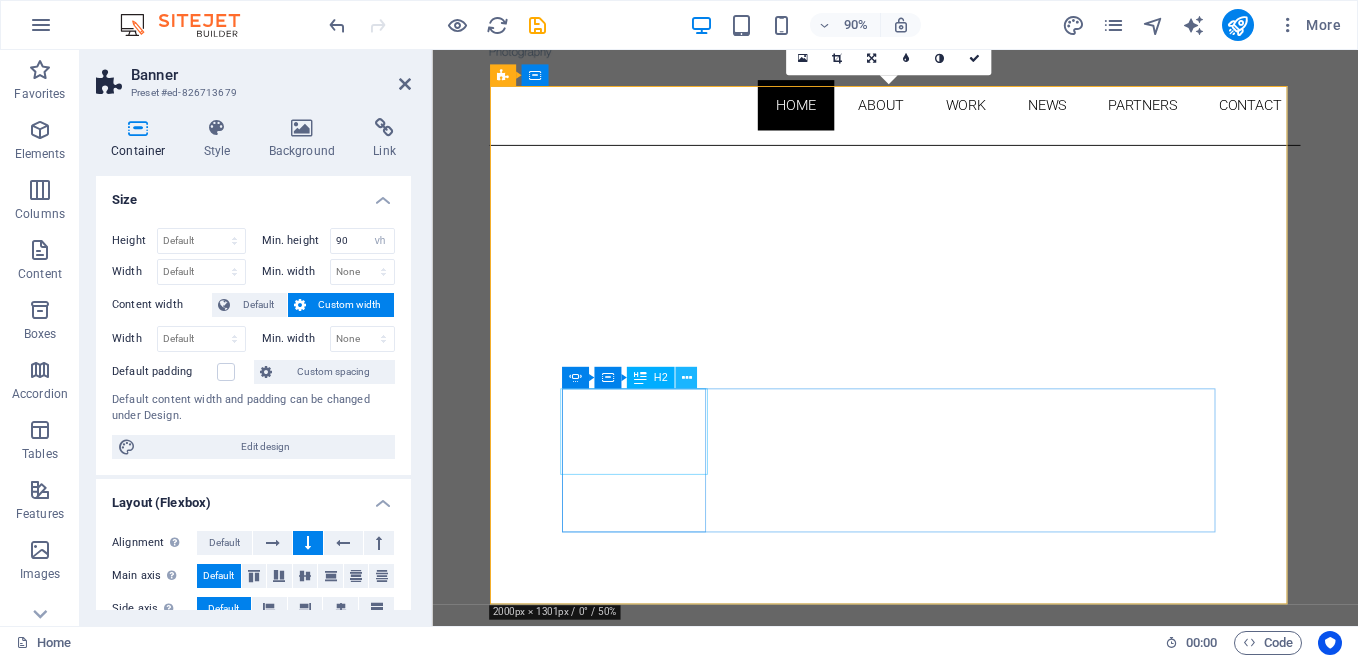 click at bounding box center (686, 378) 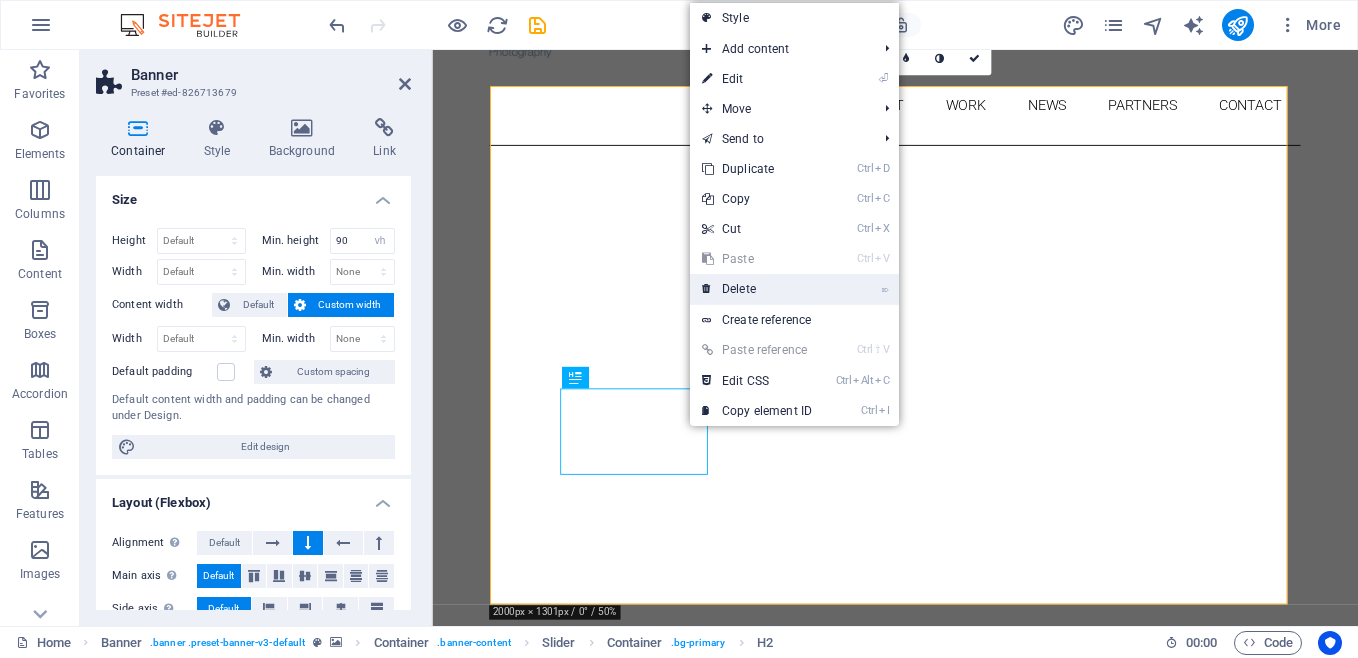 click on "⌦  Delete" at bounding box center (757, 289) 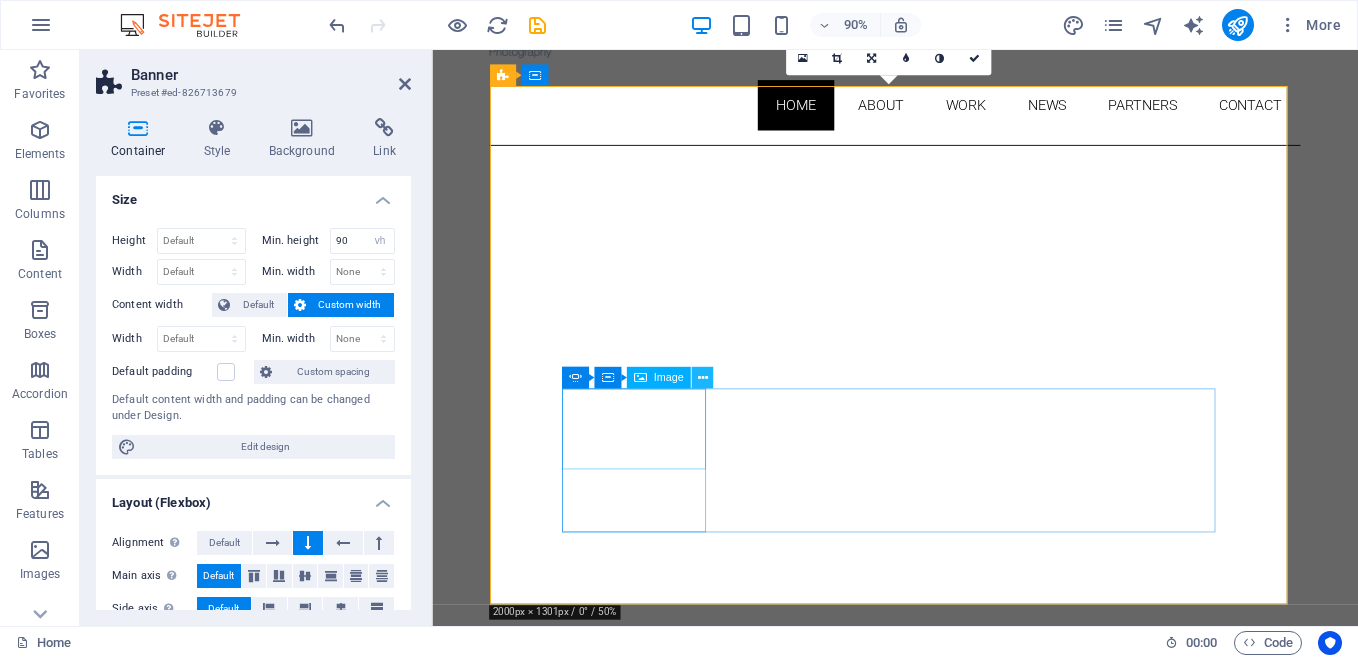 click at bounding box center [702, 378] 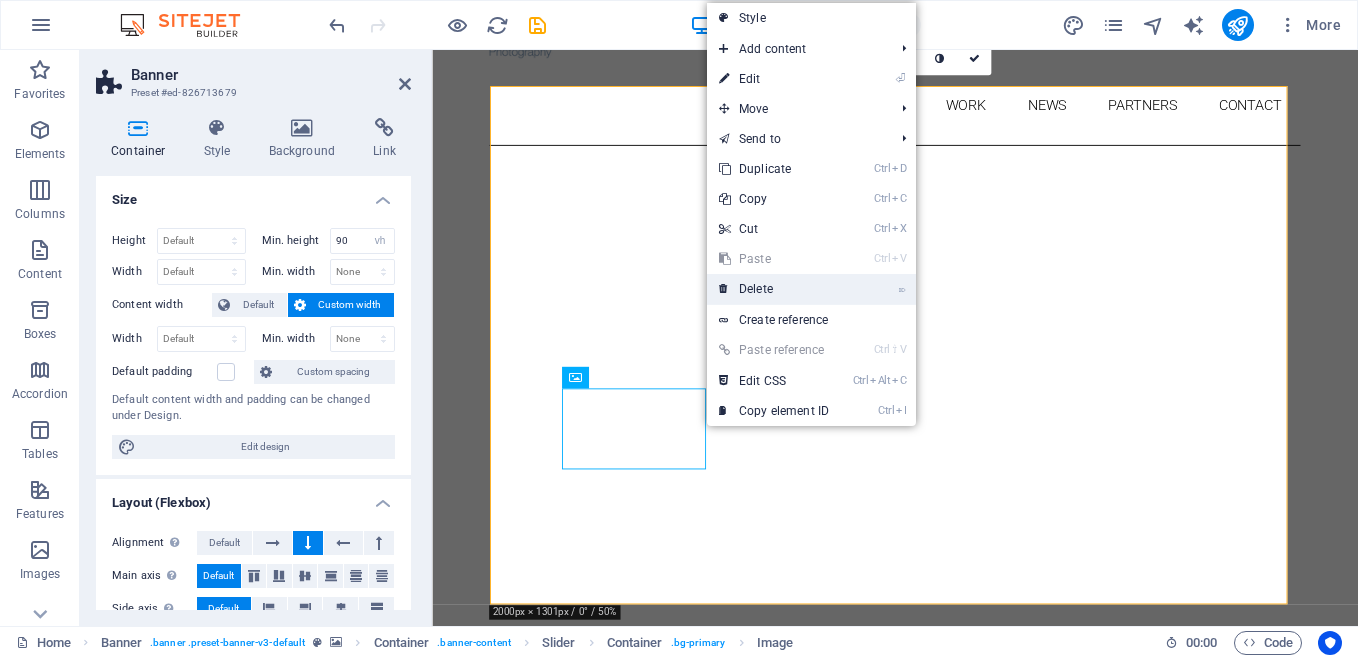 click on "⌦  Delete" at bounding box center [774, 289] 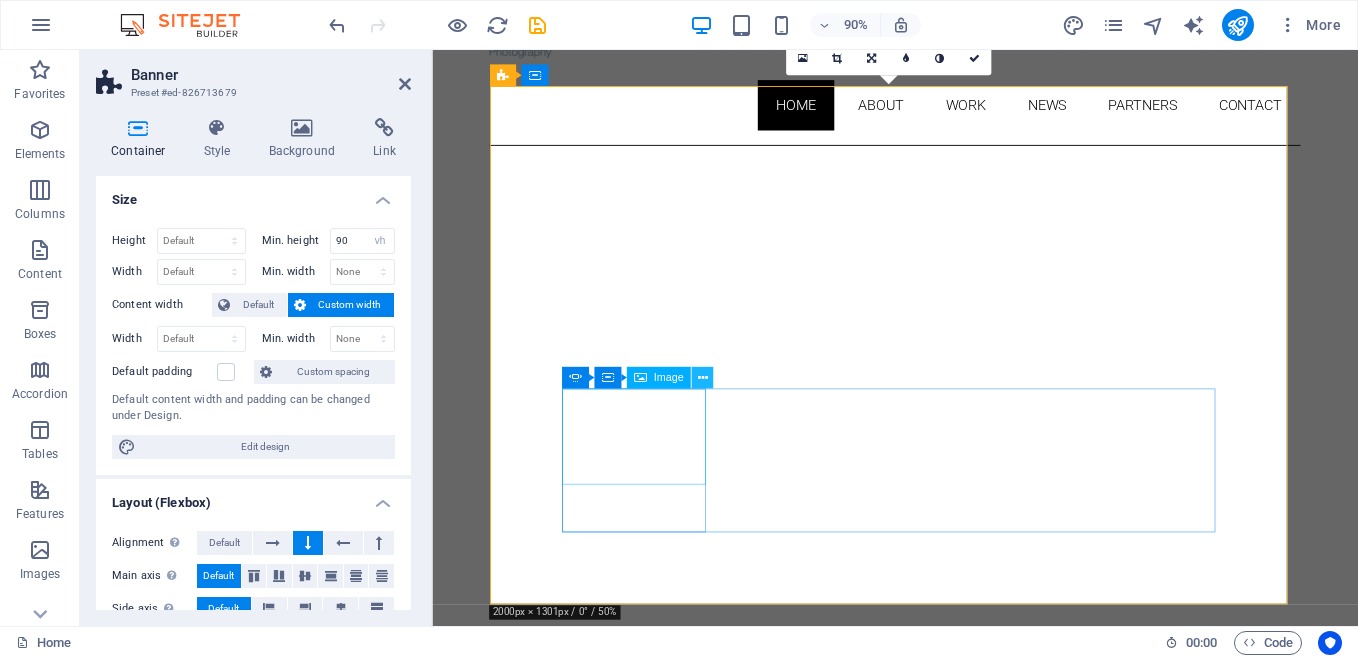 click at bounding box center [702, 378] 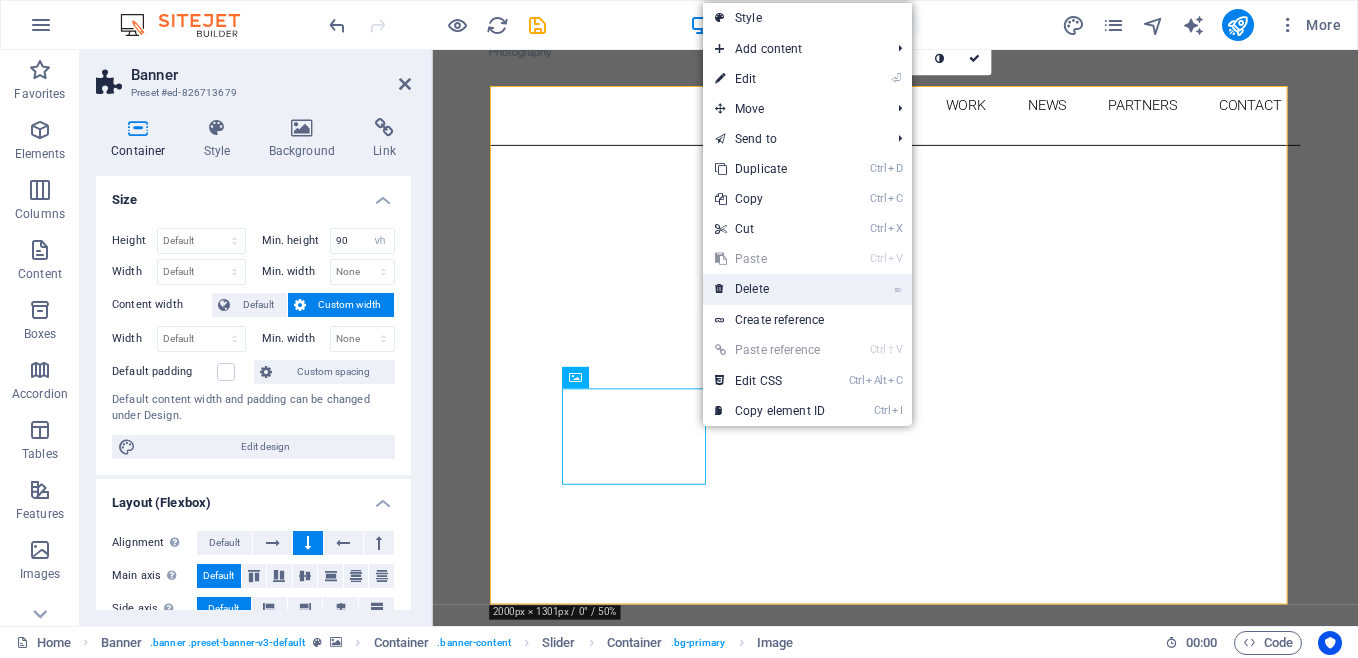 click on "⌦  Delete" at bounding box center [770, 289] 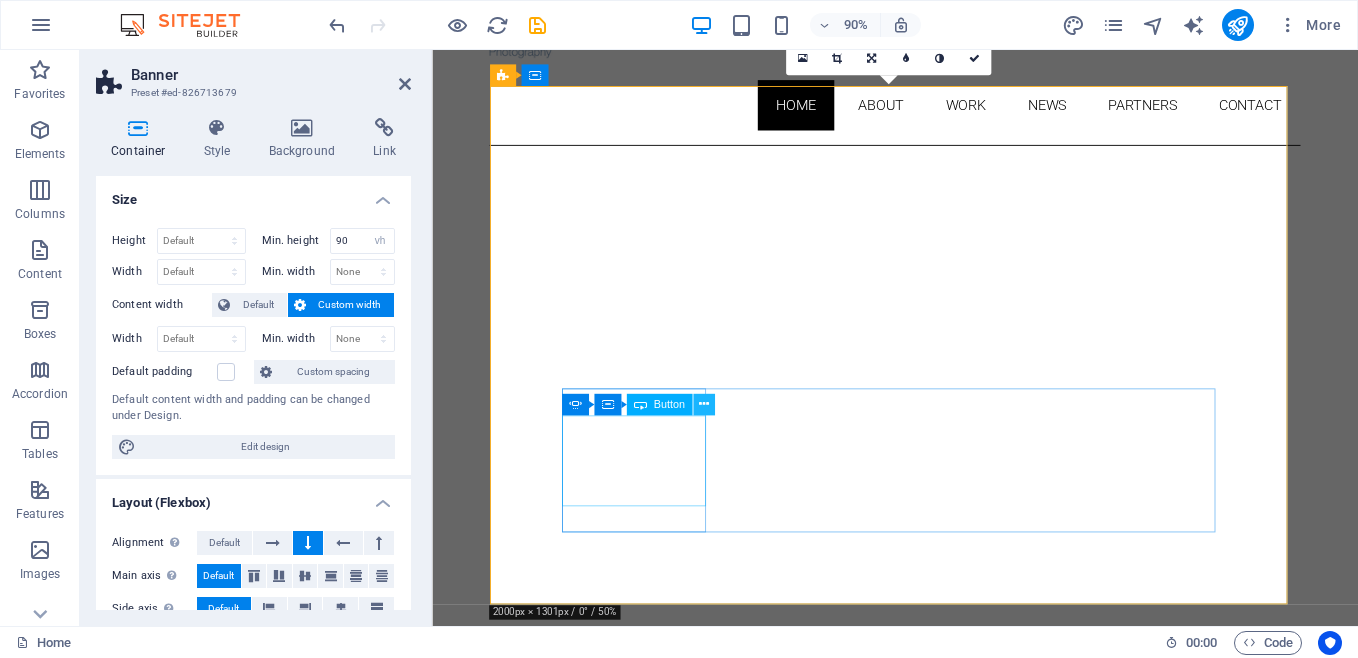 click at bounding box center [704, 404] 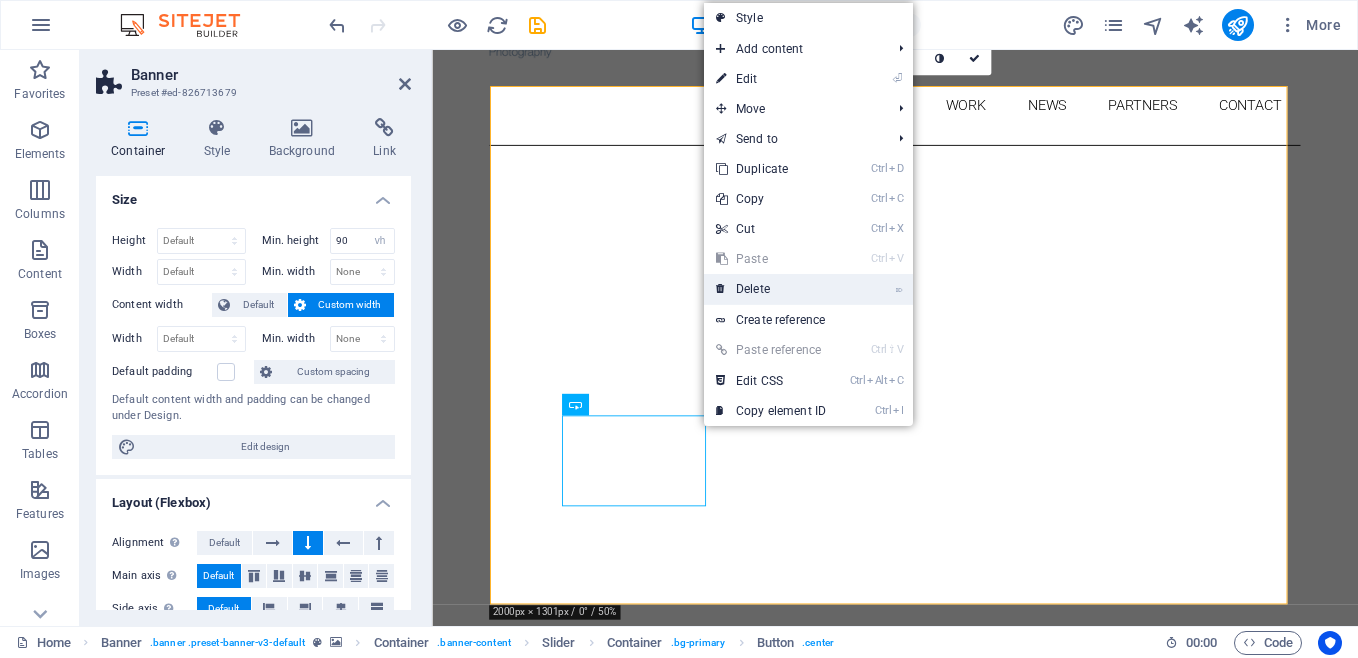 click on "⌦  Delete" at bounding box center (771, 289) 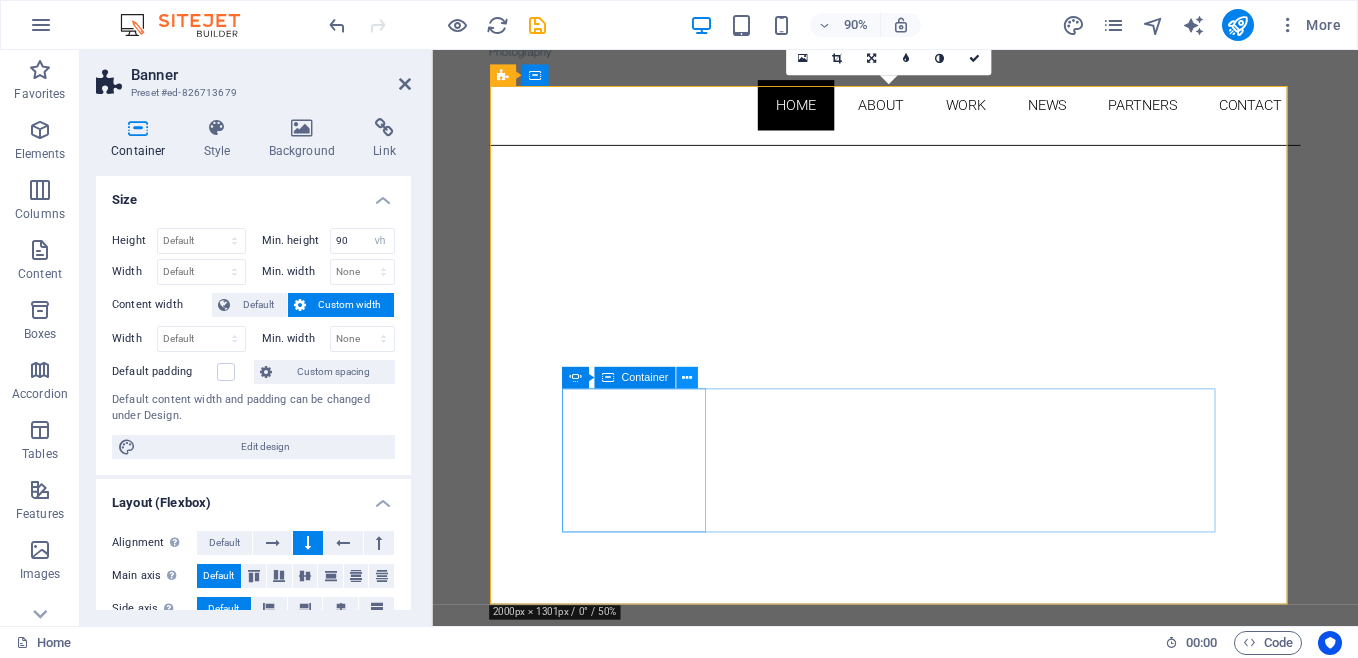 click at bounding box center [687, 378] 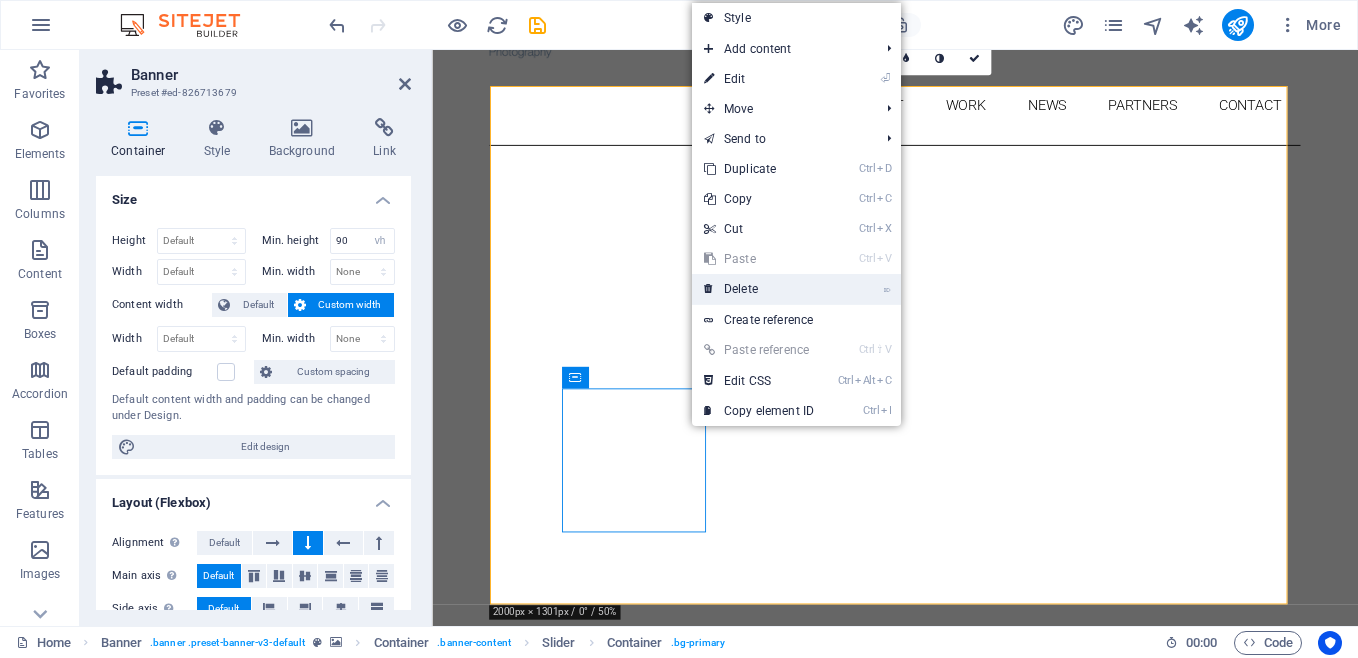 click on "⌦  Delete" at bounding box center (759, 289) 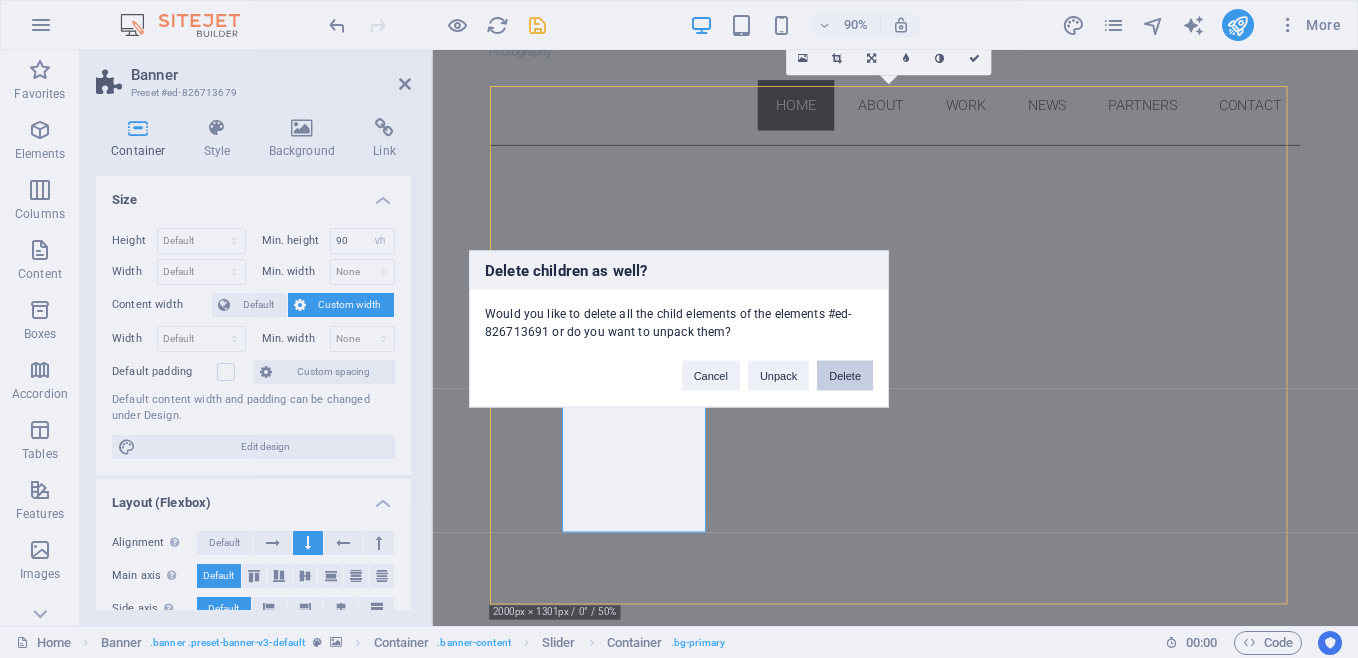 click on "Delete" at bounding box center (845, 376) 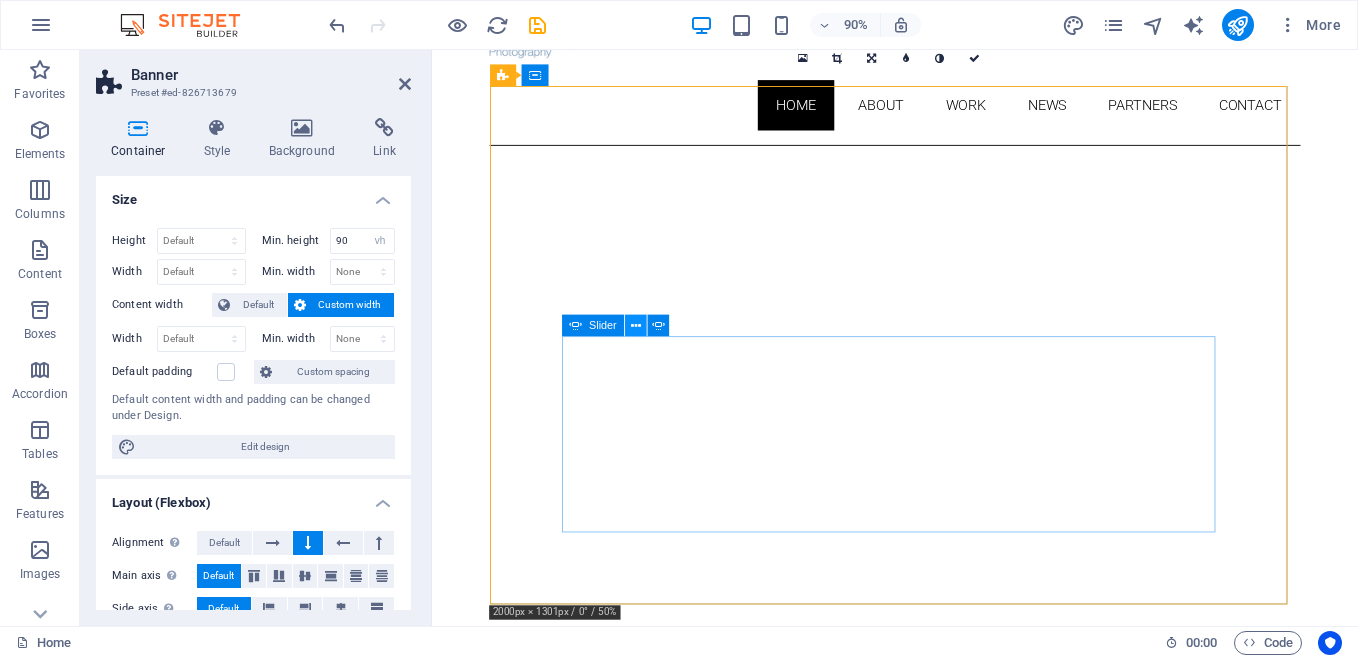 click at bounding box center [635, 325] 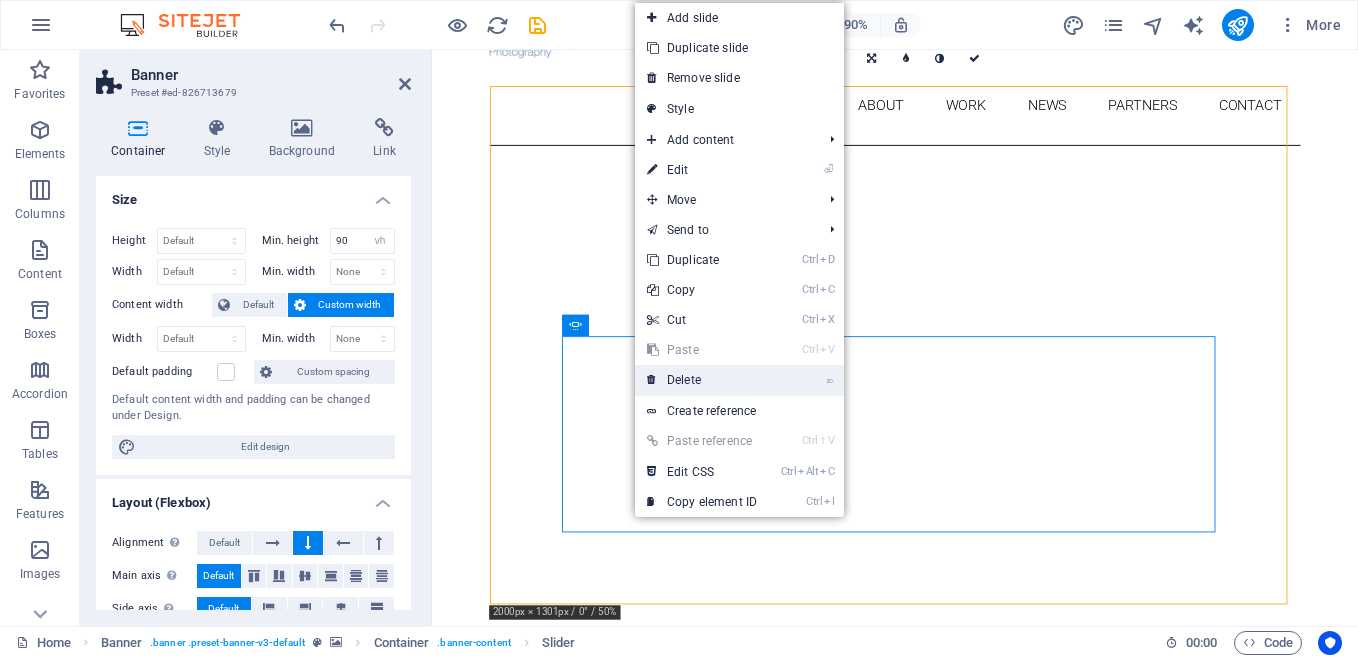 click on "⌦  Delete" at bounding box center (702, 380) 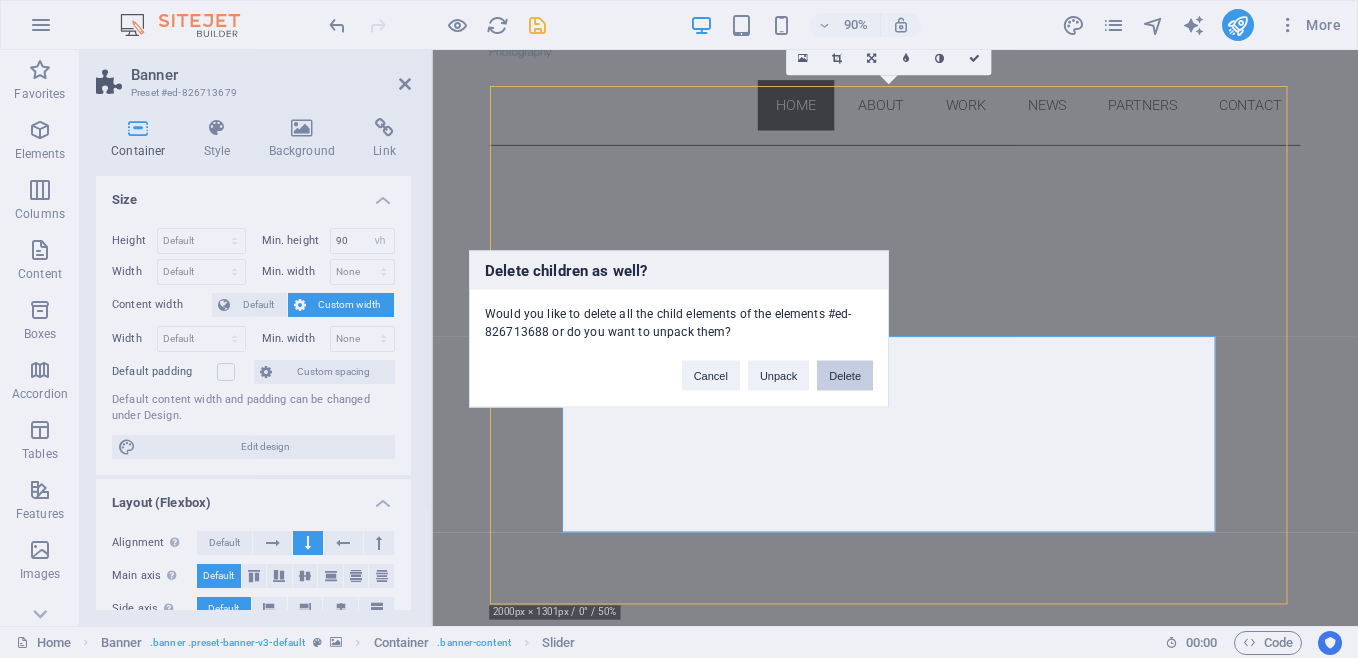 click on "Delete" at bounding box center (845, 376) 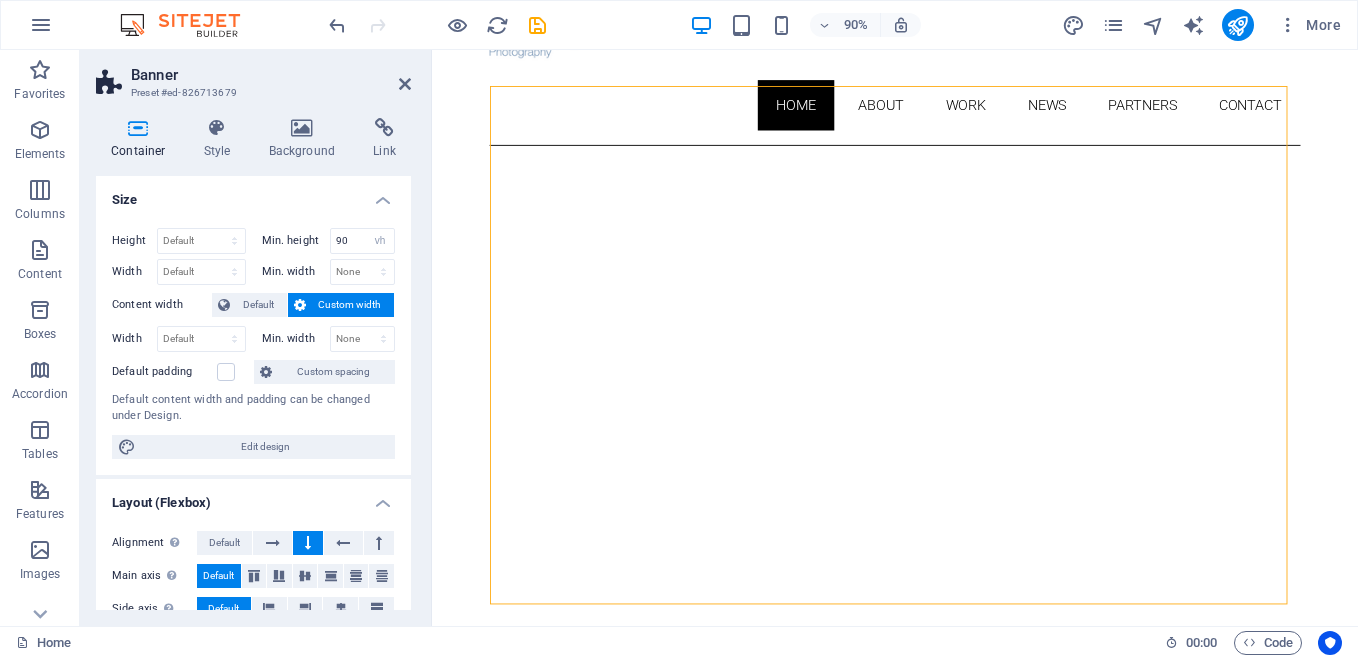 click on "Skip to main content
Home About Work News Partners Contact Exchanging rings Groom kissing bride's cheek Exchanging rings About I'm [FIRST] [LAST]. I shot my first wedding in 1977 and have covered a great many since. I usually do a combination of posed and candid documentary style photos to capture the atmospher of your day. see more Work Lorem ipsum dolor sit amet, consectetuer adipiscing elit. Aenean commodo ligula eget dolor. Lorem ipsum dolor sit amet. see more Blog Lorem ipsum dolor sit amet, consectetuer adipiscing elit. Aenean commodo ligula eget dolor. Lorem ipsum dolor sit amet. see more Phone Call me! [PHONE] Social Facebook Instagram Twitter Contact 6b0f895fdc464adacd16d3608076bd@cpanel.local Legal Notice Privacy" at bounding box center [946, 1913] 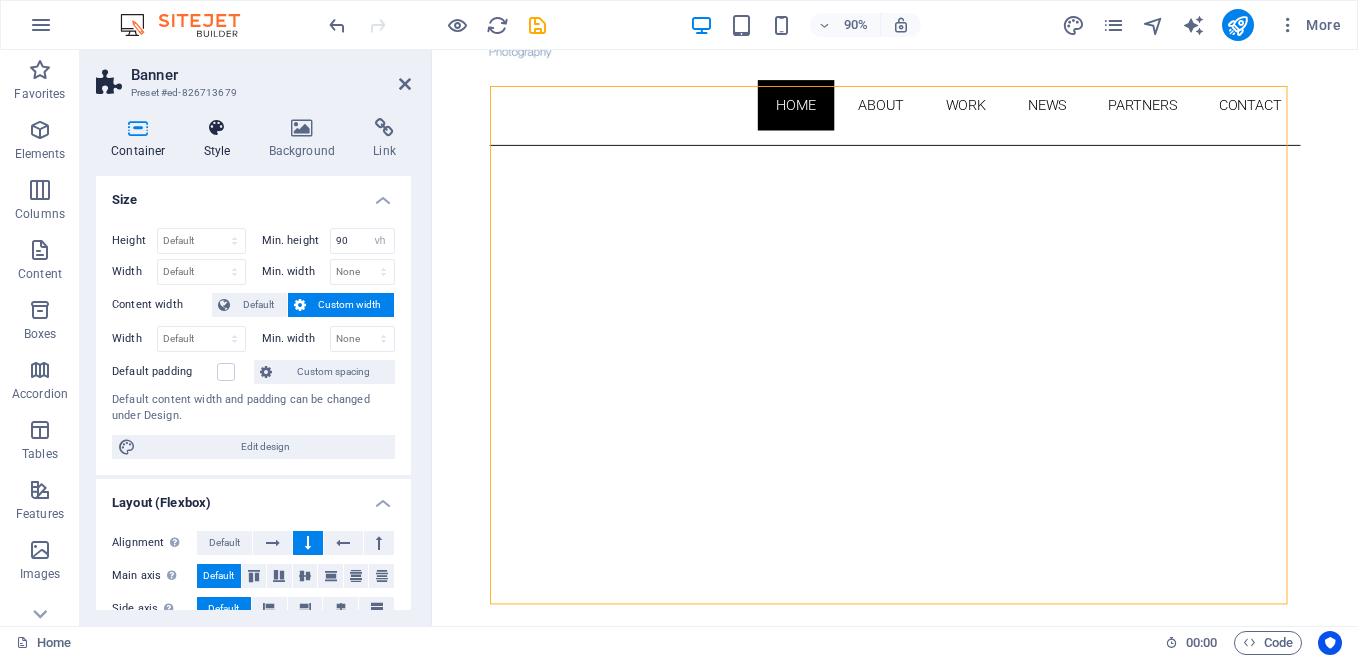 click at bounding box center [217, 128] 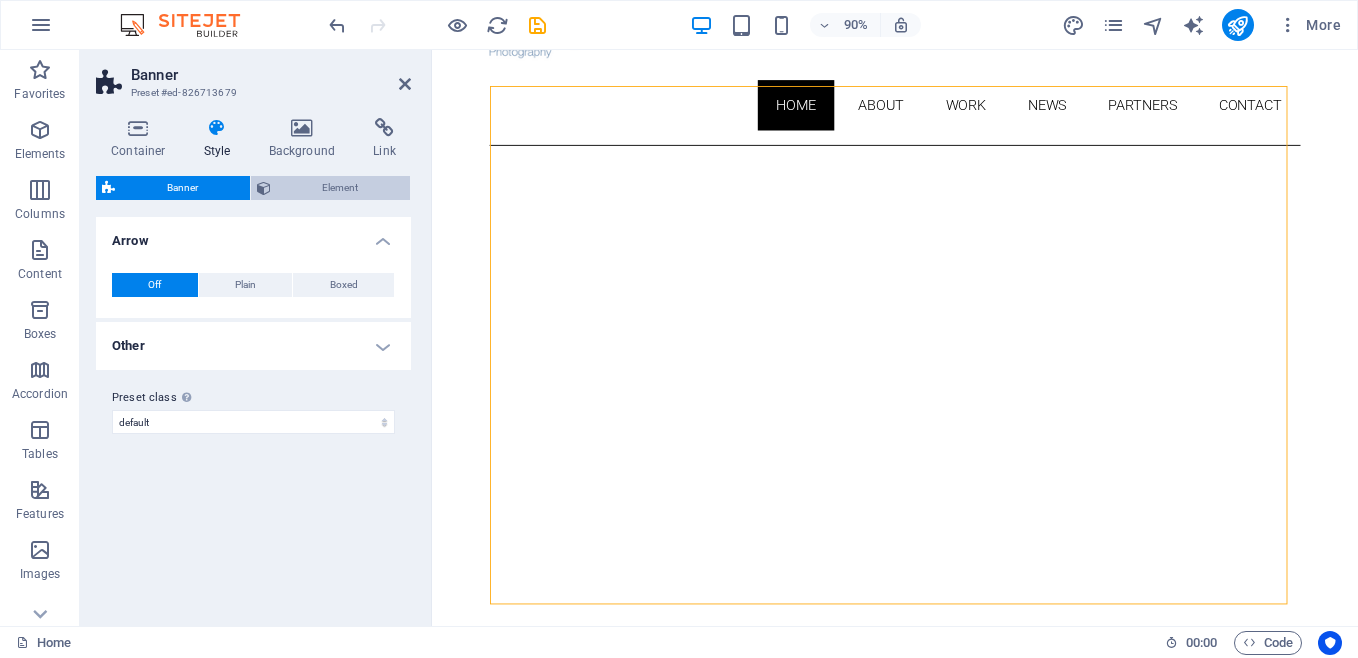 click on "Element" at bounding box center [341, 188] 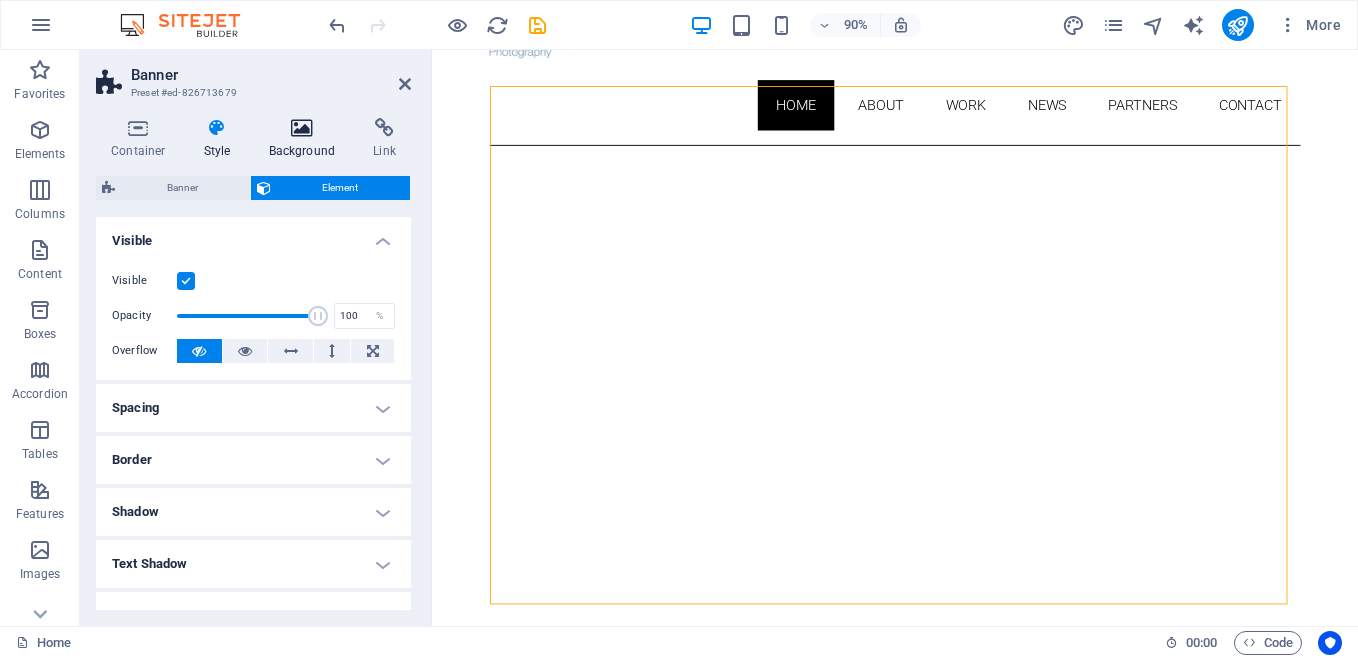 click at bounding box center [302, 128] 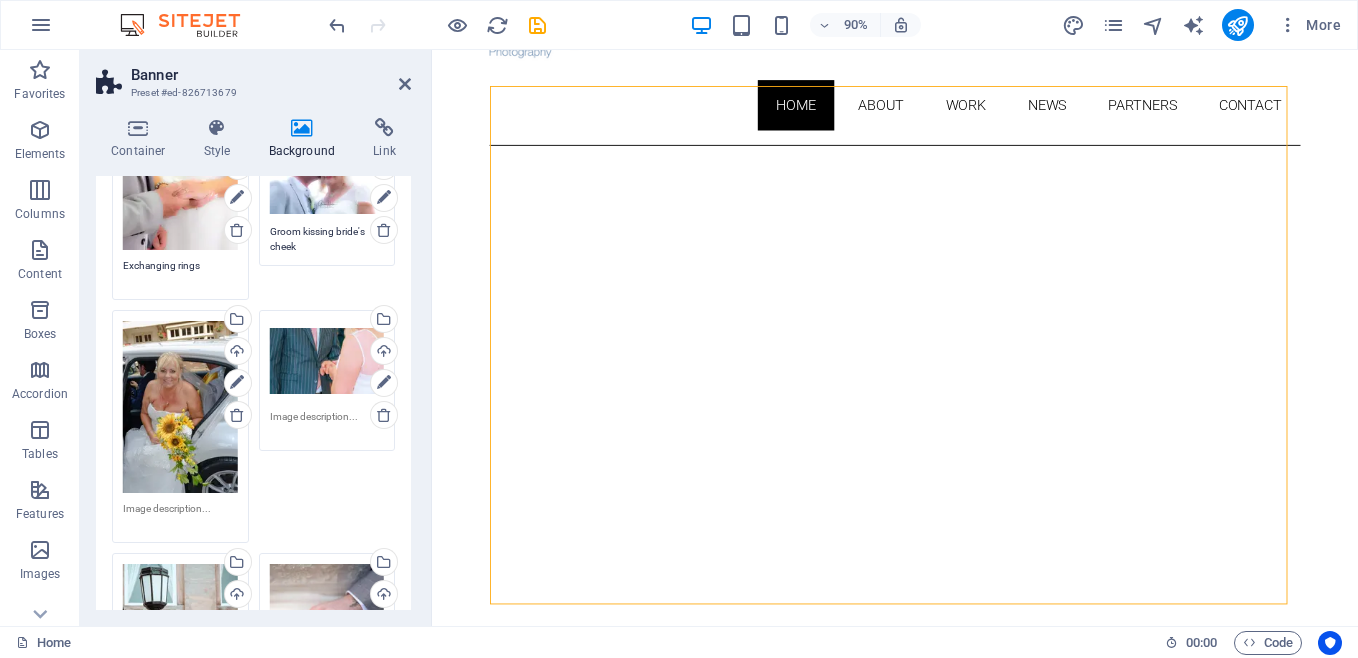 click on "Drag files here, click to choose files or select files from Files or our free stock photos & videos" at bounding box center [180, 193] 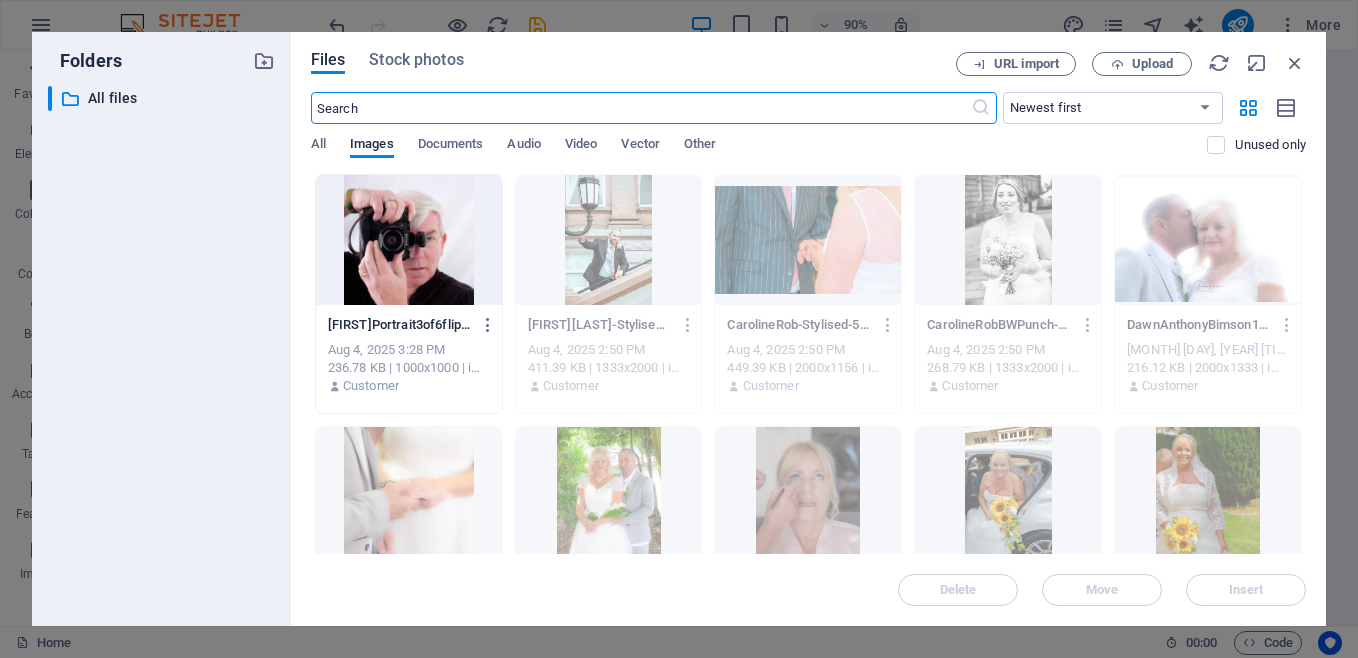 scroll, scrollTop: 787, scrollLeft: 0, axis: vertical 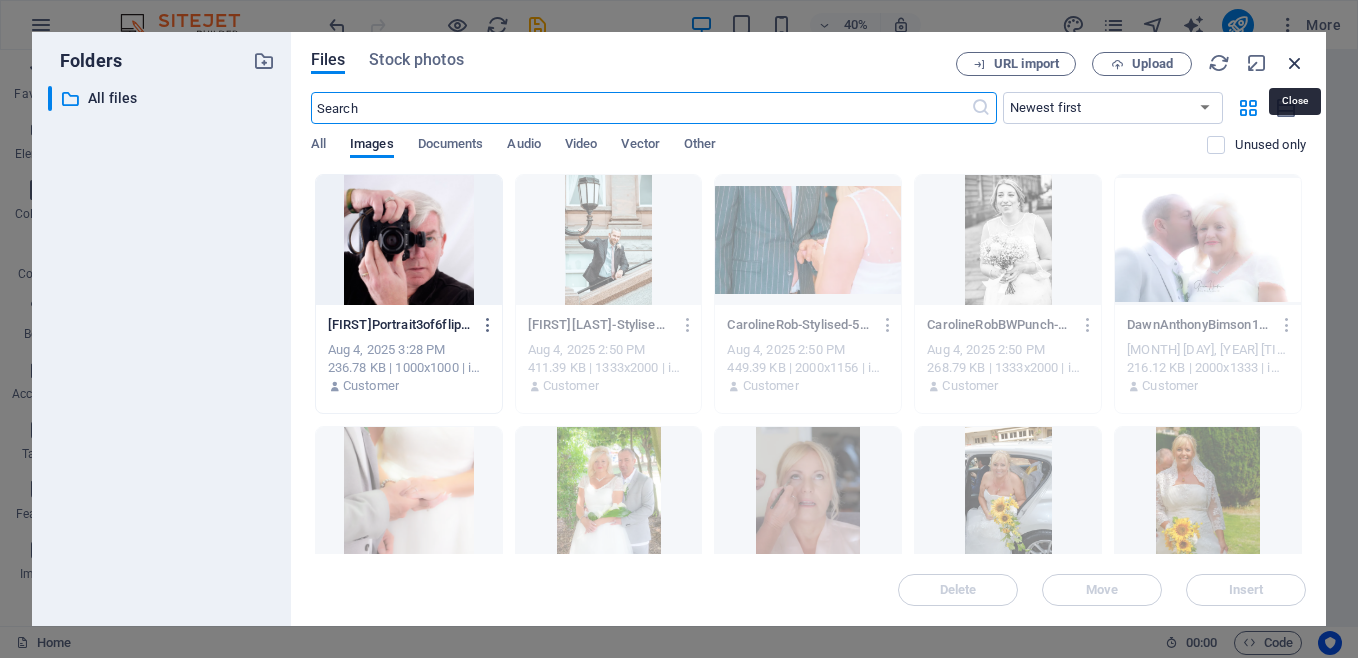 click at bounding box center (1295, 63) 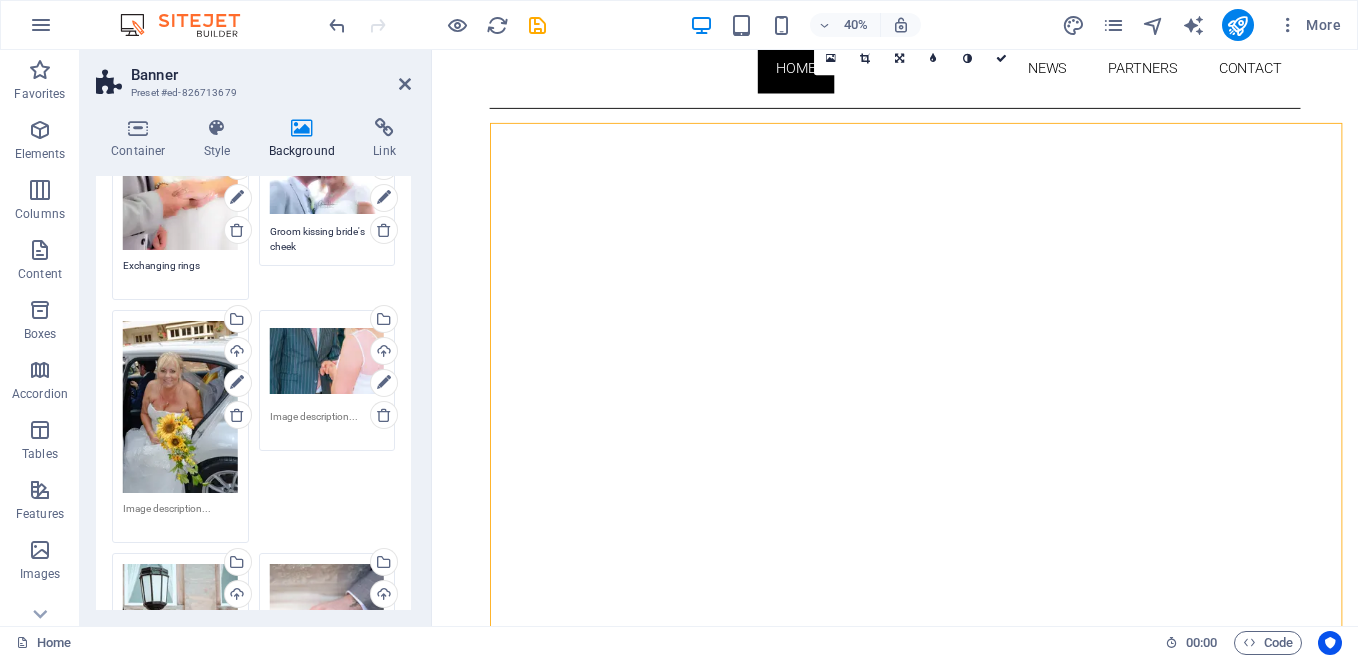 scroll, scrollTop: 746, scrollLeft: 0, axis: vertical 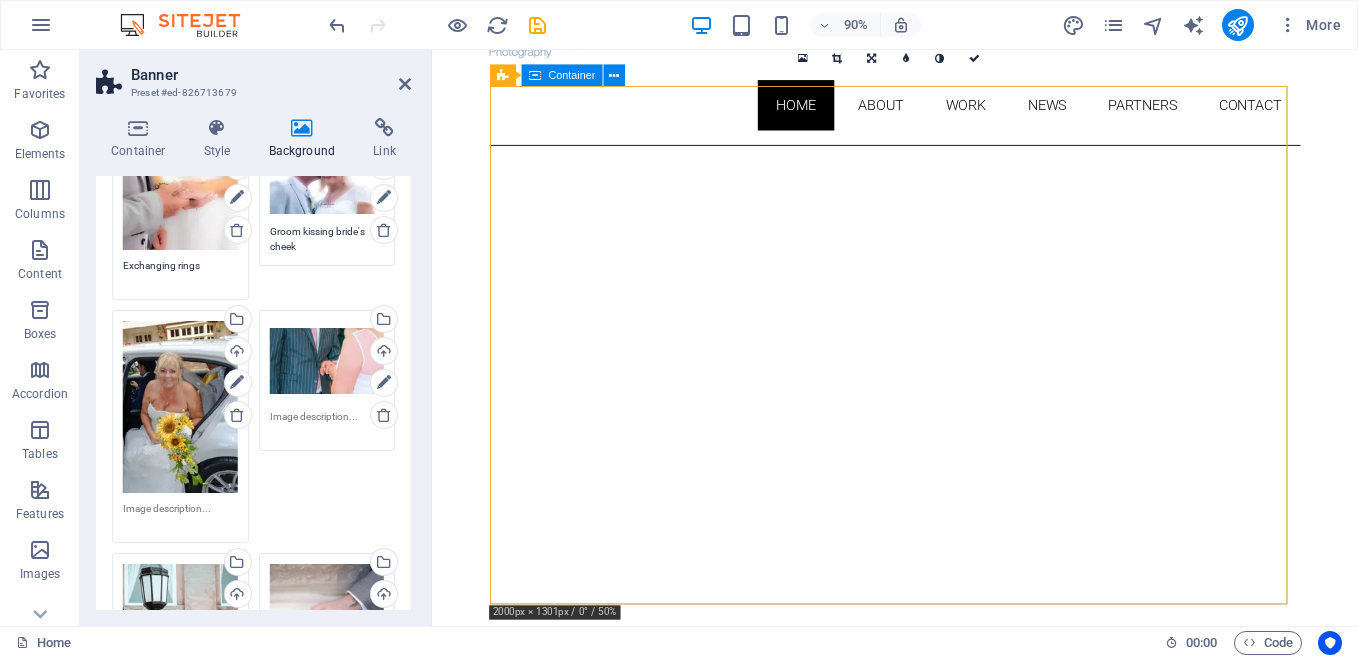 click at bounding box center (946, 812) 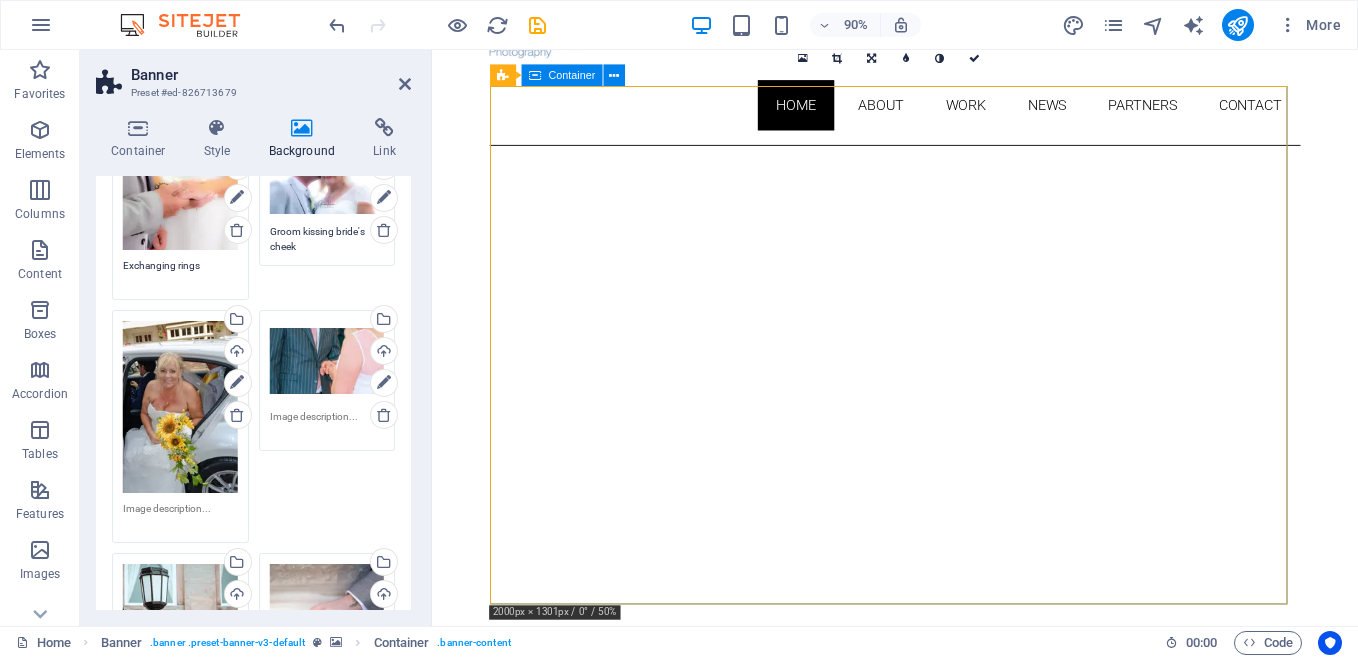 click at bounding box center (946, 812) 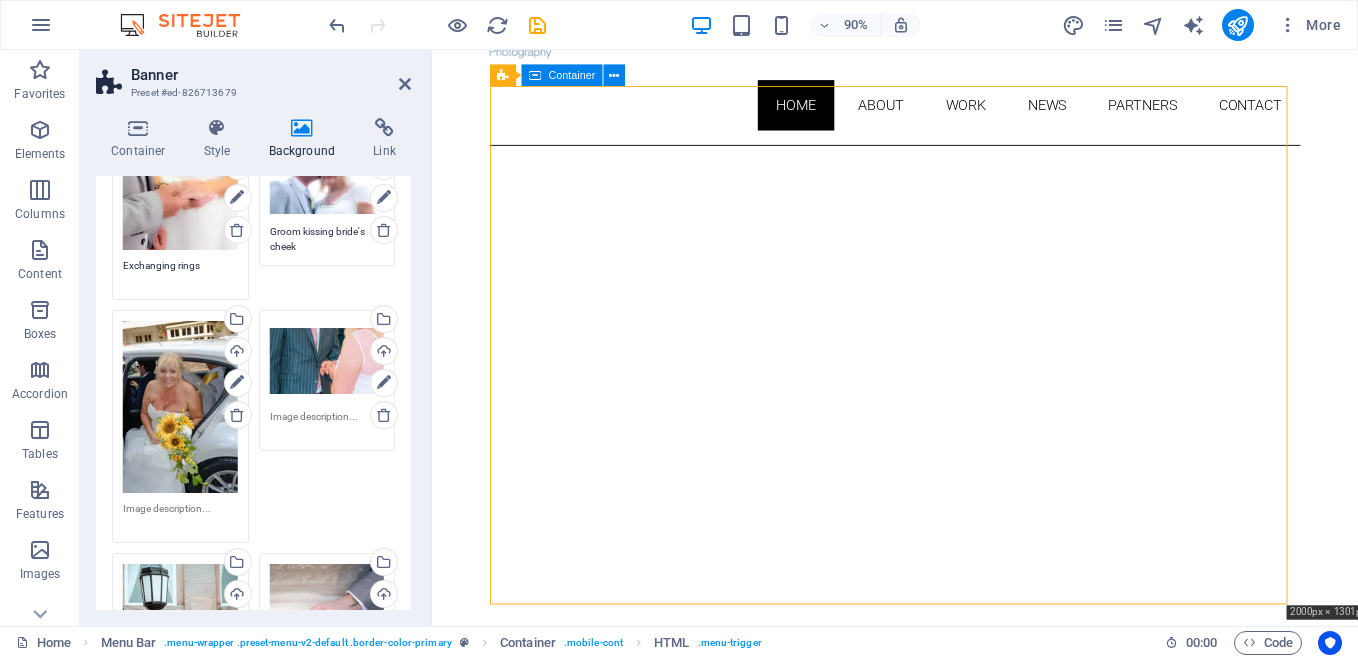 scroll, scrollTop: 912, scrollLeft: 0, axis: vertical 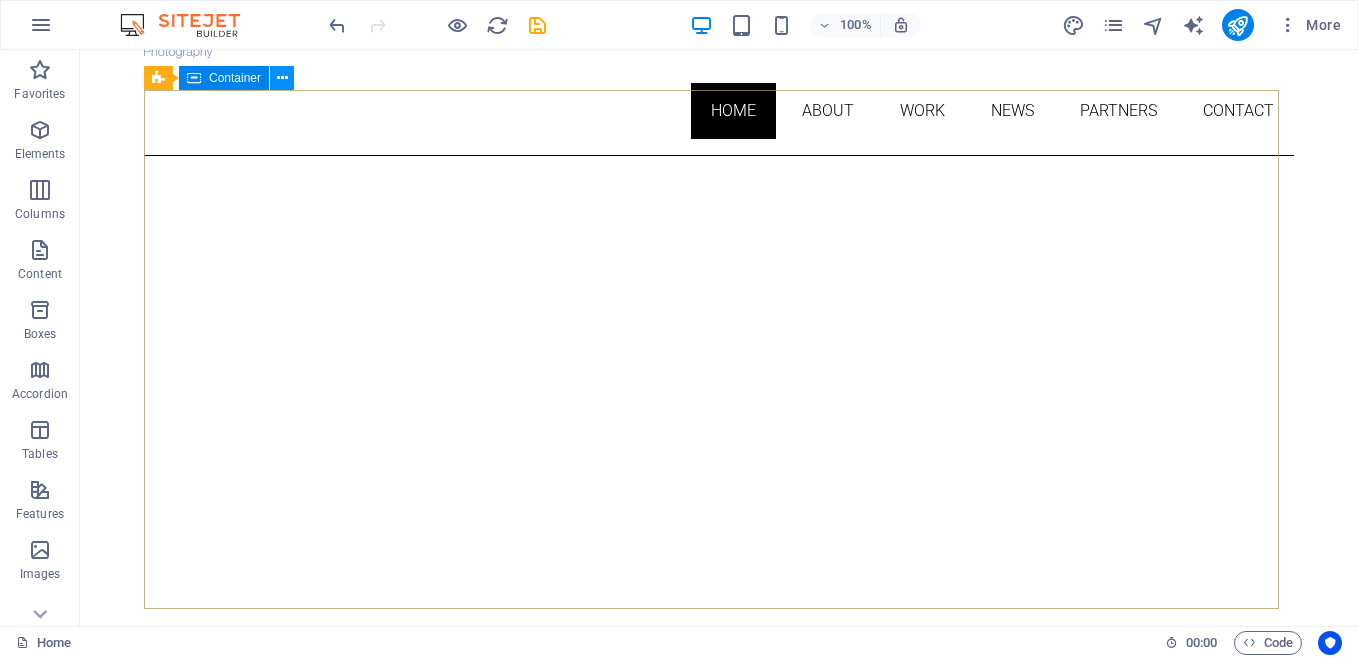 click at bounding box center (282, 78) 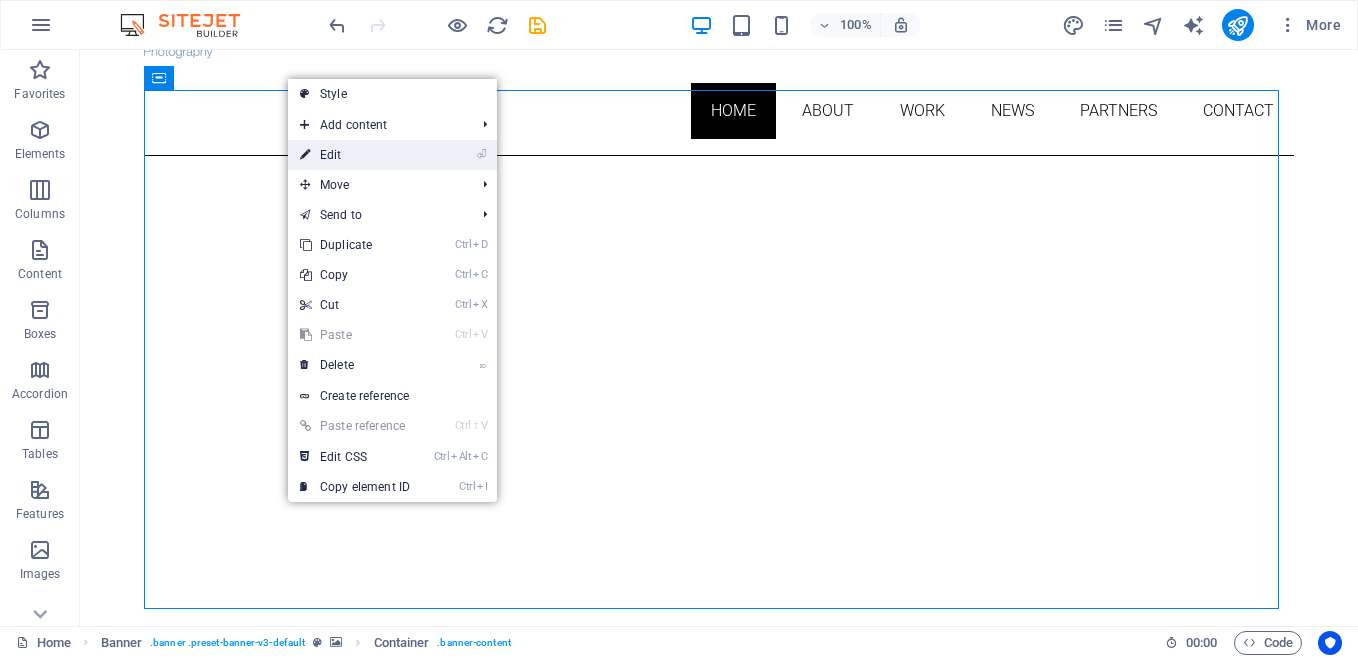click on "⏎  Edit" at bounding box center (355, 155) 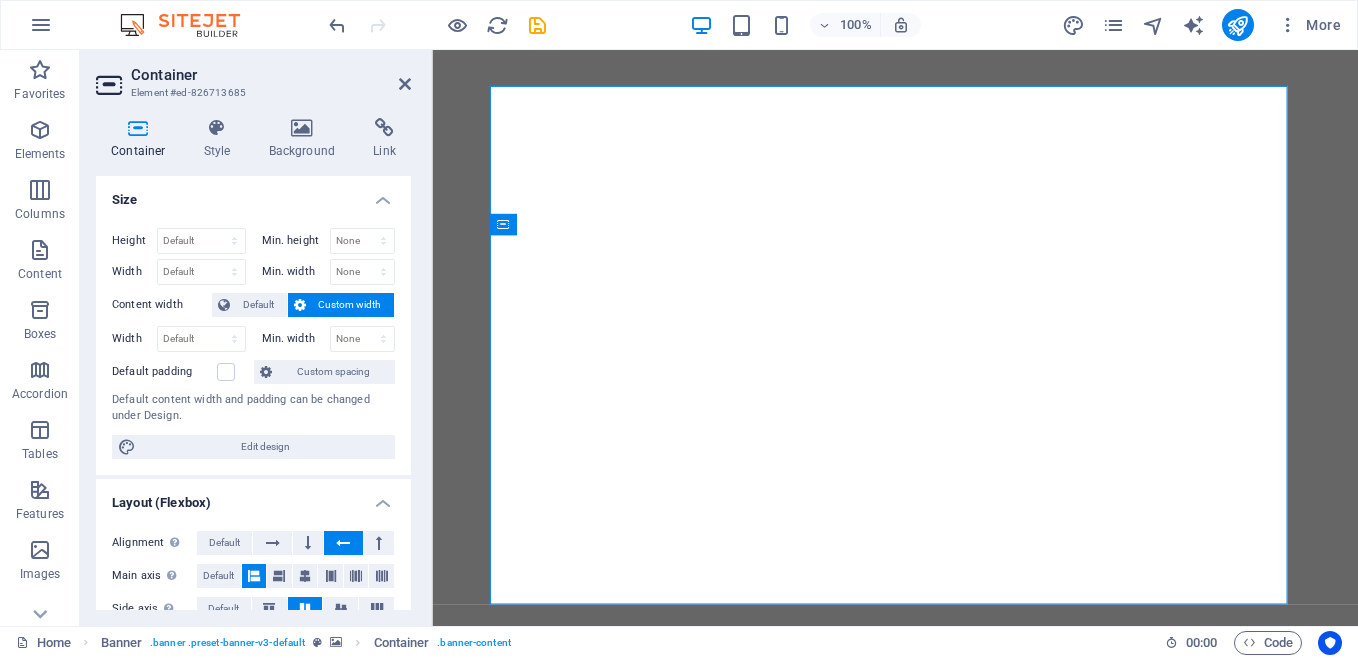 scroll, scrollTop: 746, scrollLeft: 0, axis: vertical 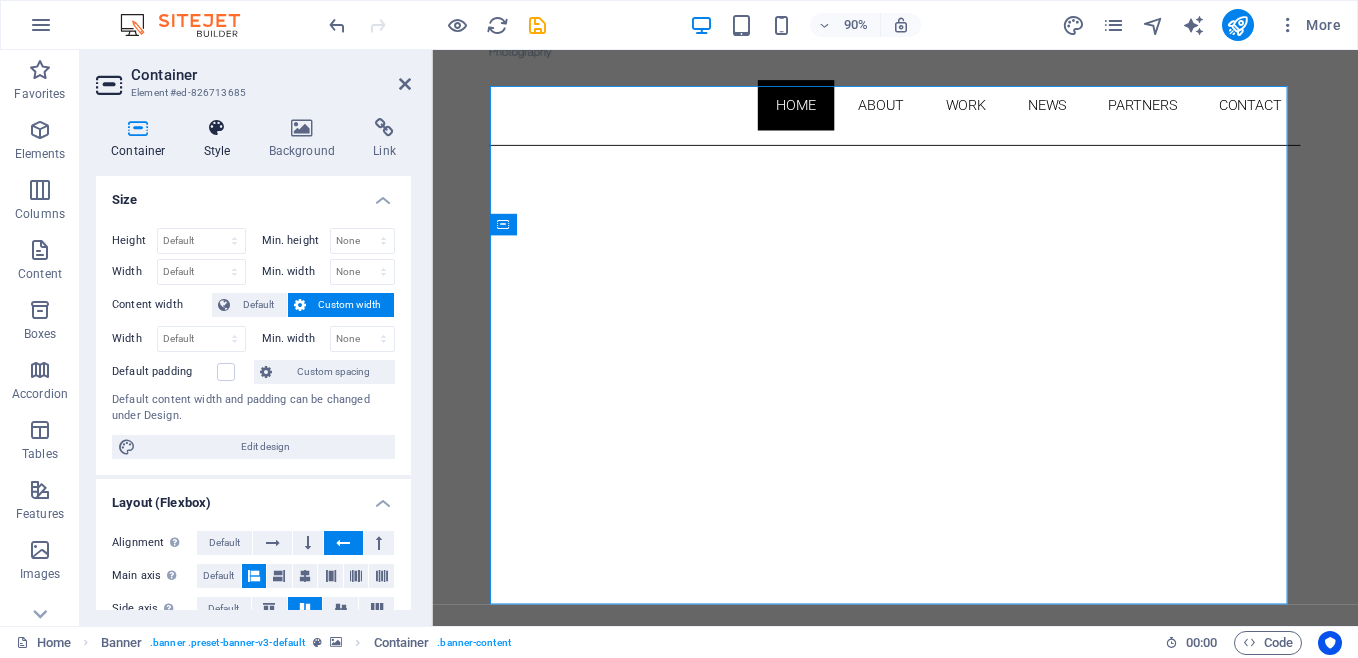 click at bounding box center (217, 128) 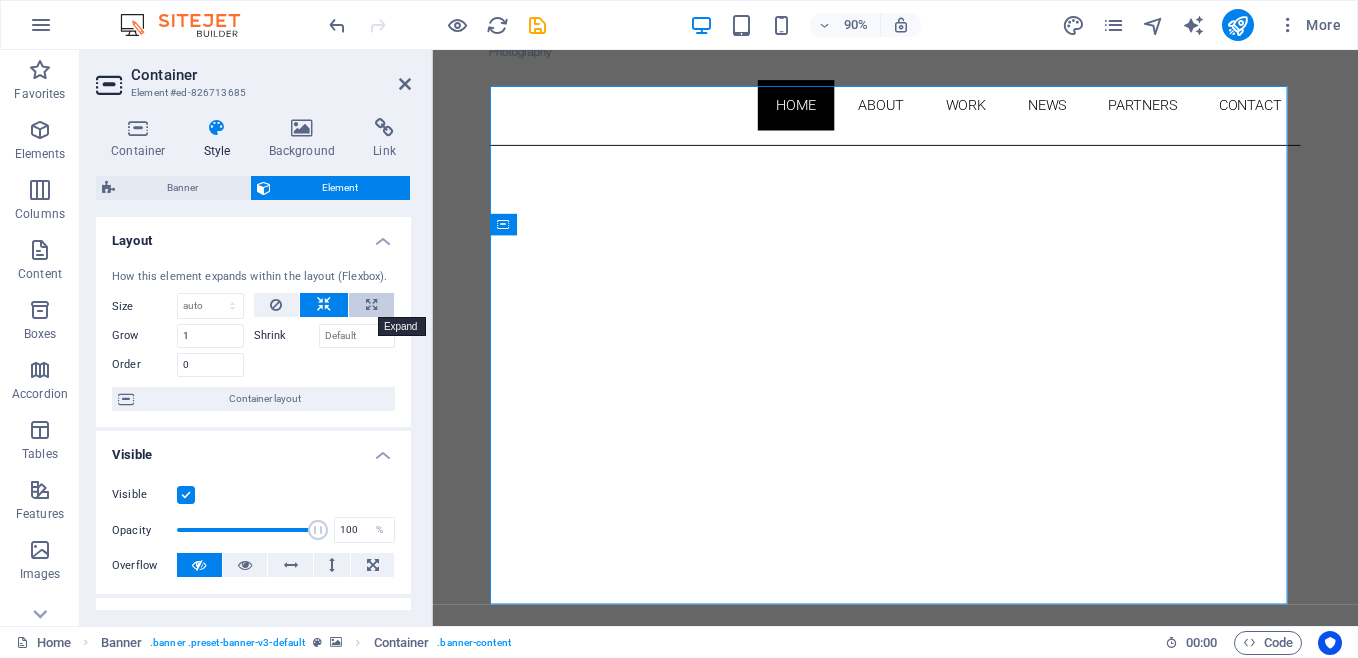 click at bounding box center (371, 305) 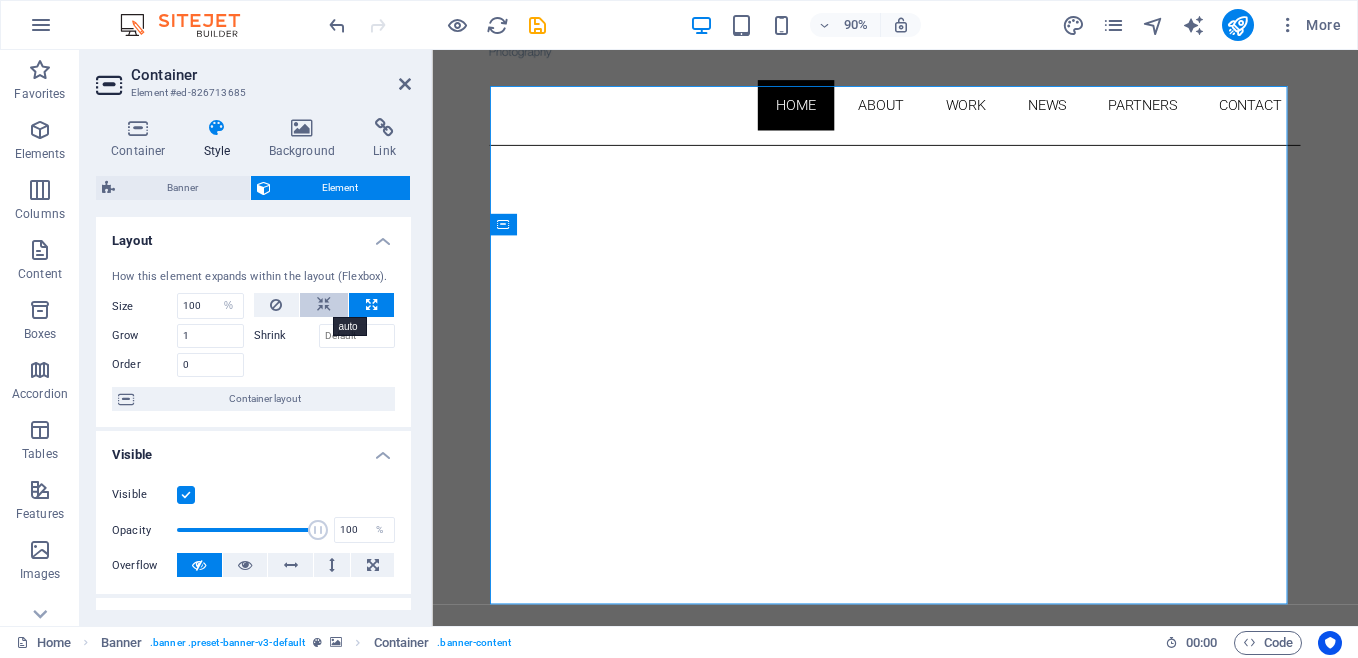 click at bounding box center [324, 305] 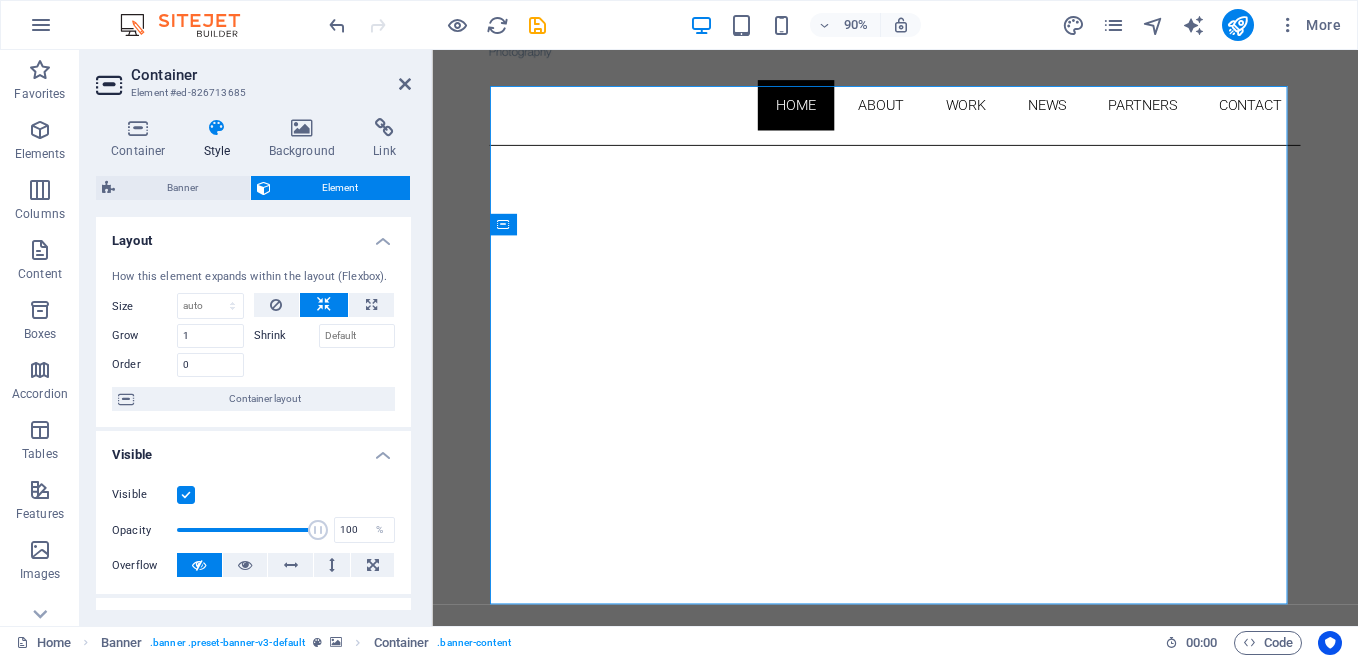 click on "Shrink" at bounding box center (286, 336) 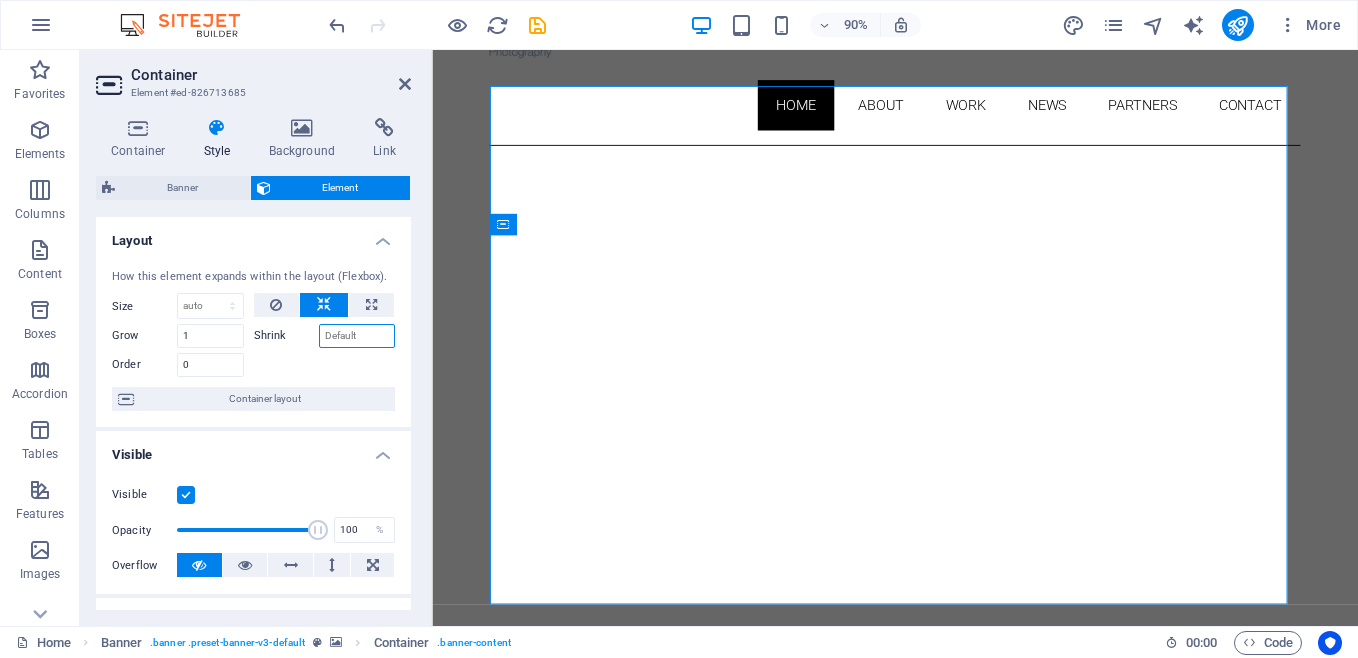 click on "Shrink" at bounding box center (357, 336) 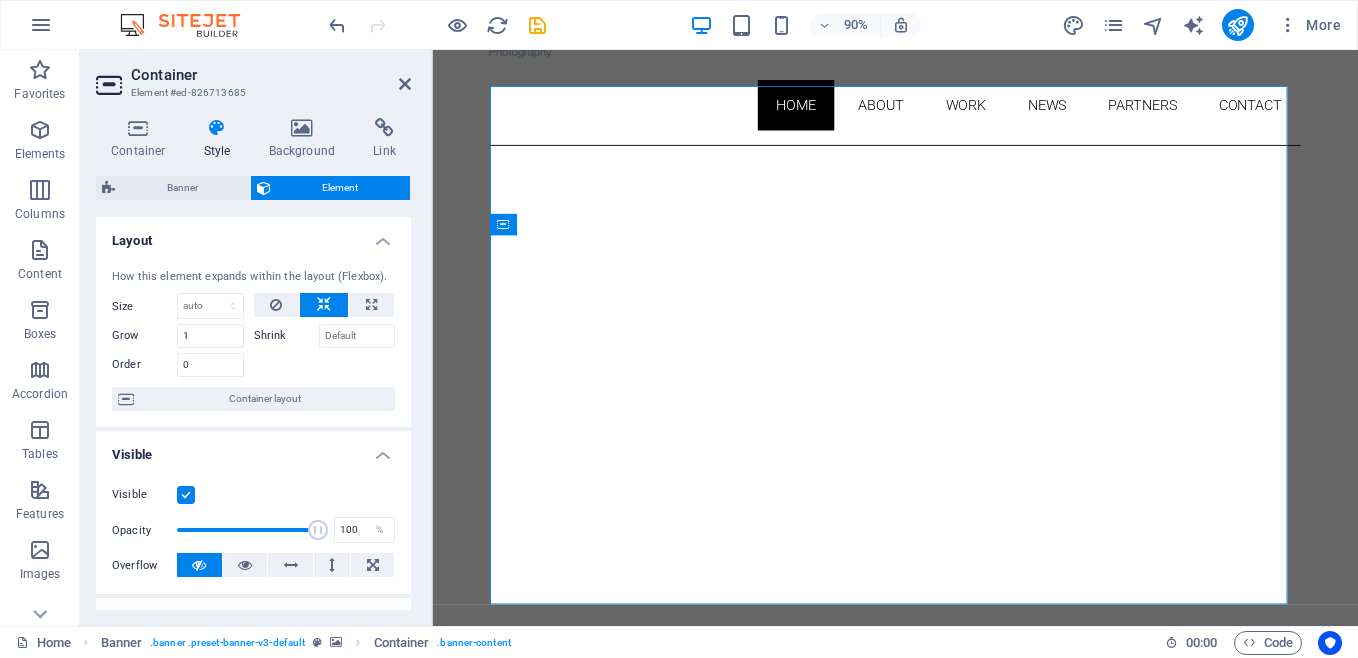 drag, startPoint x: 411, startPoint y: 331, endPoint x: 418, endPoint y: 377, distance: 46.52956 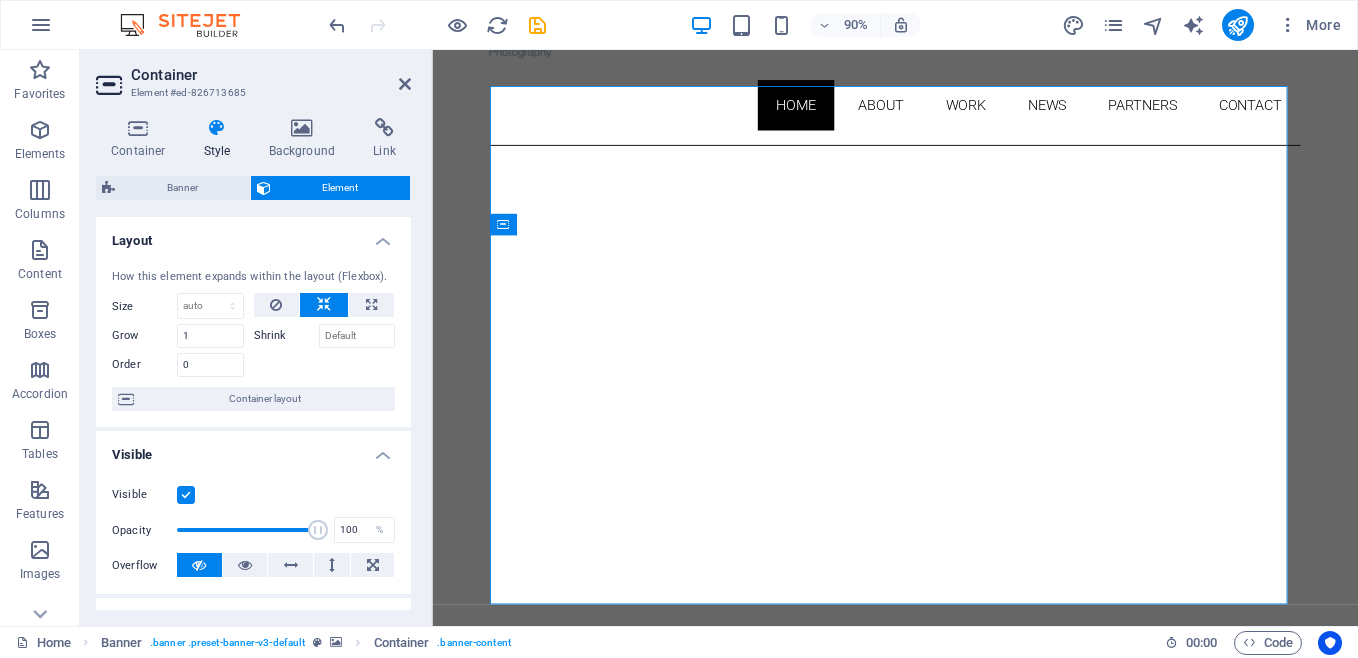 click on "Container Style Background Link Size Height Default px rem % vh vw Min. height None px rem % vh vw Width Default px rem % em vh vw Min. width None px rem % vh vw Content width Default Custom width Width Default px rem % em vh vw Min. width None px rem % vh vw Default padding Custom spacing Default content width and padding can be changed under Design. Edit design Layout (Flexbox) Alignment Determines the flex direction. Default Main axis Determine how elements should behave along the main axis inside this container (justify content). Default Side axis Control the vertical direction of the element inside of the container (align items). Default Wrap Default On Off Fill Controls the distances and direction of elements on the y-axis across several lines (align content). Default Accessibility ARIA helps assistive technologies (like screen readers) to understand the role, state, and behavior of web elements Role The ARIA role defines the purpose of an element.  None Alert Article Banner Comment Fan" at bounding box center [253, 364] 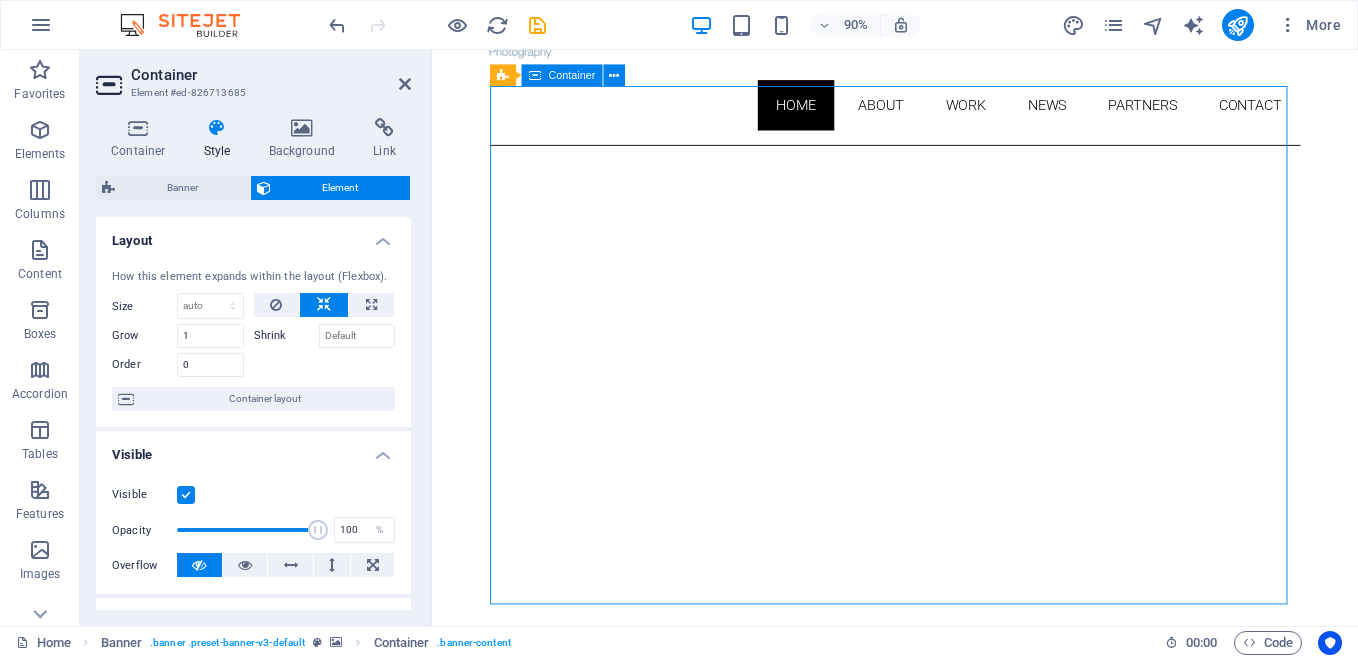 drag, startPoint x: 918, startPoint y: 293, endPoint x: 918, endPoint y: 385, distance: 92 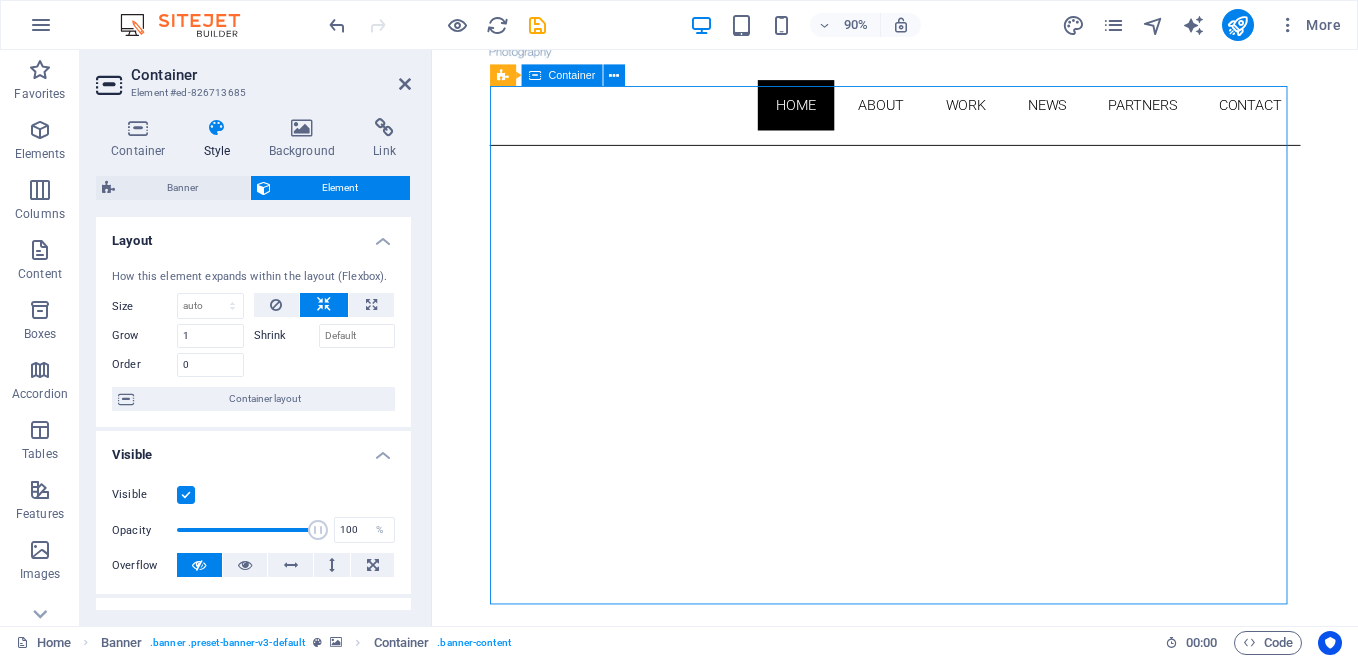 click at bounding box center [946, 812] 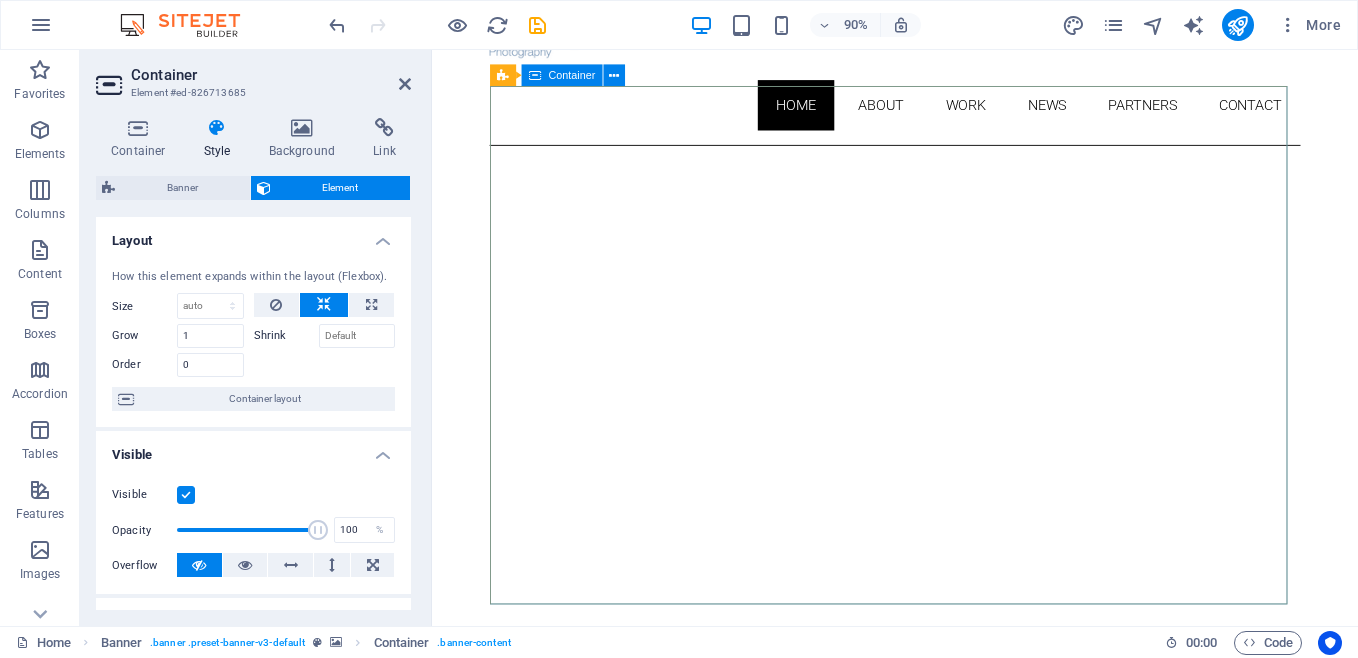 click at bounding box center [946, 812] 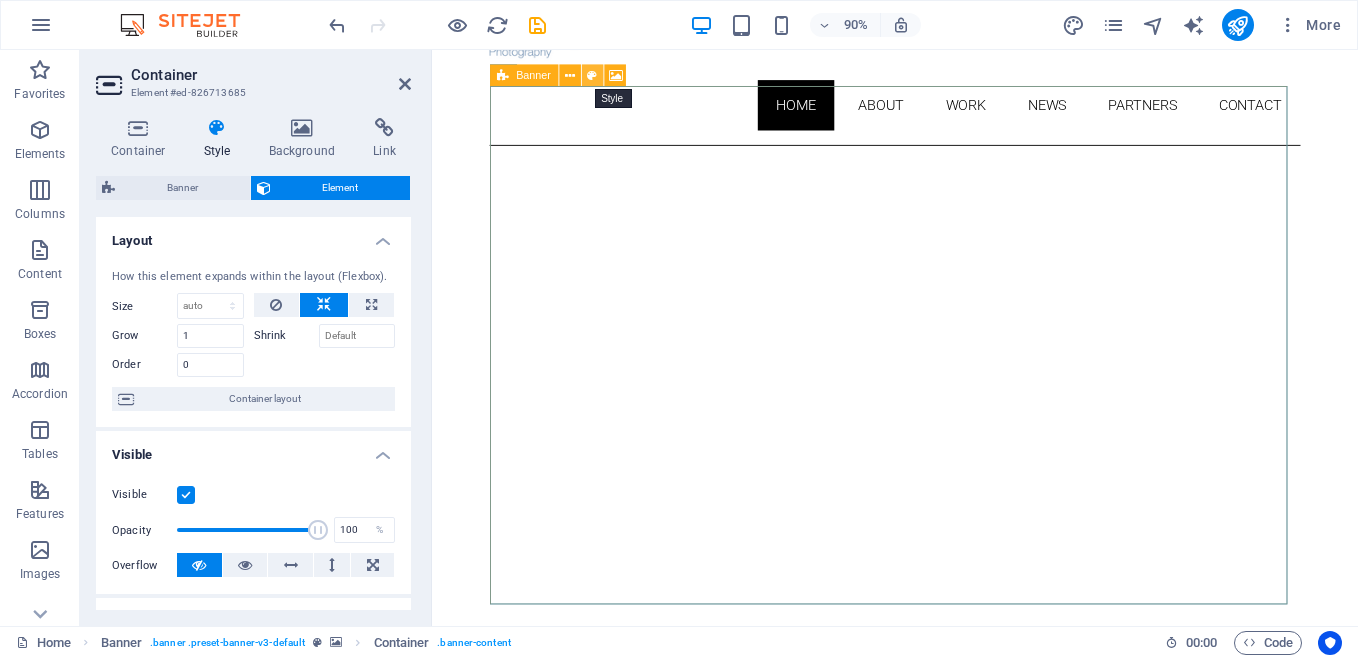 click at bounding box center [592, 75] 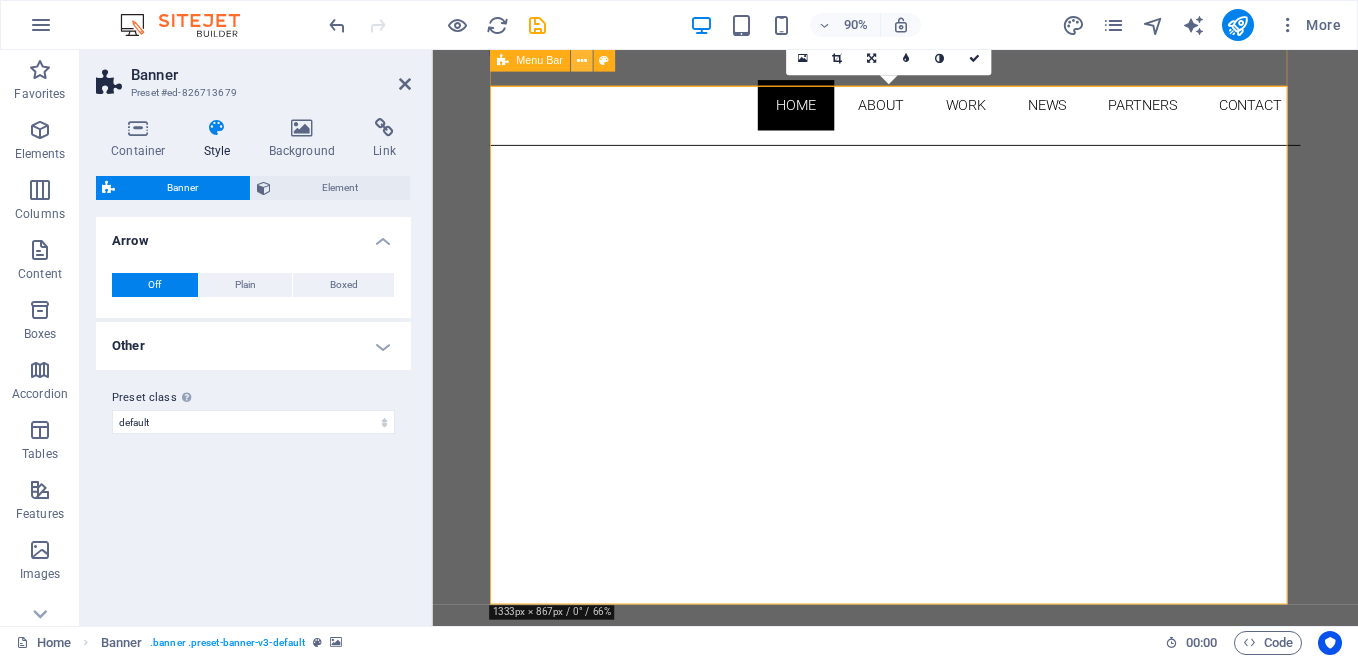 click at bounding box center (581, 60) 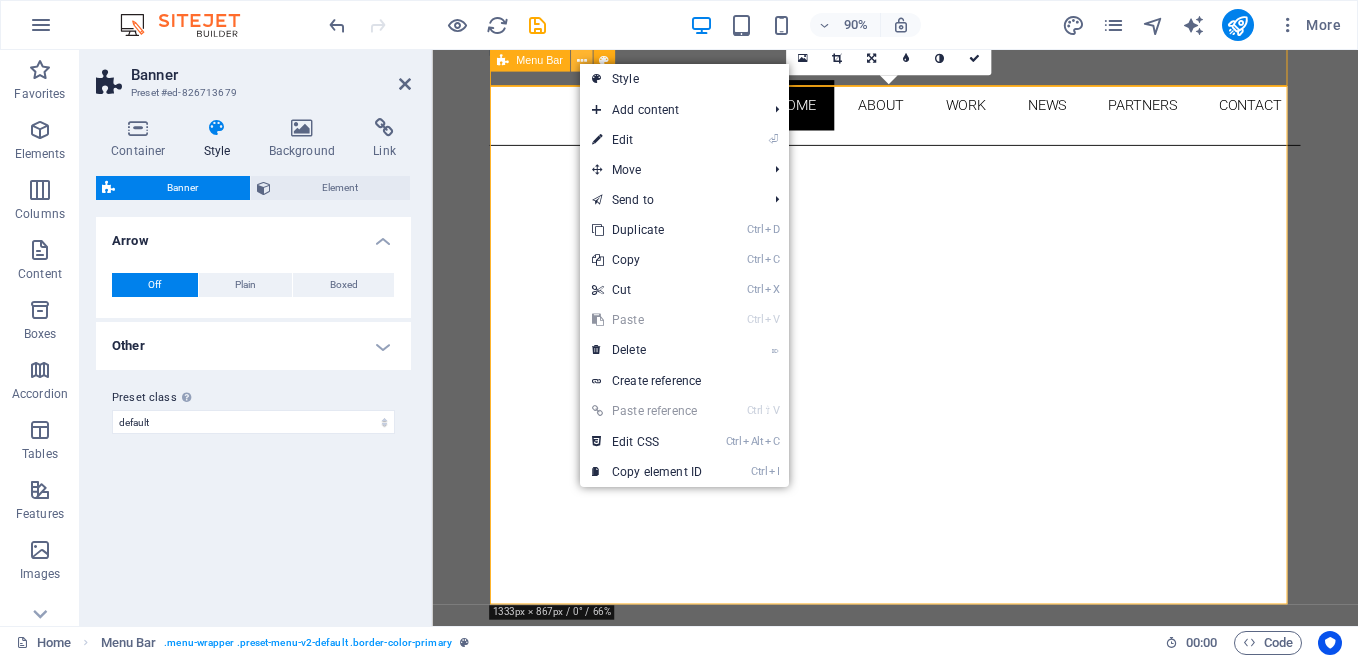 scroll, scrollTop: 912, scrollLeft: 0, axis: vertical 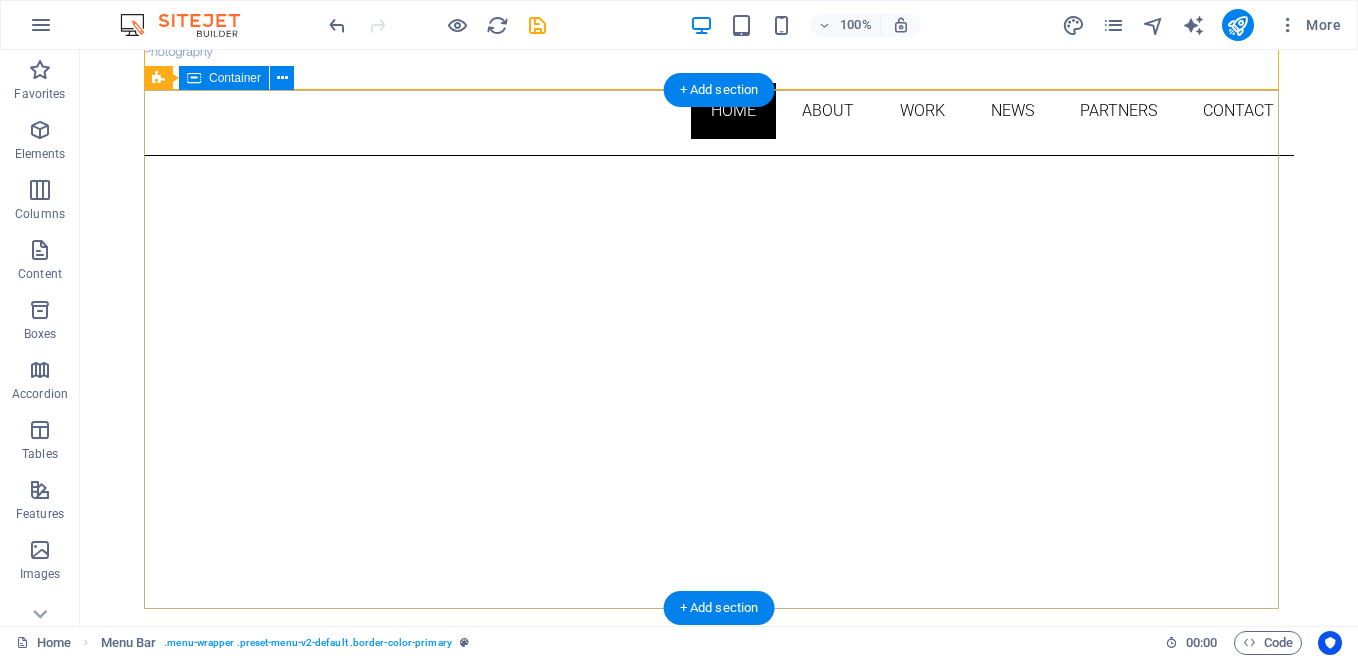 click at bounding box center (719, 754) 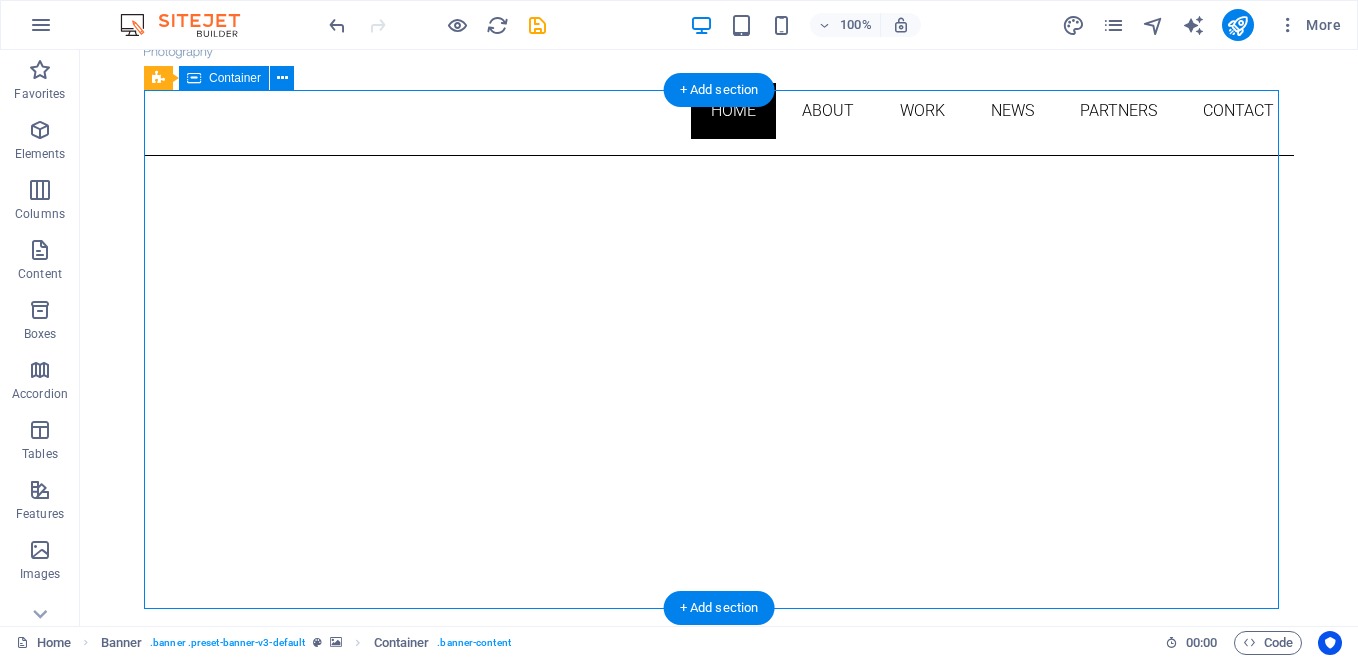 drag, startPoint x: 723, startPoint y: 274, endPoint x: 723, endPoint y: 292, distance: 18 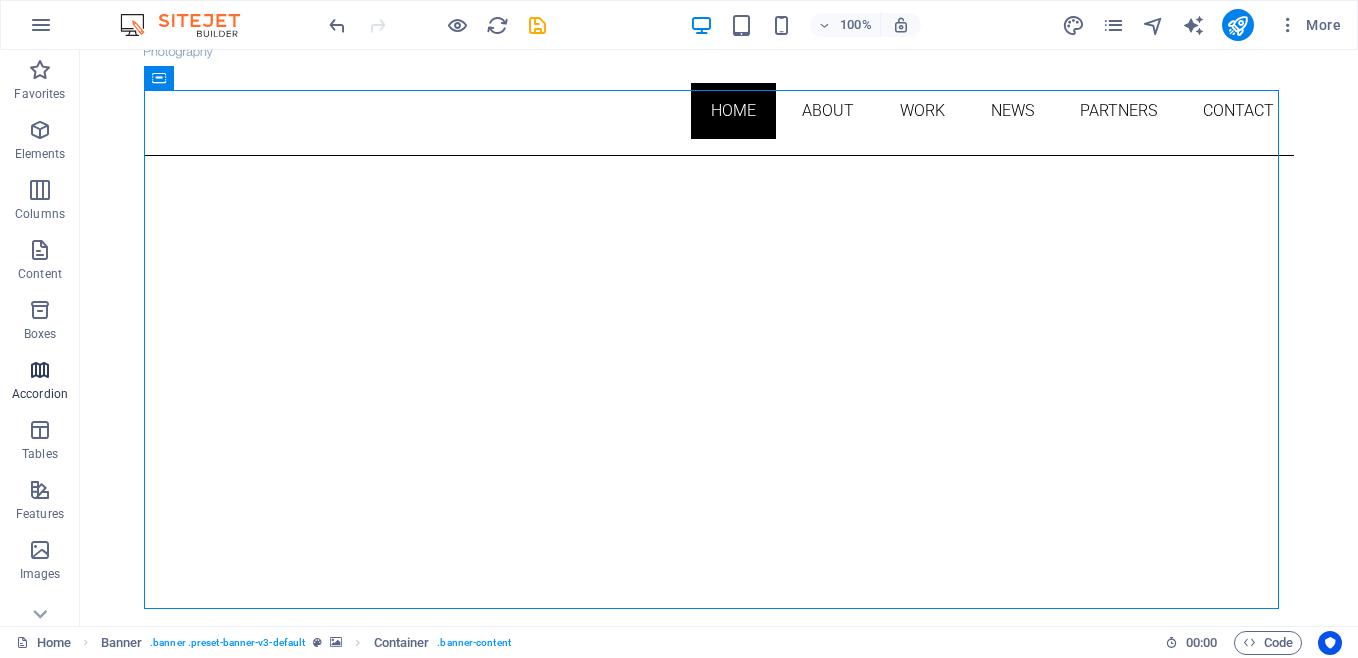 click at bounding box center [40, 370] 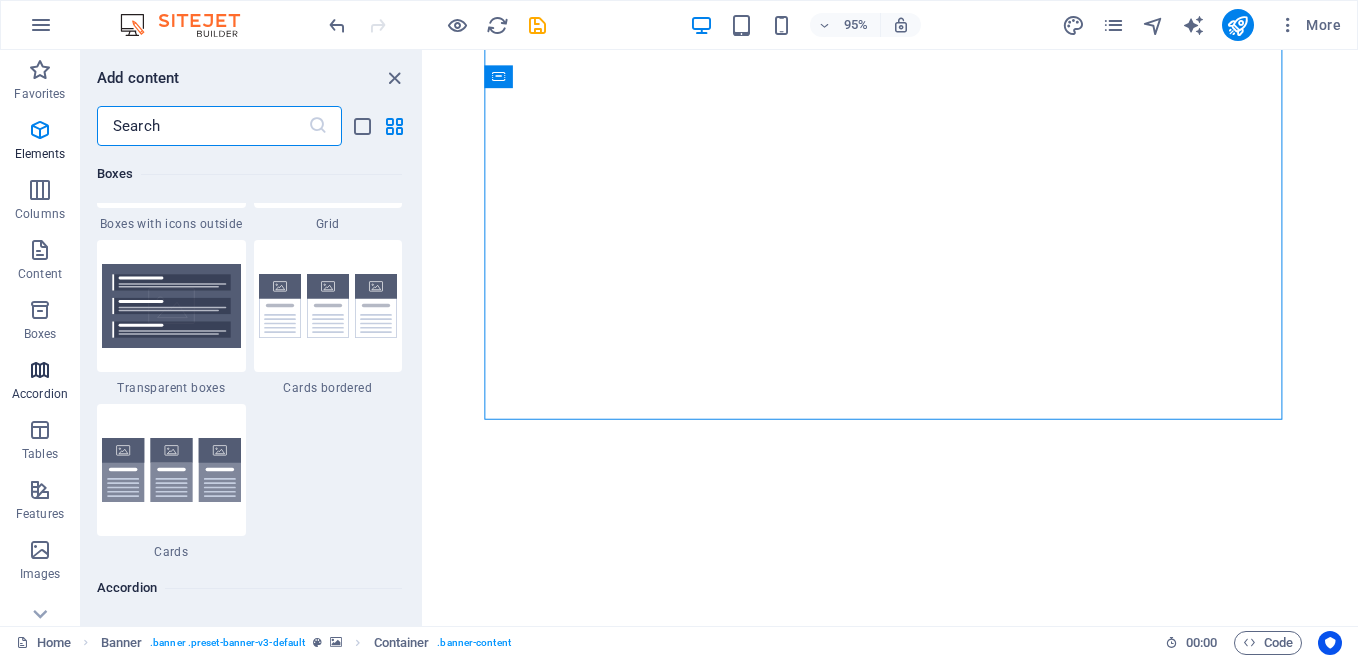 scroll, scrollTop: 6385, scrollLeft: 0, axis: vertical 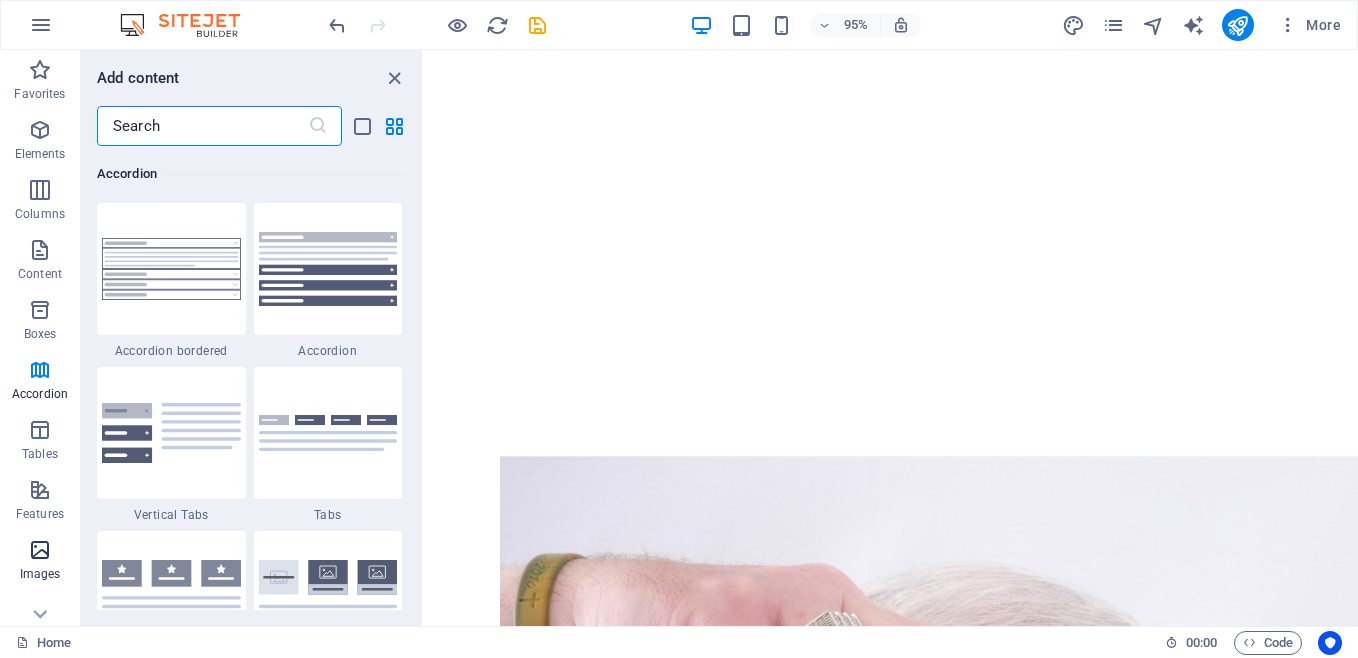 click on "Images" at bounding box center (40, 574) 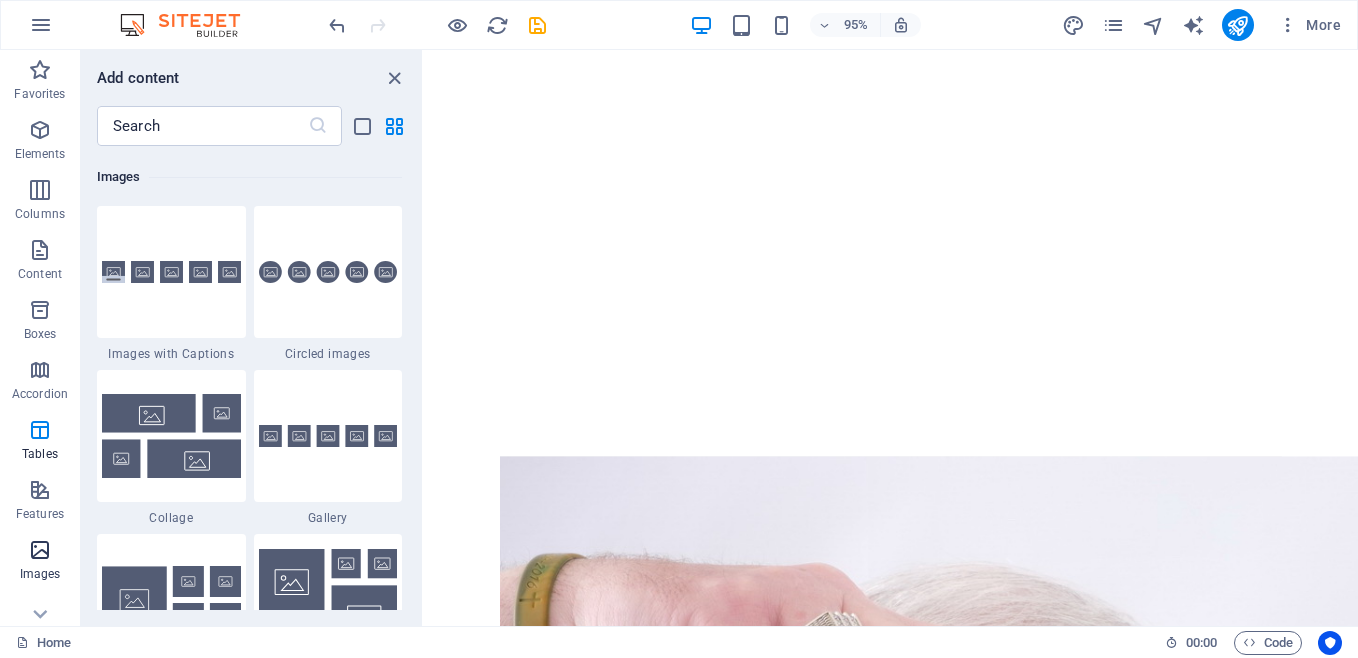 scroll, scrollTop: 10140, scrollLeft: 0, axis: vertical 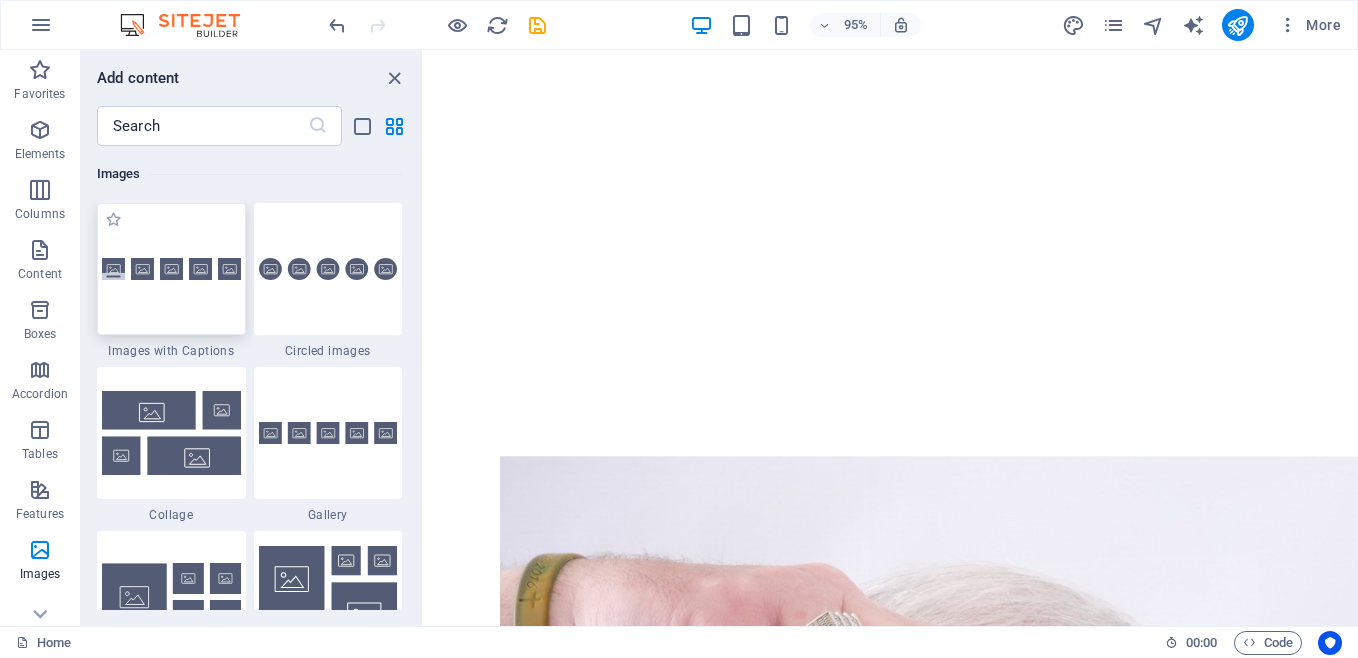 click at bounding box center (171, 269) 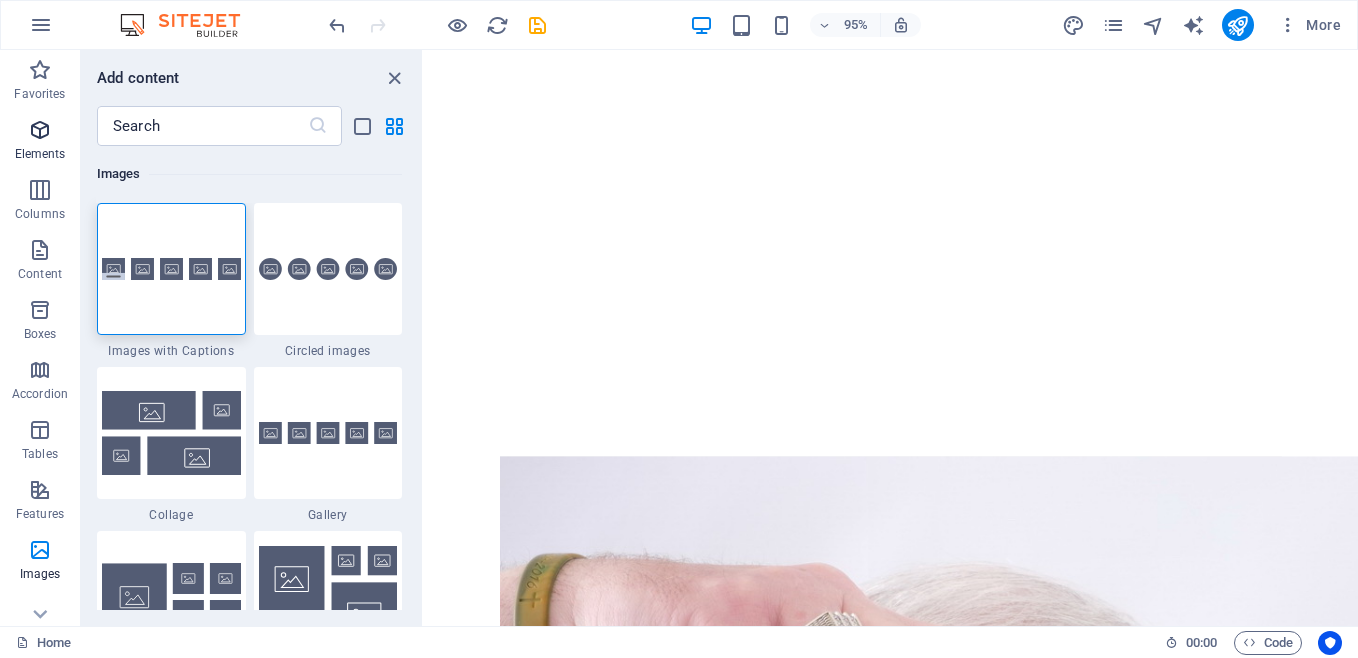 click at bounding box center (40, 130) 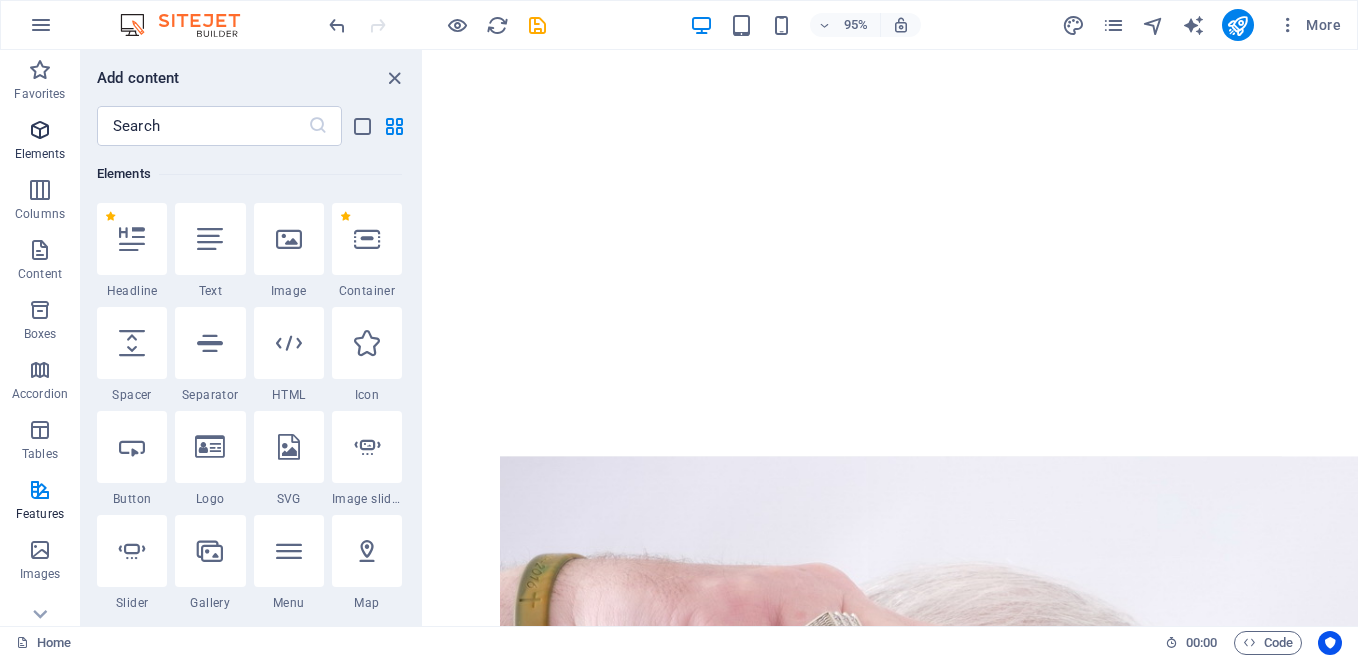 scroll, scrollTop: 213, scrollLeft: 0, axis: vertical 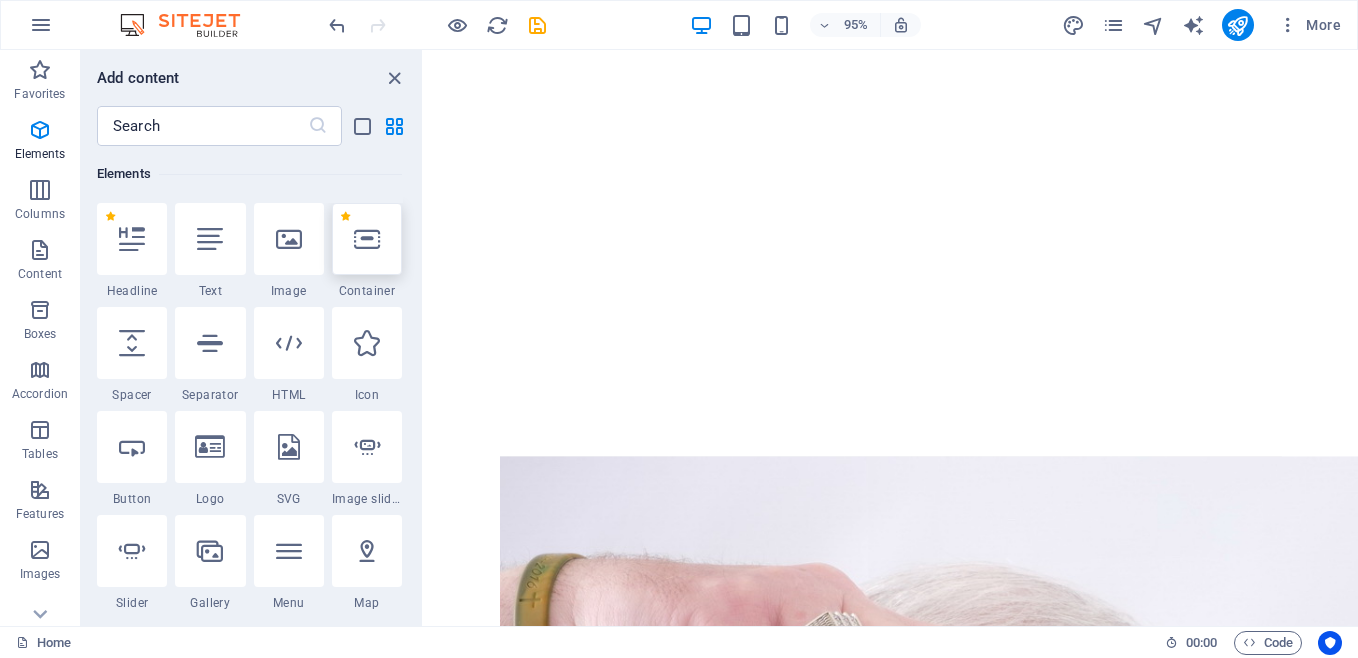 click at bounding box center (367, 239) 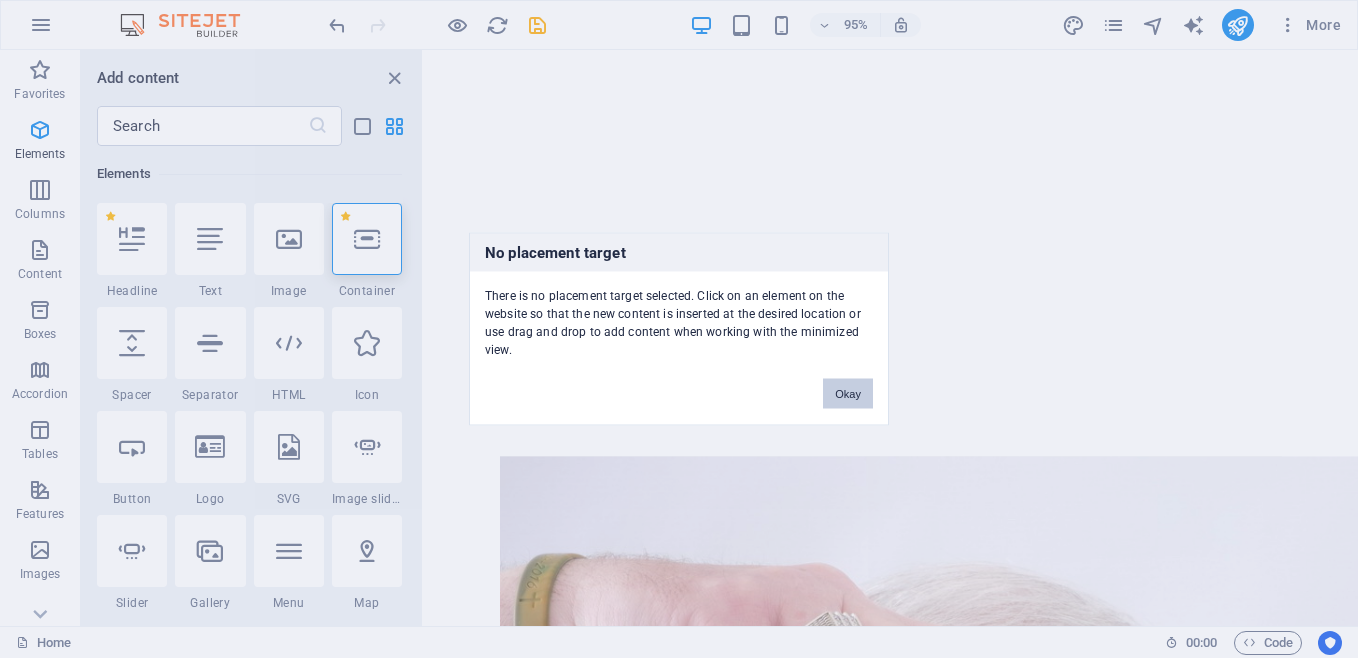 click on "Okay" at bounding box center [848, 394] 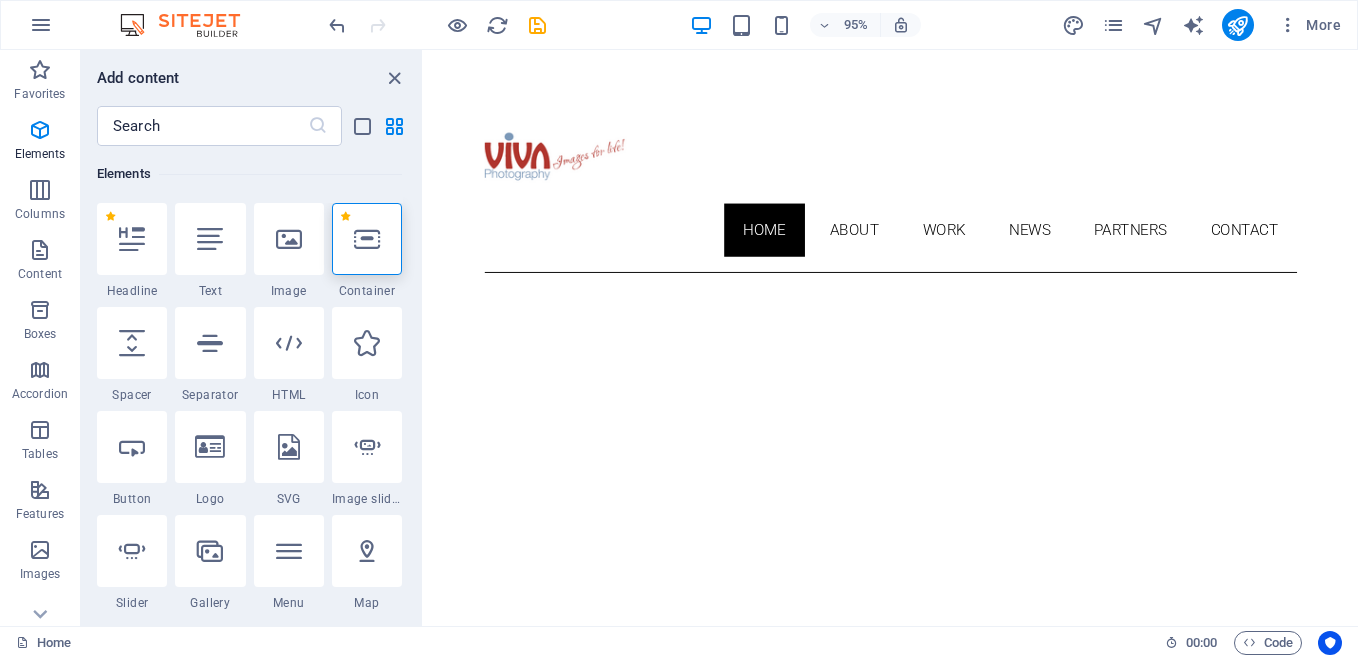 scroll, scrollTop: 593, scrollLeft: 0, axis: vertical 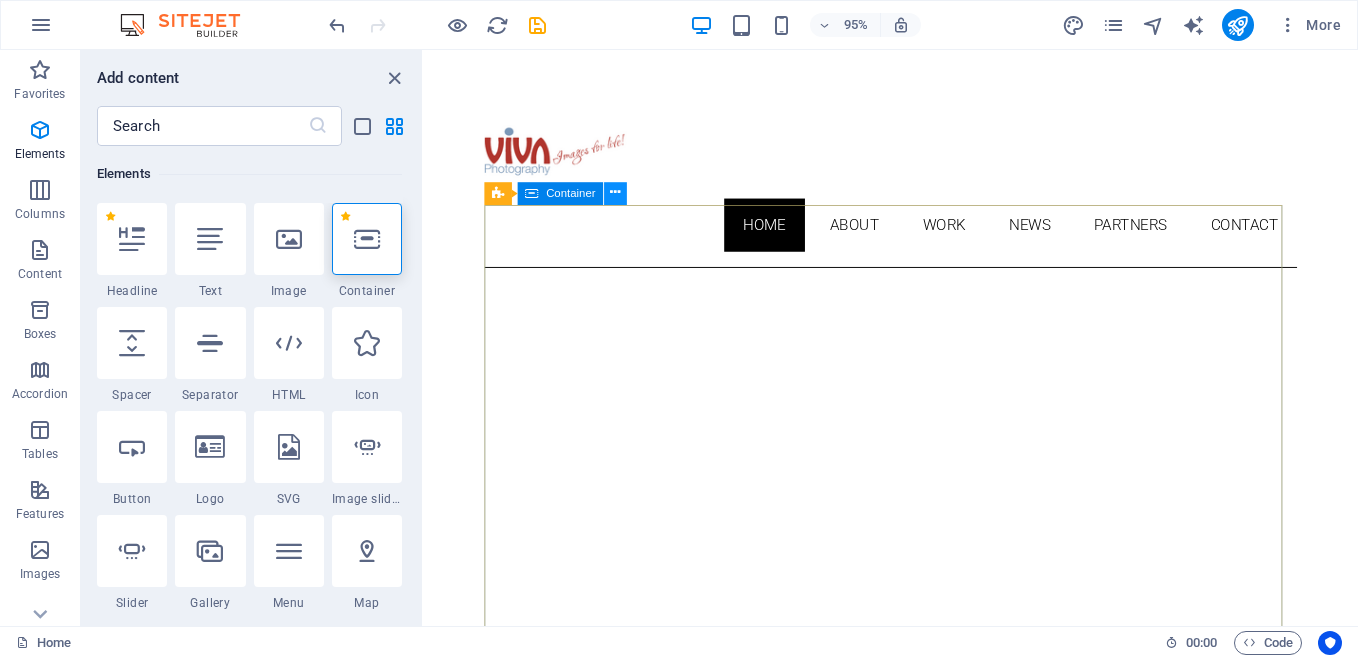 click at bounding box center (616, 193) 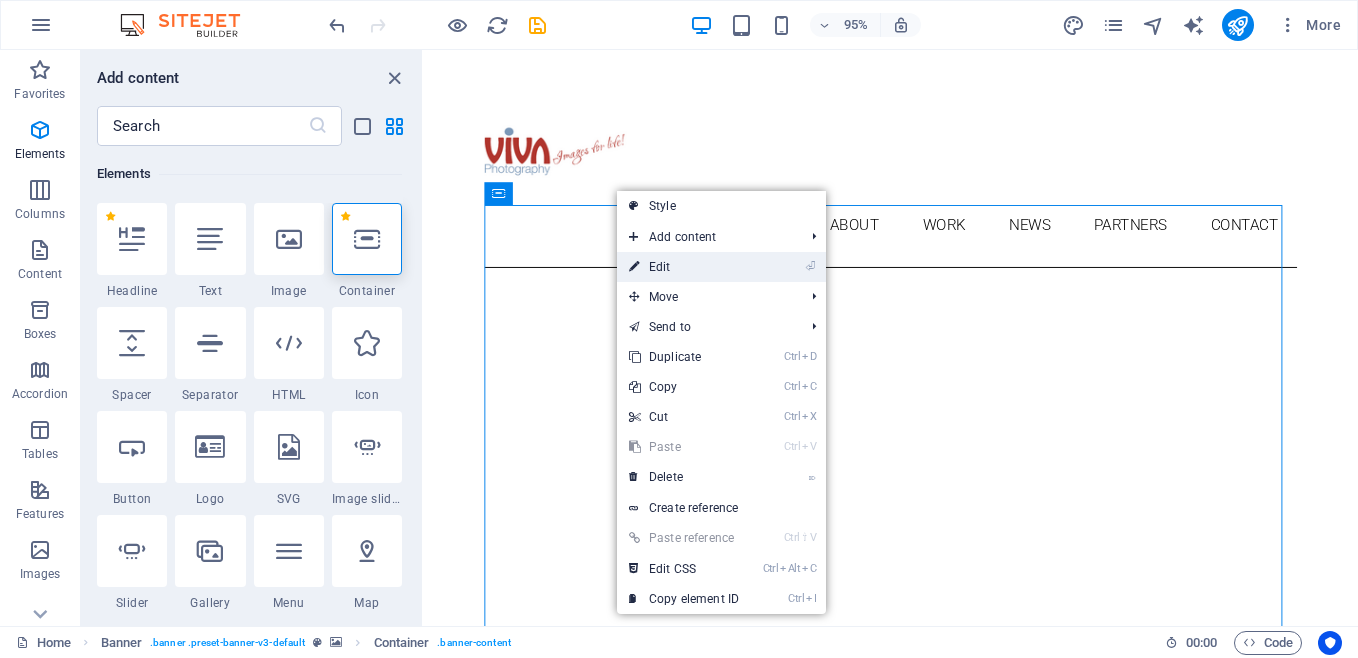click on "⏎  Edit" at bounding box center (684, 267) 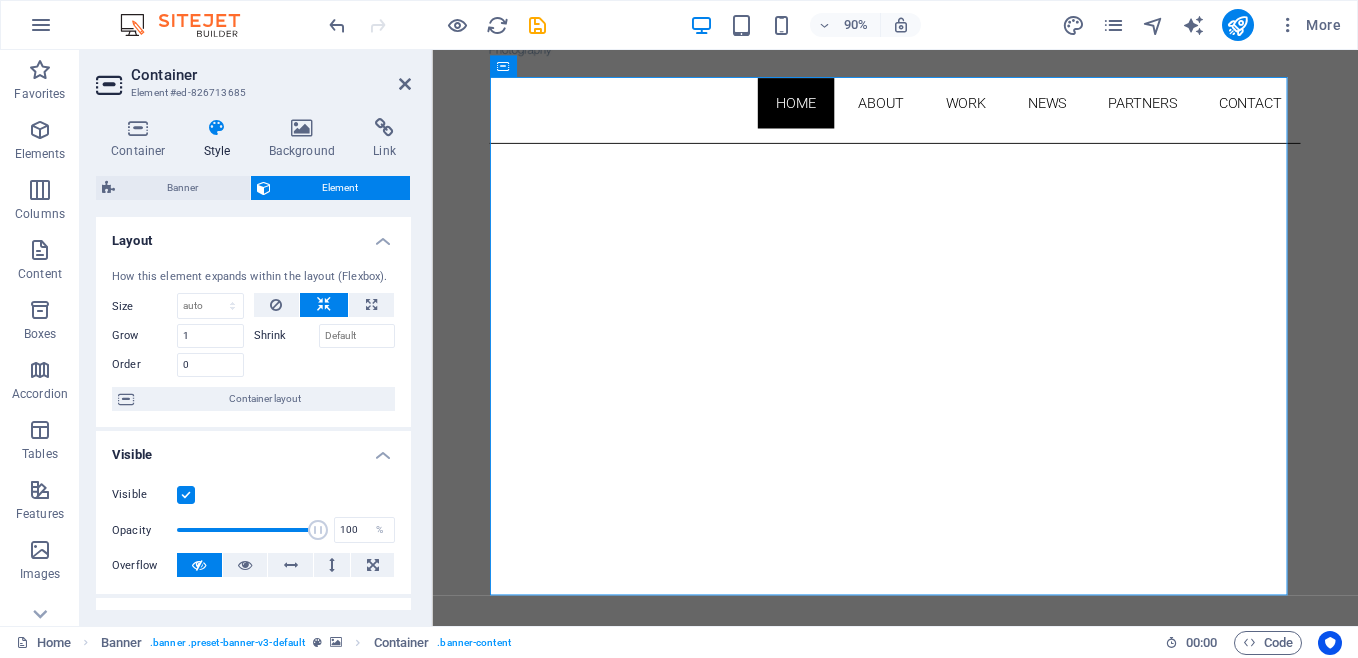 scroll, scrollTop: 756, scrollLeft: 0, axis: vertical 